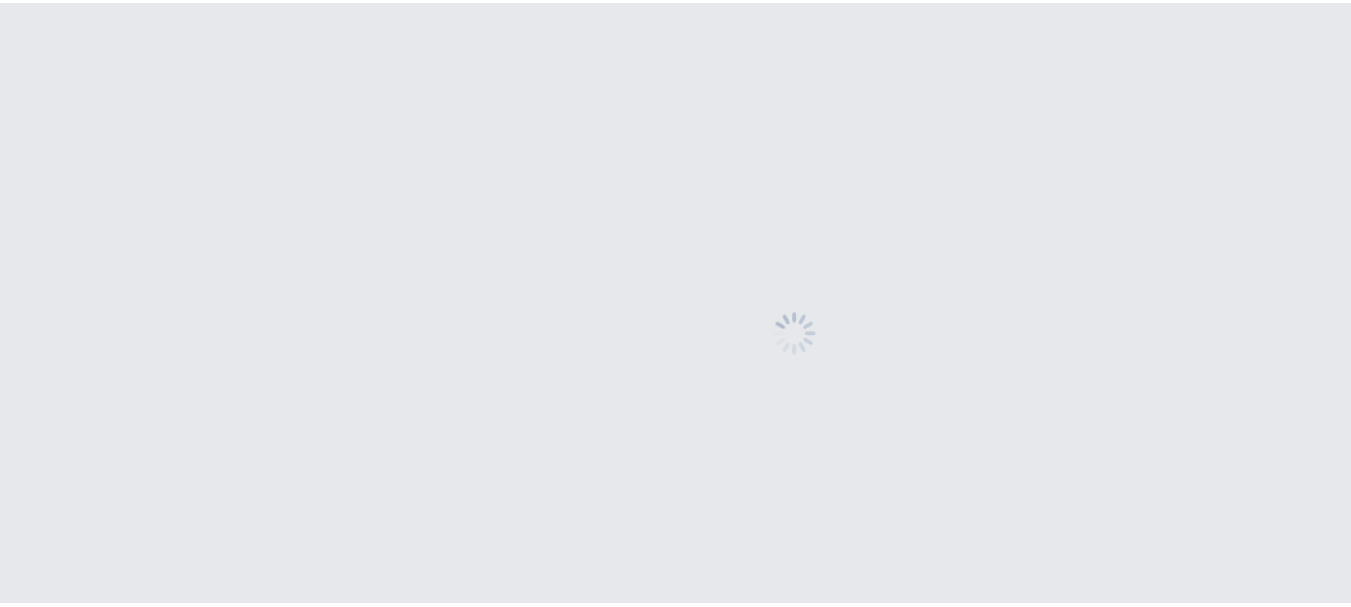 scroll, scrollTop: 0, scrollLeft: 0, axis: both 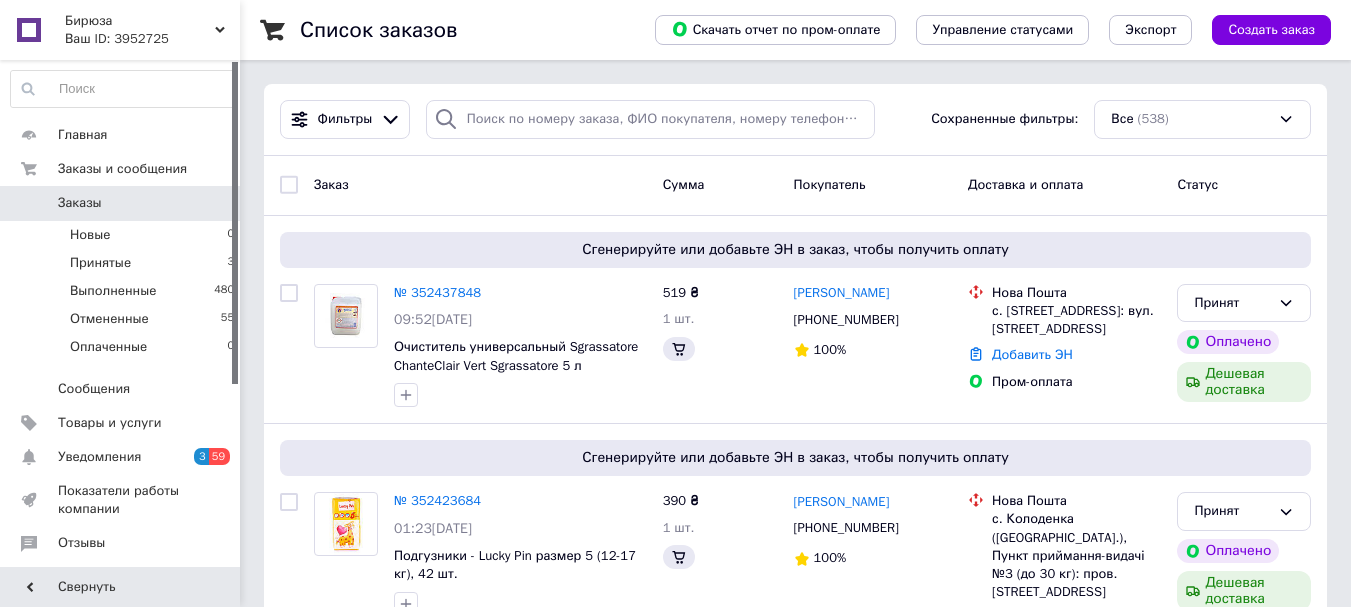click on "№ 352437848" at bounding box center [437, 292] 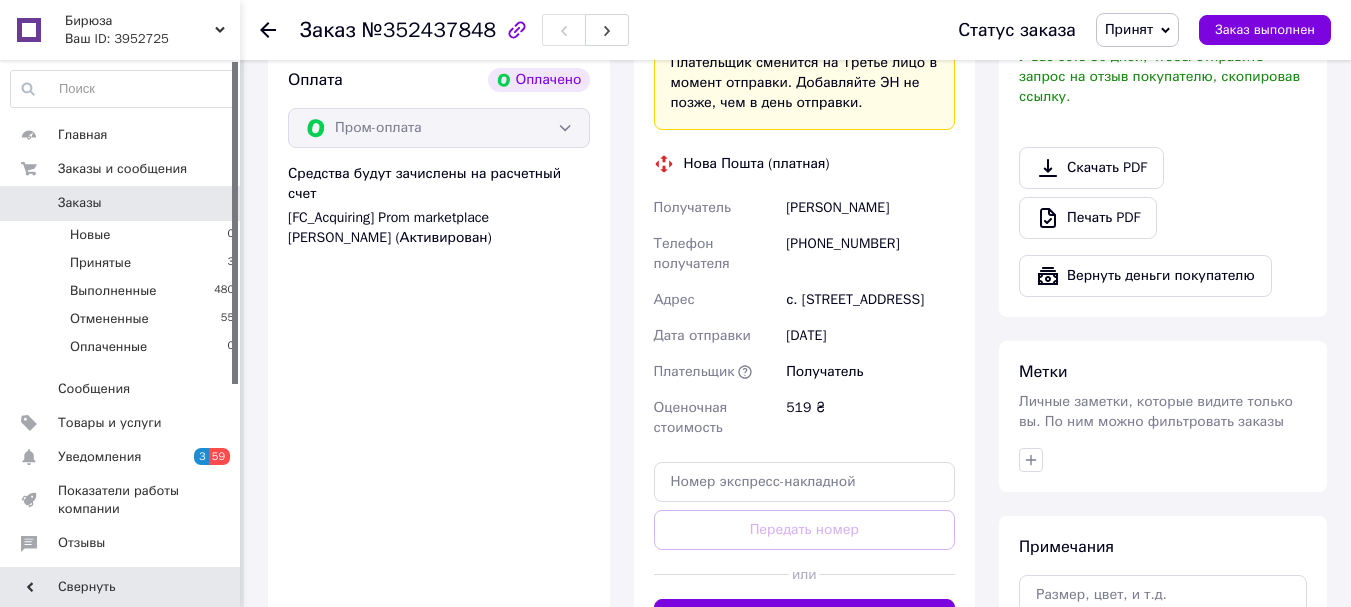 scroll, scrollTop: 800, scrollLeft: 0, axis: vertical 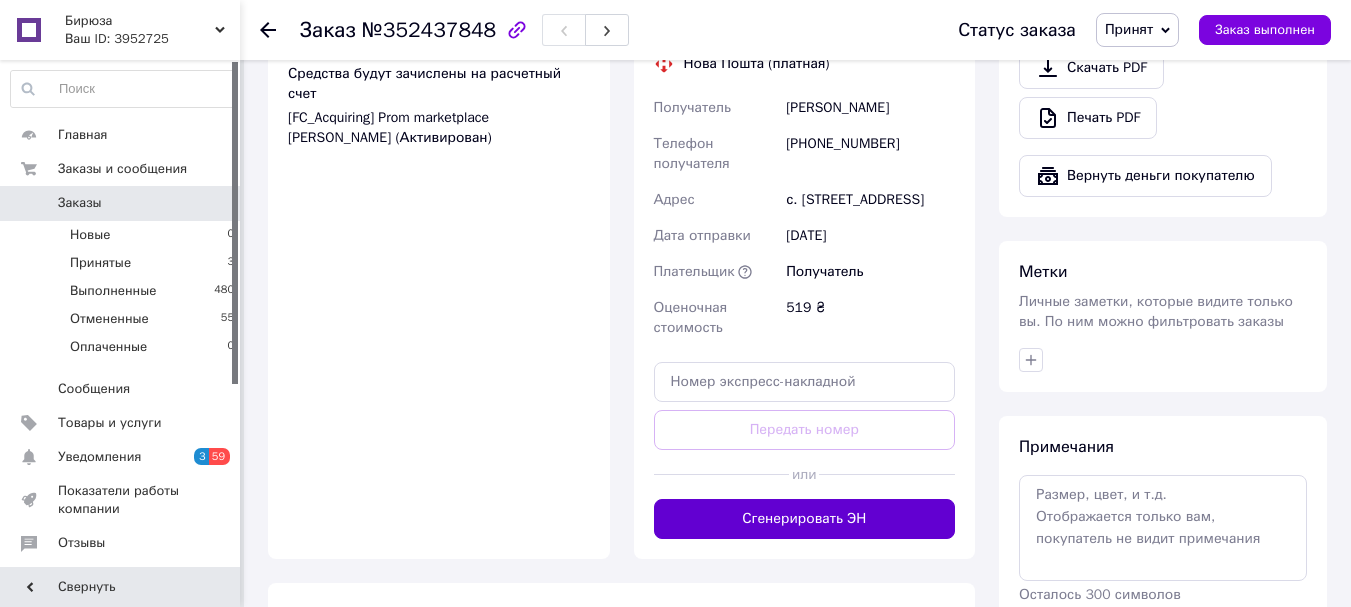 click on "Сгенерировать ЭН" at bounding box center (805, 519) 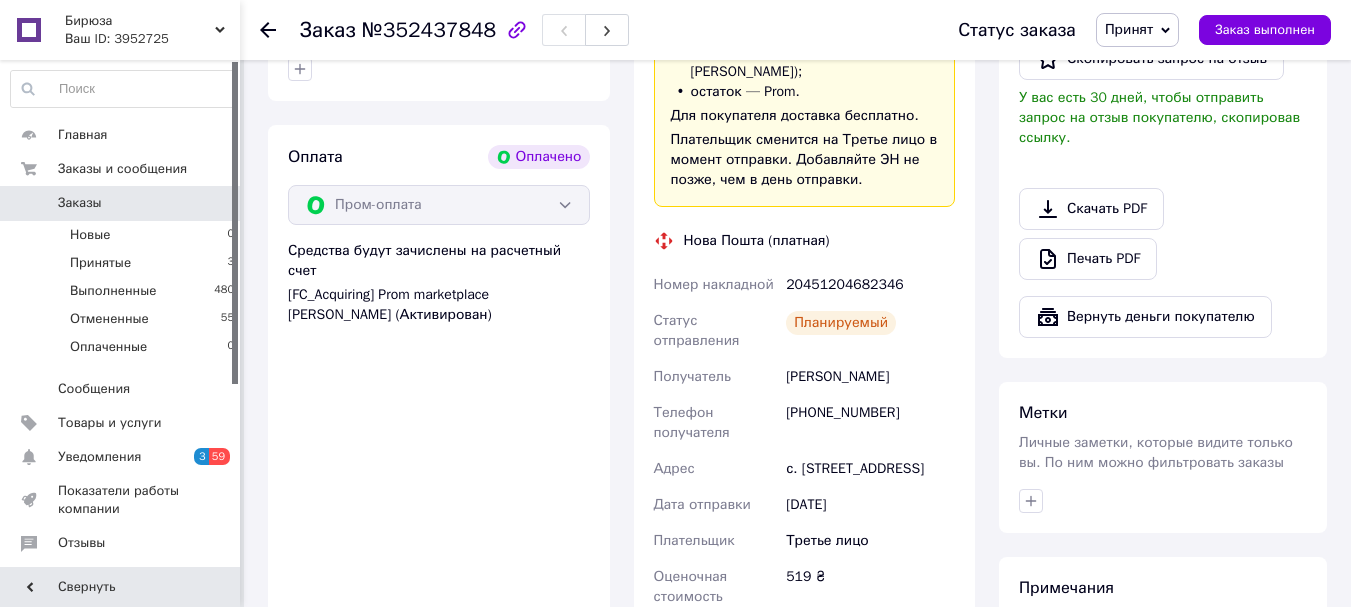 scroll, scrollTop: 600, scrollLeft: 0, axis: vertical 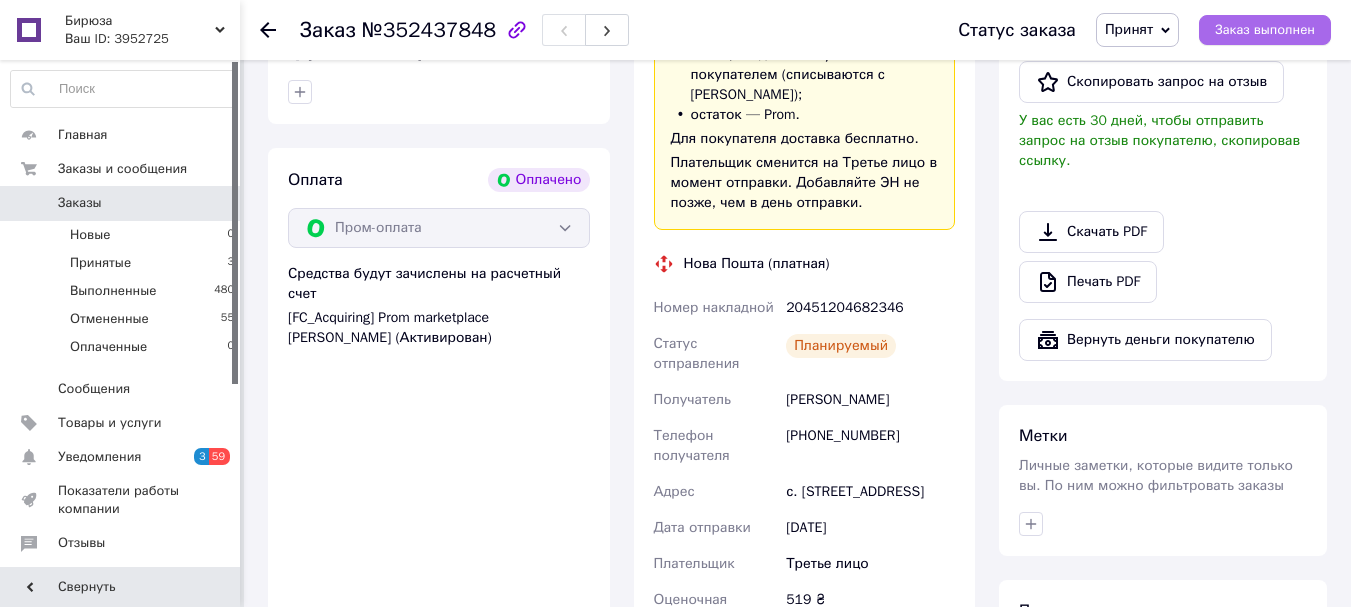 click on "Заказ выполнен" at bounding box center (1265, 30) 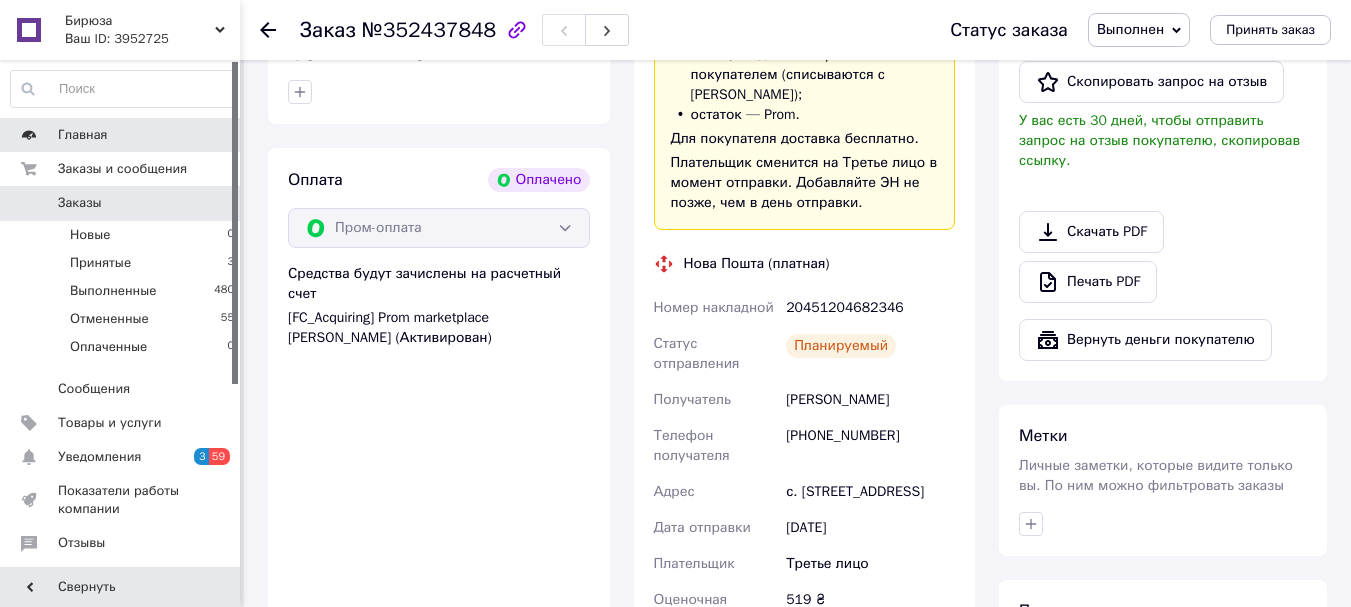 click on "Главная" at bounding box center (83, 135) 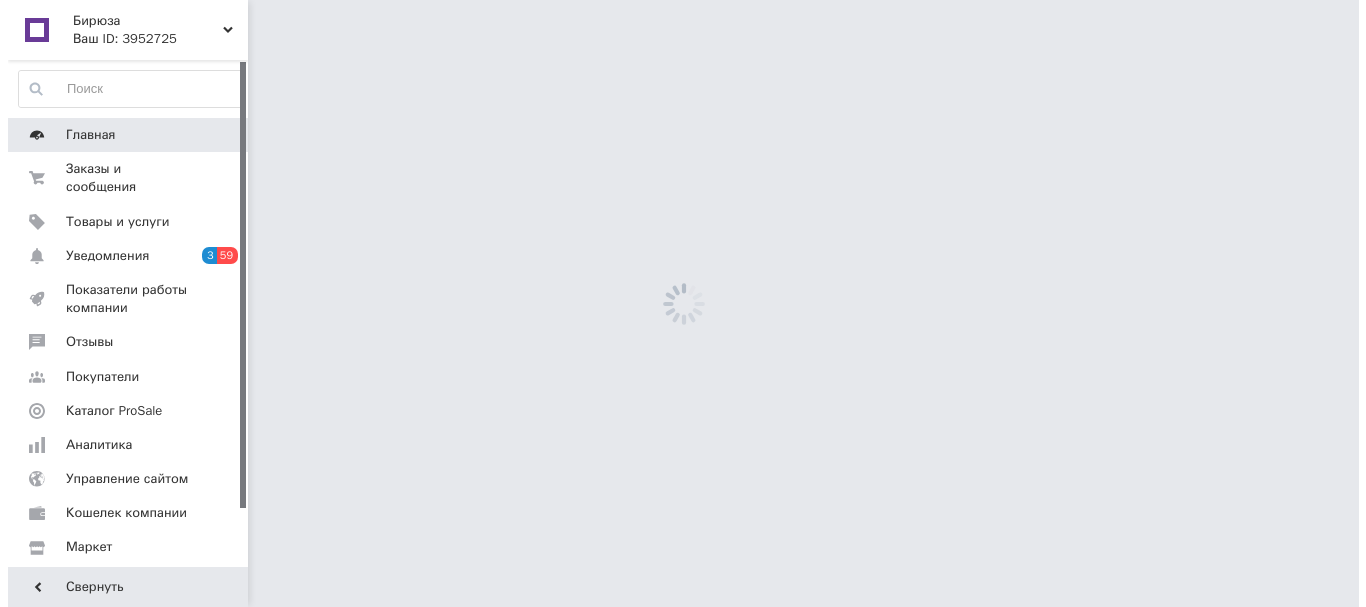 scroll, scrollTop: 0, scrollLeft: 0, axis: both 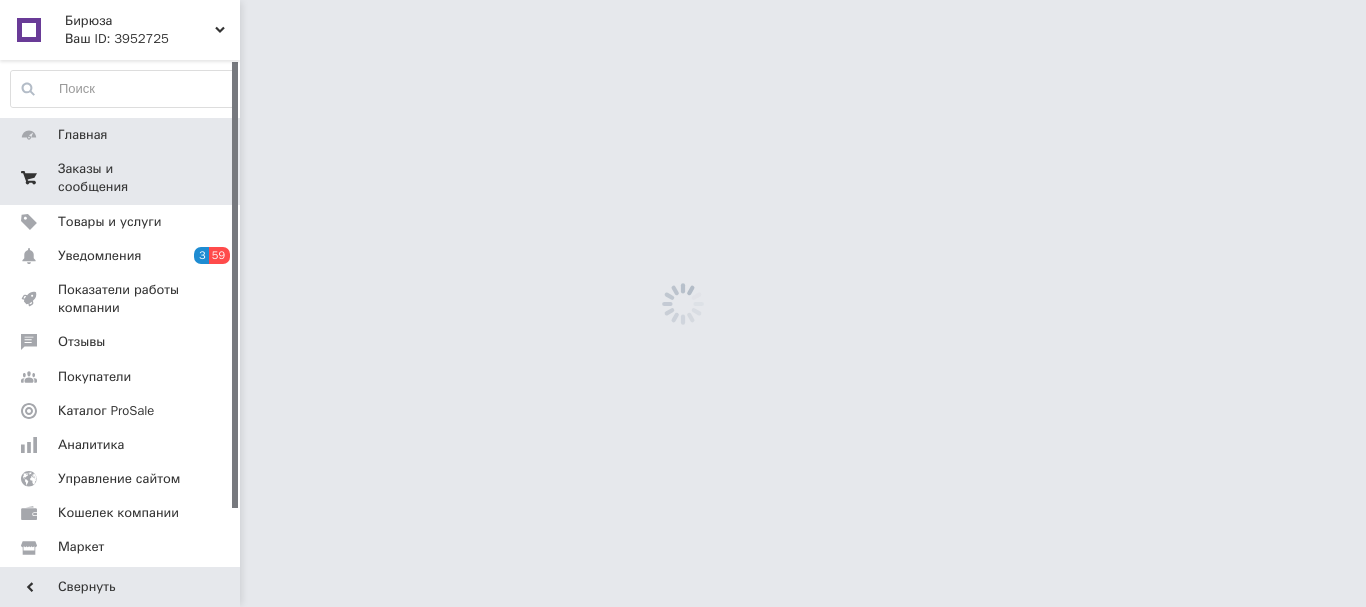 click on "Заказы и сообщения" at bounding box center (121, 178) 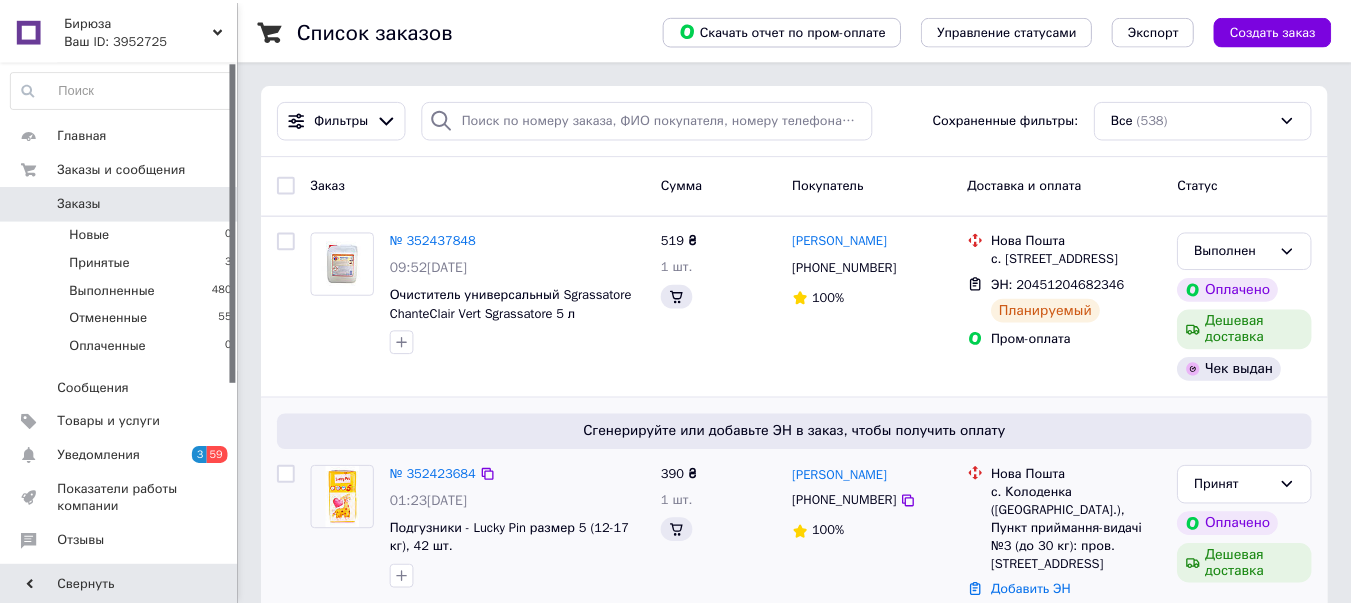 scroll, scrollTop: 200, scrollLeft: 0, axis: vertical 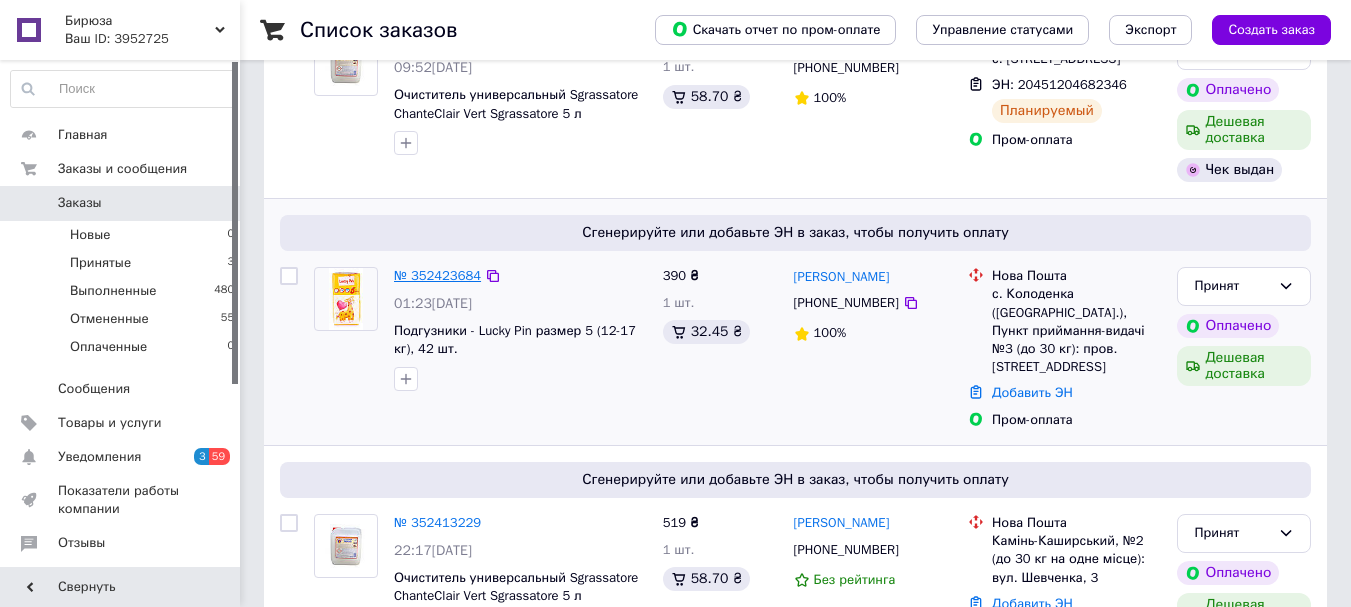 click on "№ 352423684" at bounding box center (437, 275) 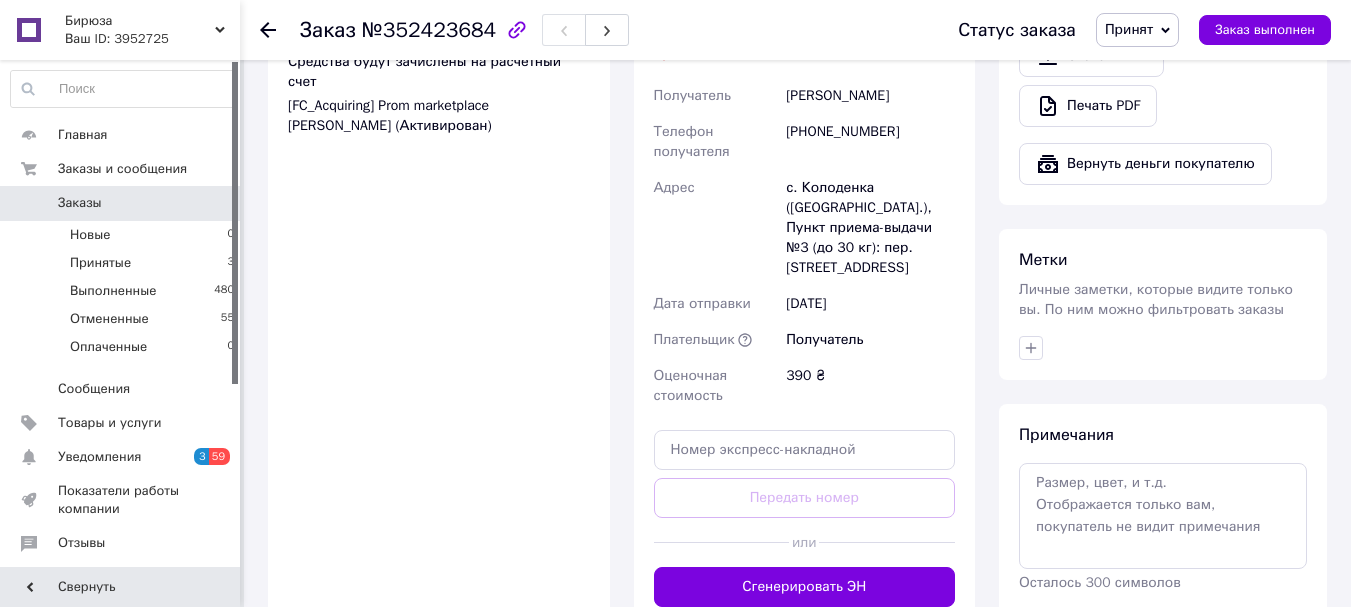 scroll, scrollTop: 900, scrollLeft: 0, axis: vertical 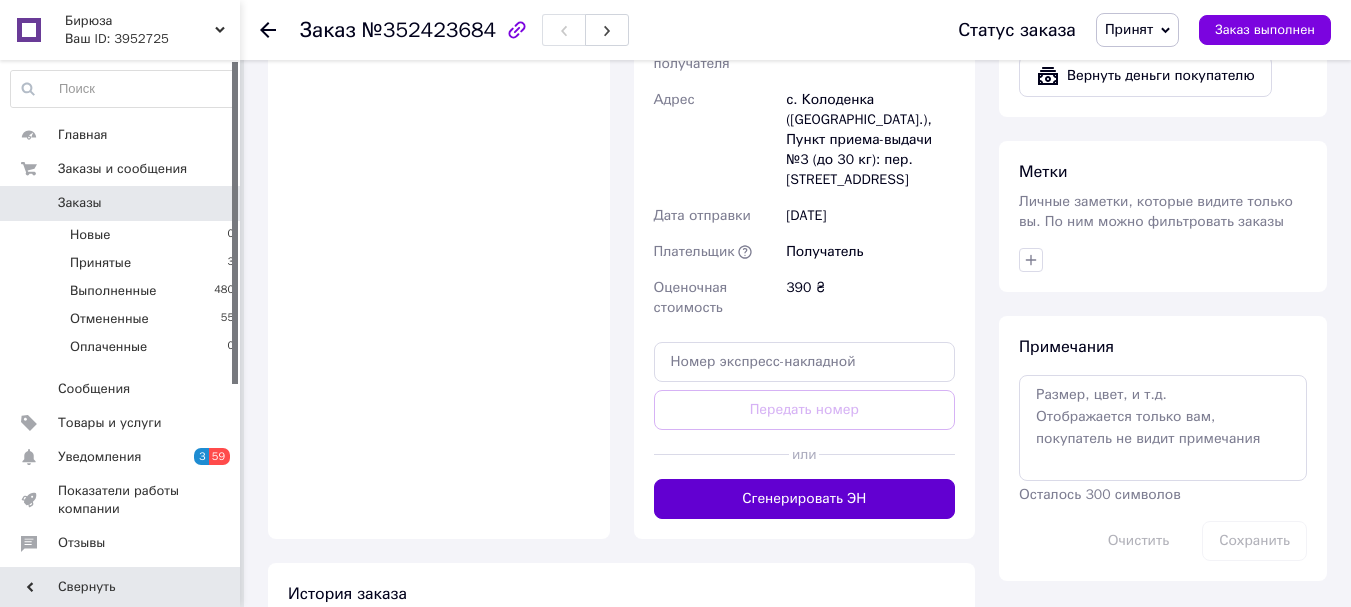 click on "Сгенерировать ЭН" at bounding box center [805, 499] 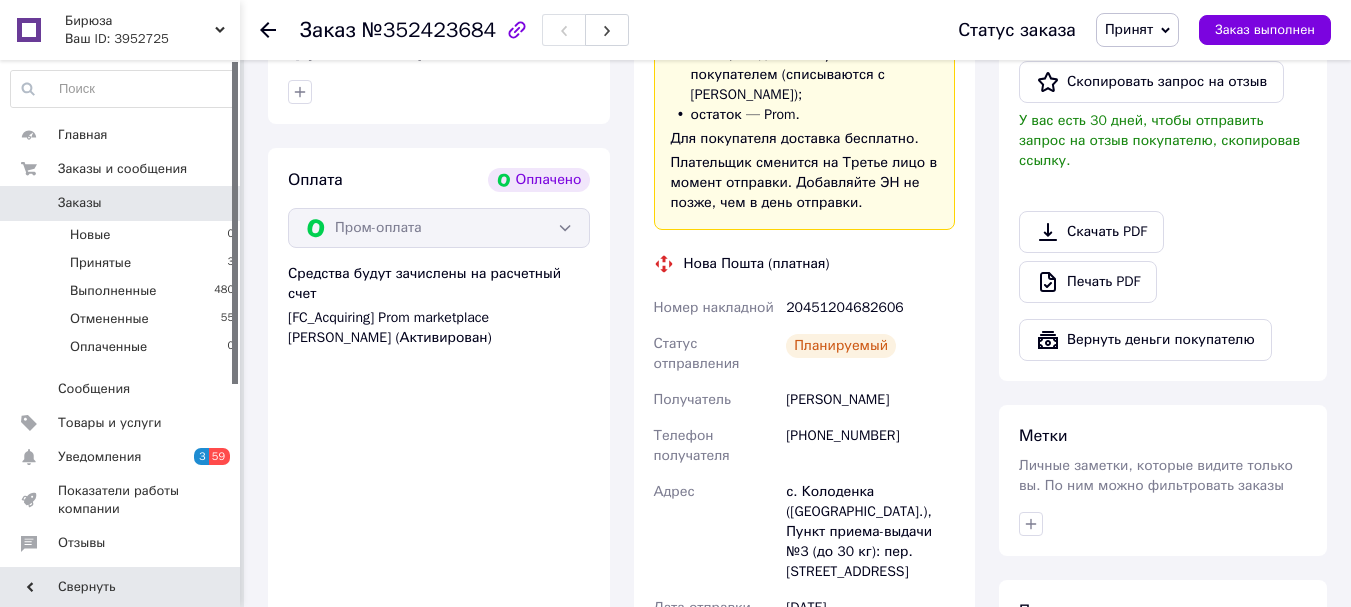 scroll, scrollTop: 500, scrollLeft: 0, axis: vertical 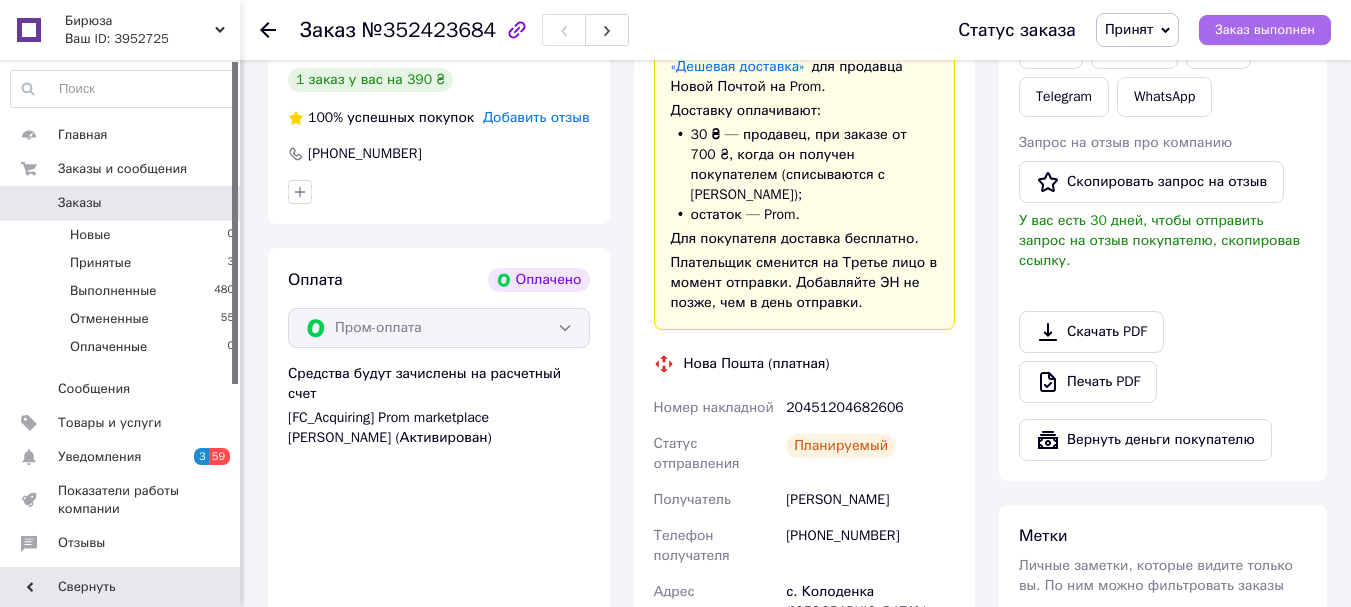 click on "Заказ выполнен" at bounding box center (1265, 30) 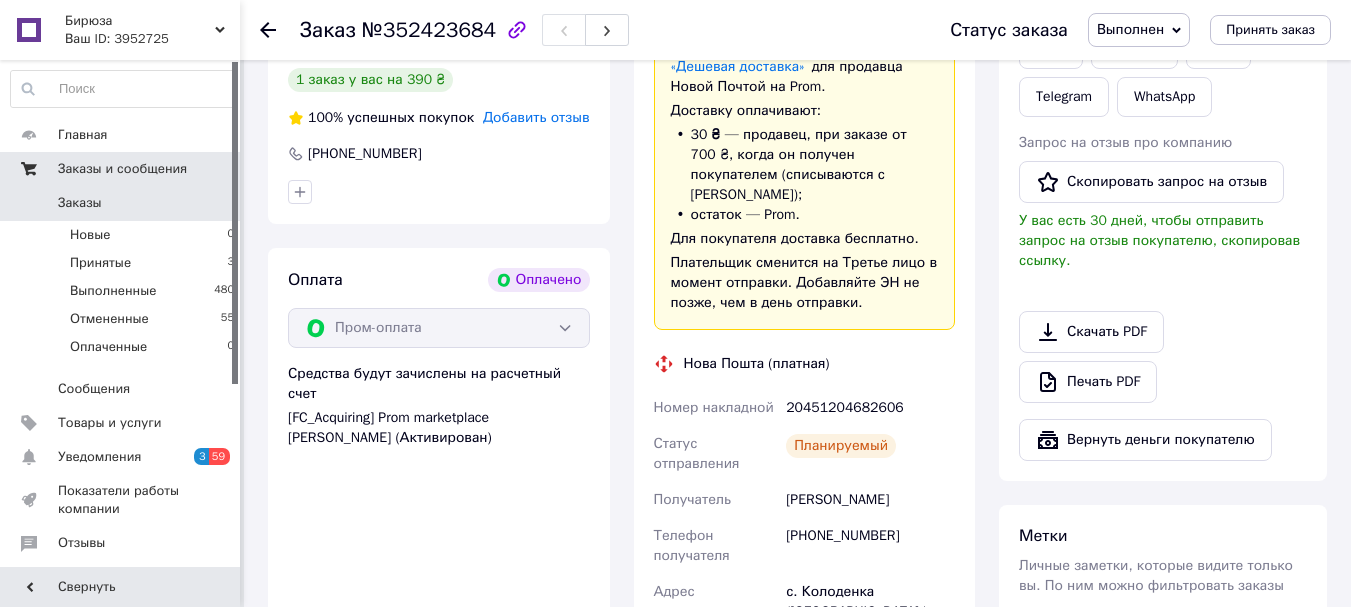 click on "Заказы и сообщения" at bounding box center (122, 169) 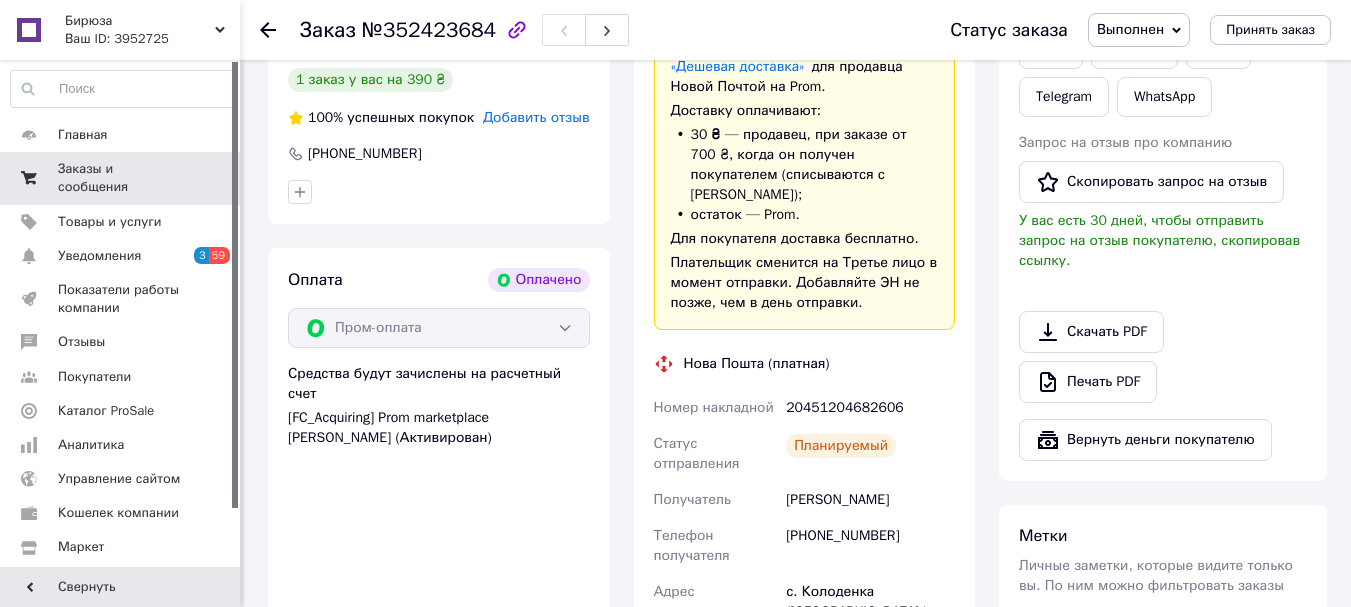 click on "Заказы и сообщения" at bounding box center (121, 178) 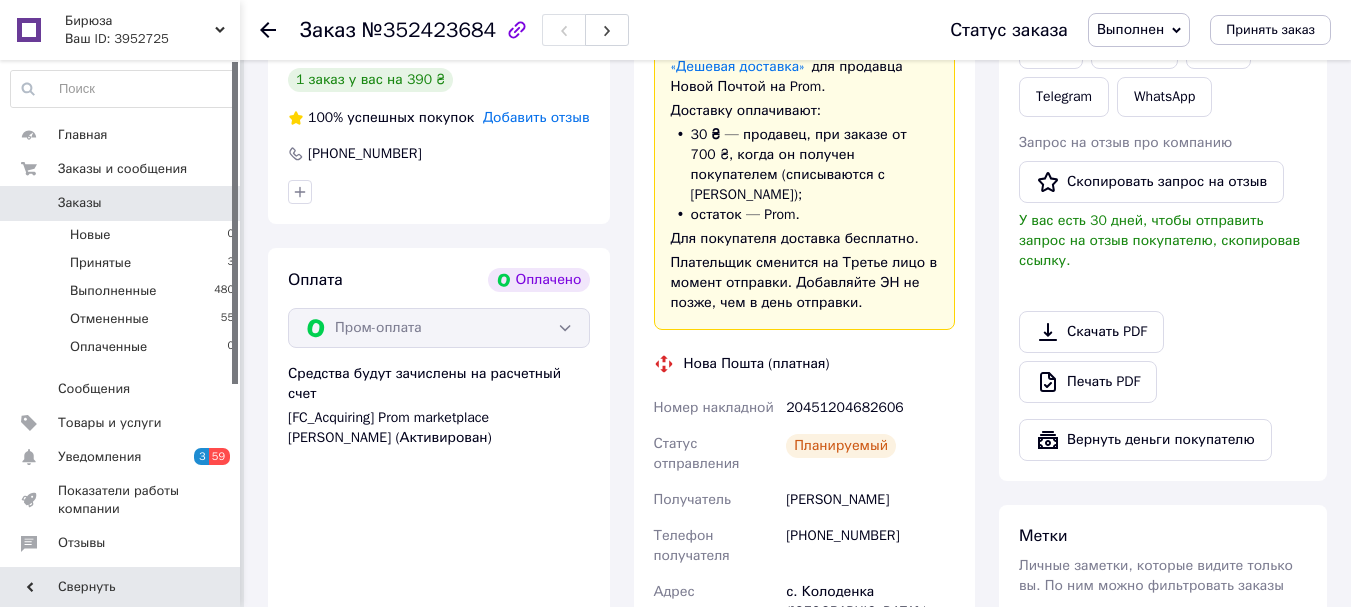 click on "Заказы" at bounding box center (121, 203) 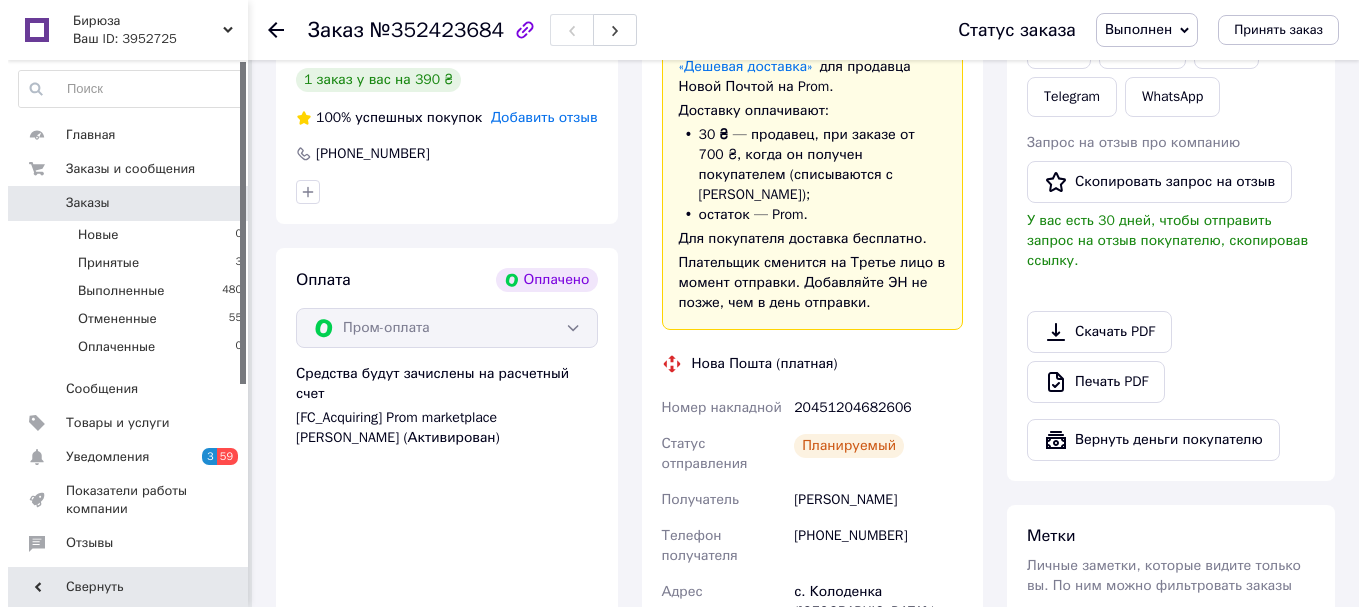 scroll, scrollTop: 0, scrollLeft: 0, axis: both 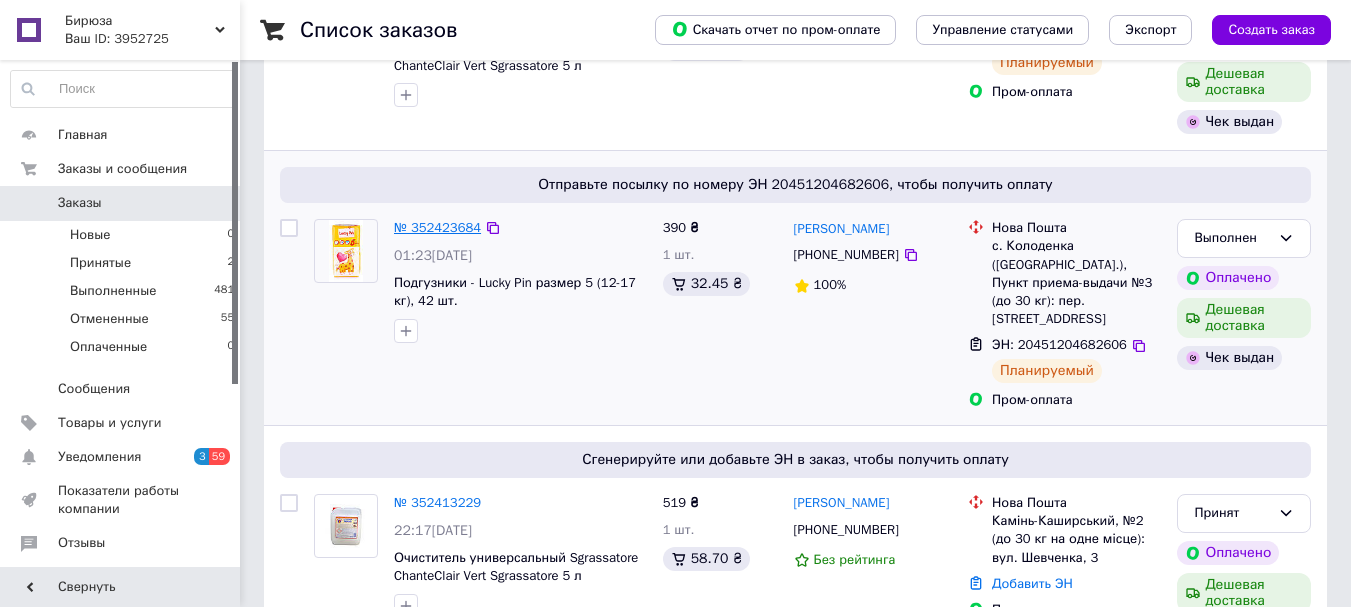 click on "№ 352423684" at bounding box center (437, 227) 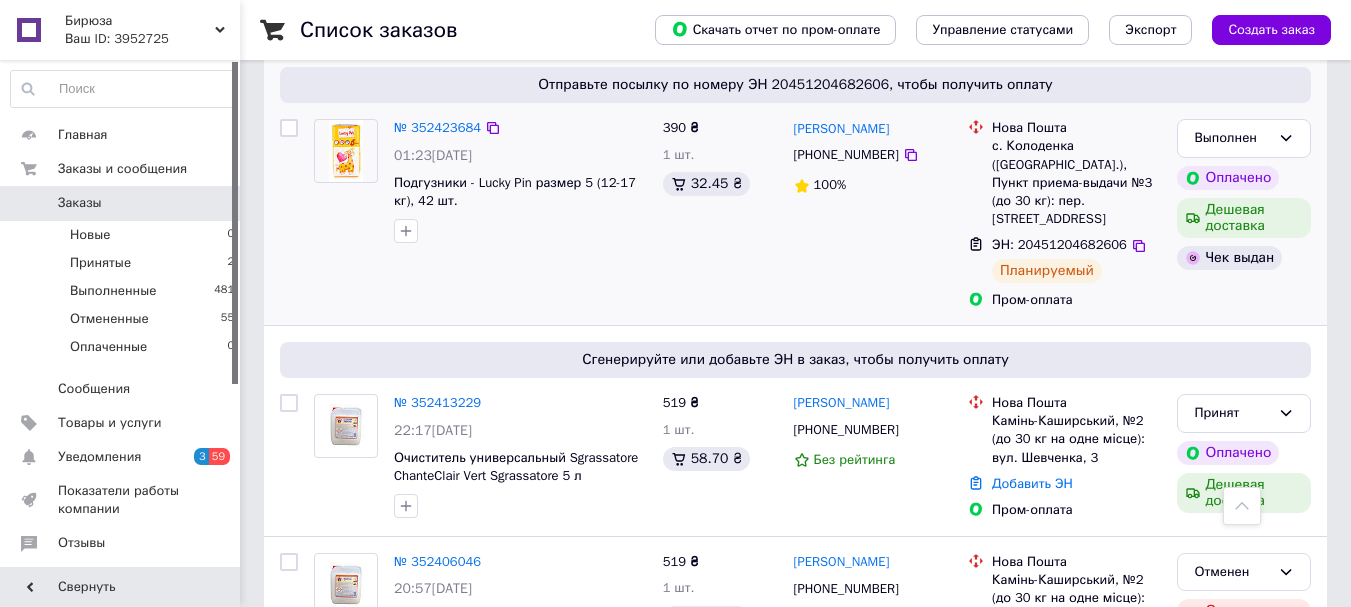 scroll, scrollTop: 500, scrollLeft: 0, axis: vertical 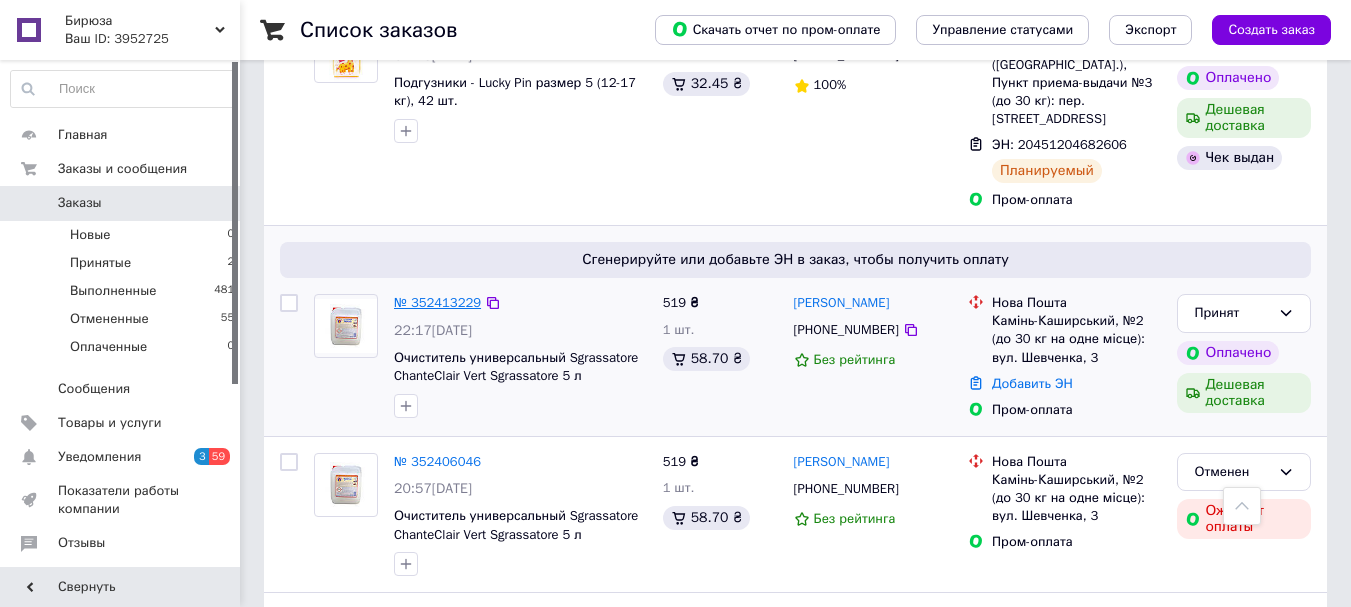 click on "№ 352413229" at bounding box center (437, 302) 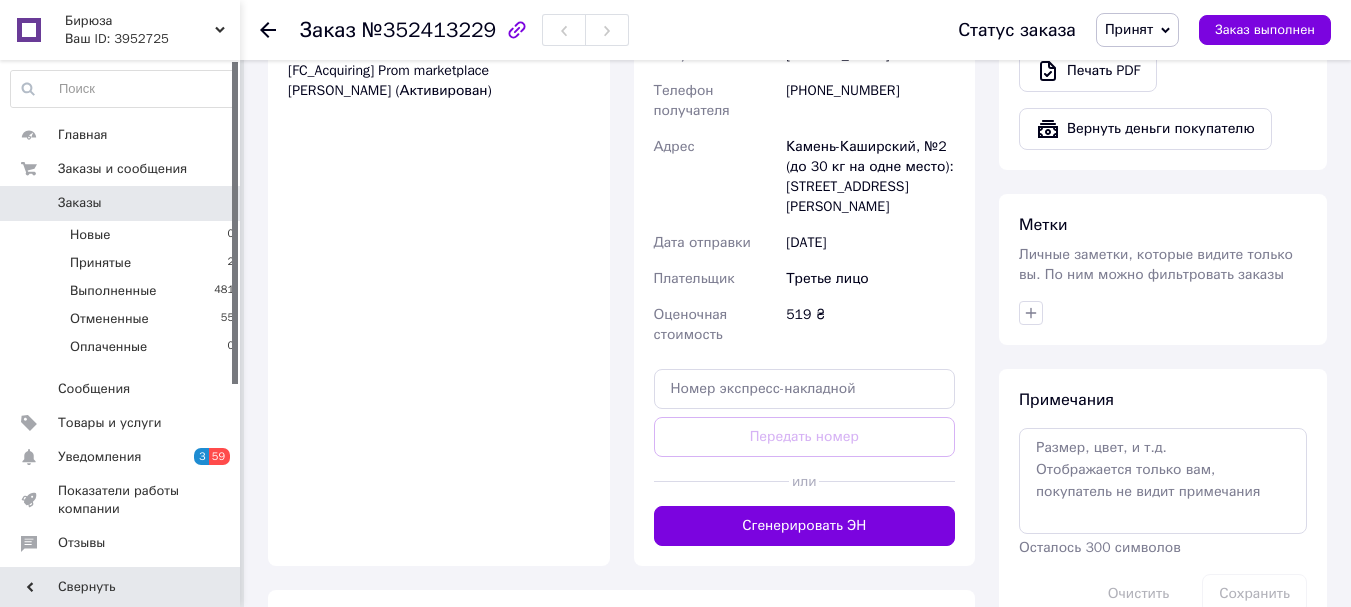 scroll, scrollTop: 900, scrollLeft: 0, axis: vertical 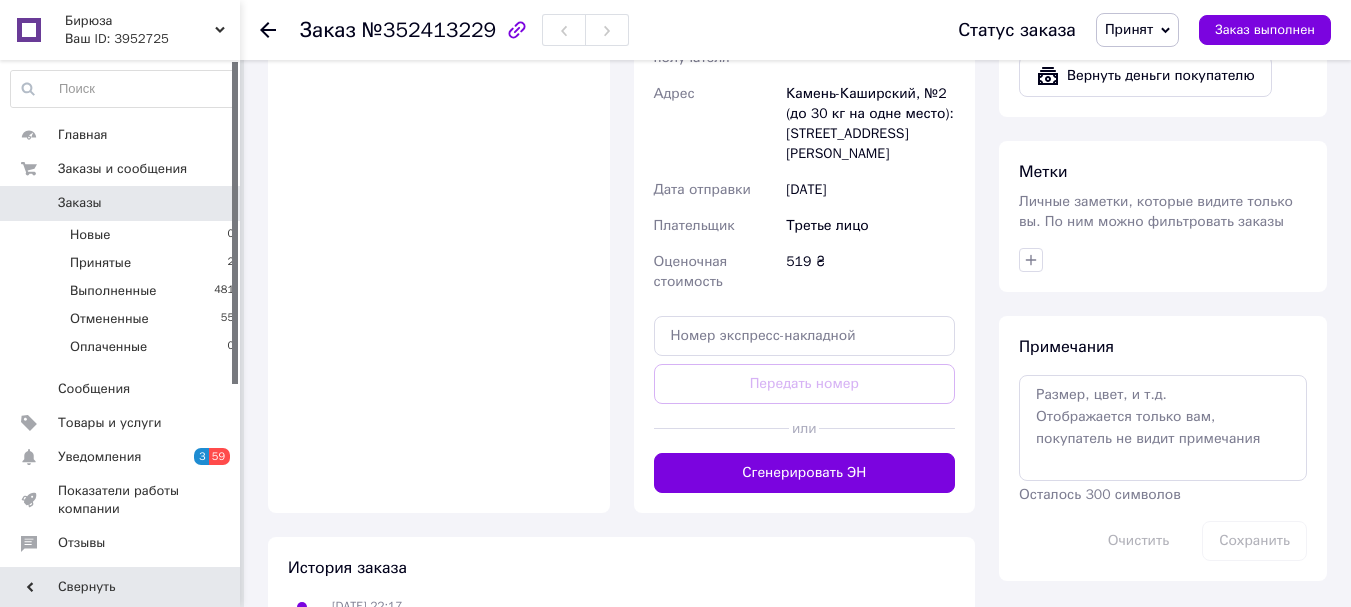 click on "Сгенерировать ЭН" at bounding box center (805, 473) 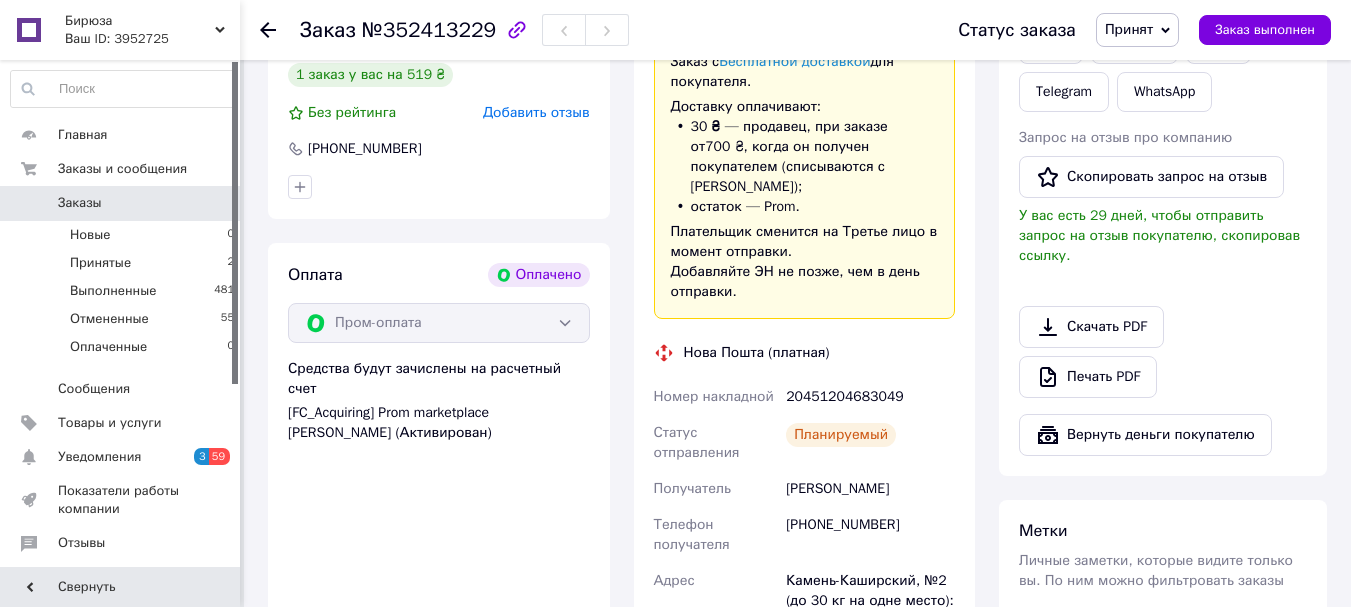 scroll, scrollTop: 500, scrollLeft: 0, axis: vertical 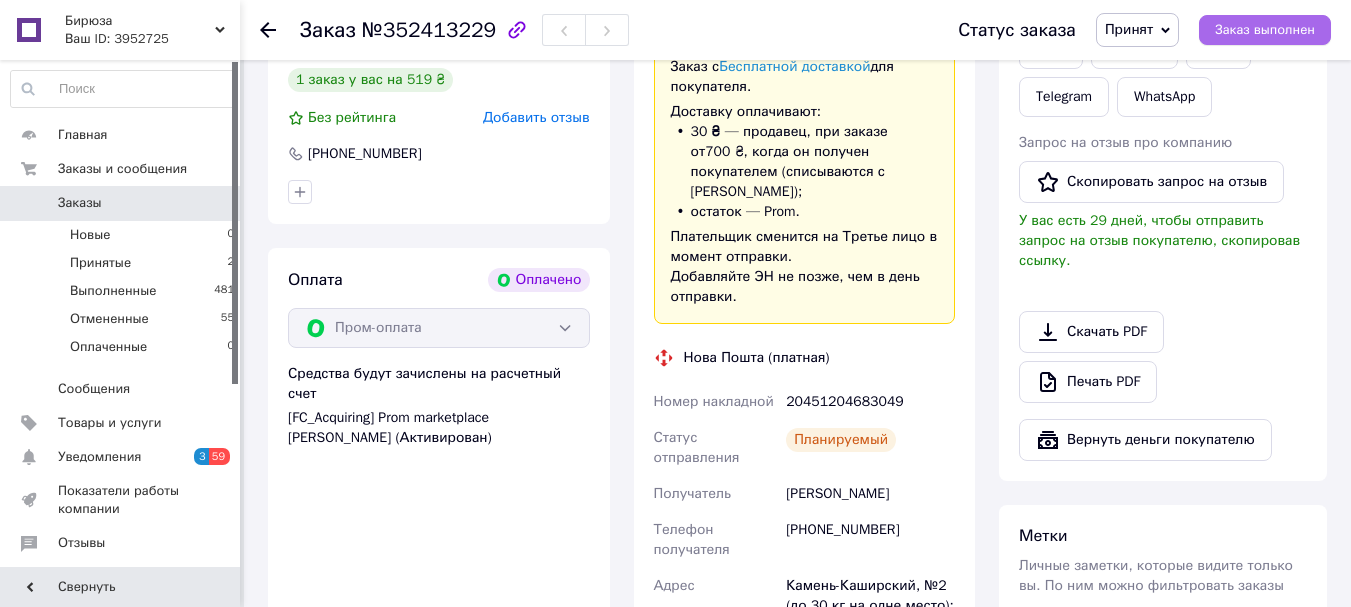 click on "Заказ выполнен" at bounding box center (1265, 30) 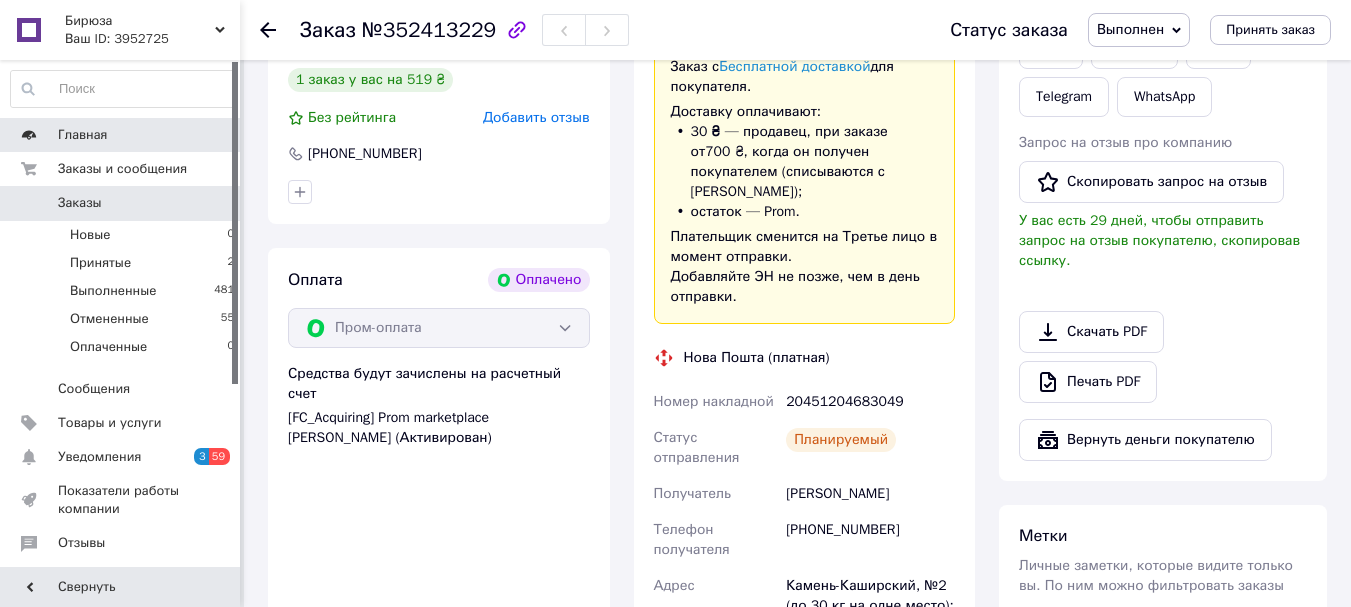 click on "Главная" at bounding box center [83, 135] 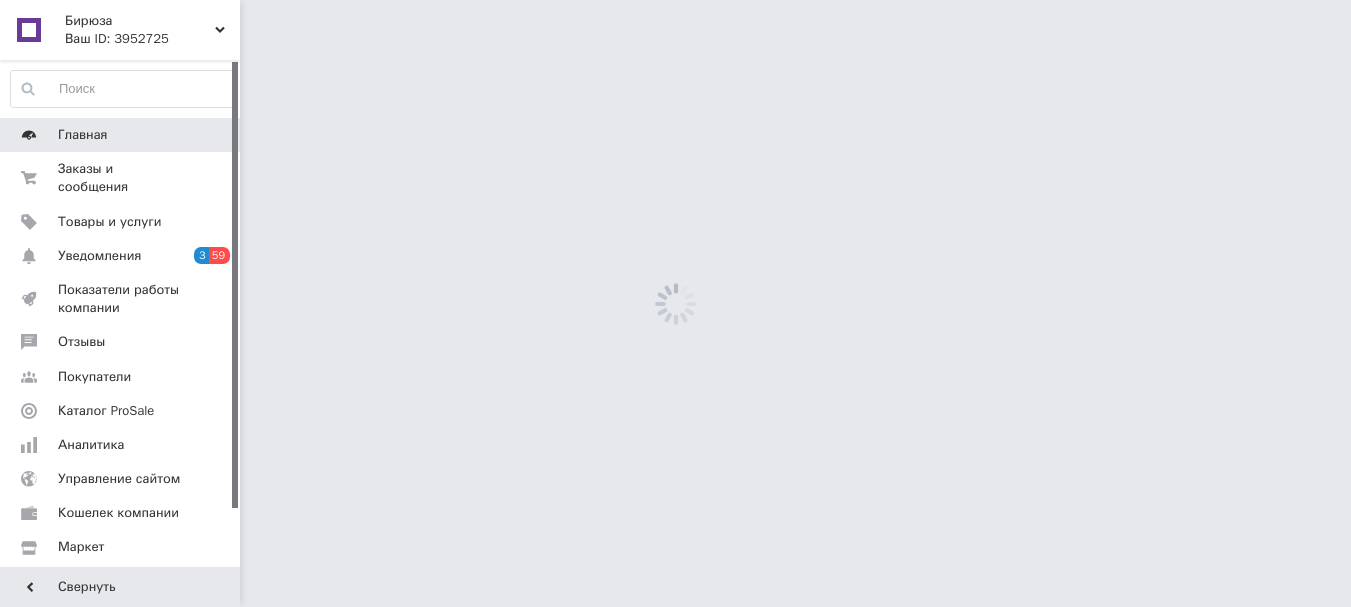 scroll, scrollTop: 0, scrollLeft: 0, axis: both 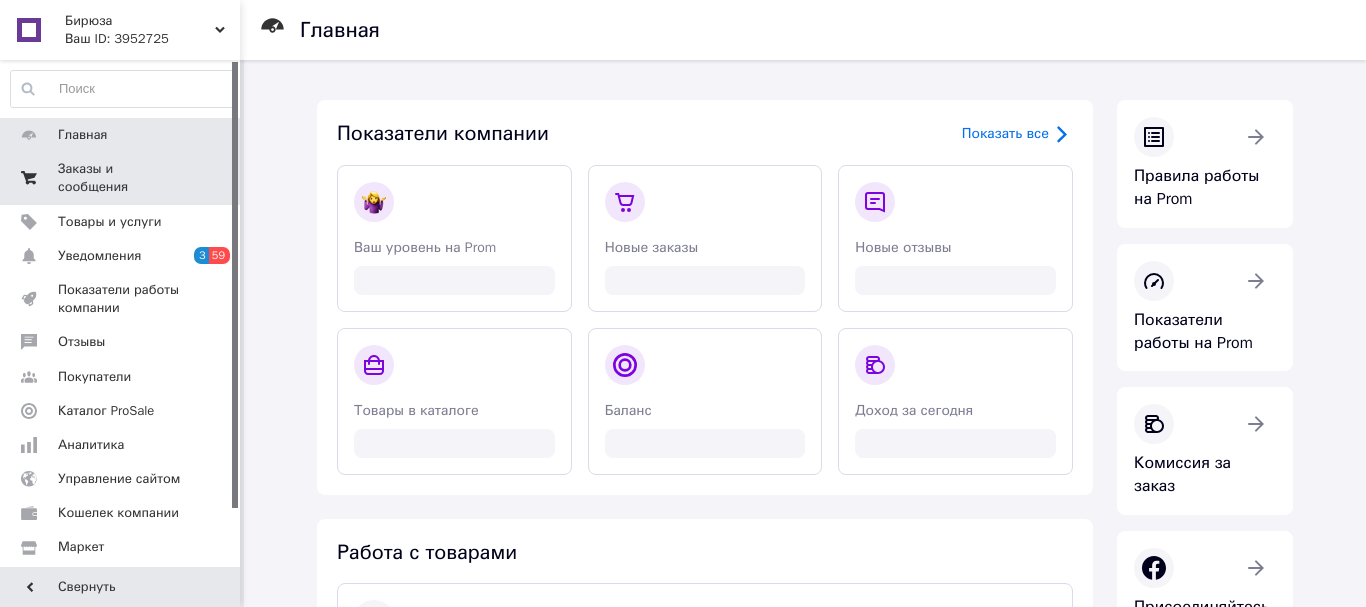 click on "Заказы и сообщения" at bounding box center [121, 178] 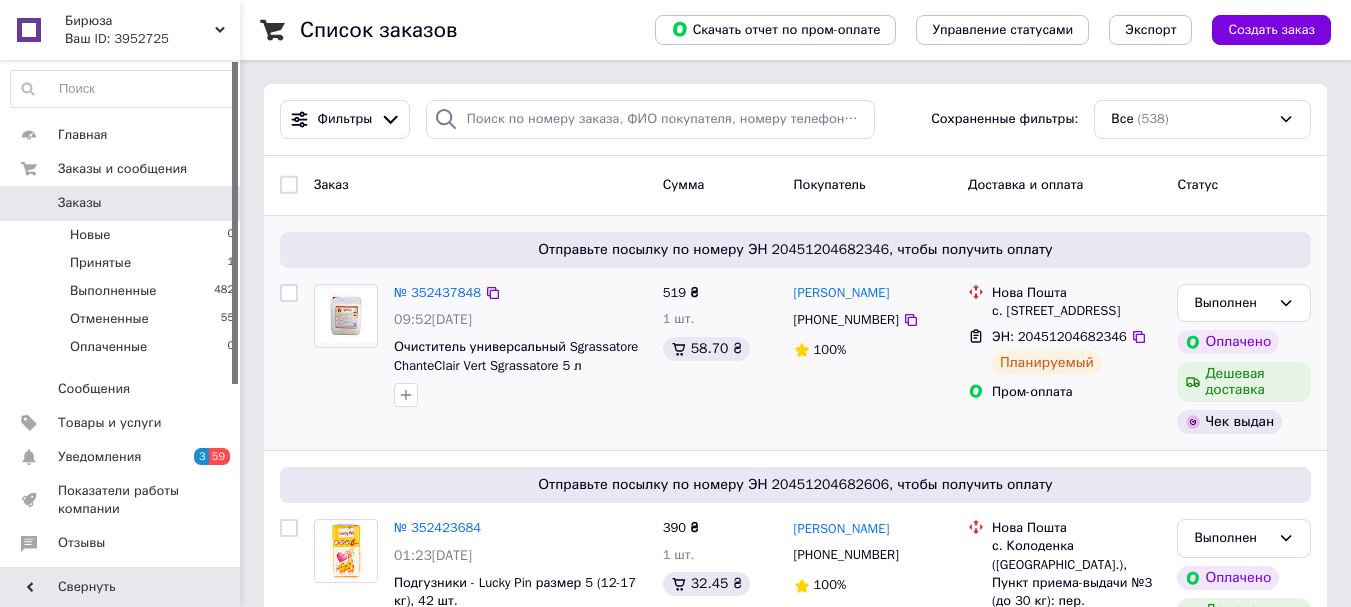 scroll, scrollTop: 100, scrollLeft: 0, axis: vertical 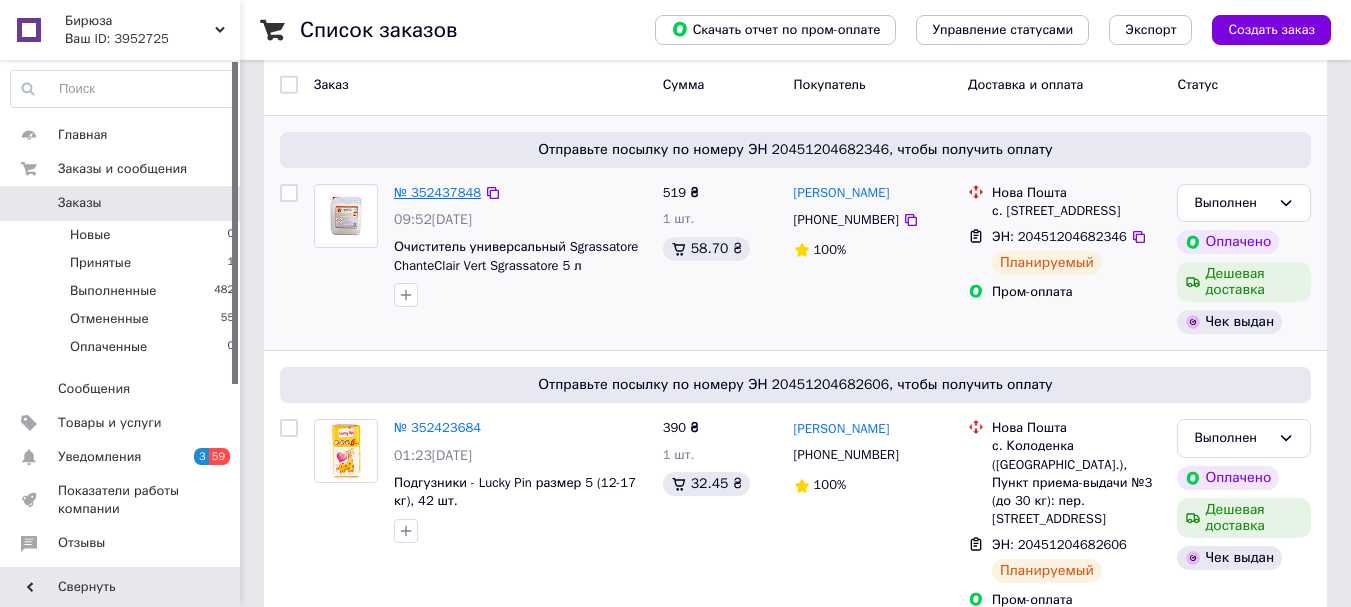 click on "№ 352437848" at bounding box center (437, 192) 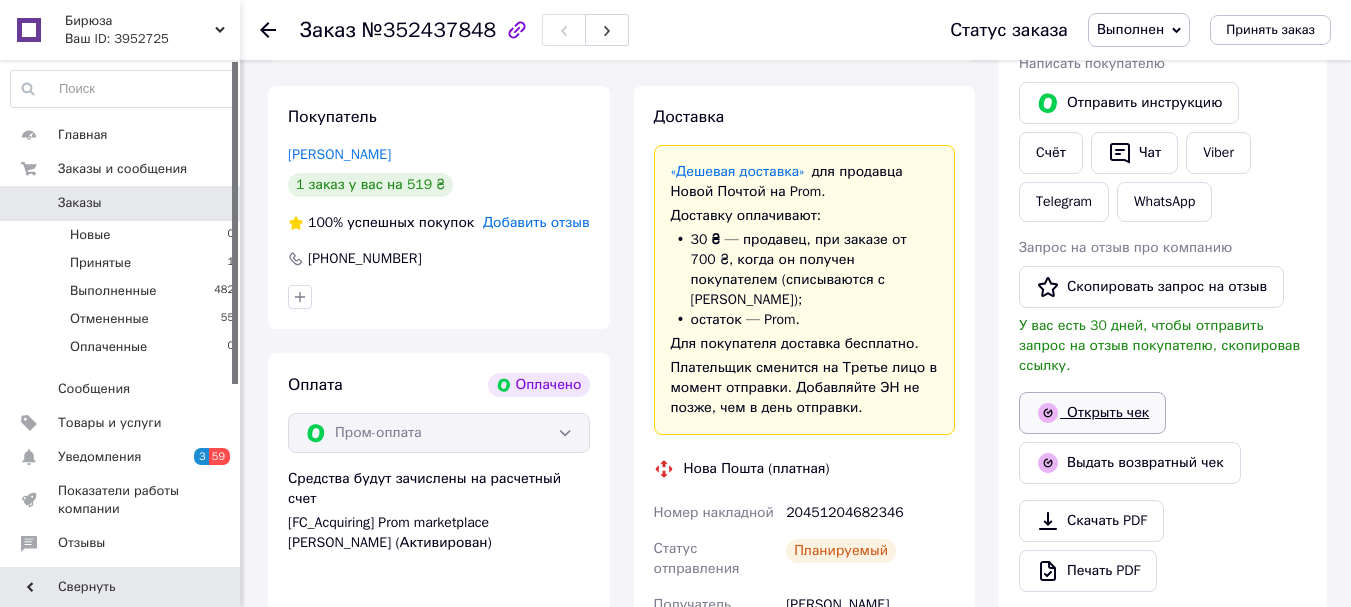 scroll, scrollTop: 500, scrollLeft: 0, axis: vertical 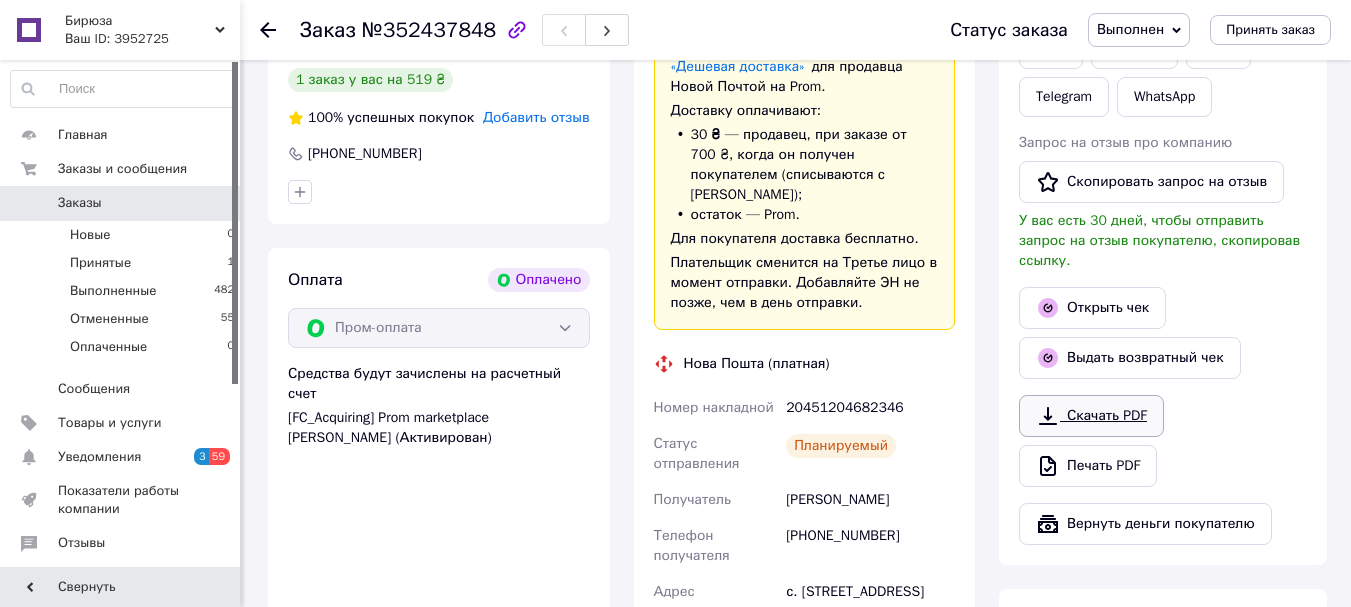 click on "Скачать PDF" at bounding box center (1091, 416) 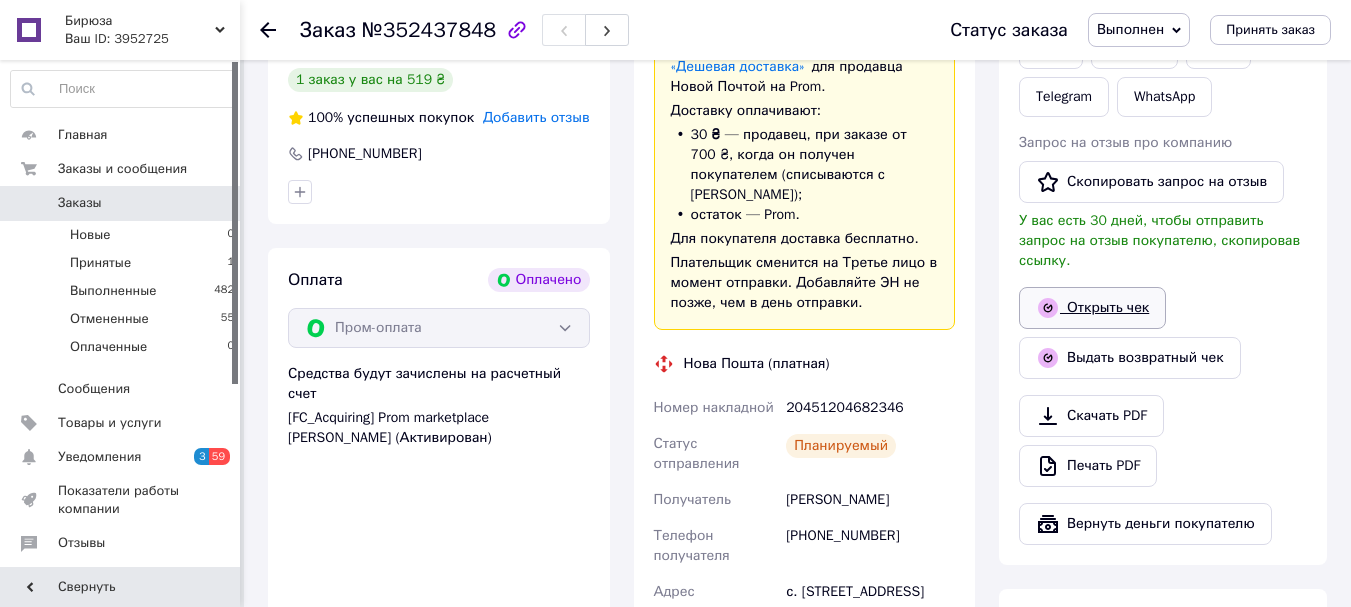click on "Открыть чек" at bounding box center (1092, 308) 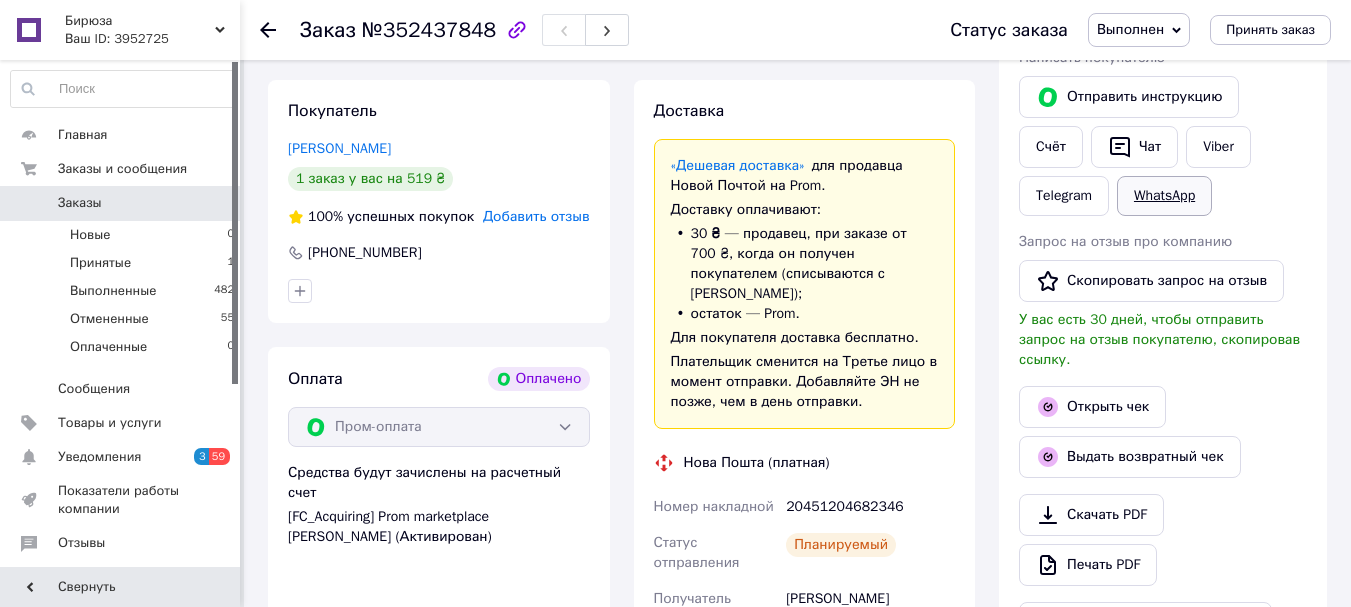 scroll, scrollTop: 400, scrollLeft: 0, axis: vertical 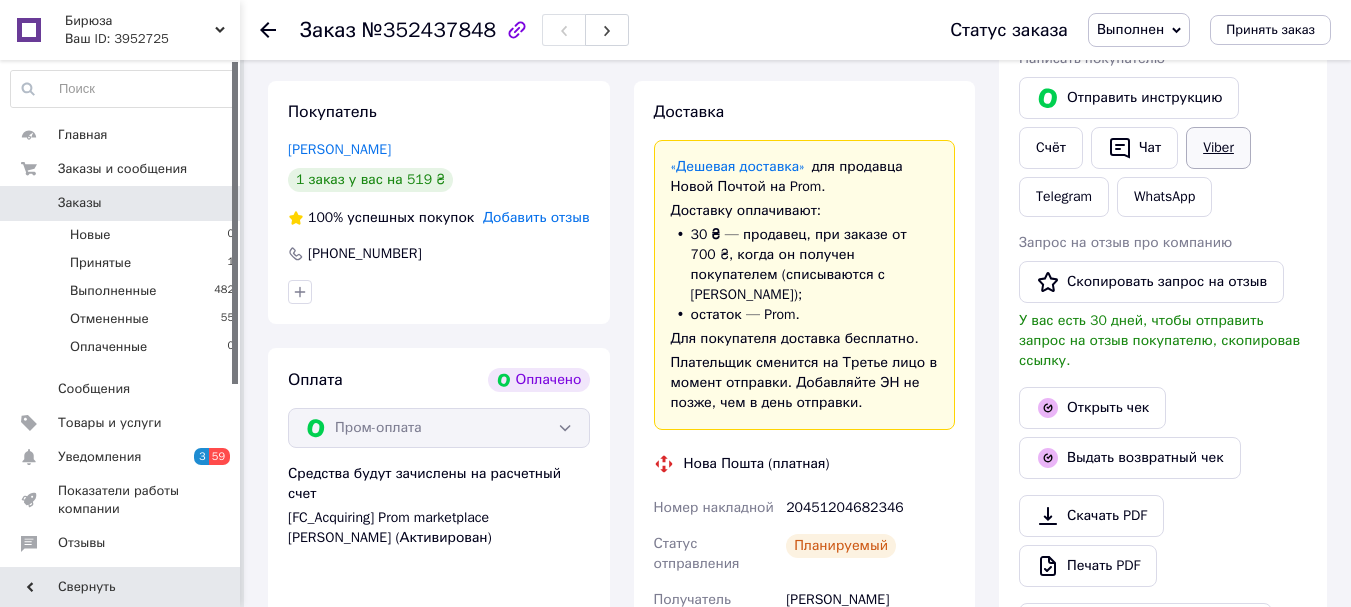 click on "Viber" at bounding box center (1218, 148) 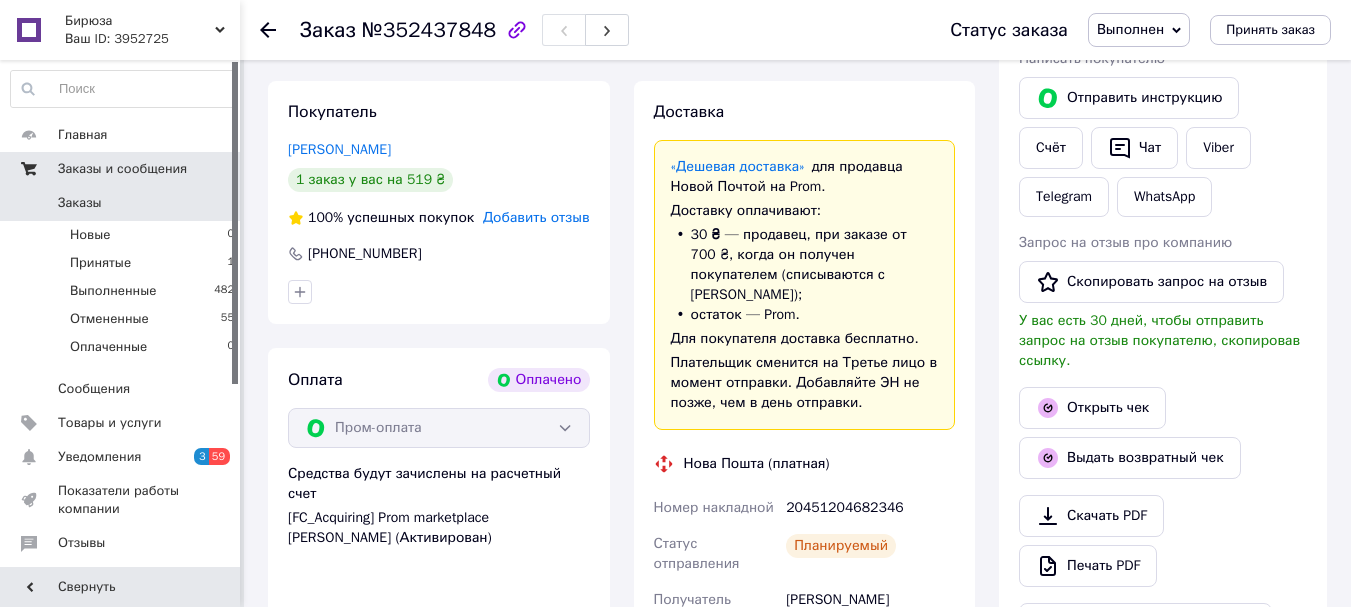 click on "Заказы и сообщения" at bounding box center [122, 169] 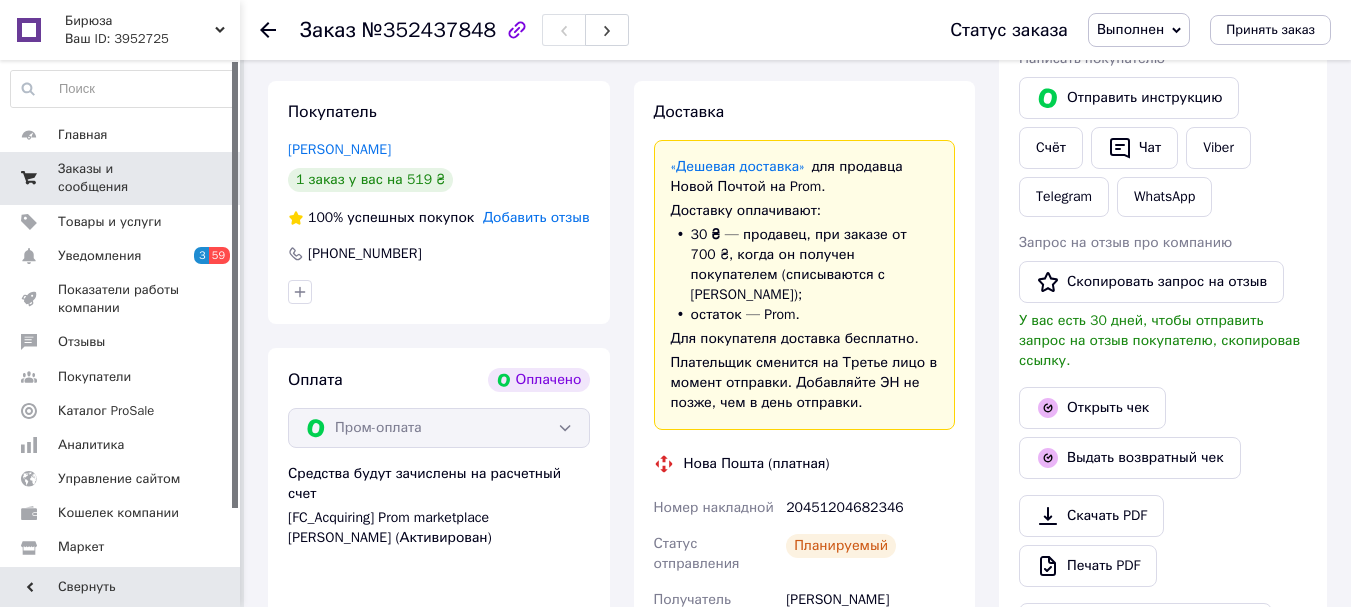 click on "Заказы и сообщения" at bounding box center [121, 178] 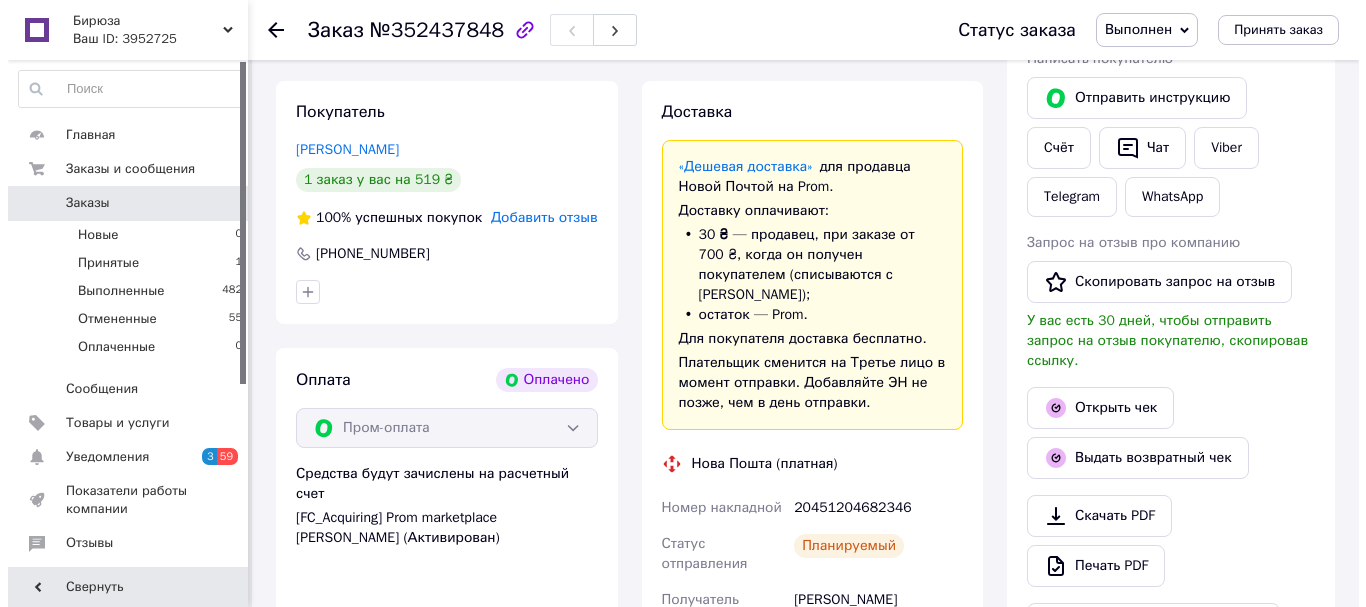 scroll, scrollTop: 0, scrollLeft: 0, axis: both 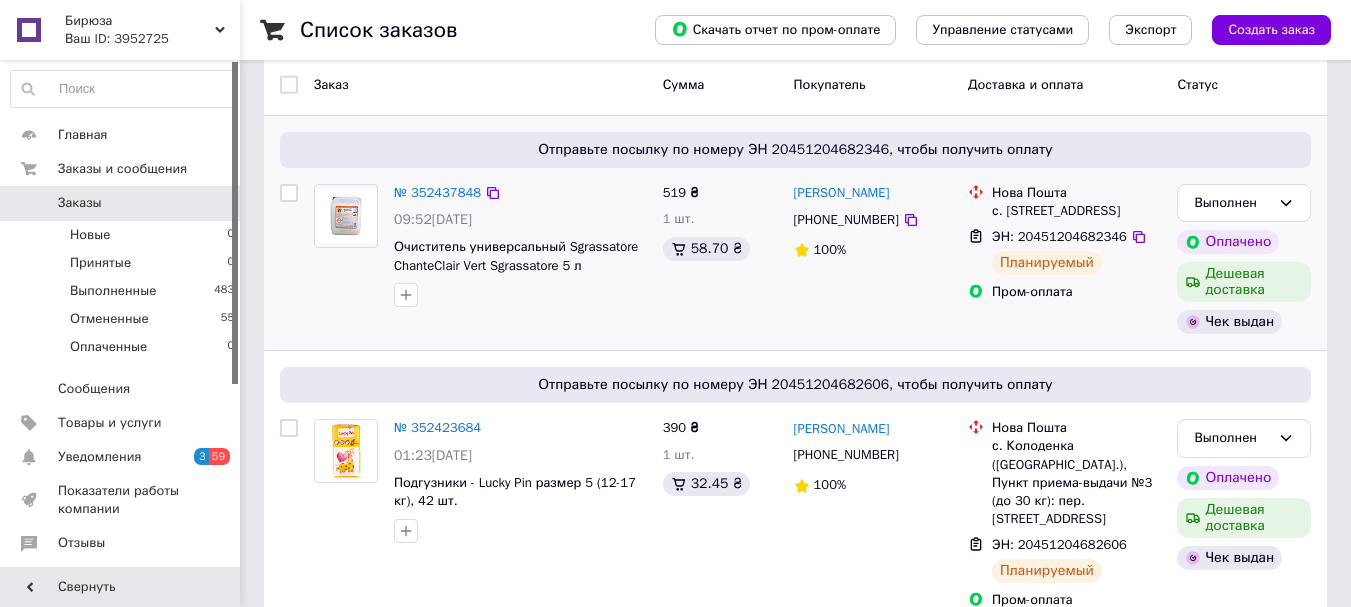 click on "№ 352437848 09:52[DATE] Очиститель универсальный Sgrassatore ChanteClair Vert Sgrassatore  5 л" at bounding box center [480, 259] 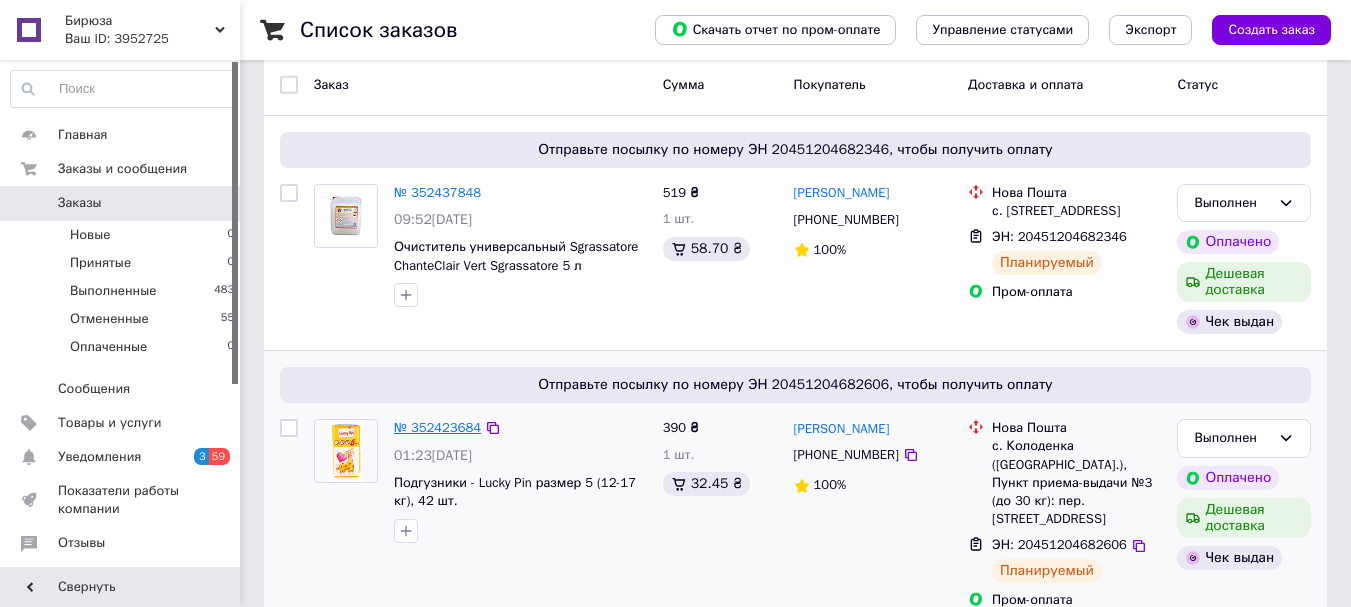 click on "№ 352423684" at bounding box center [437, 427] 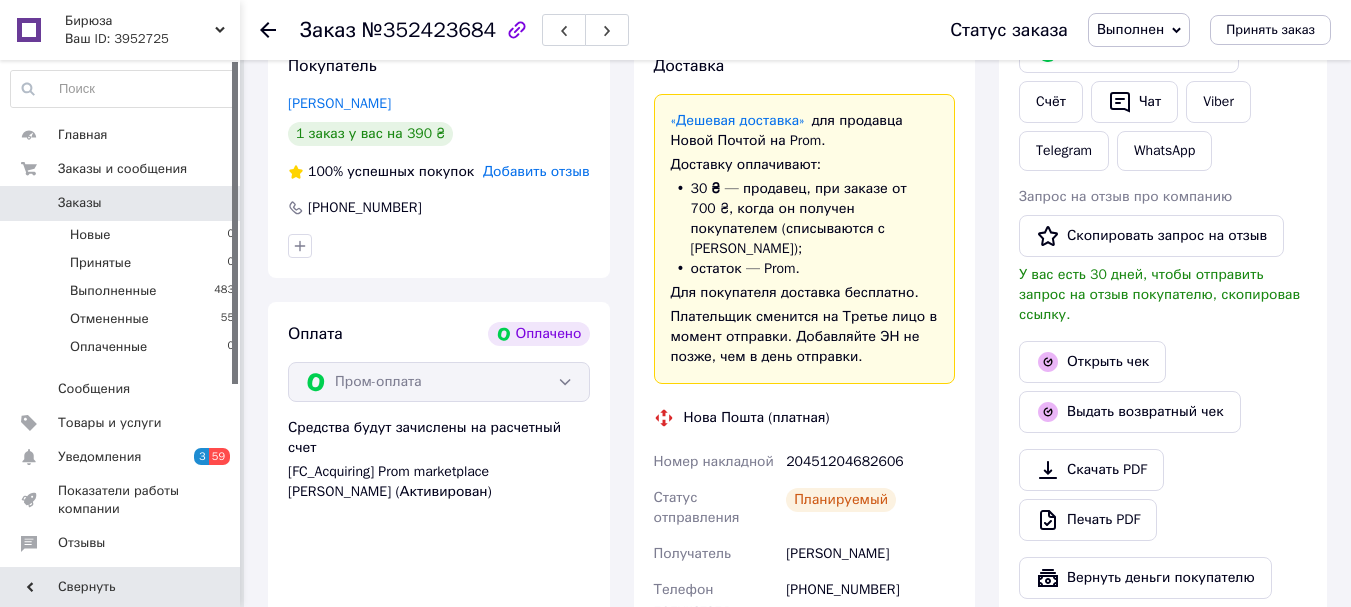 scroll, scrollTop: 500, scrollLeft: 0, axis: vertical 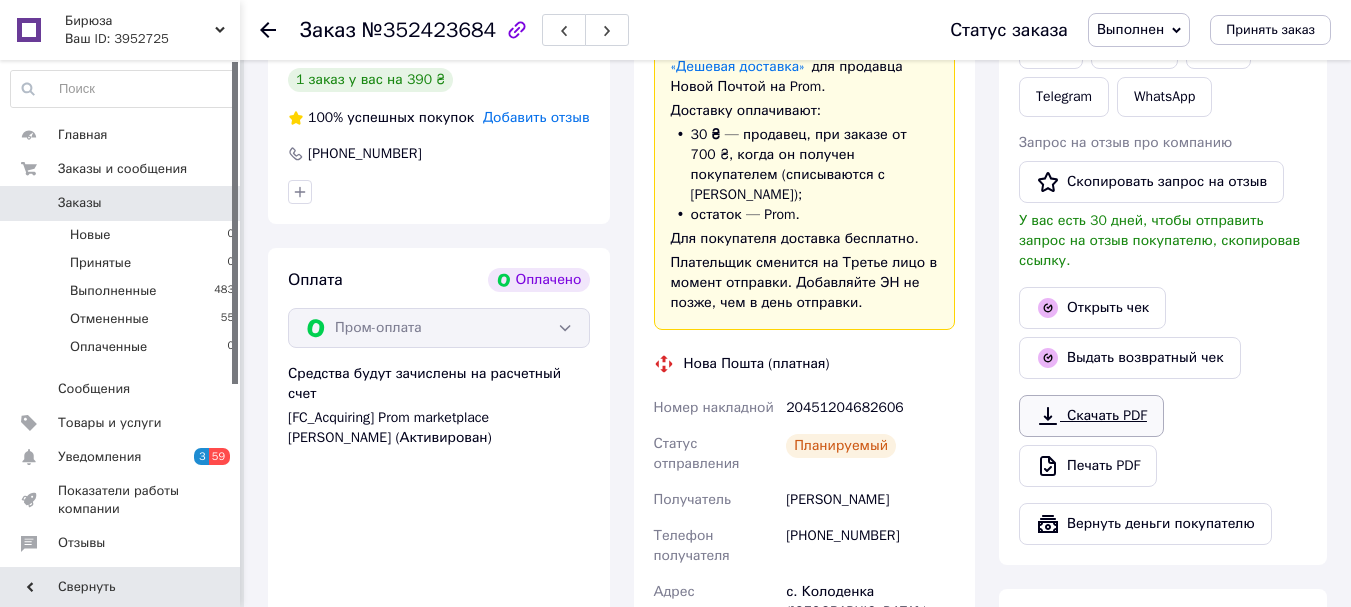 click on "Скачать PDF" at bounding box center [1091, 416] 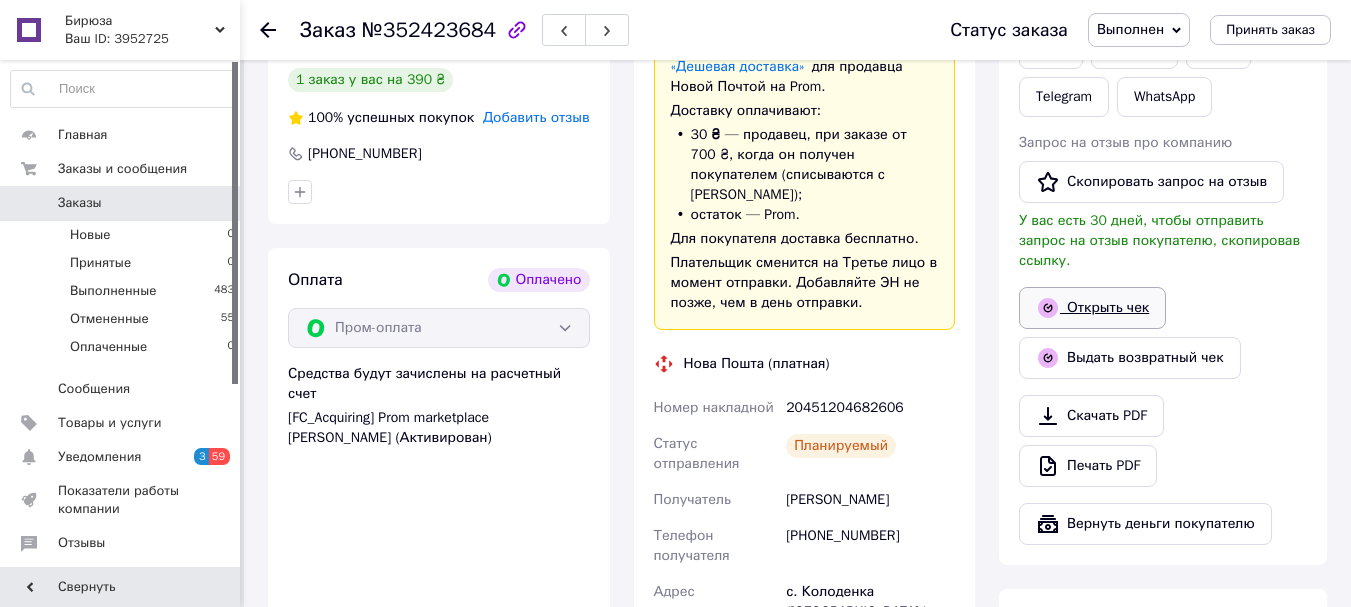 click on "Открыть чек" at bounding box center [1092, 308] 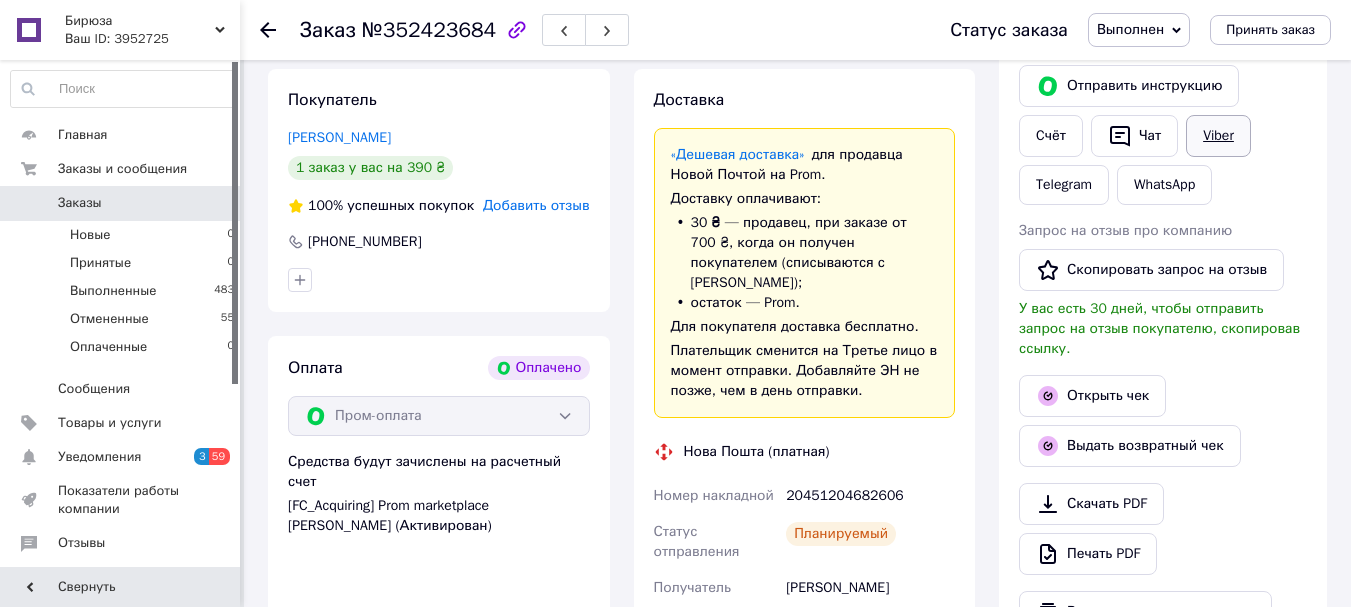 scroll, scrollTop: 400, scrollLeft: 0, axis: vertical 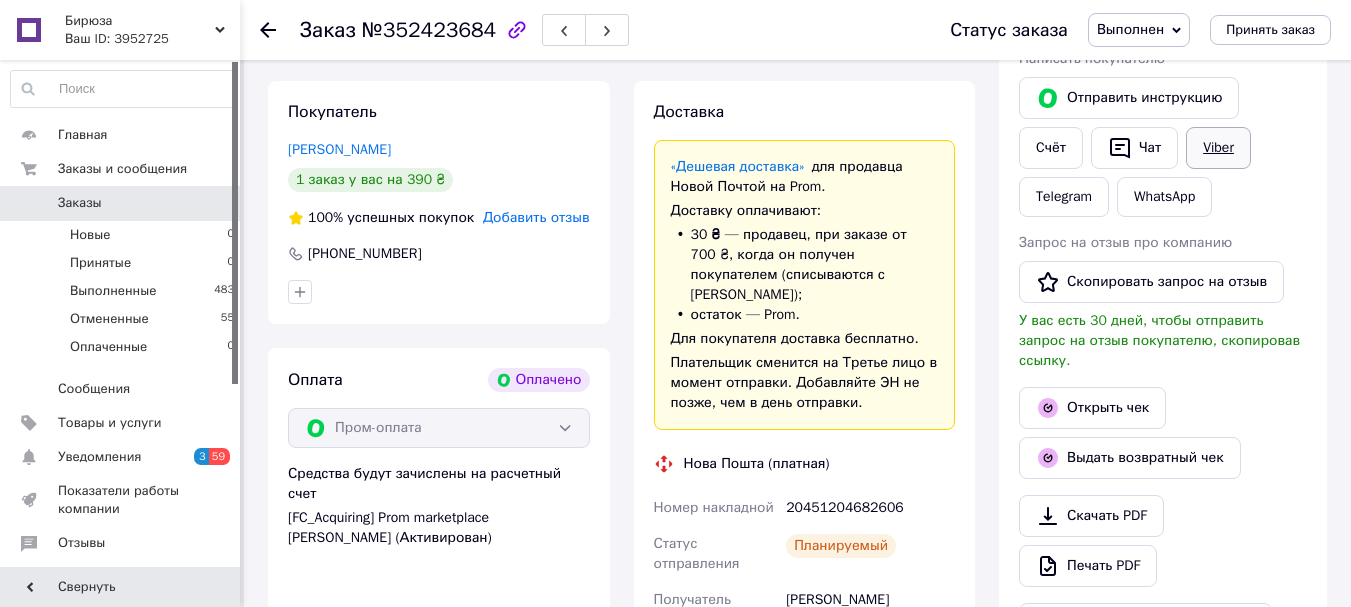 click on "Viber" at bounding box center [1218, 148] 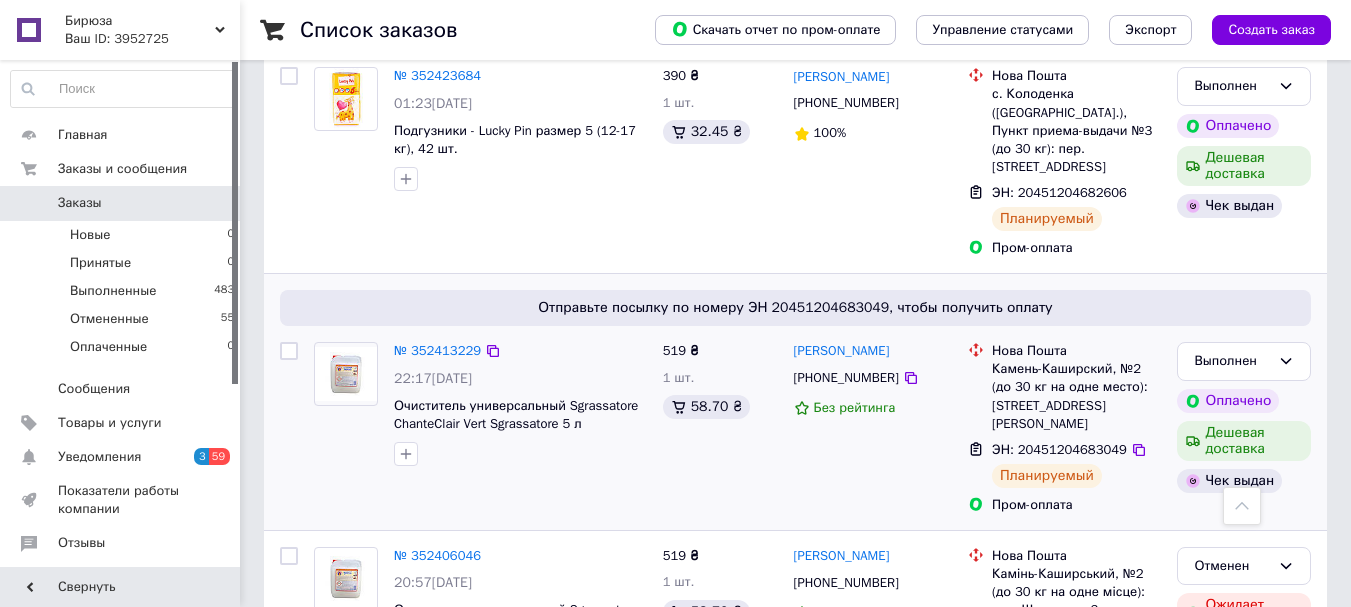 scroll, scrollTop: 552, scrollLeft: 0, axis: vertical 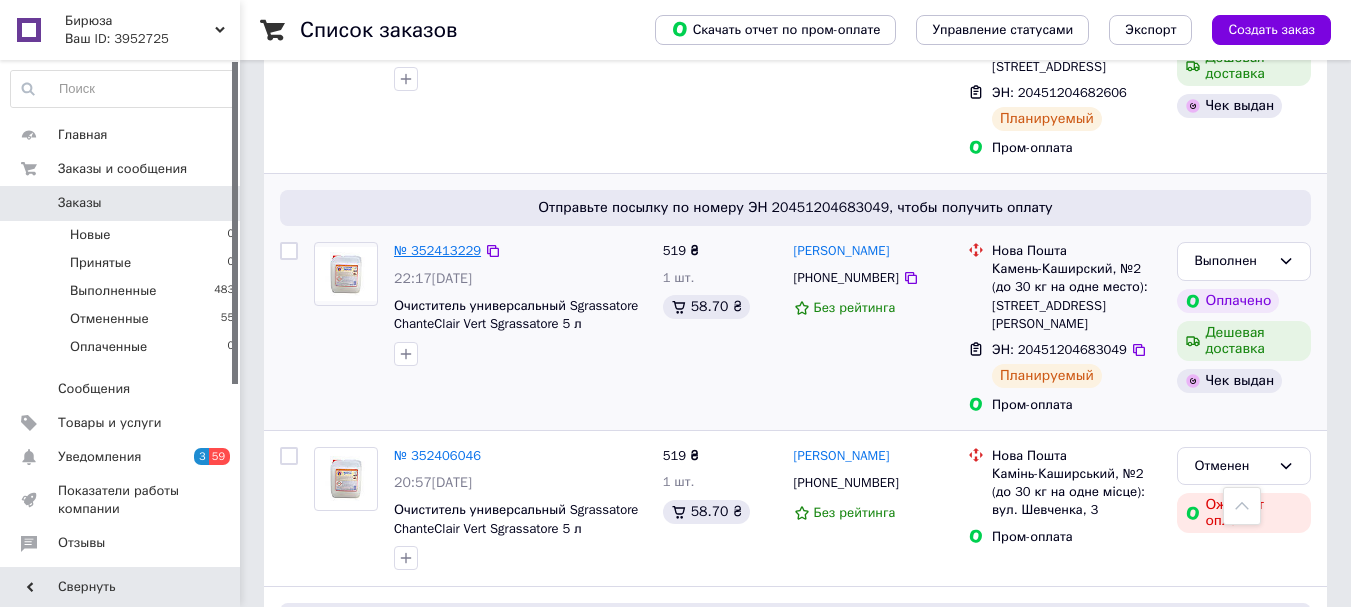 click on "№ 352413229" at bounding box center (437, 250) 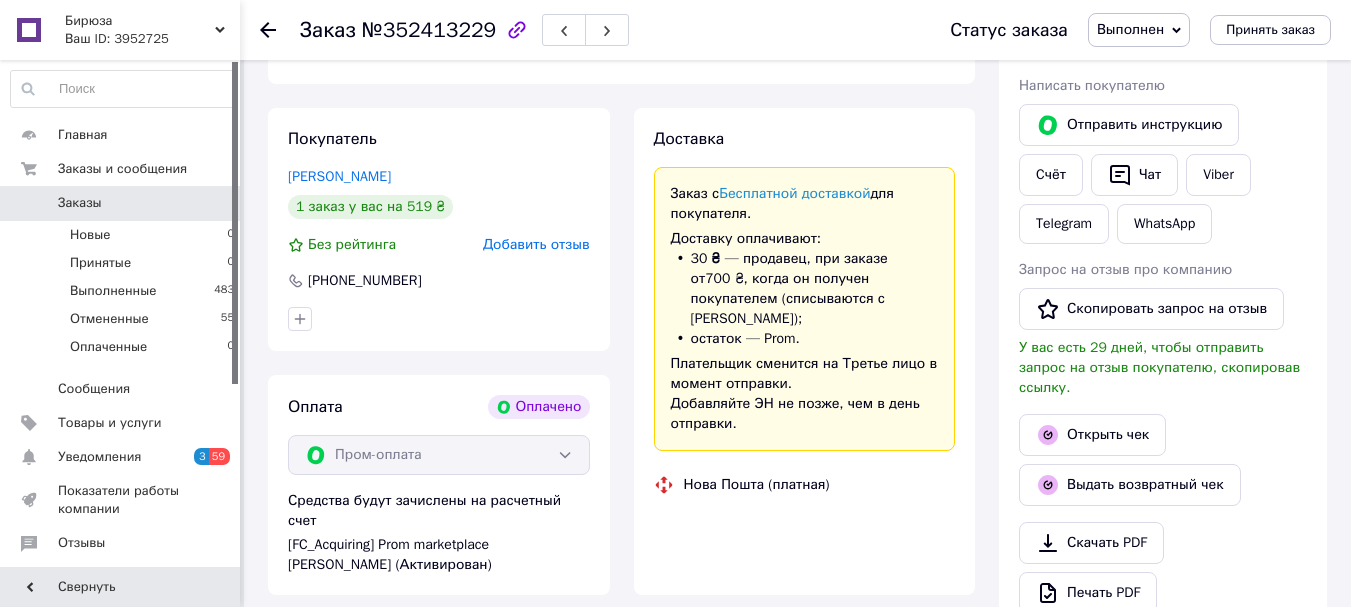 scroll, scrollTop: 552, scrollLeft: 0, axis: vertical 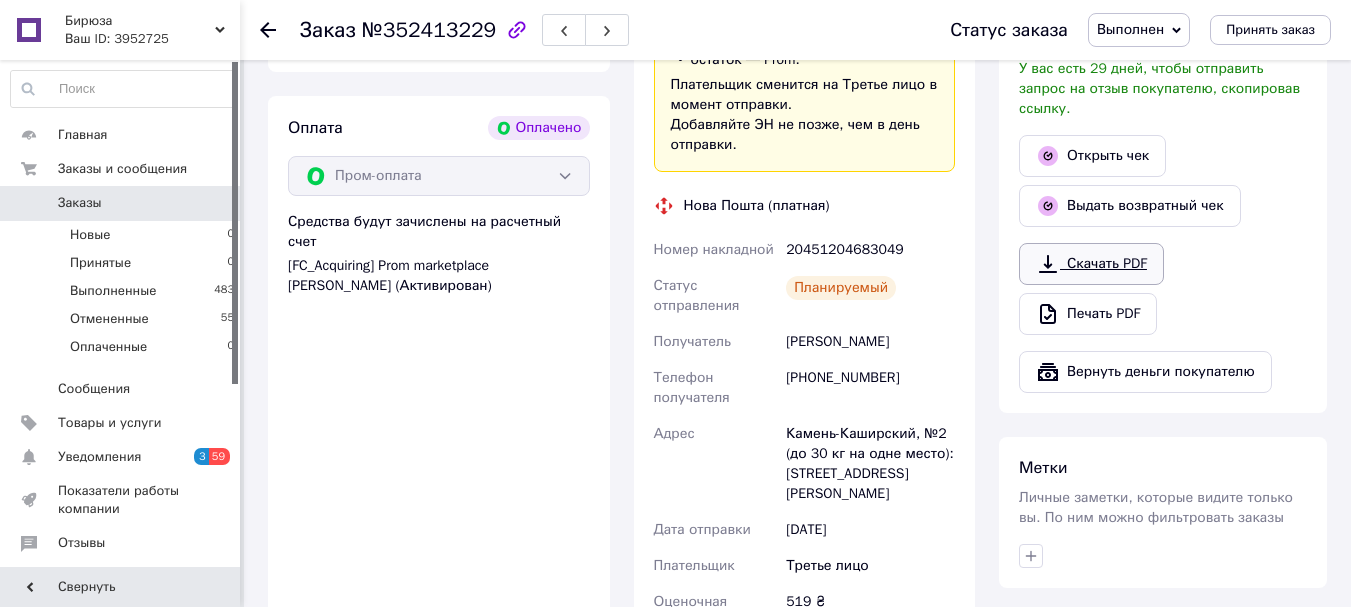 click on "Скачать PDF" at bounding box center (1091, 264) 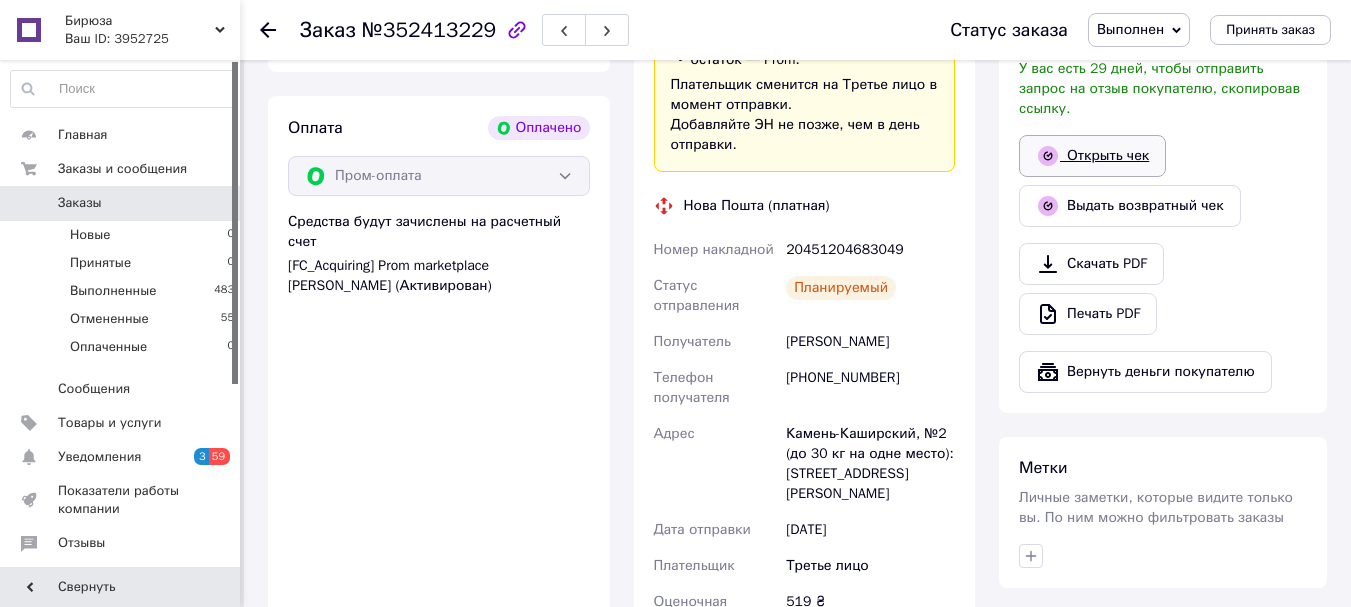click on "Открыть чек" at bounding box center [1092, 156] 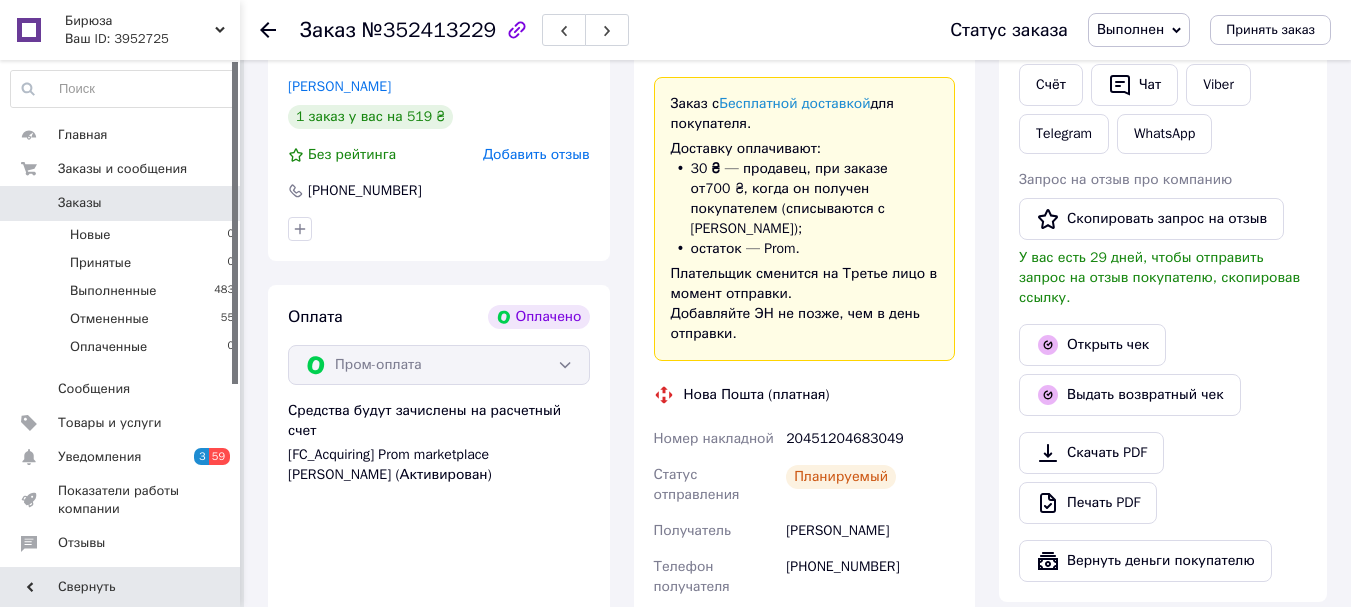 scroll, scrollTop: 452, scrollLeft: 0, axis: vertical 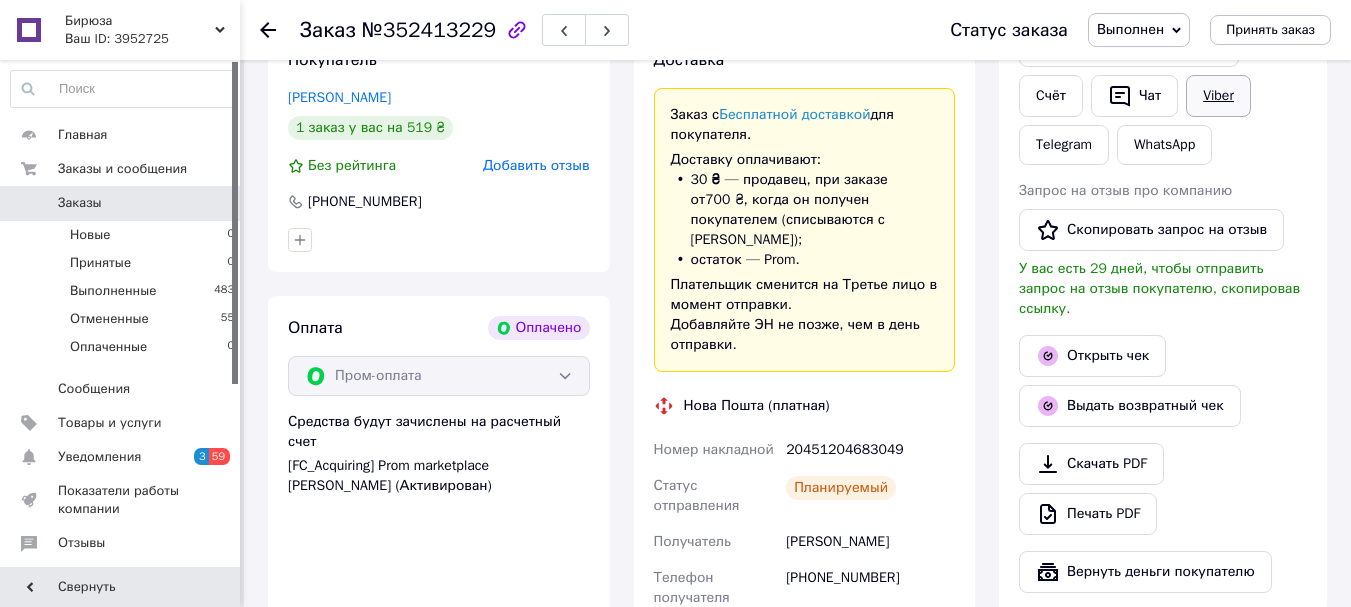 click on "Viber" at bounding box center (1218, 96) 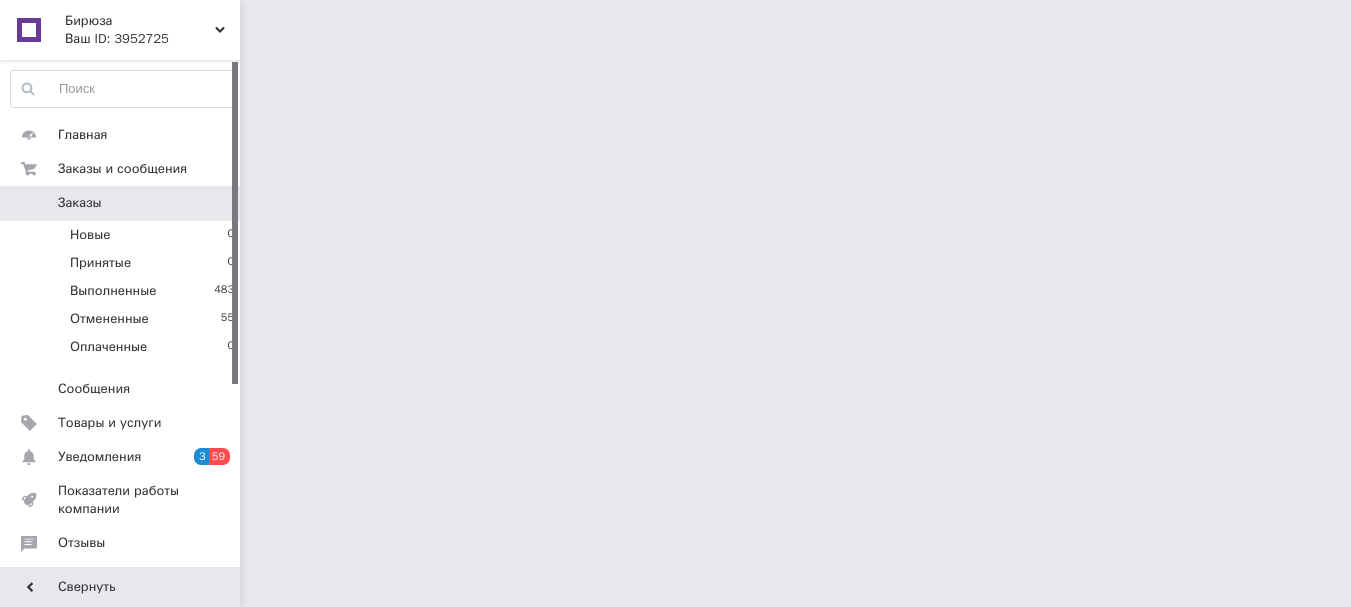 scroll, scrollTop: 0, scrollLeft: 0, axis: both 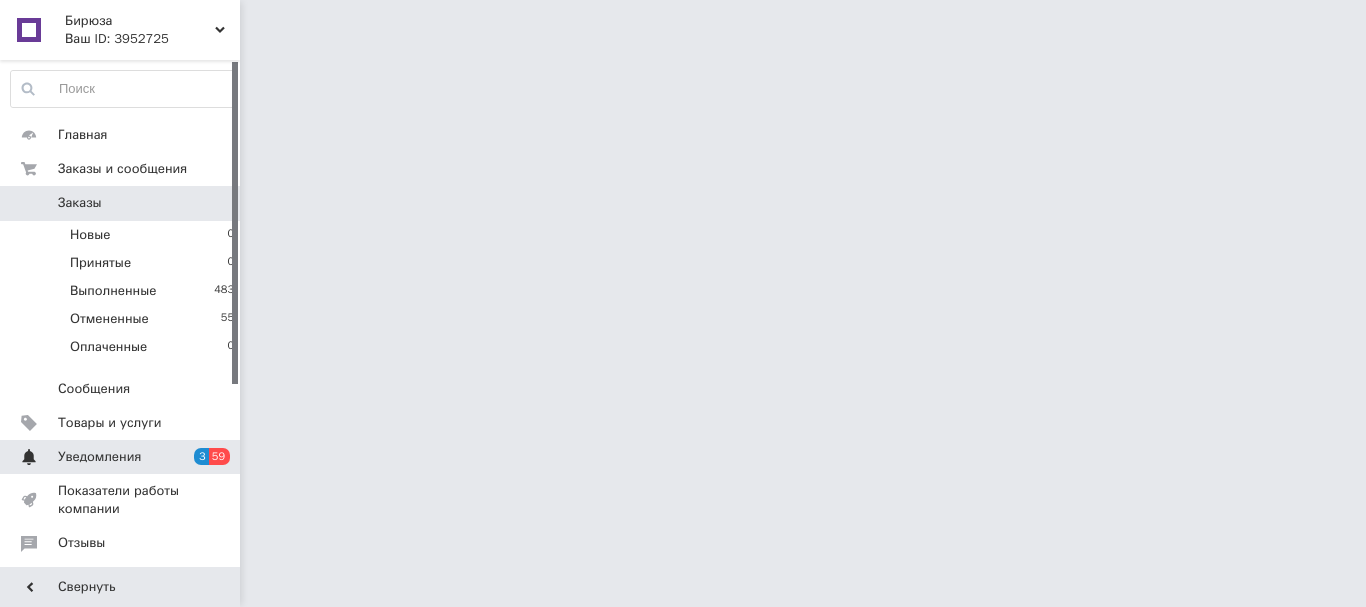 click on "Уведомления" at bounding box center [99, 457] 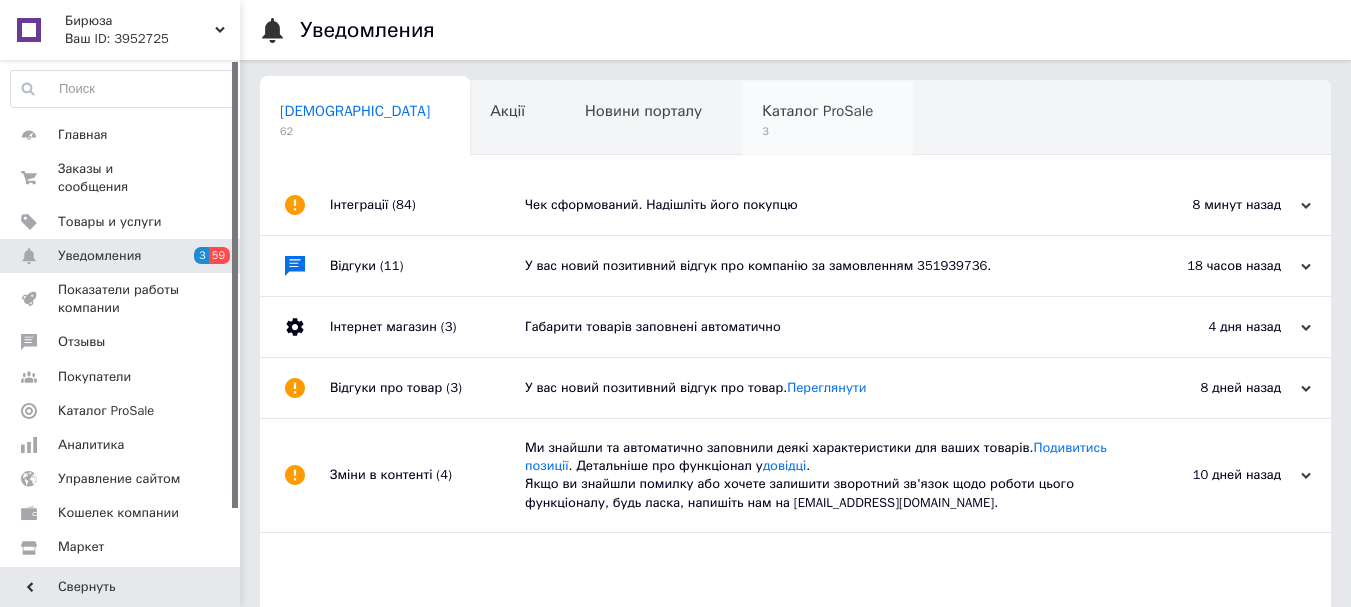 click on "Каталог ProSale" at bounding box center [817, 111] 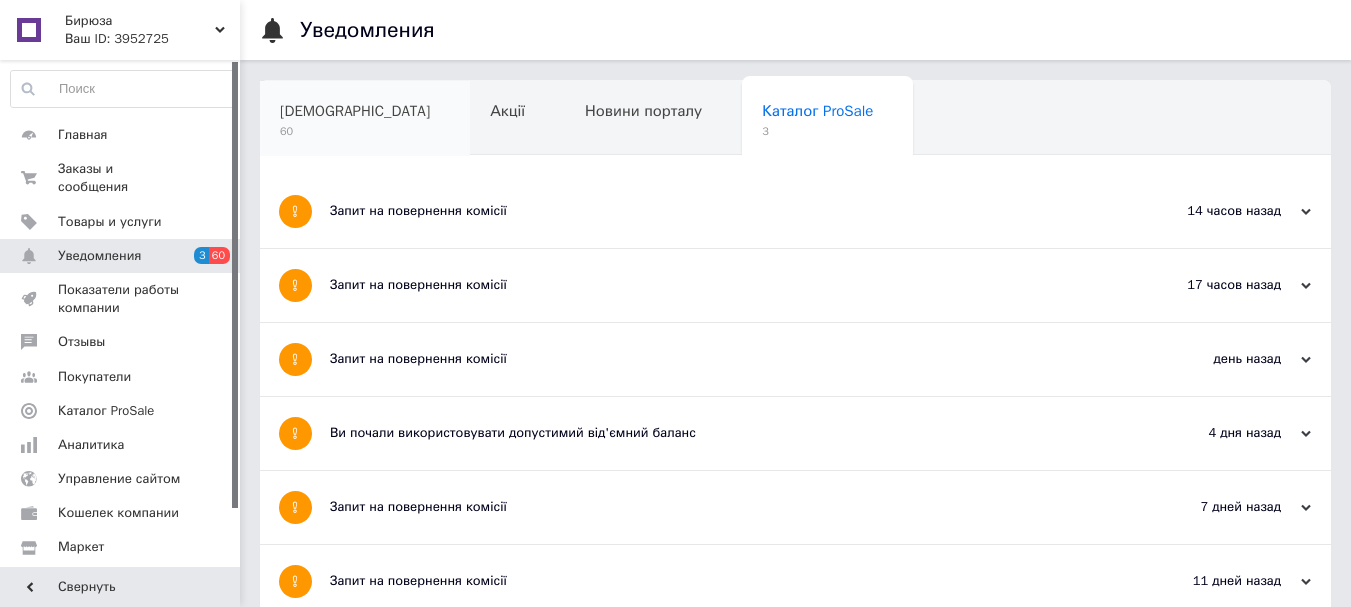 click on "[DEMOGRAPHIC_DATA]" at bounding box center [355, 111] 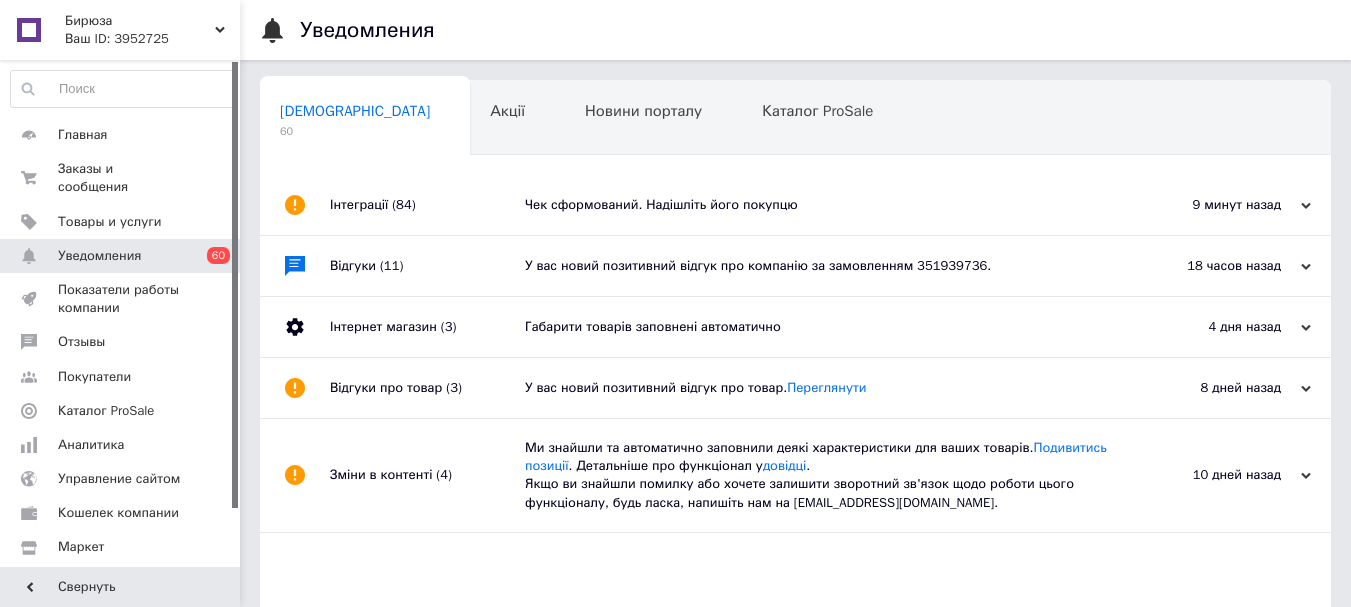 click on "У вас новий позитивний відгук про компанію за замовленням 351939736." at bounding box center [818, 266] 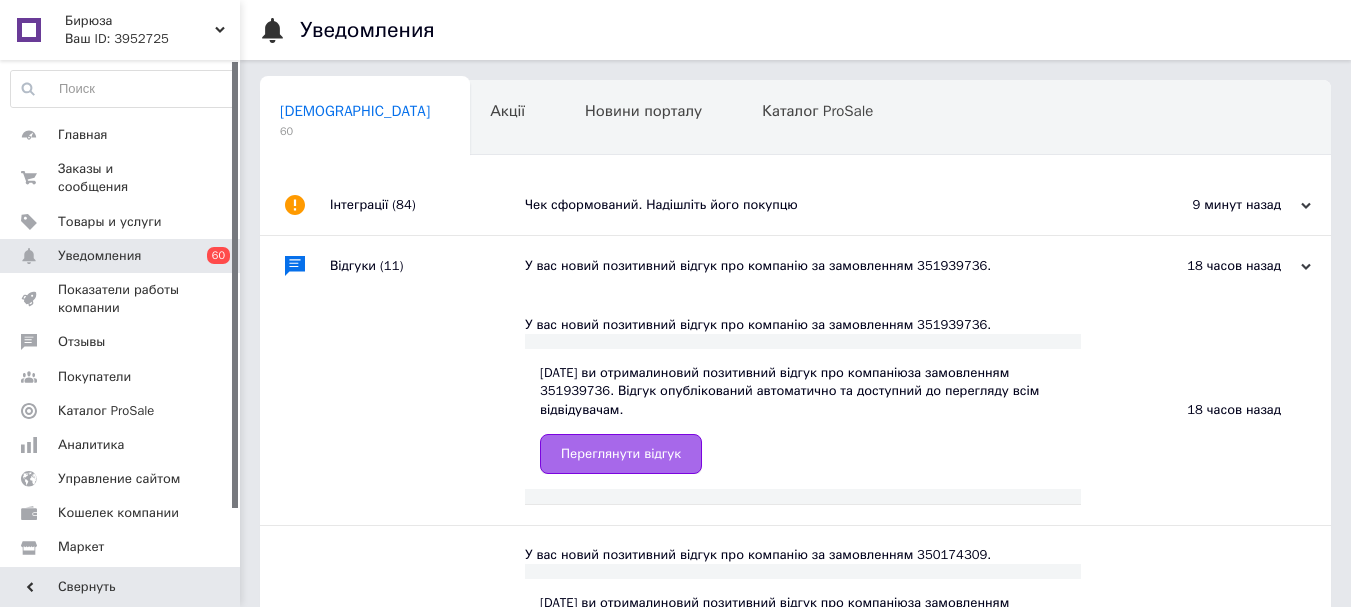 click on "Переглянути відгук" at bounding box center [621, 454] 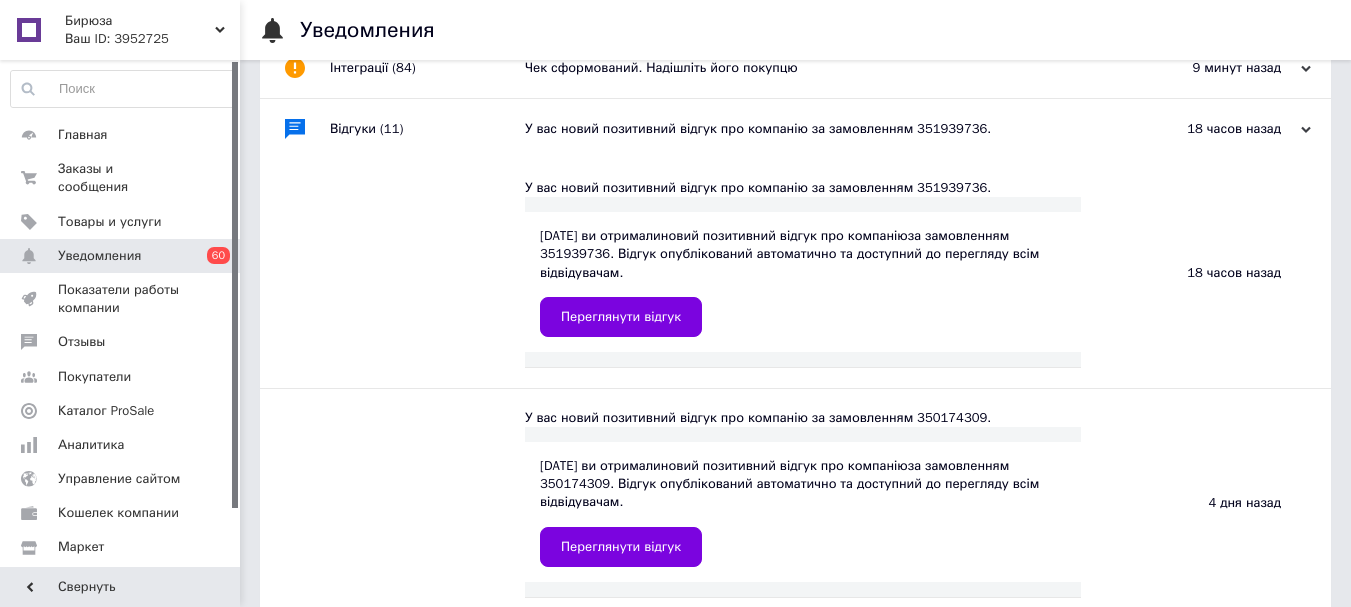scroll, scrollTop: 200, scrollLeft: 0, axis: vertical 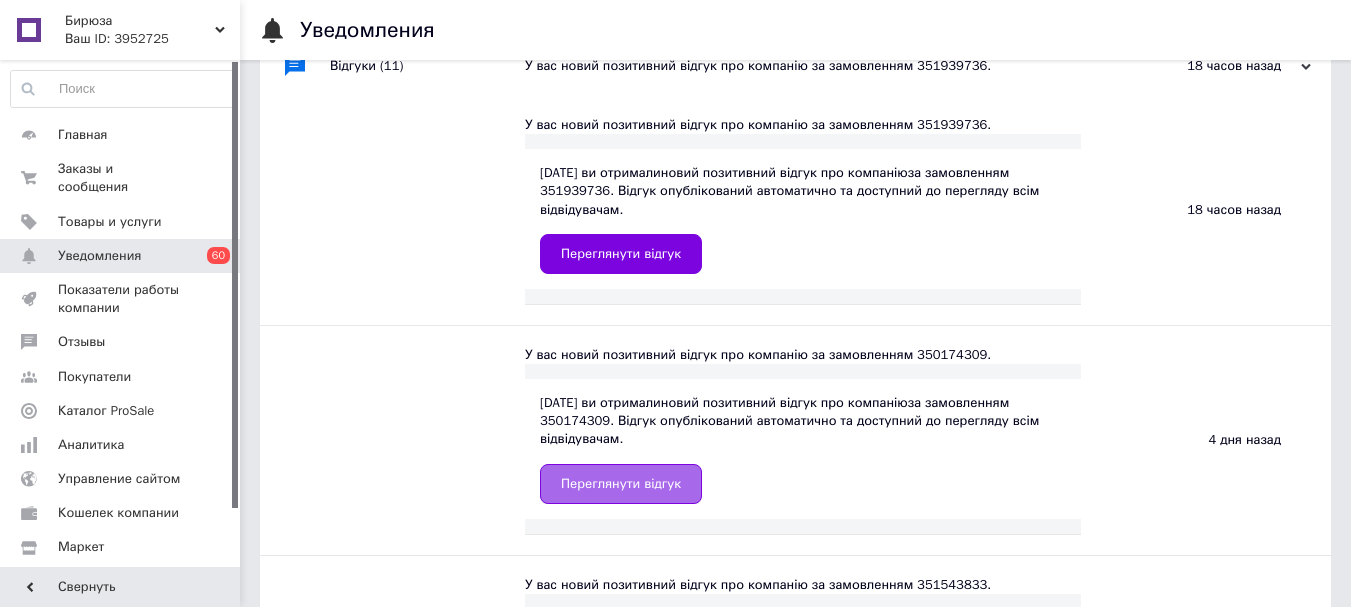 click on "Переглянути відгук" at bounding box center [621, 484] 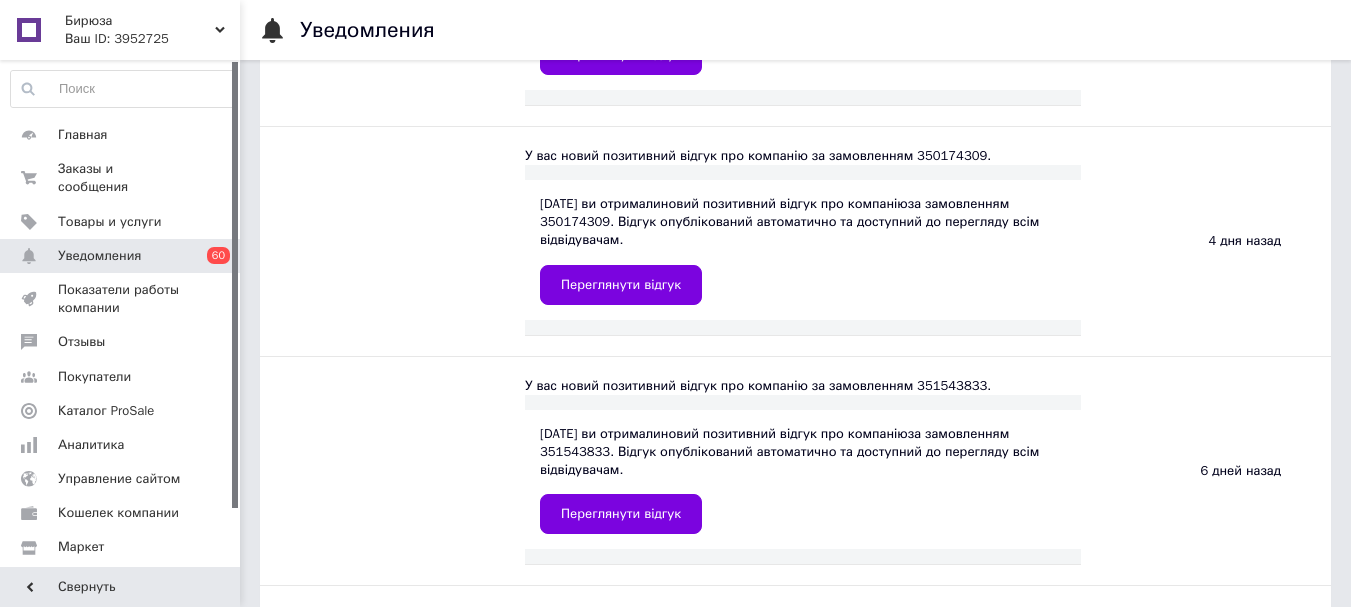 scroll, scrollTop: 400, scrollLeft: 0, axis: vertical 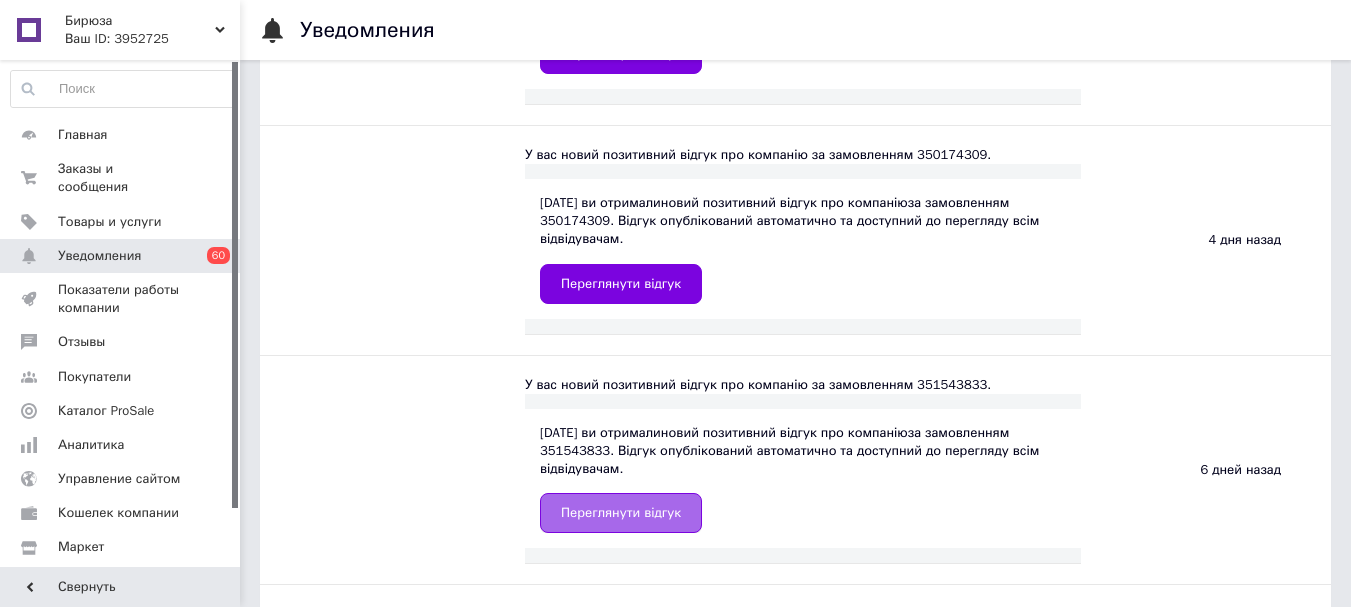 click on "Переглянути відгук" at bounding box center (621, 513) 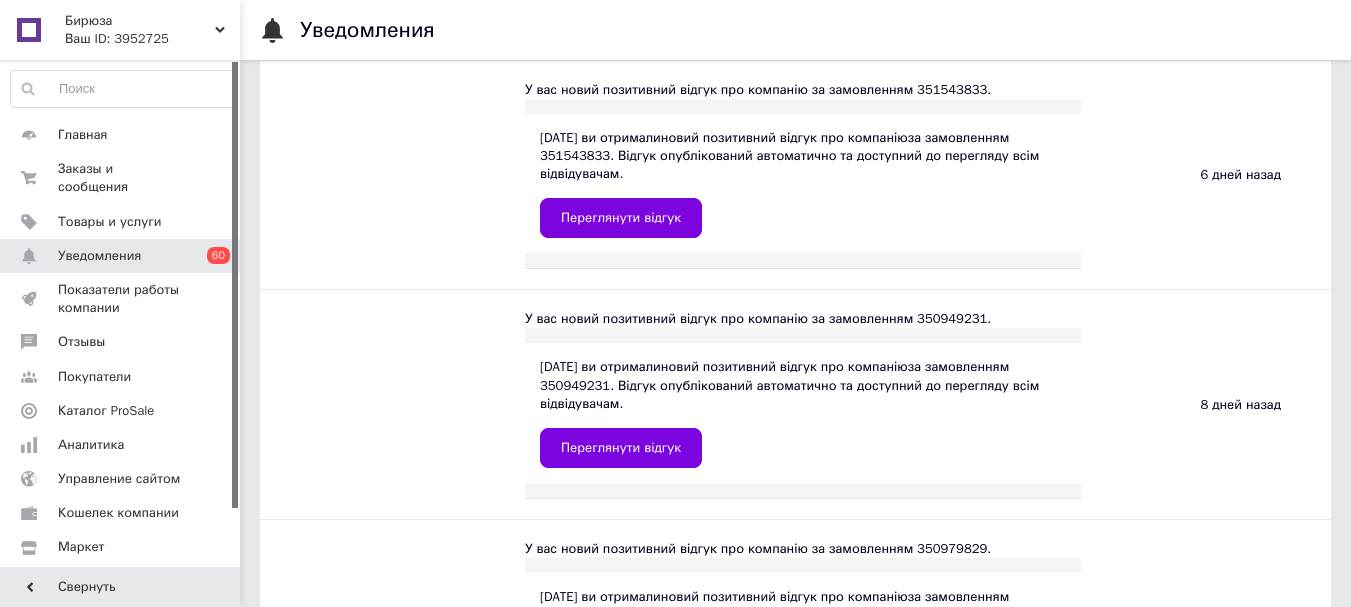 scroll, scrollTop: 700, scrollLeft: 0, axis: vertical 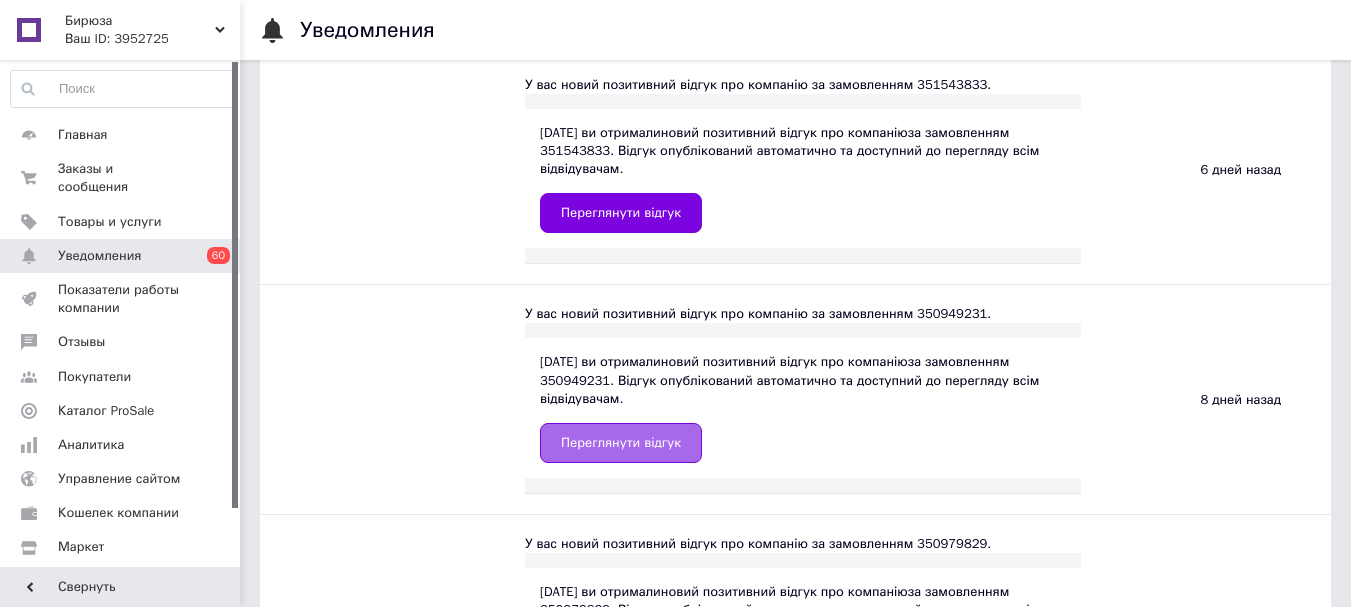 click on "Переглянути відгук" at bounding box center [621, 443] 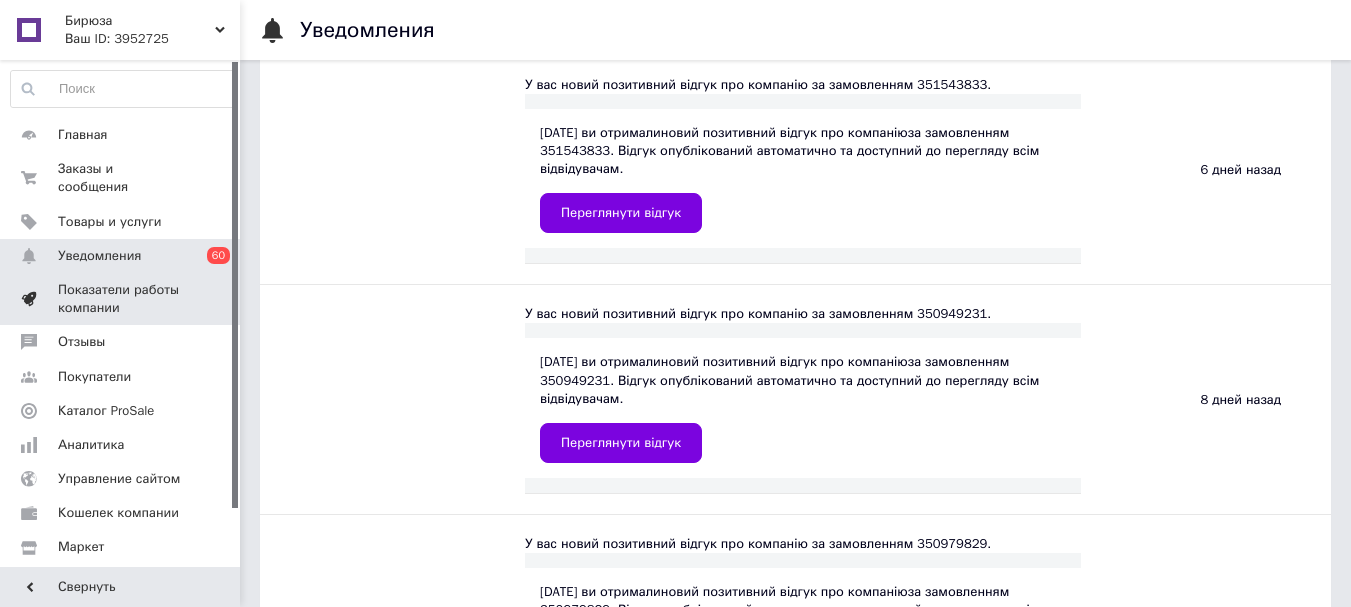 click on "Показатели работы компании" at bounding box center [121, 299] 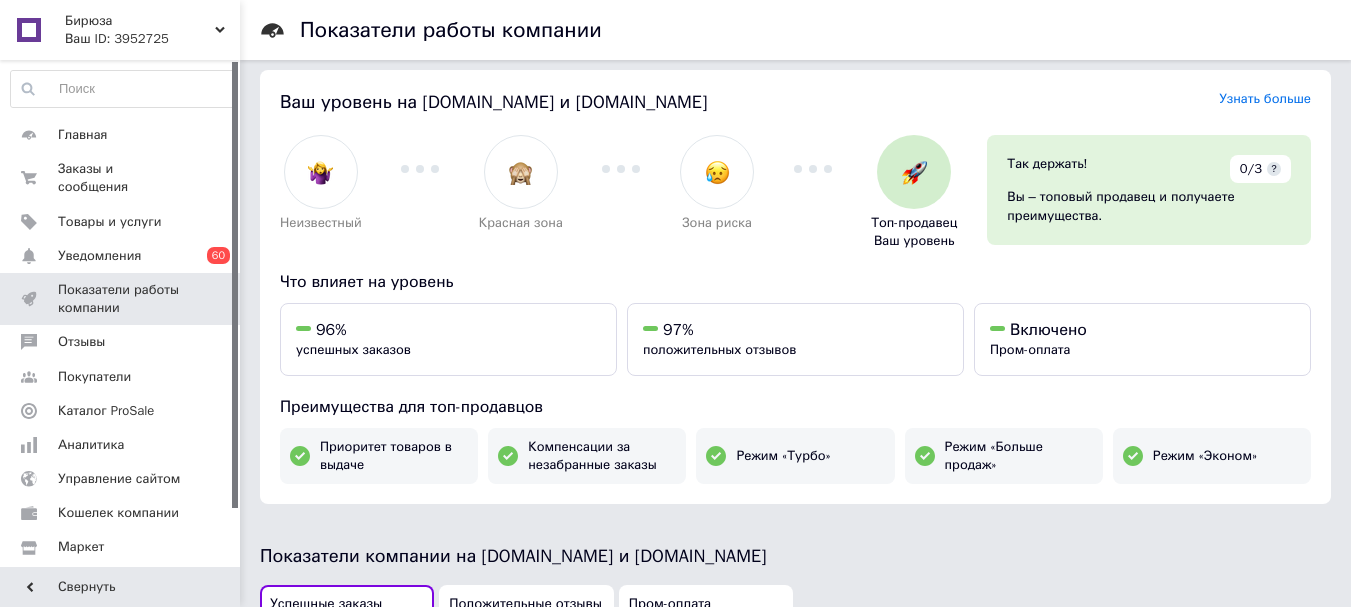 scroll, scrollTop: 0, scrollLeft: 0, axis: both 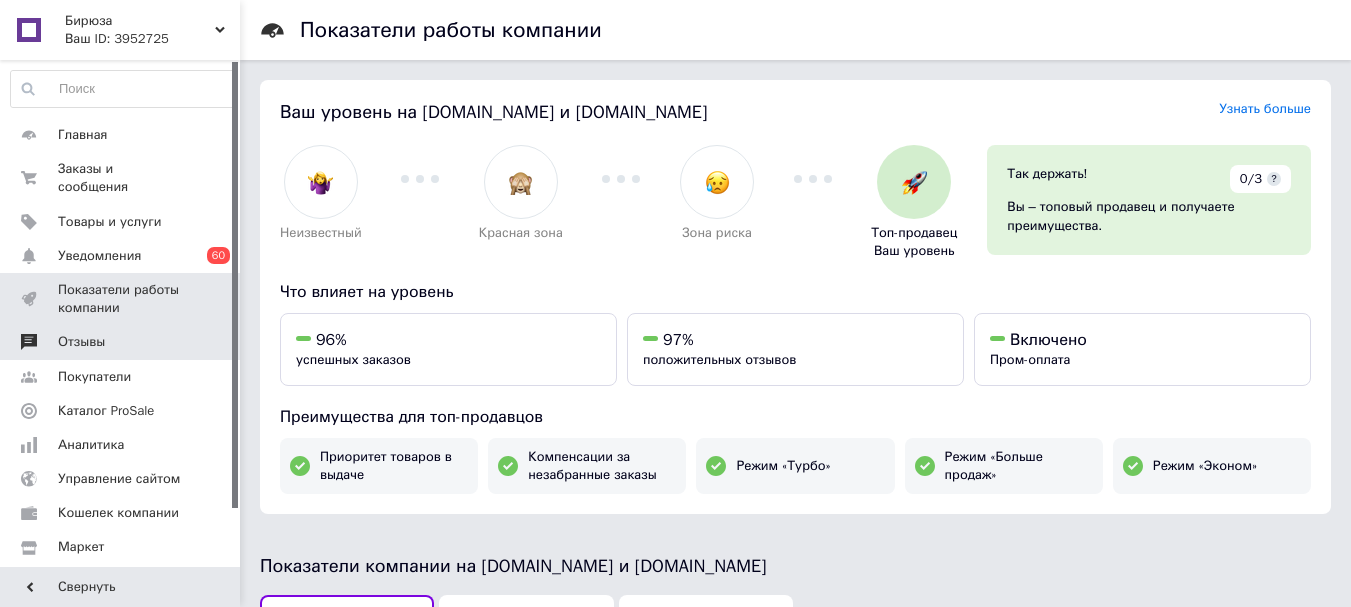click on "Отзывы" at bounding box center (121, 342) 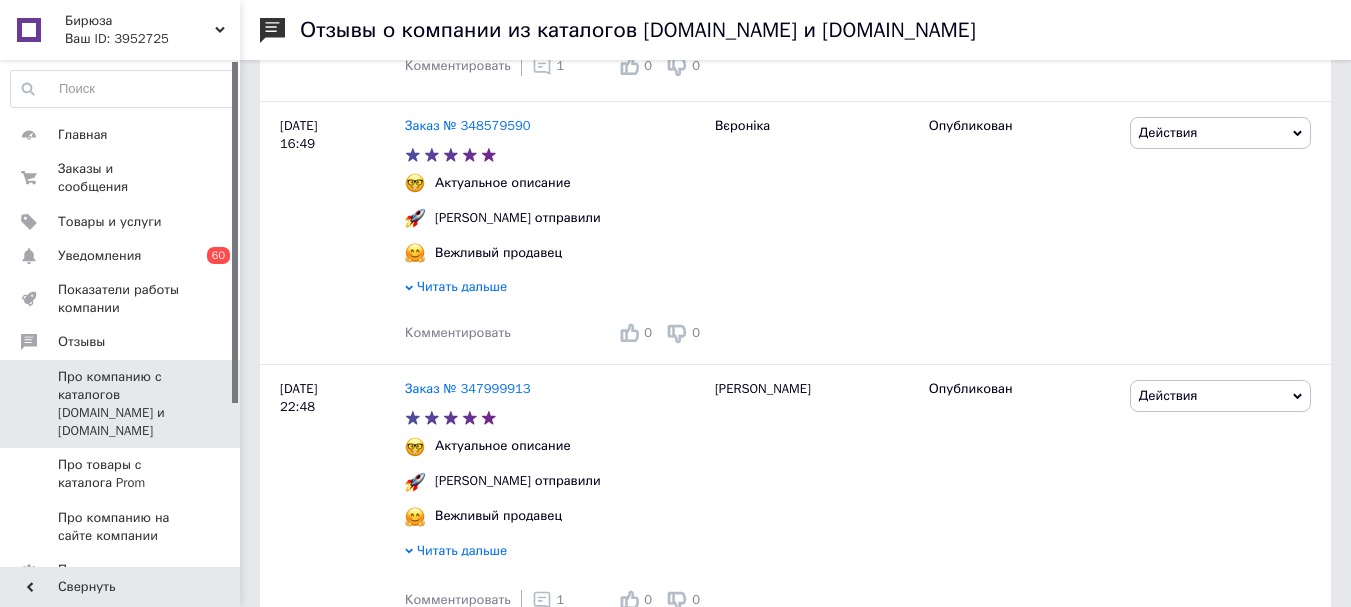 scroll, scrollTop: 3300, scrollLeft: 0, axis: vertical 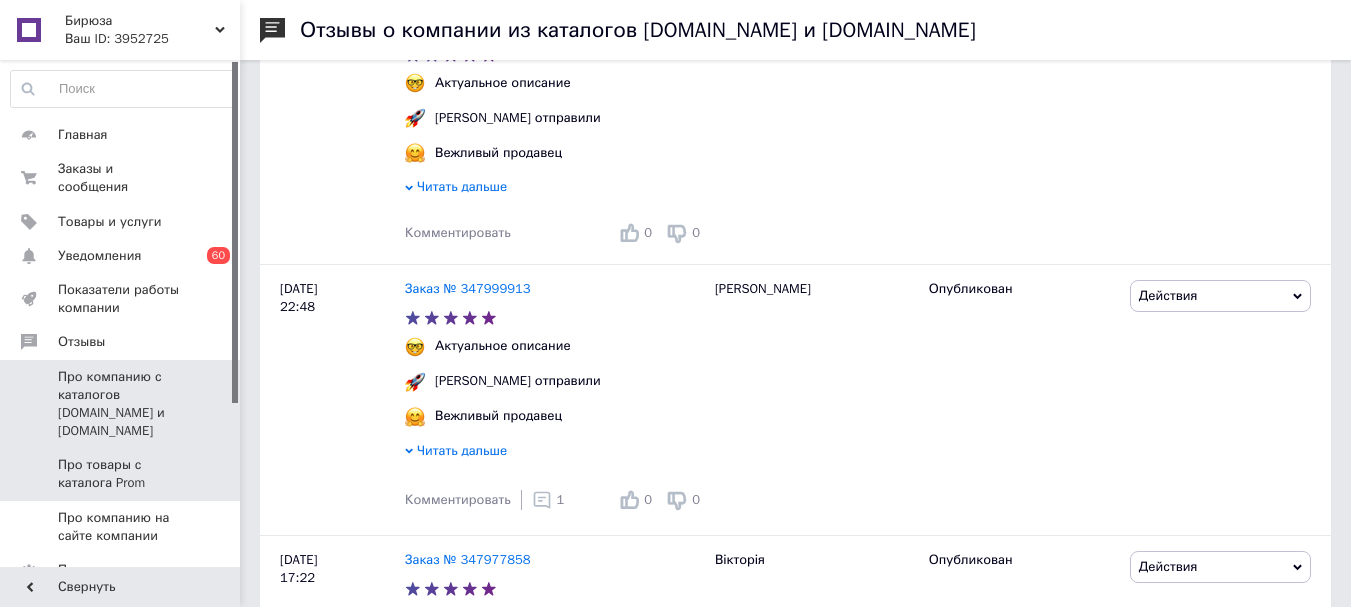click on "Про товары с каталога Prom" at bounding box center (121, 474) 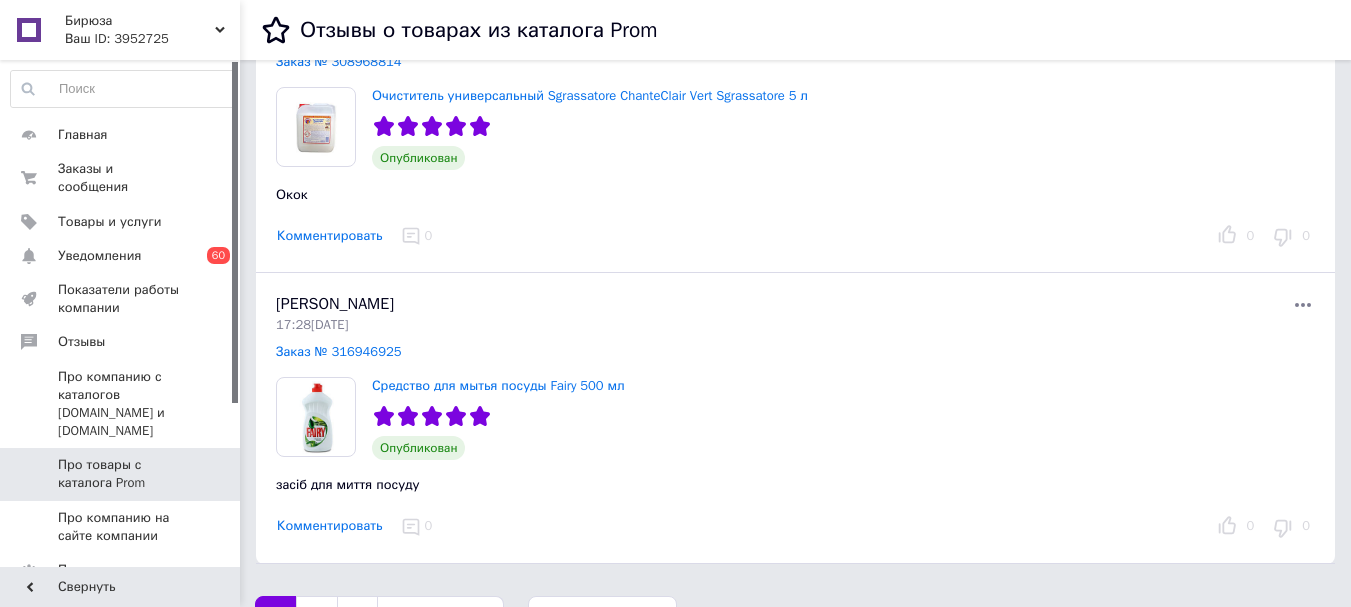 scroll, scrollTop: 5561, scrollLeft: 0, axis: vertical 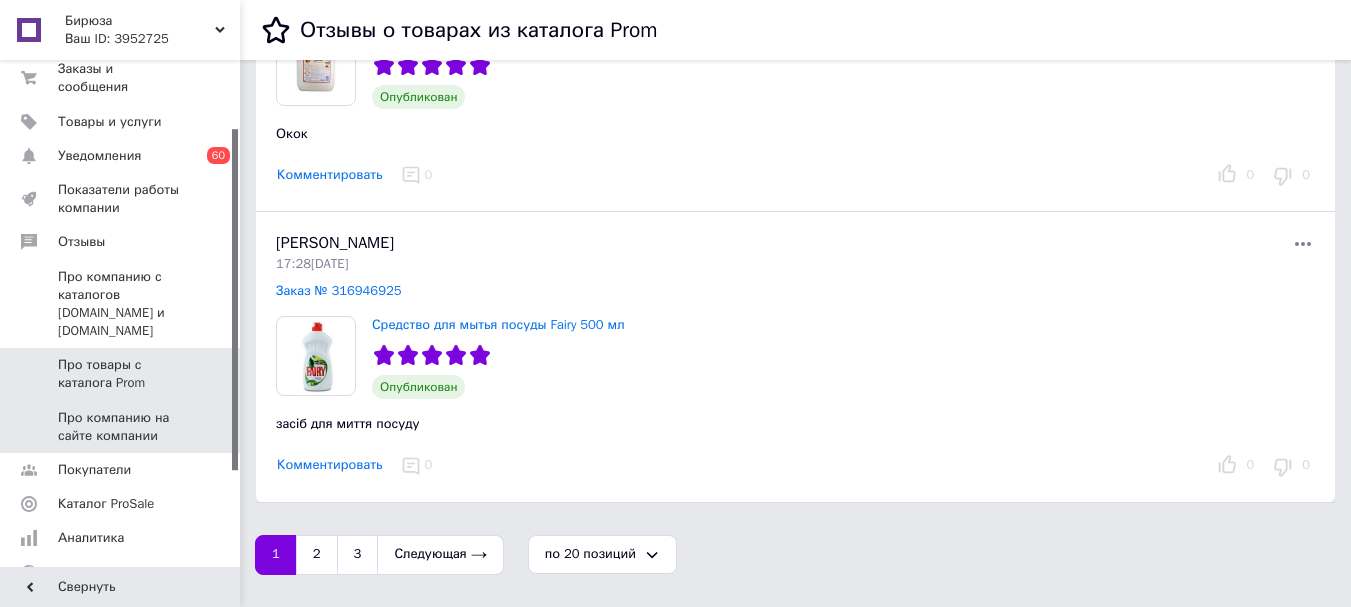click on "Про компанию на сайте компании" at bounding box center [121, 427] 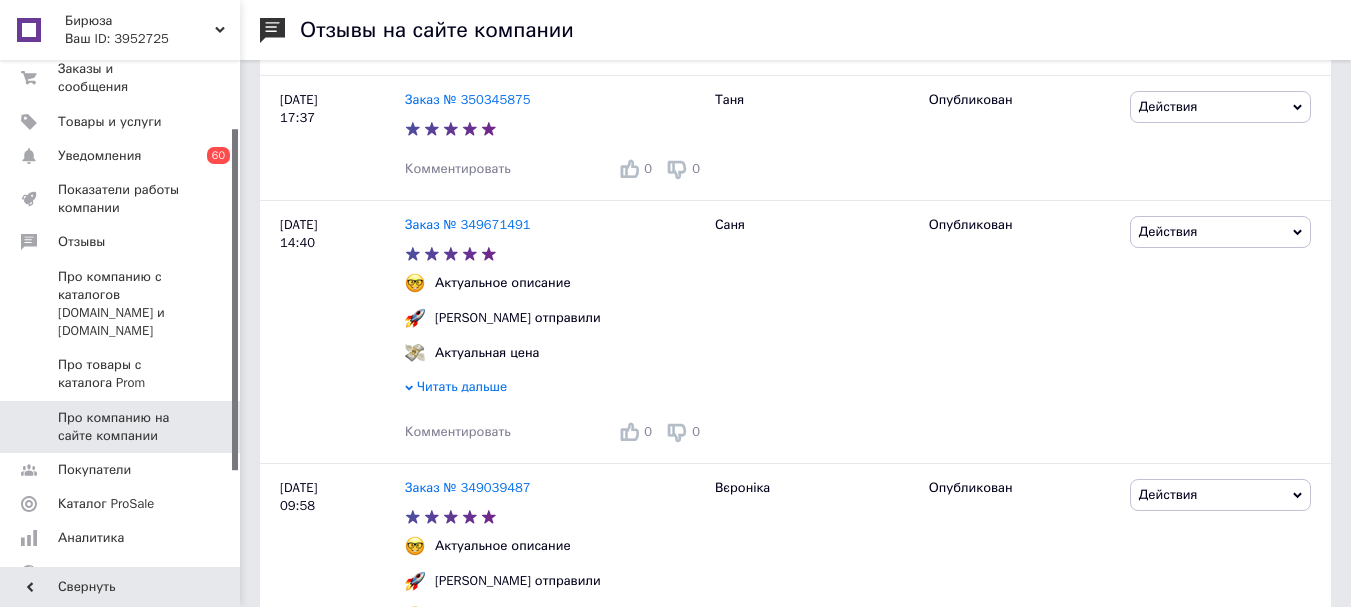 scroll, scrollTop: 2700, scrollLeft: 0, axis: vertical 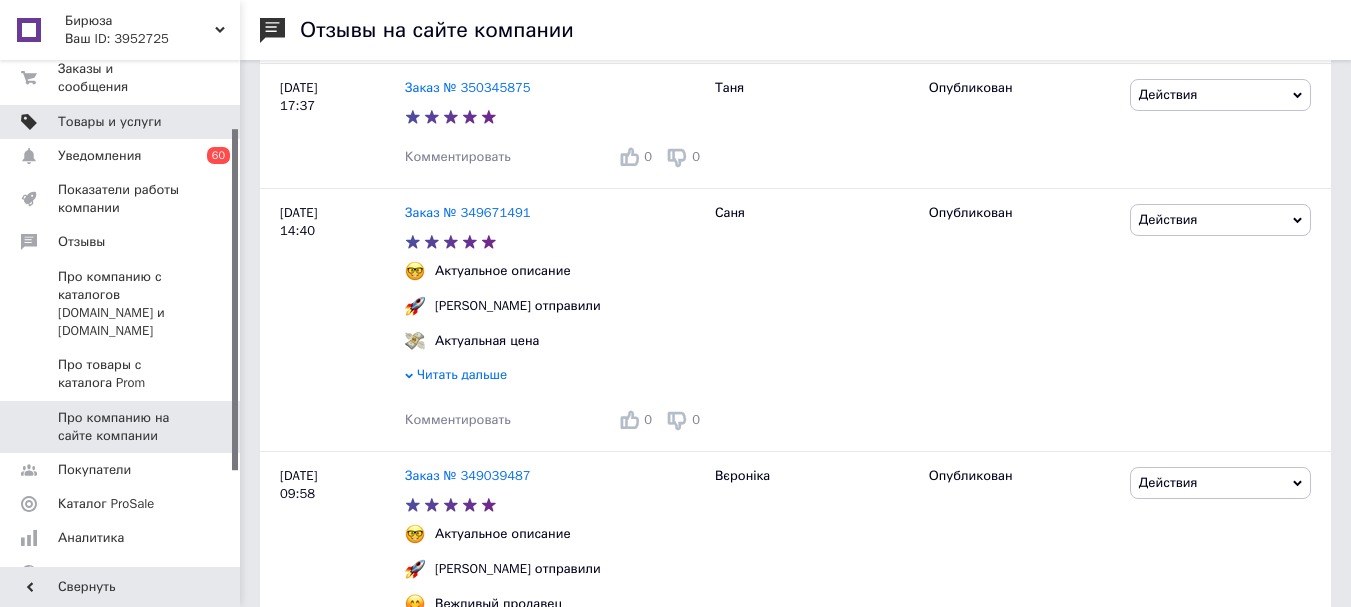 click on "Товары и услуги" at bounding box center (123, 122) 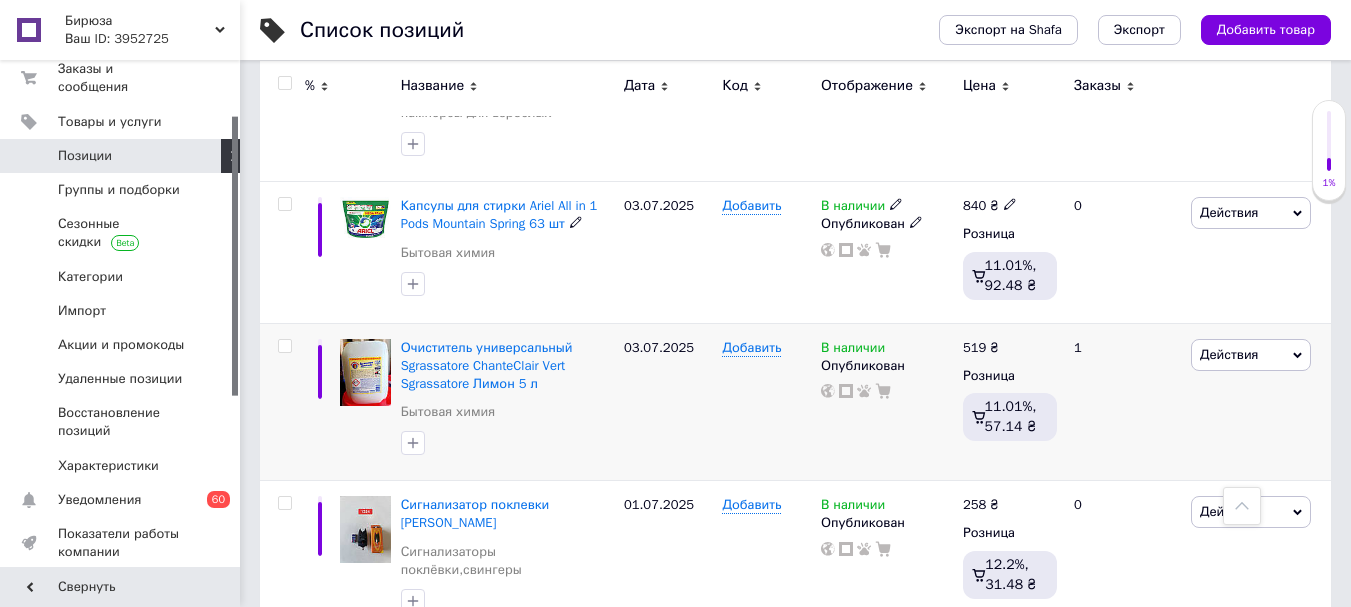 scroll, scrollTop: 700, scrollLeft: 0, axis: vertical 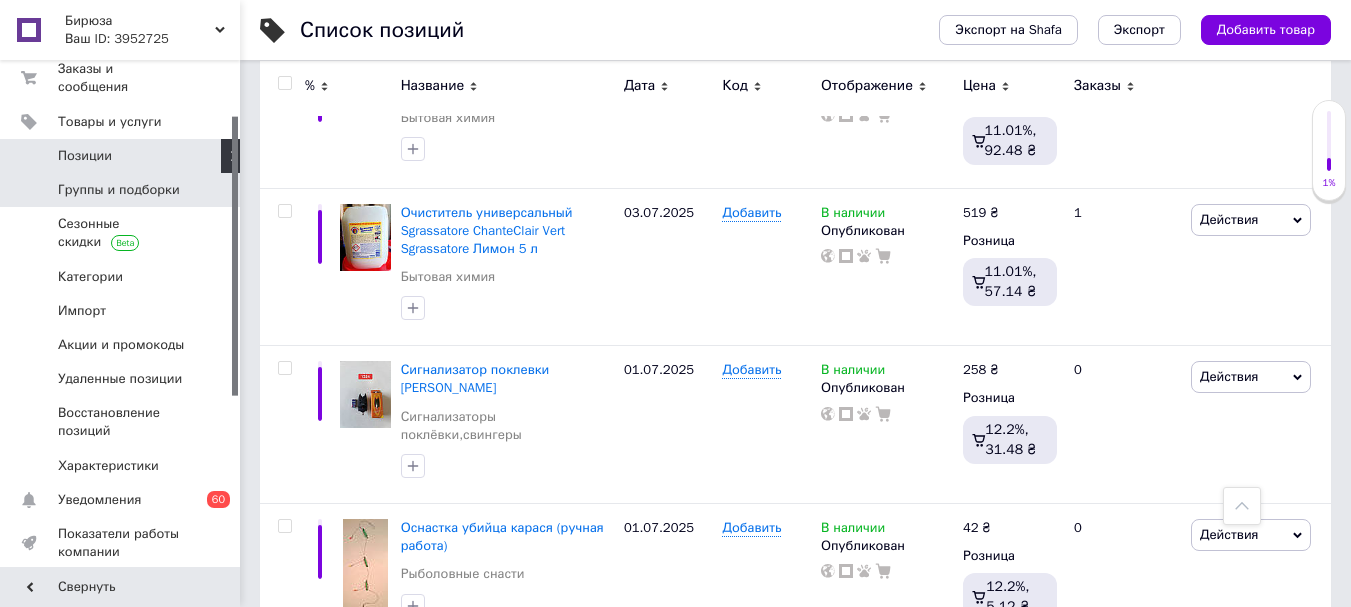 click on "Группы и подборки" at bounding box center (119, 190) 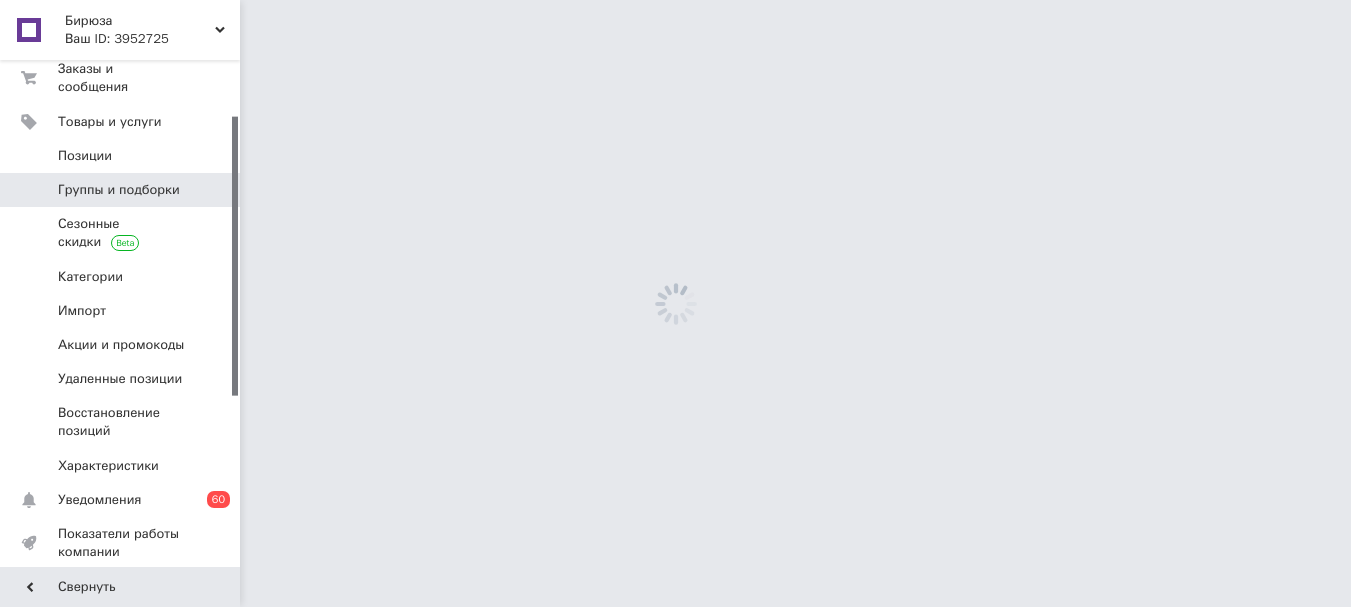 scroll, scrollTop: 0, scrollLeft: 0, axis: both 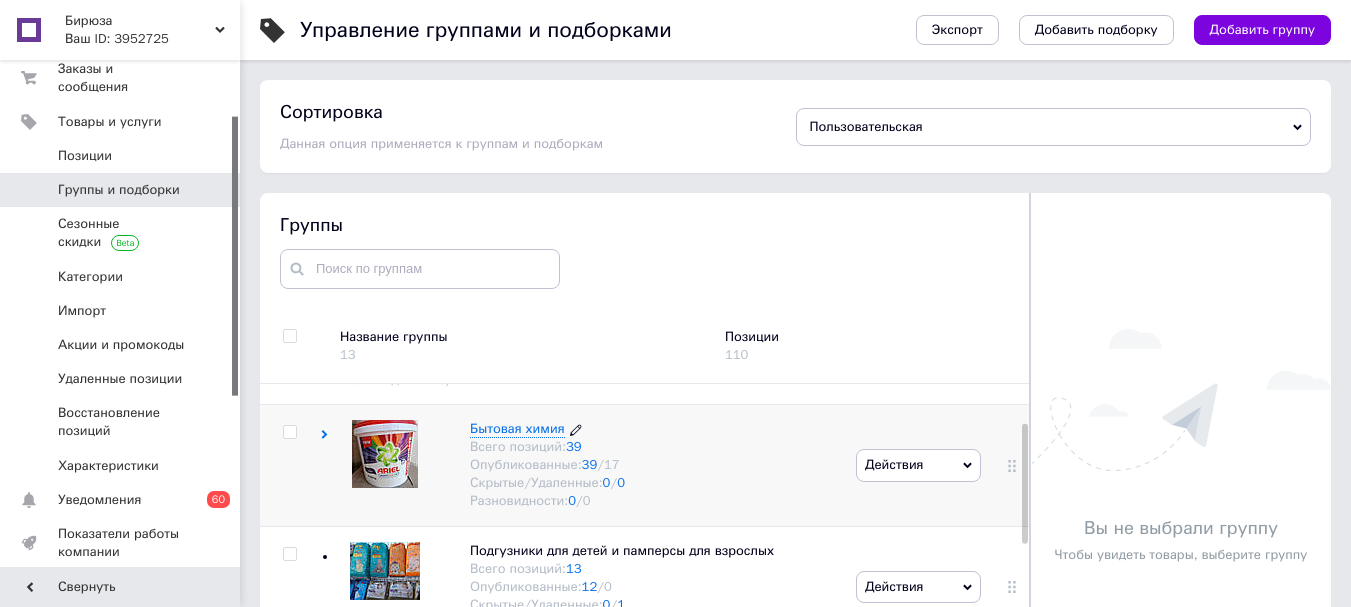 click on "Бытовая химия" at bounding box center (517, 428) 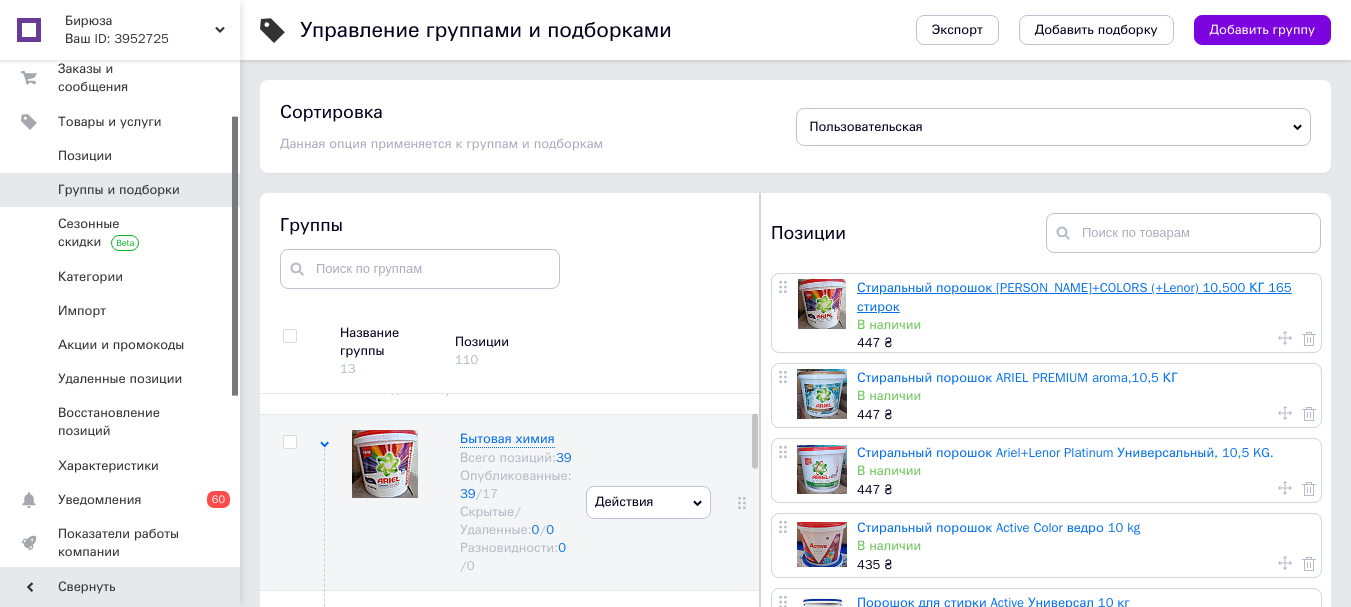 click on "Стиральный порошок [PERSON_NAME]+COLORS (+Lenor) 10,500 КГ 165 стирок" at bounding box center (1074, 296) 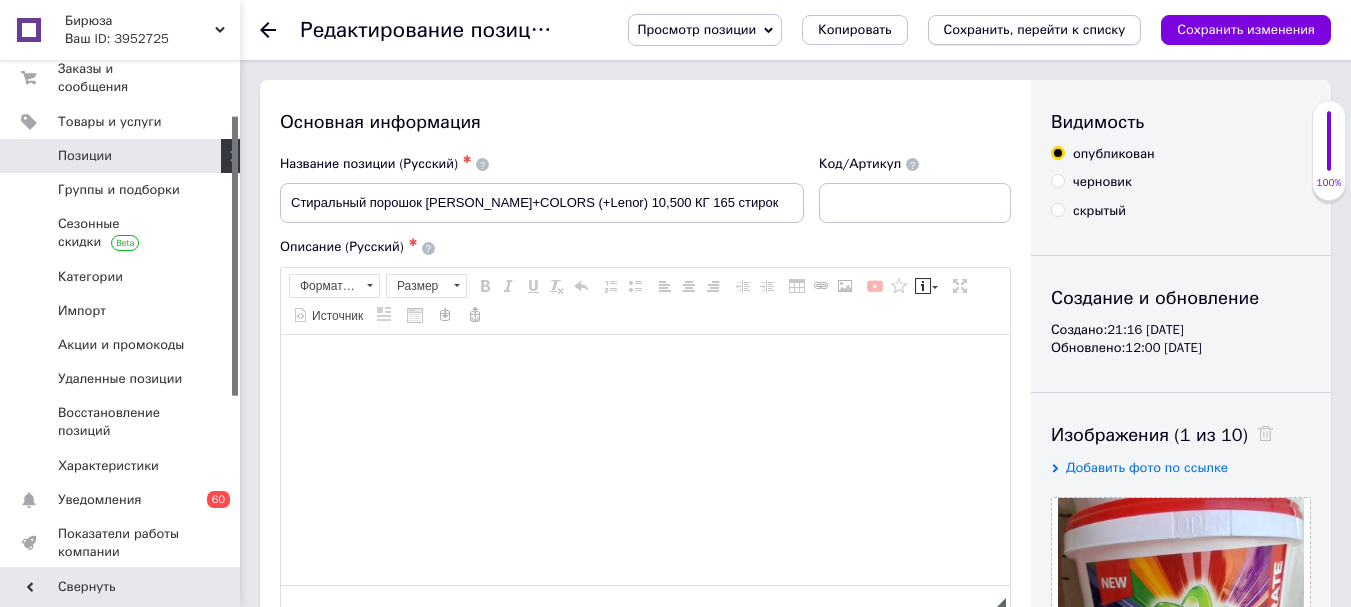 click on "Сохранить, перейти к списку" at bounding box center (1035, 30) 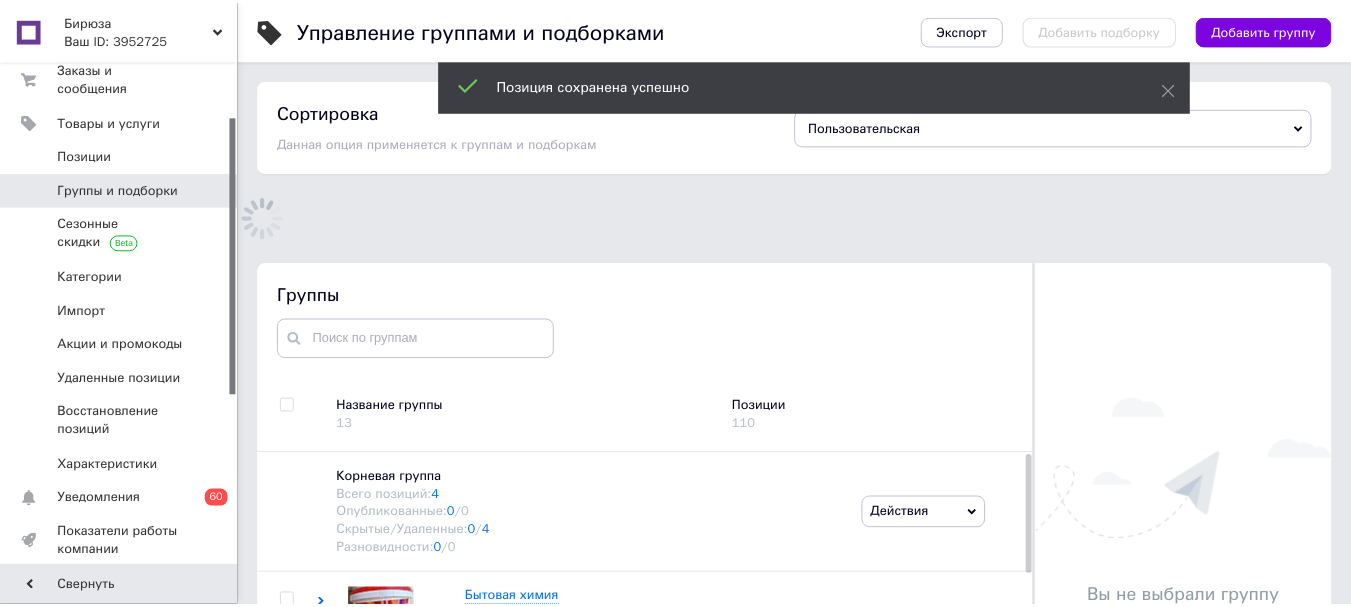 scroll, scrollTop: 113, scrollLeft: 0, axis: vertical 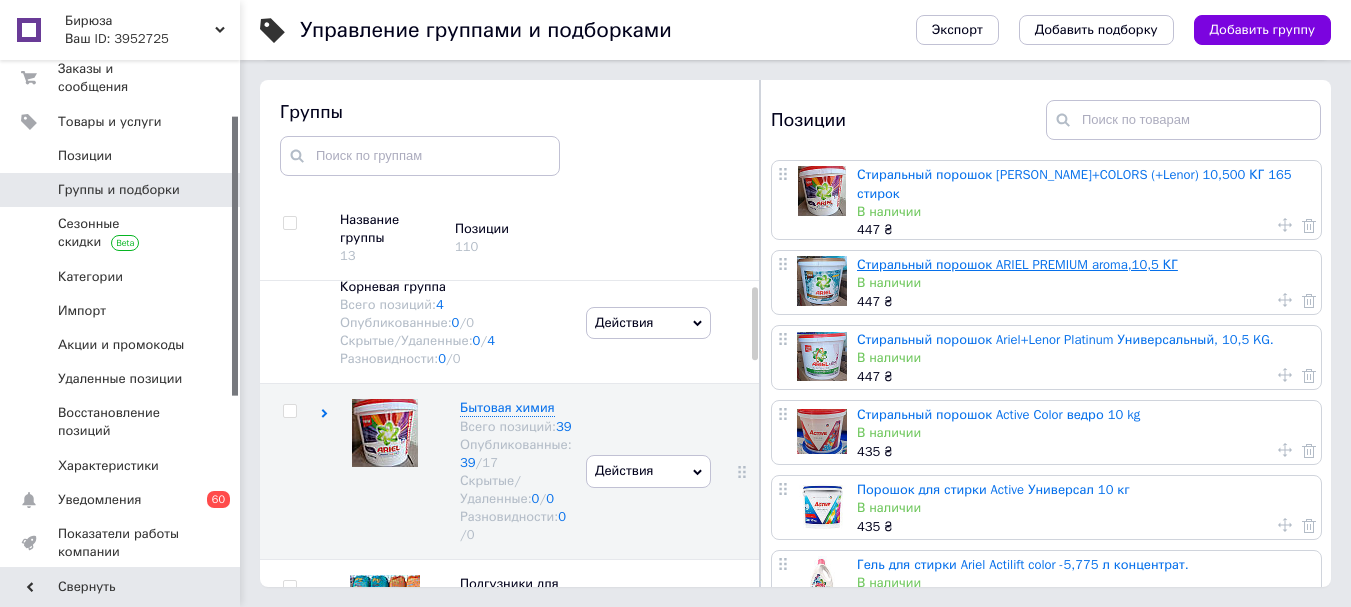 click on "Стиральный порошок  ARIEL PREMIUM aroma,10,5 КГ" at bounding box center [1017, 264] 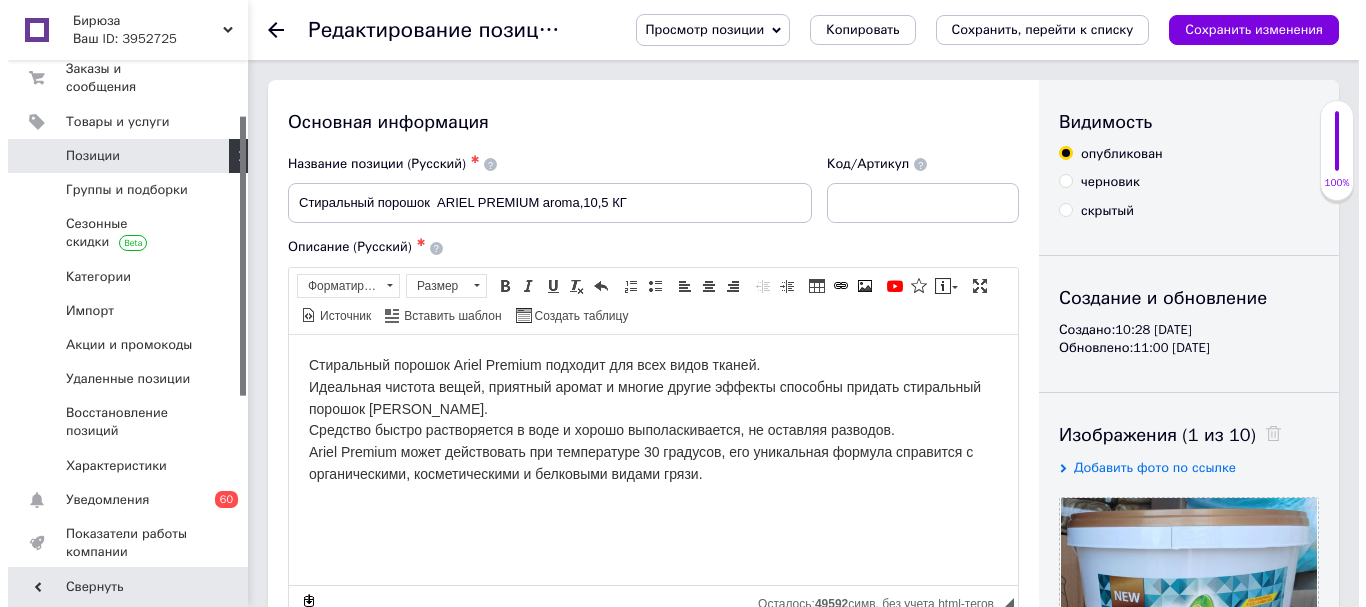 scroll, scrollTop: 0, scrollLeft: 0, axis: both 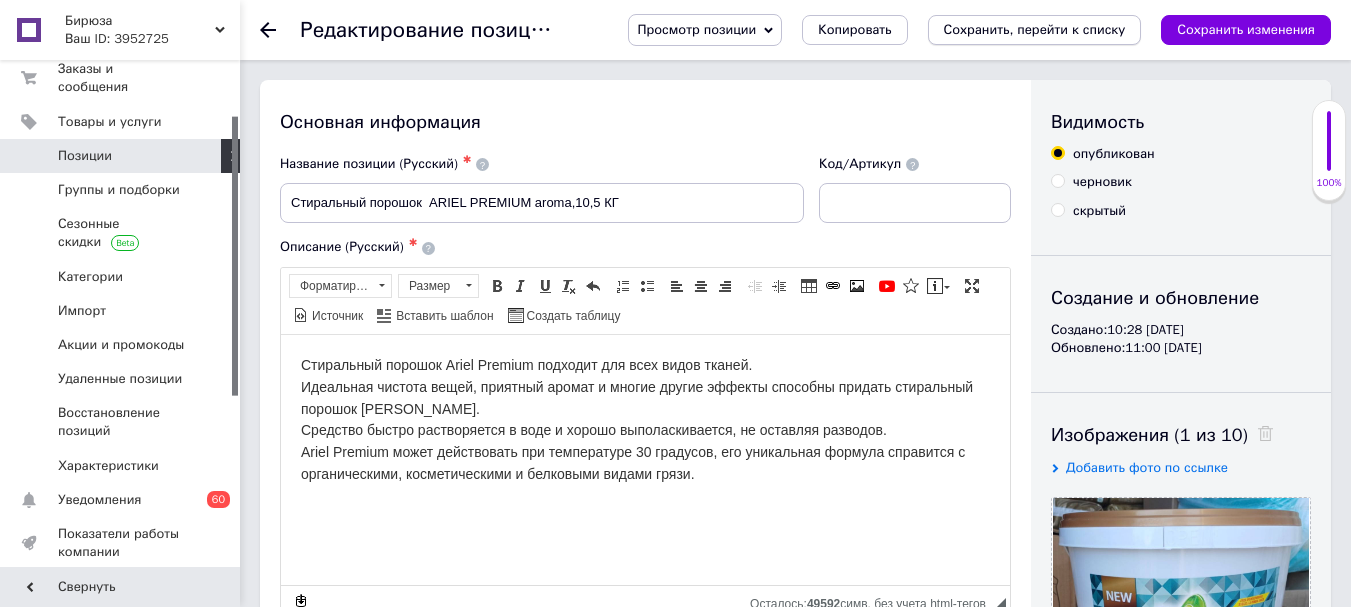 click on "Сохранить, перейти к списку" at bounding box center [1035, 29] 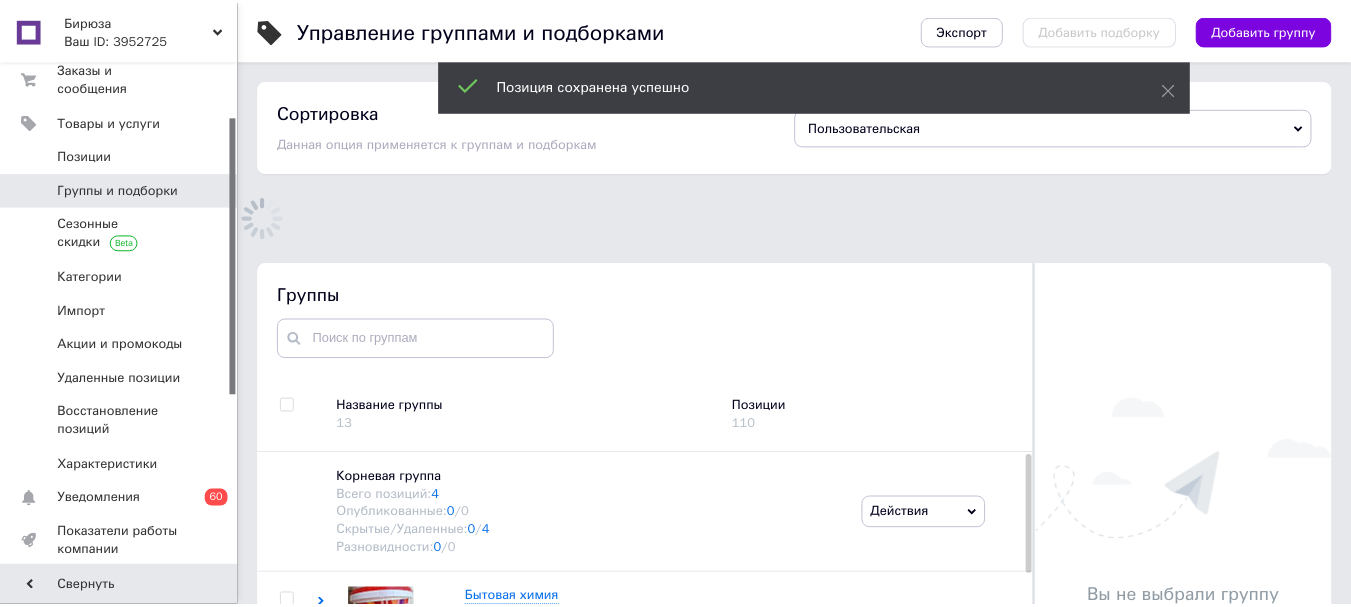 scroll, scrollTop: 113, scrollLeft: 0, axis: vertical 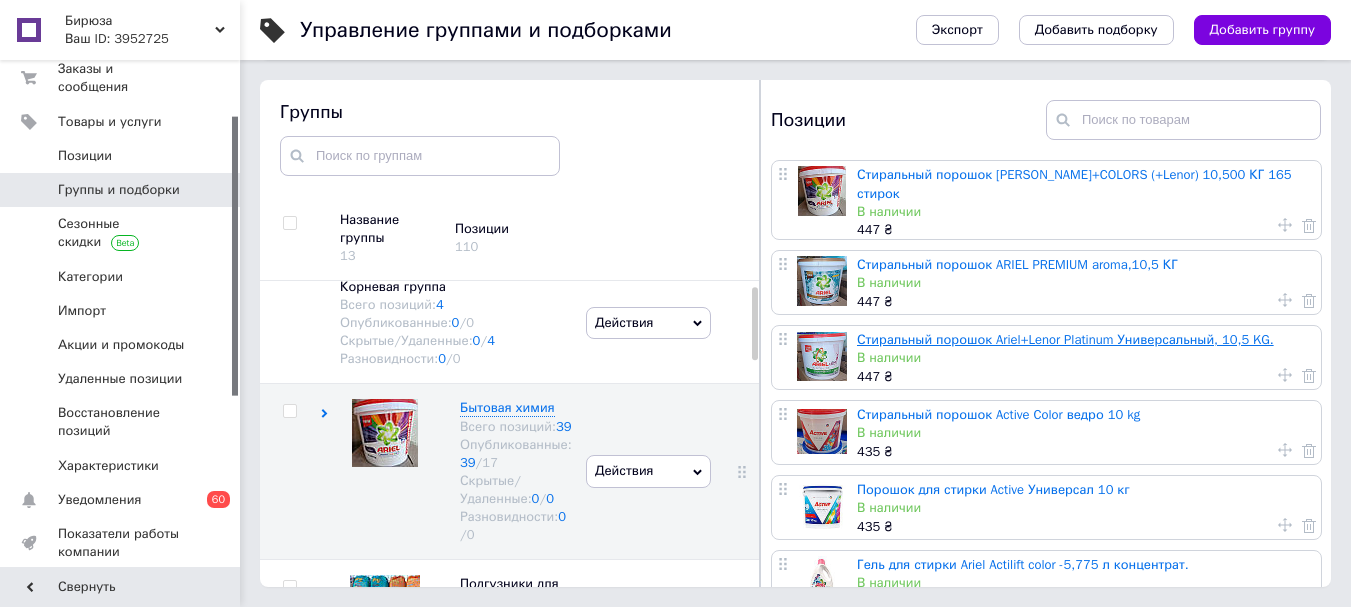 click on "Стиральный порошок Ariel+Lenor Platinum Универсальный, 10,5 KG." at bounding box center [1065, 339] 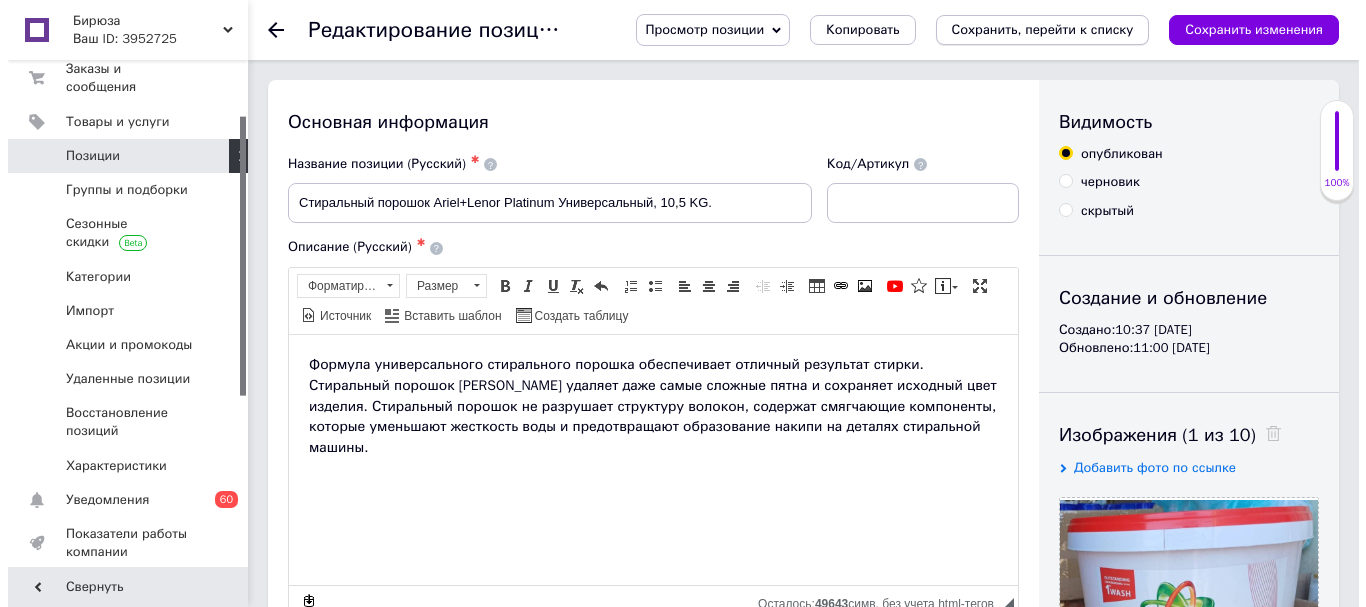 scroll, scrollTop: 0, scrollLeft: 0, axis: both 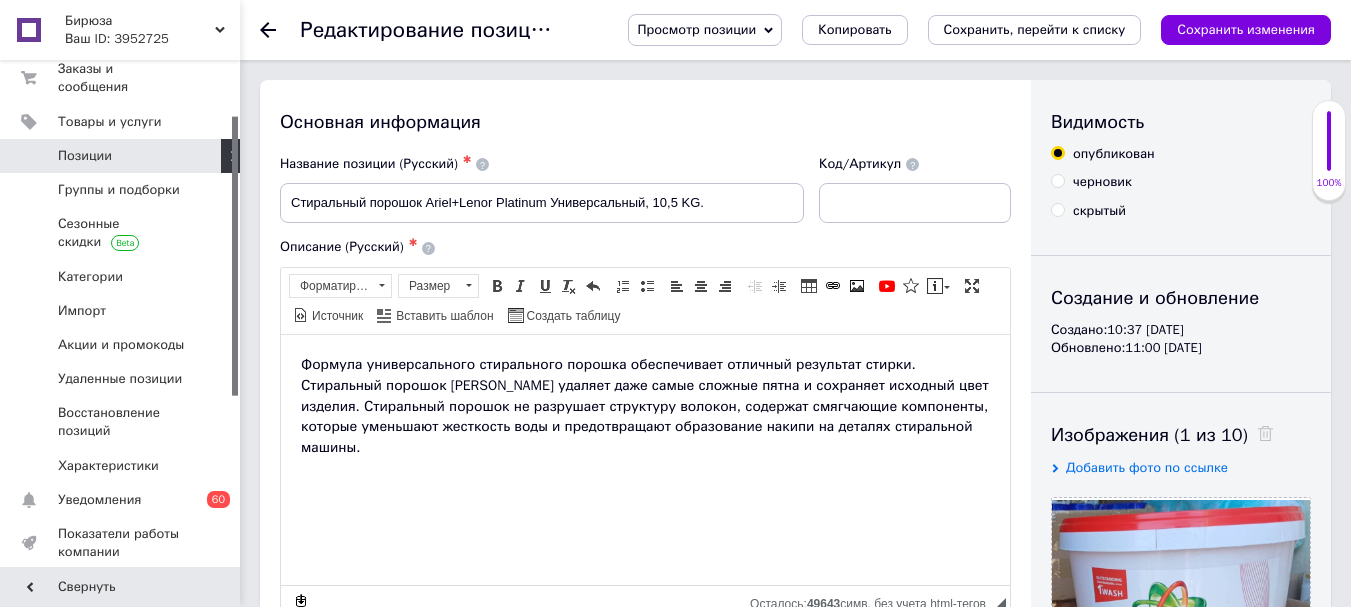 click on "Сохранить, перейти к списку" at bounding box center [1035, 29] 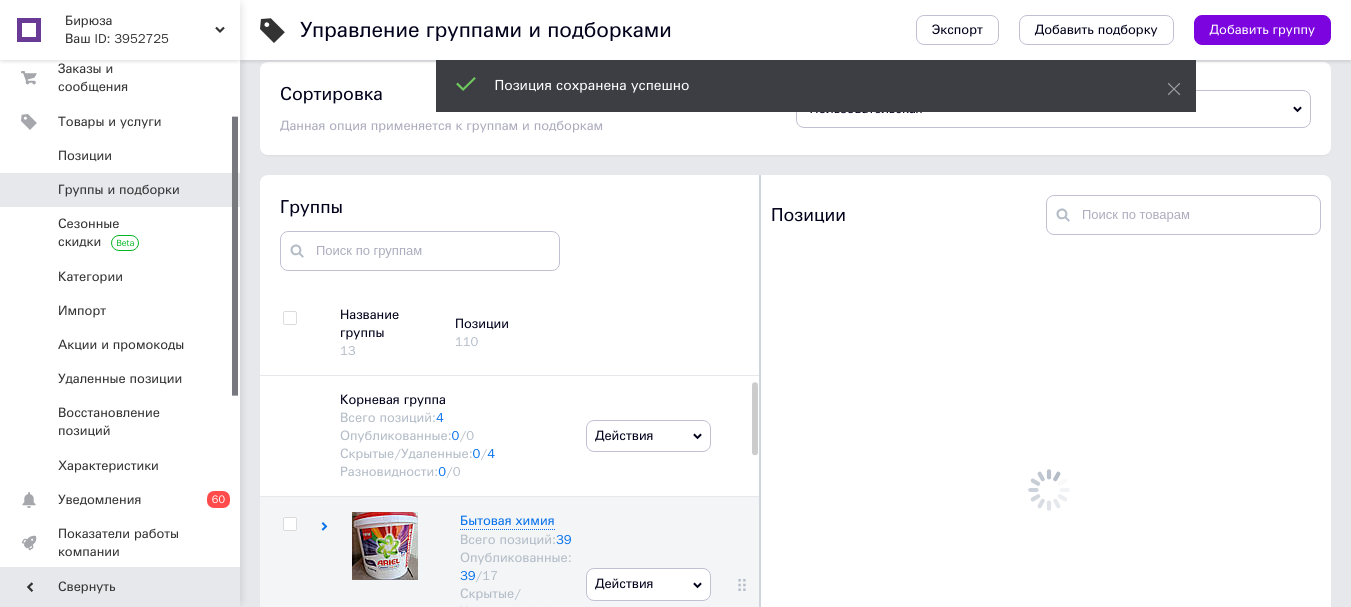 scroll, scrollTop: 113, scrollLeft: 0, axis: vertical 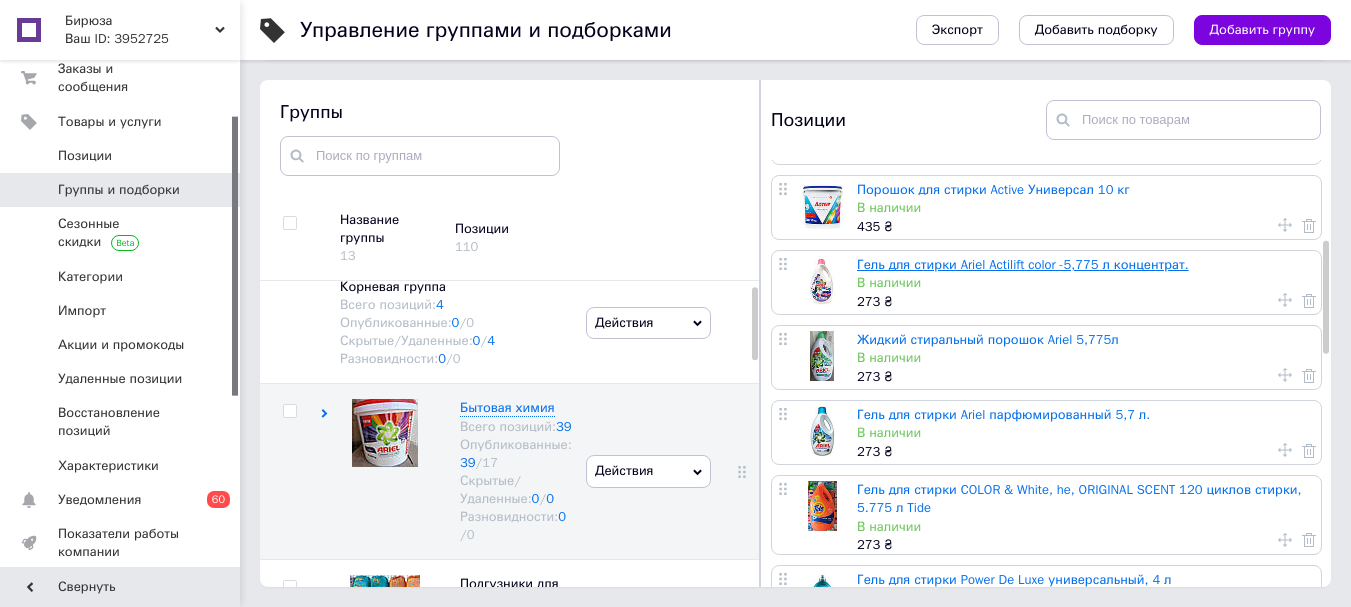 click on "Гель для стирки Ariel Actilift color -5,775 л концентрат." at bounding box center [1023, 264] 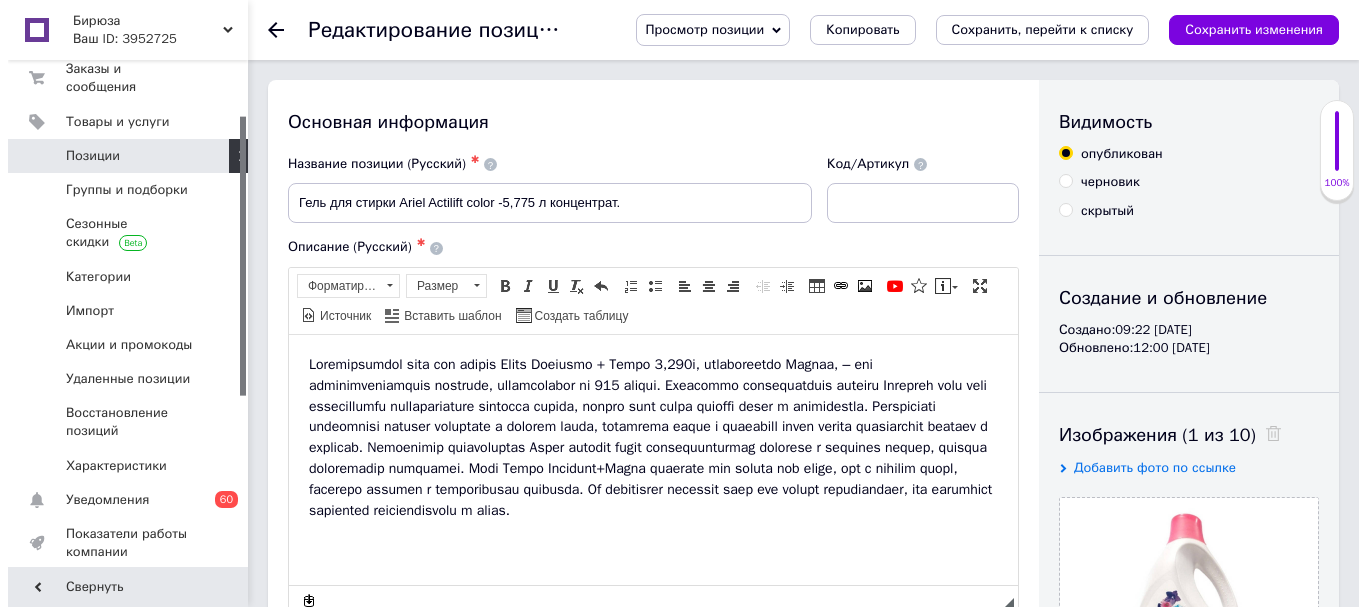 scroll, scrollTop: 0, scrollLeft: 0, axis: both 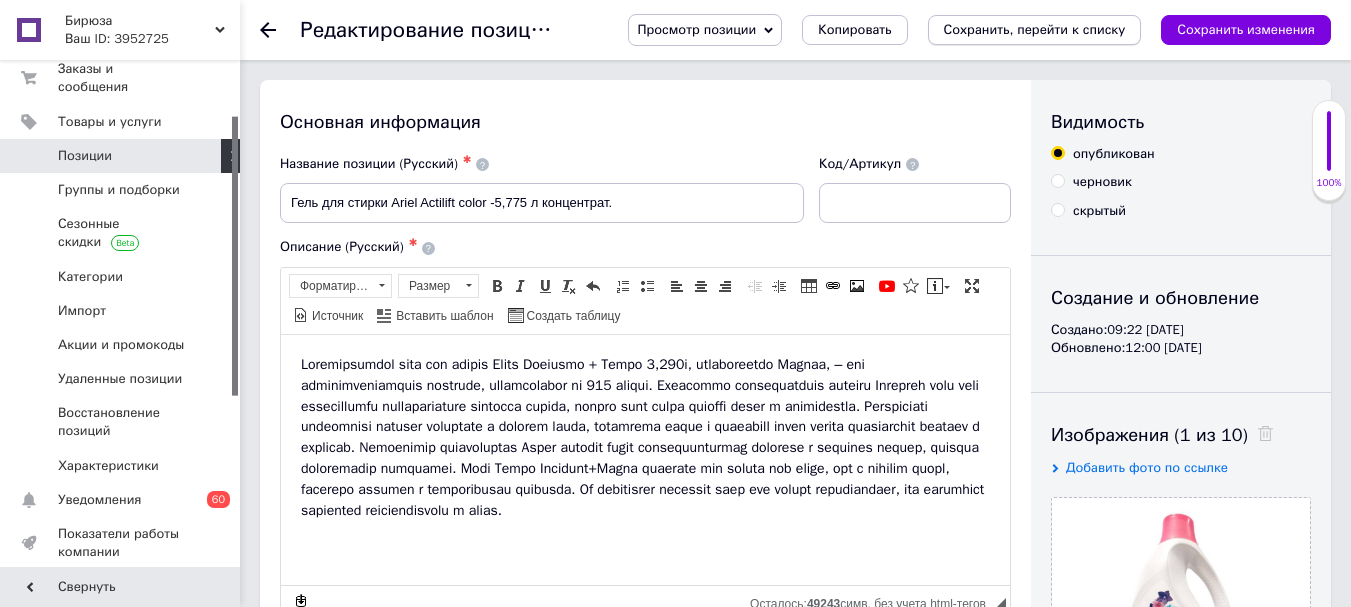 click on "Сохранить, перейти к списку" at bounding box center [1035, 29] 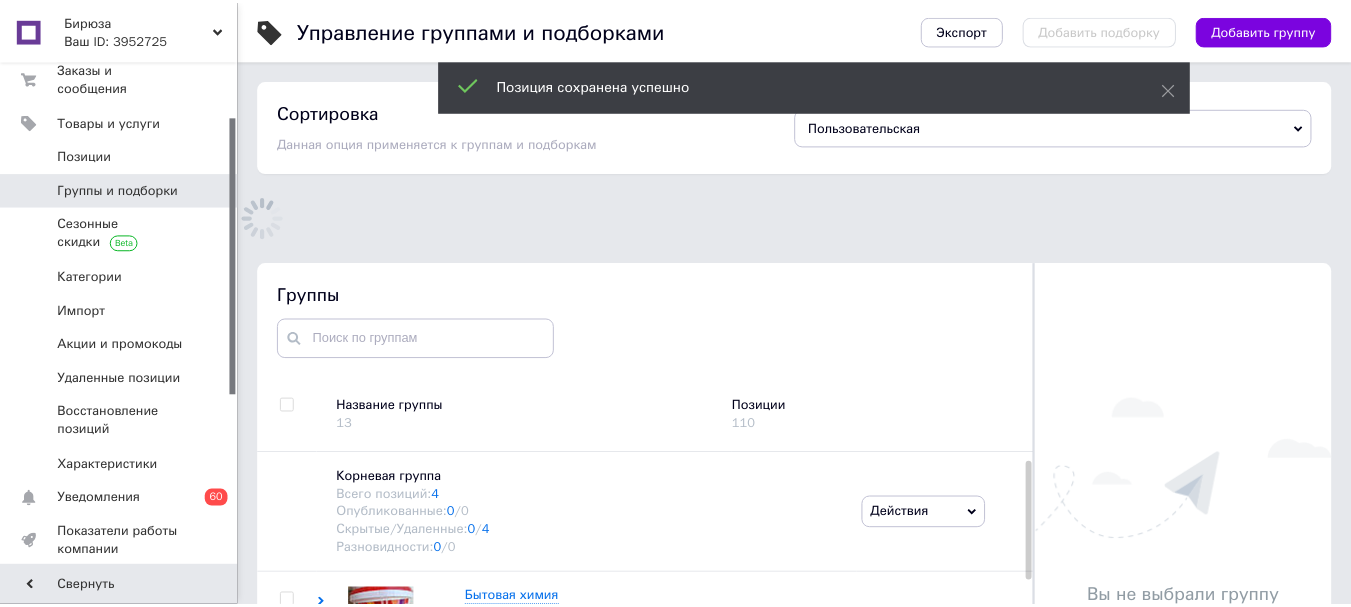 scroll, scrollTop: 113, scrollLeft: 0, axis: vertical 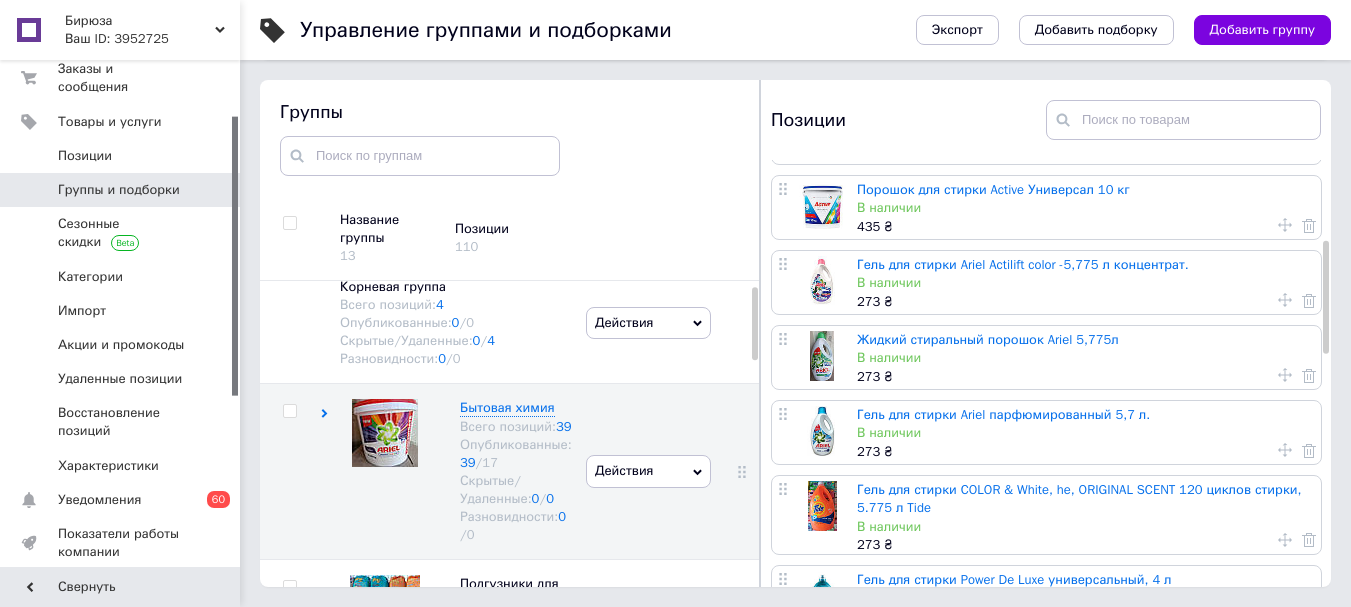 click on "Жидкий стиральный порошок Ariel 5,775л" at bounding box center [988, 339] 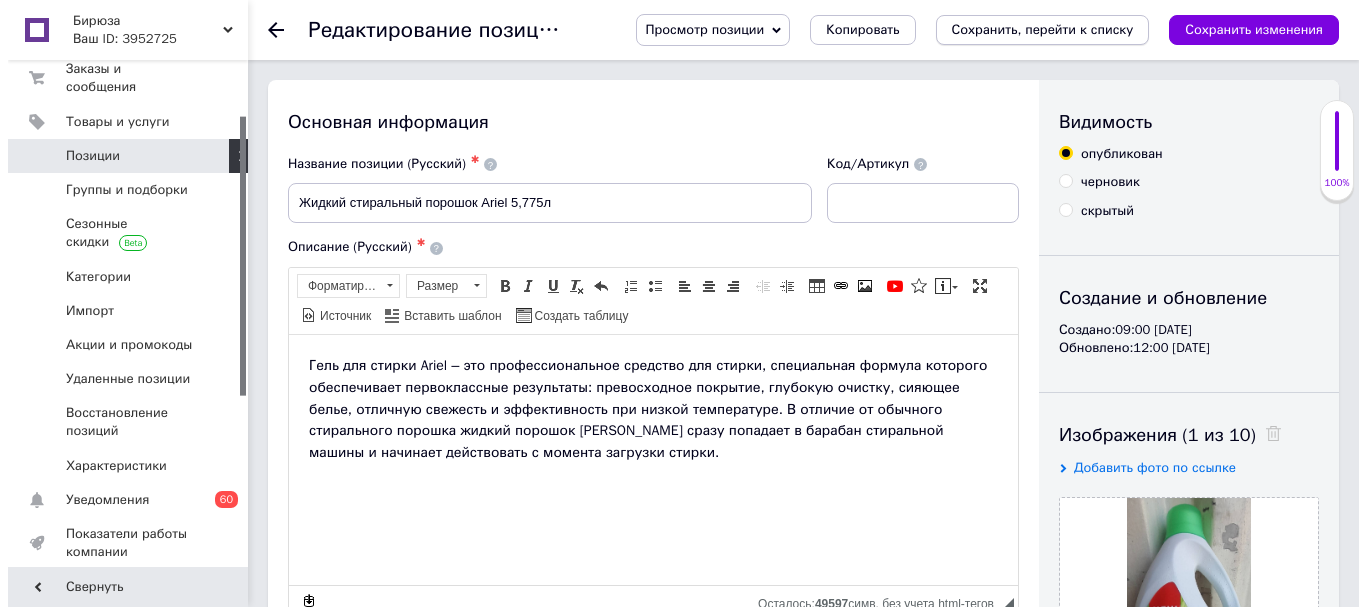 scroll, scrollTop: 0, scrollLeft: 0, axis: both 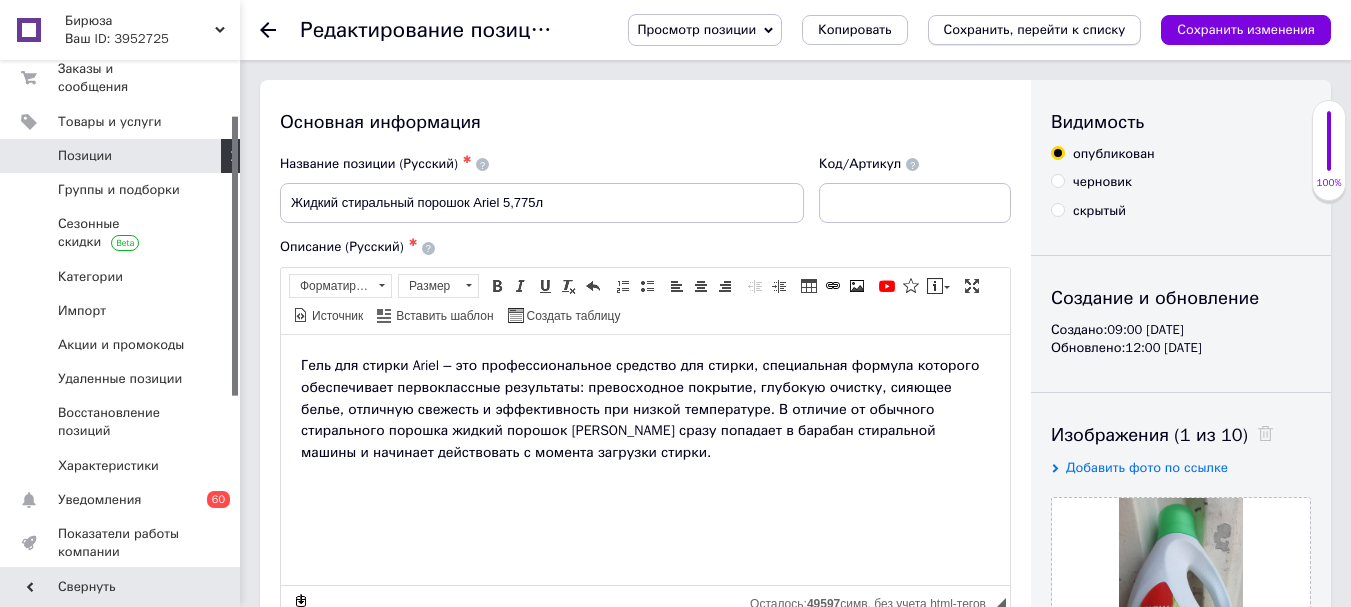click on "Сохранить, перейти к списку" at bounding box center [1035, 29] 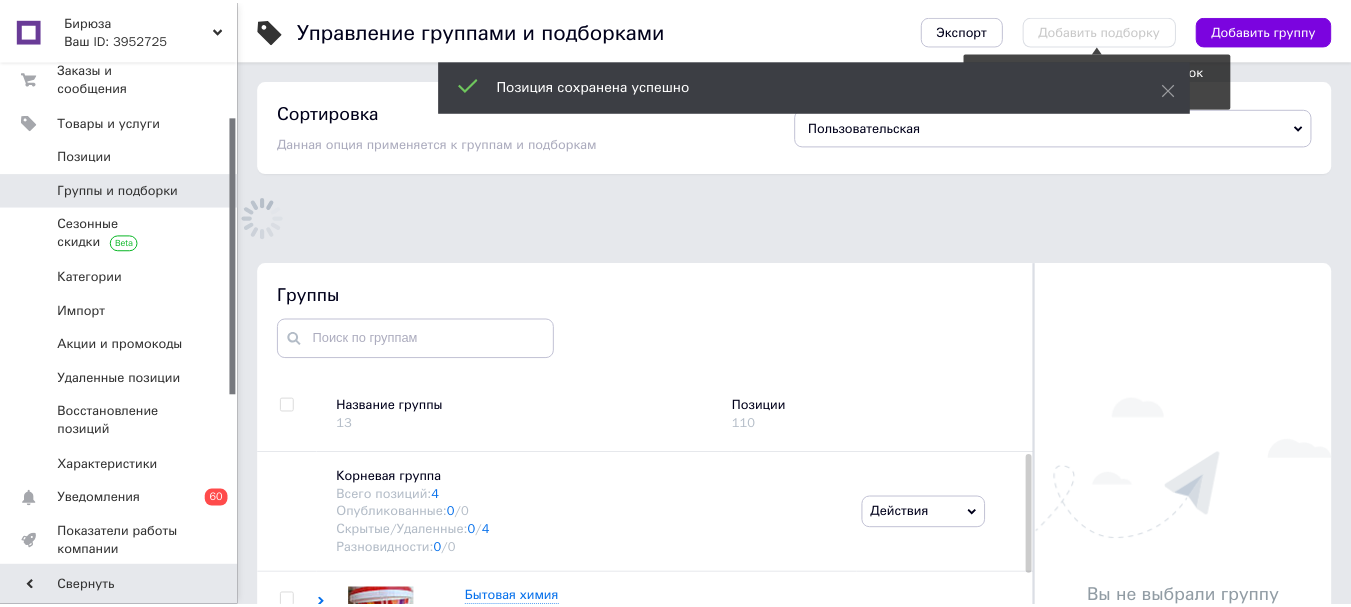 scroll, scrollTop: 113, scrollLeft: 0, axis: vertical 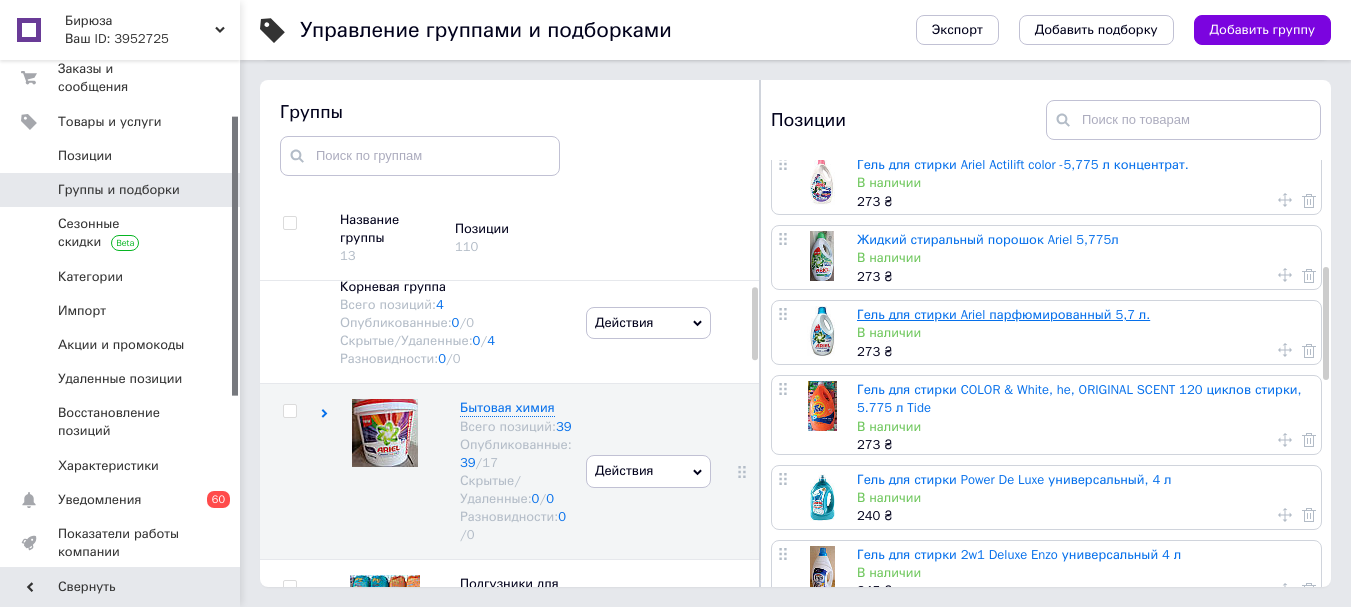 click on "Гель для стирки Ariel парфюмированный 5,7 л." at bounding box center [1003, 314] 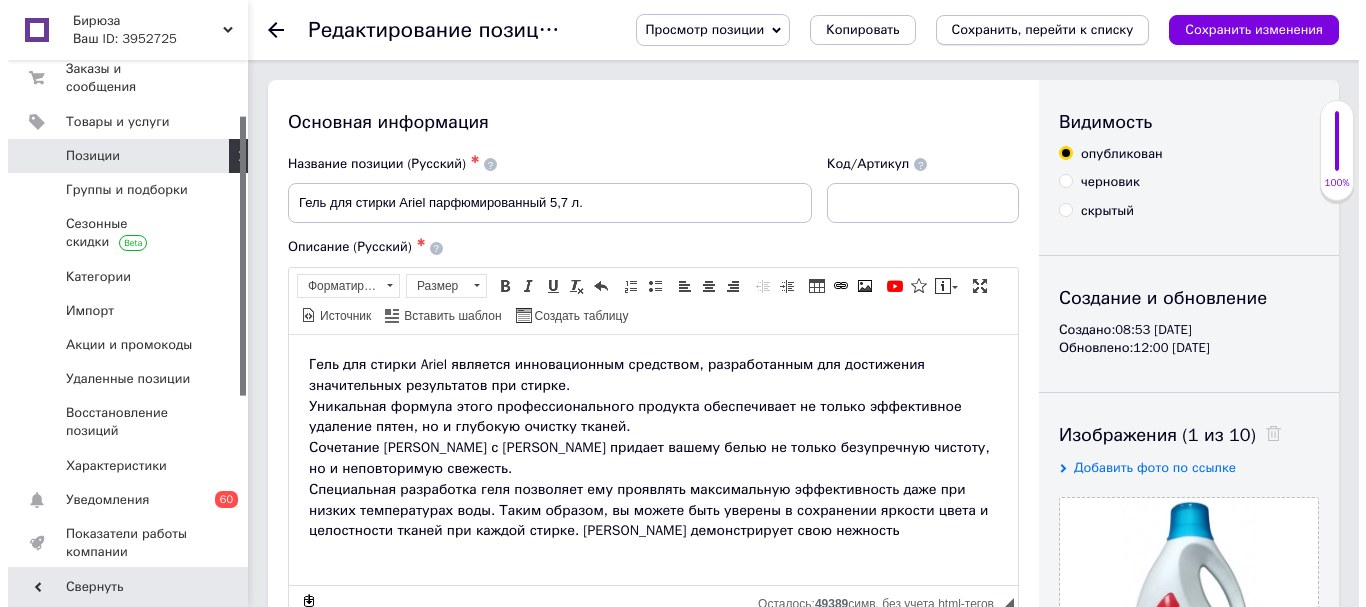 scroll, scrollTop: 0, scrollLeft: 0, axis: both 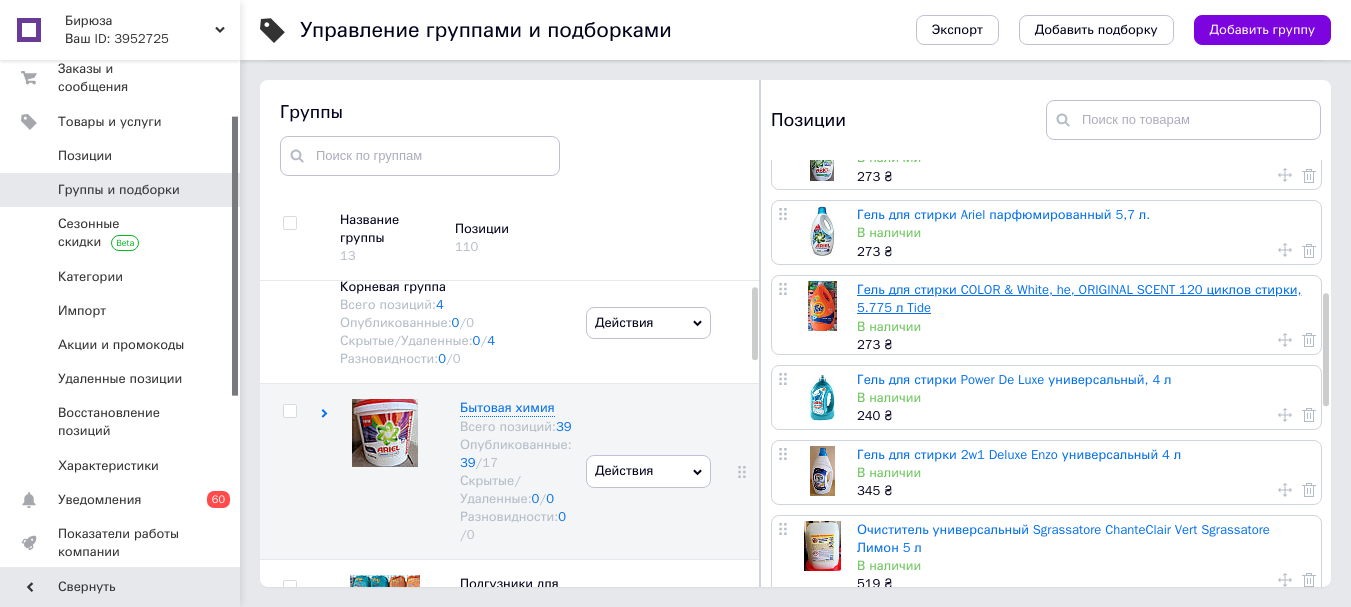 click on "Гель для стирки COLOR & White, he, ORIGINAL SCENT 120 циклов стирки, 5.775 л Tide" at bounding box center [1079, 298] 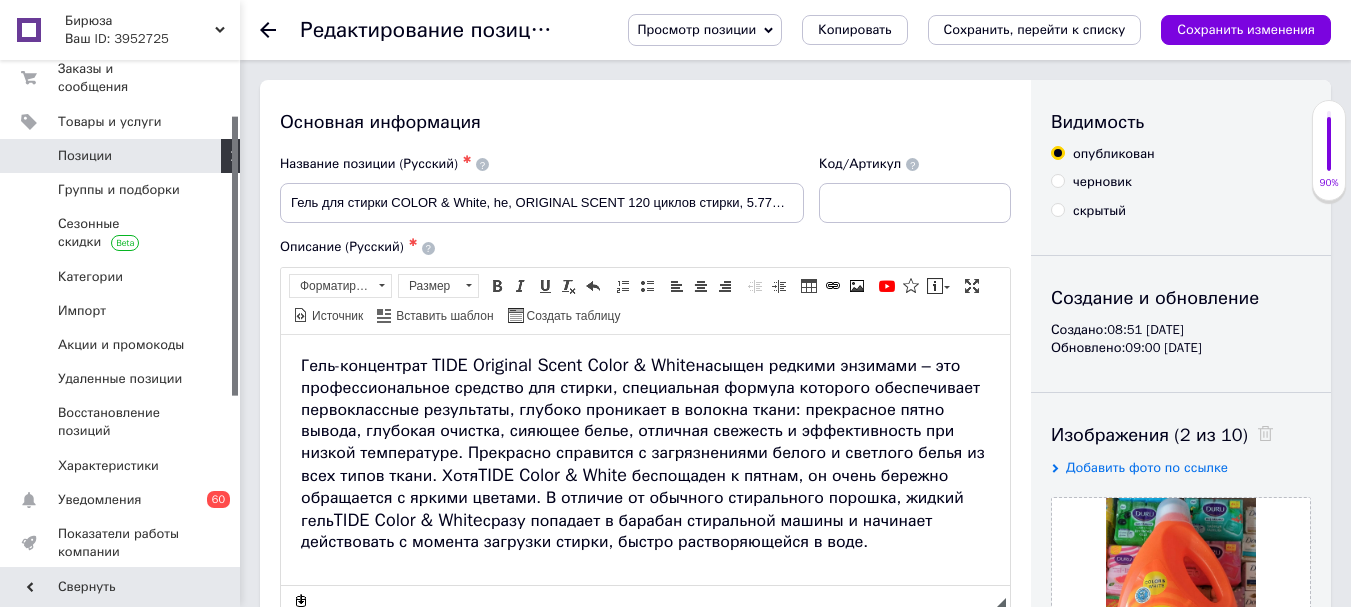 scroll, scrollTop: 0, scrollLeft: 0, axis: both 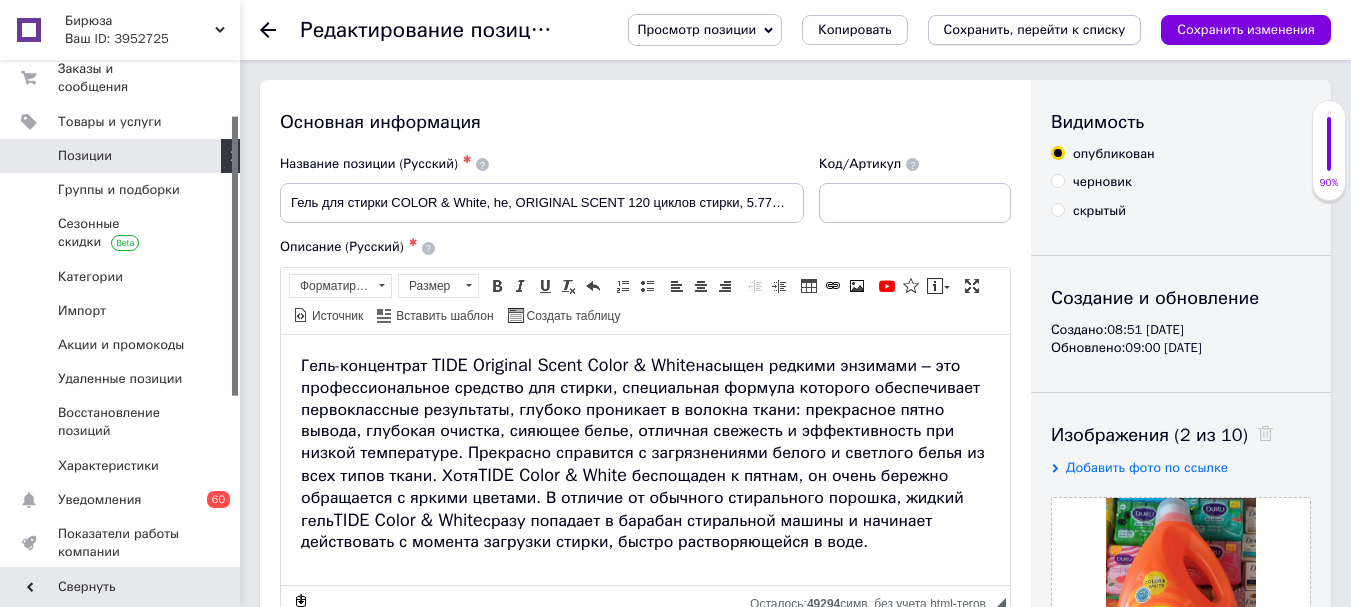 click on "Сохранить, перейти к списку" at bounding box center [1035, 29] 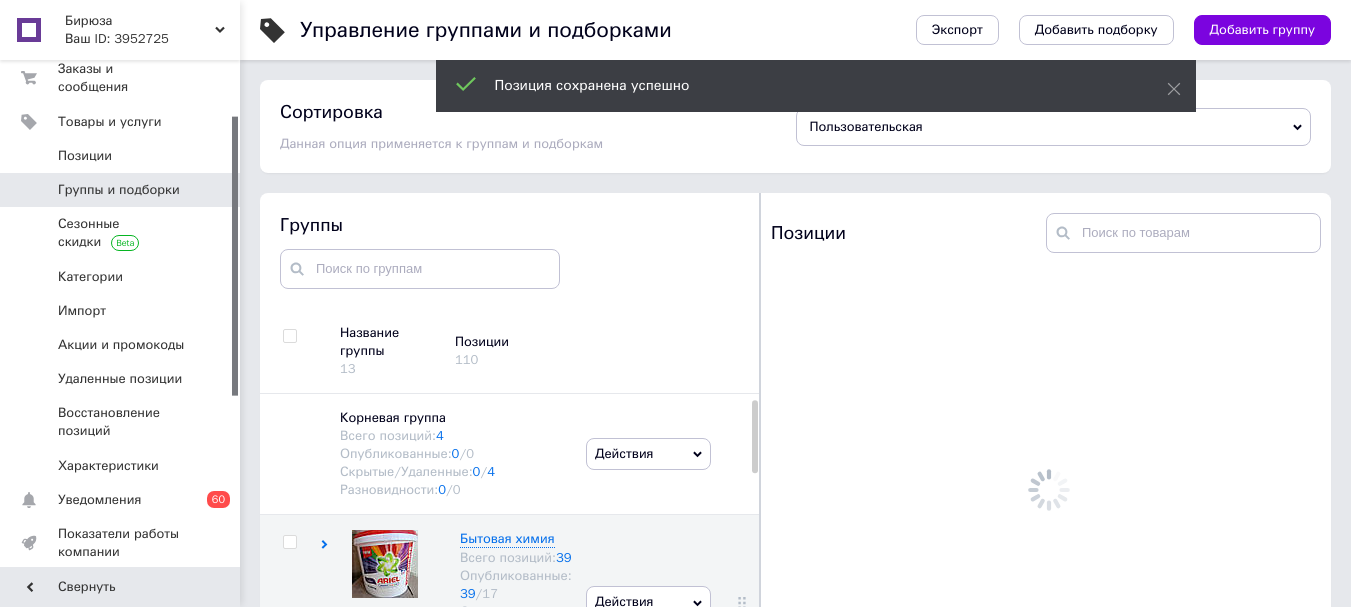 scroll, scrollTop: 113, scrollLeft: 0, axis: vertical 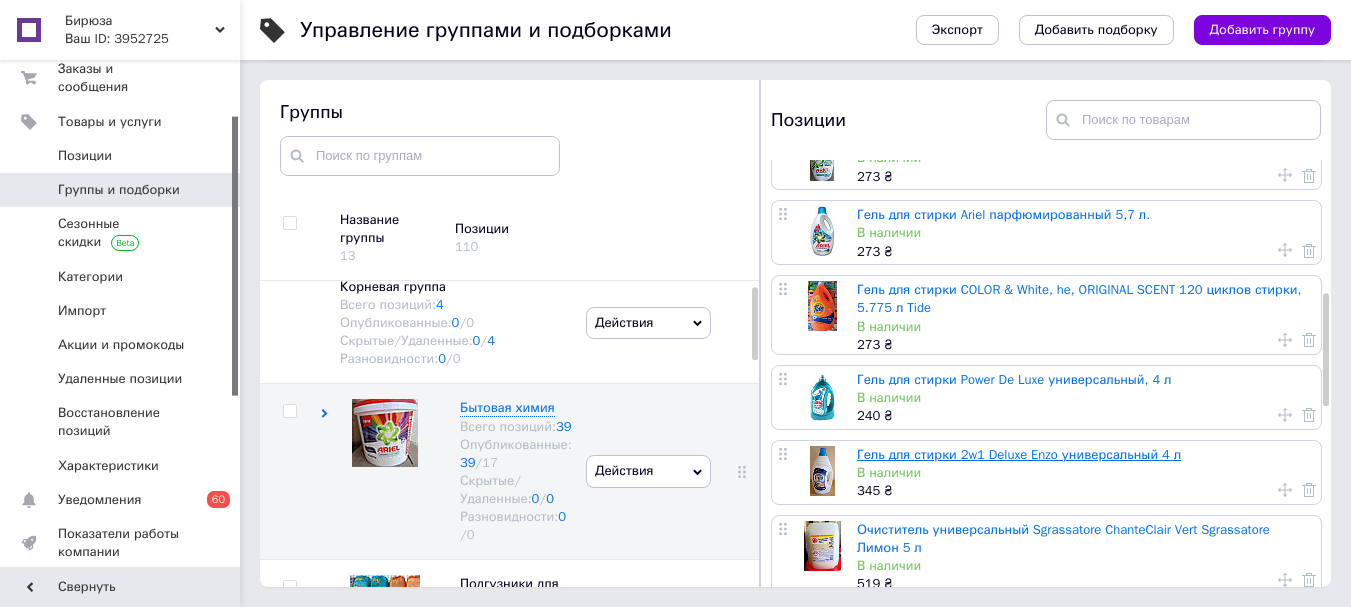 click on "Гель для стирки 2w1 Deluxe Enzo универсальный 4 л" at bounding box center (1019, 454) 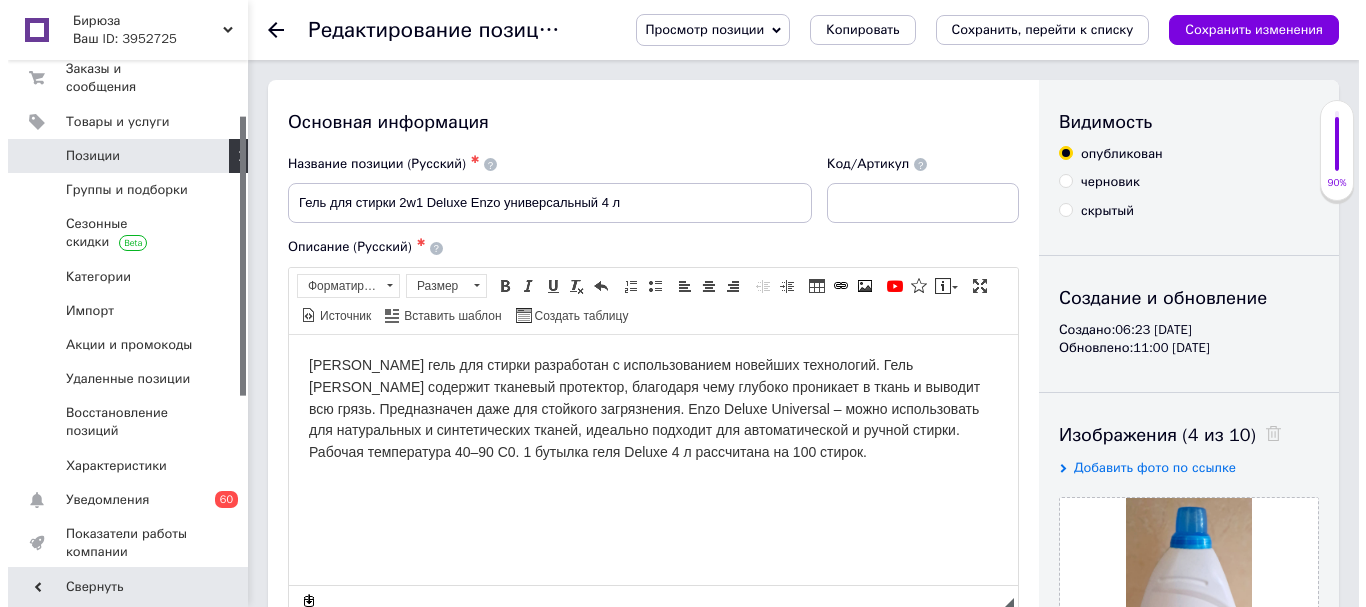 scroll, scrollTop: 0, scrollLeft: 0, axis: both 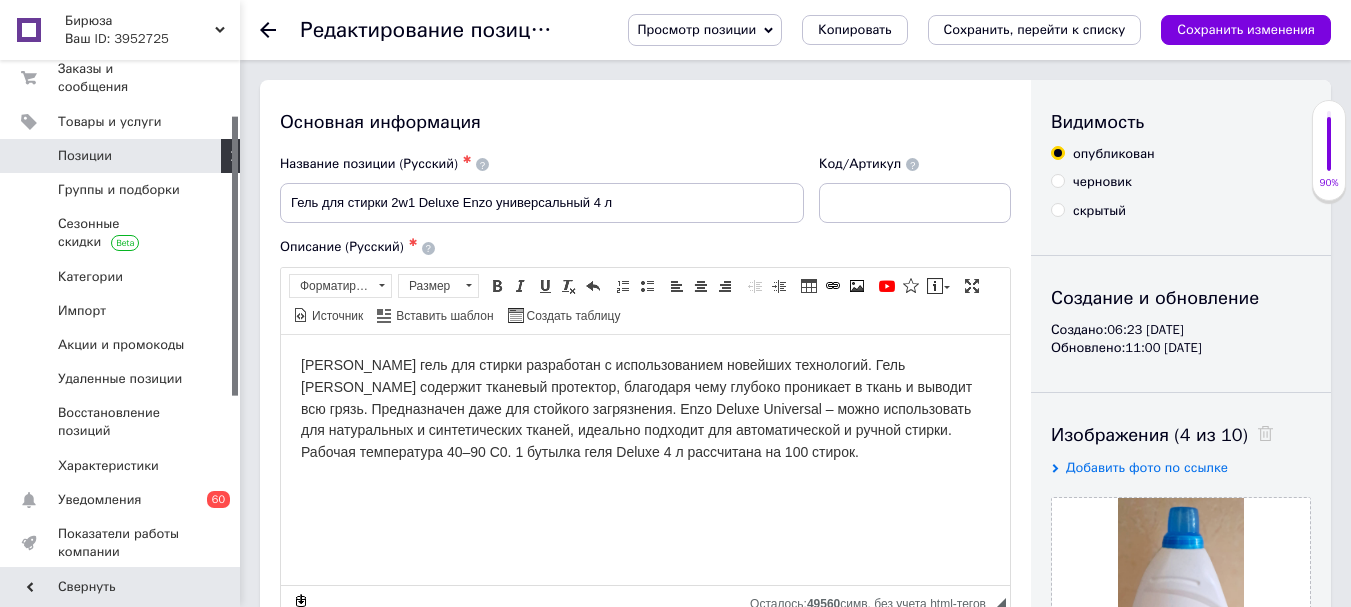 click on "Сохранить, перейти к списку" at bounding box center [1035, 29] 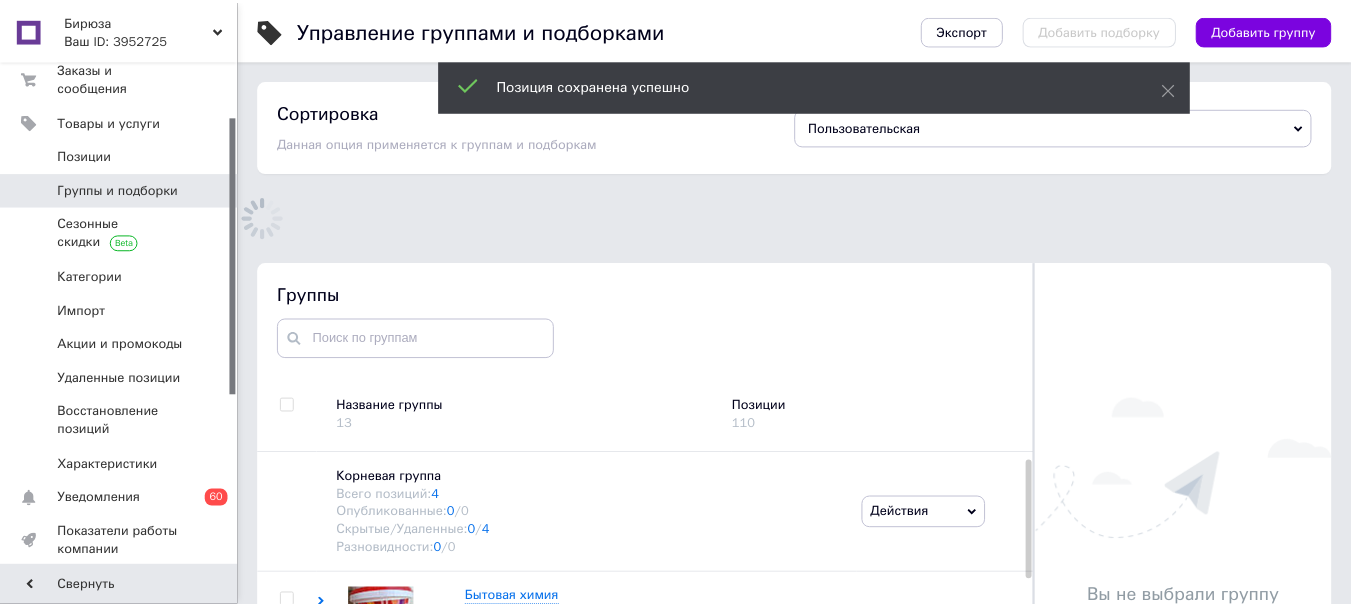 scroll, scrollTop: 113, scrollLeft: 0, axis: vertical 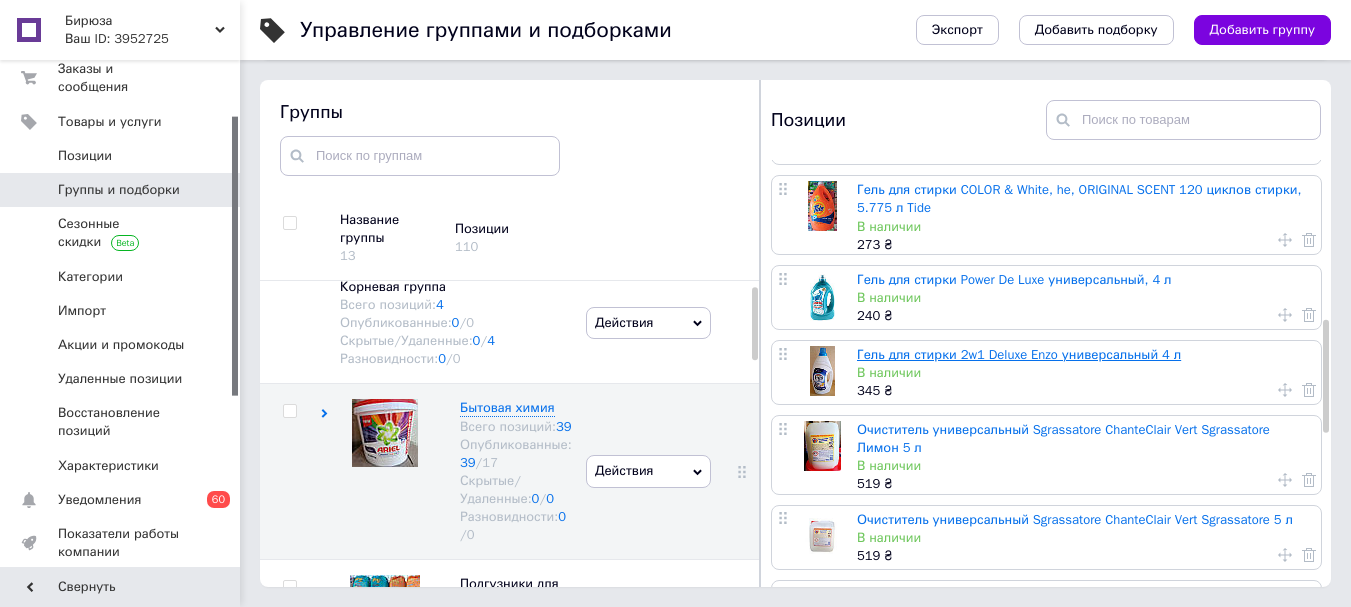 click on "Гель для стирки 2w1 Deluxe Enzo универсальный 4 л" at bounding box center [1019, 354] 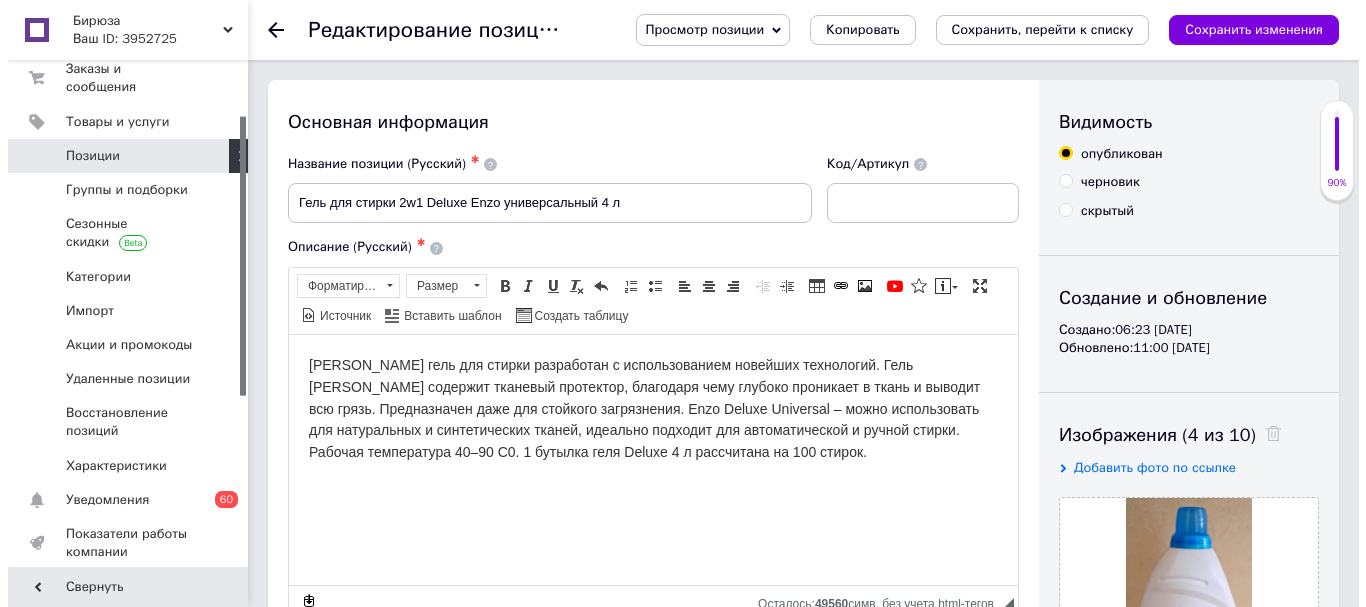 scroll, scrollTop: 0, scrollLeft: 0, axis: both 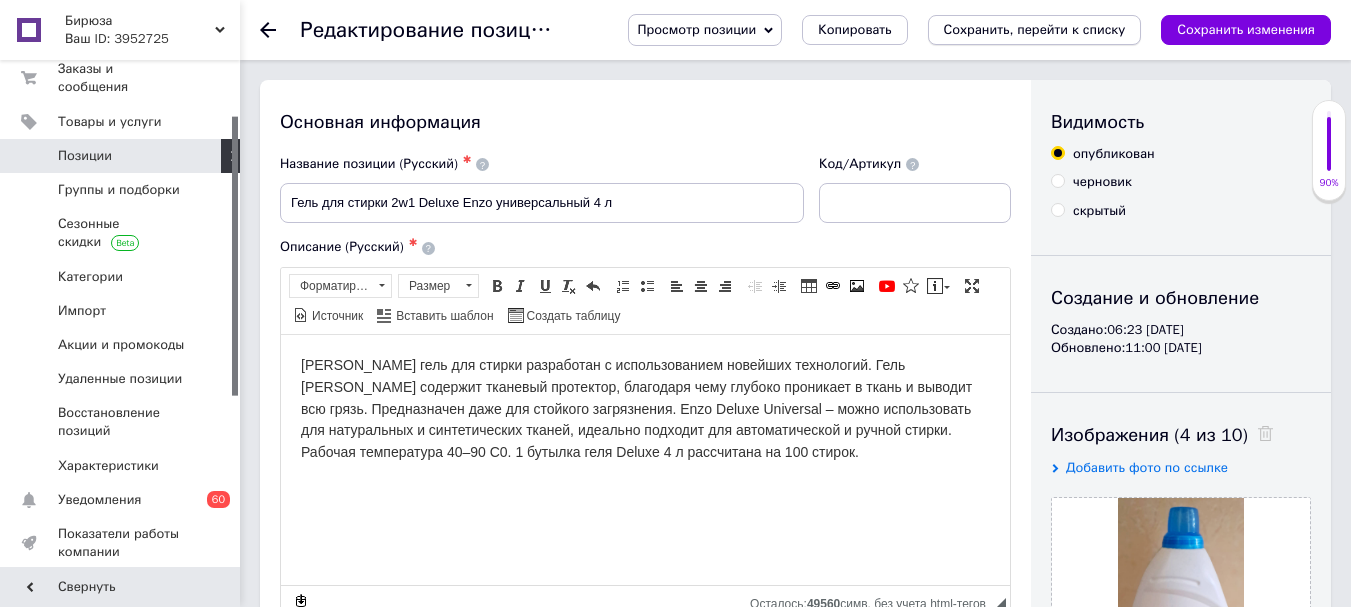click on "Сохранить, перейти к списку" at bounding box center [1035, 29] 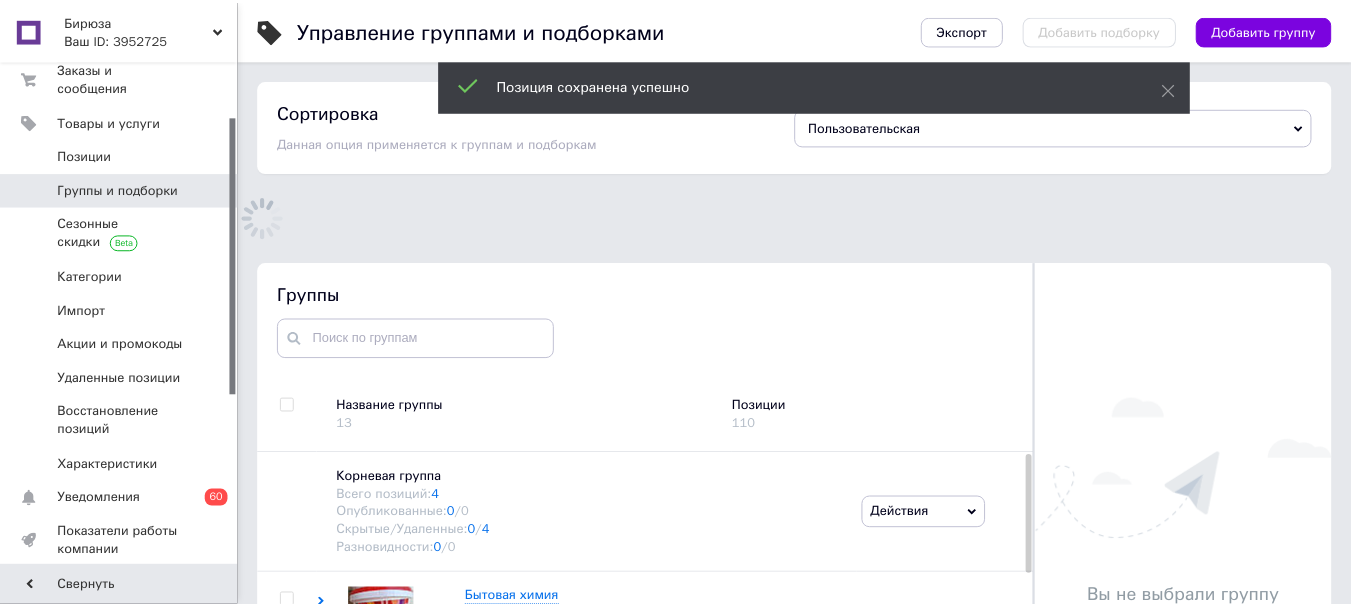 scroll, scrollTop: 113, scrollLeft: 0, axis: vertical 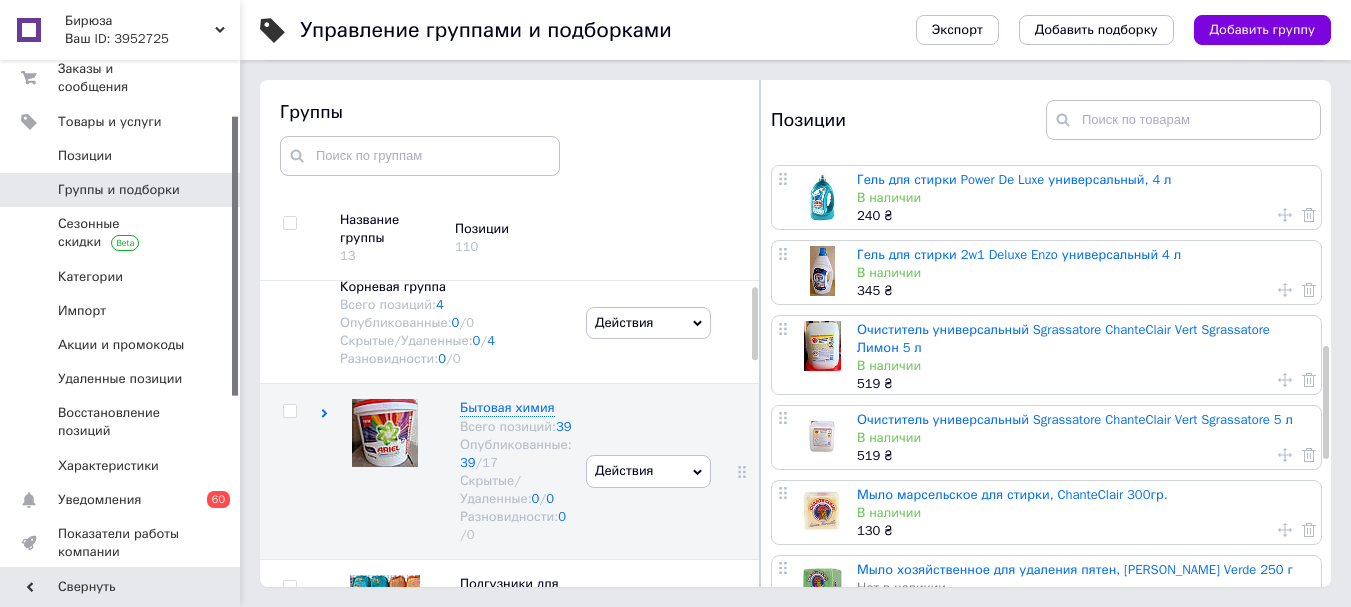 click on "Очиститель универсальный Sgrassatore ChanteClair Vert Sgrassatore Лимон   5 л" at bounding box center [1063, 338] 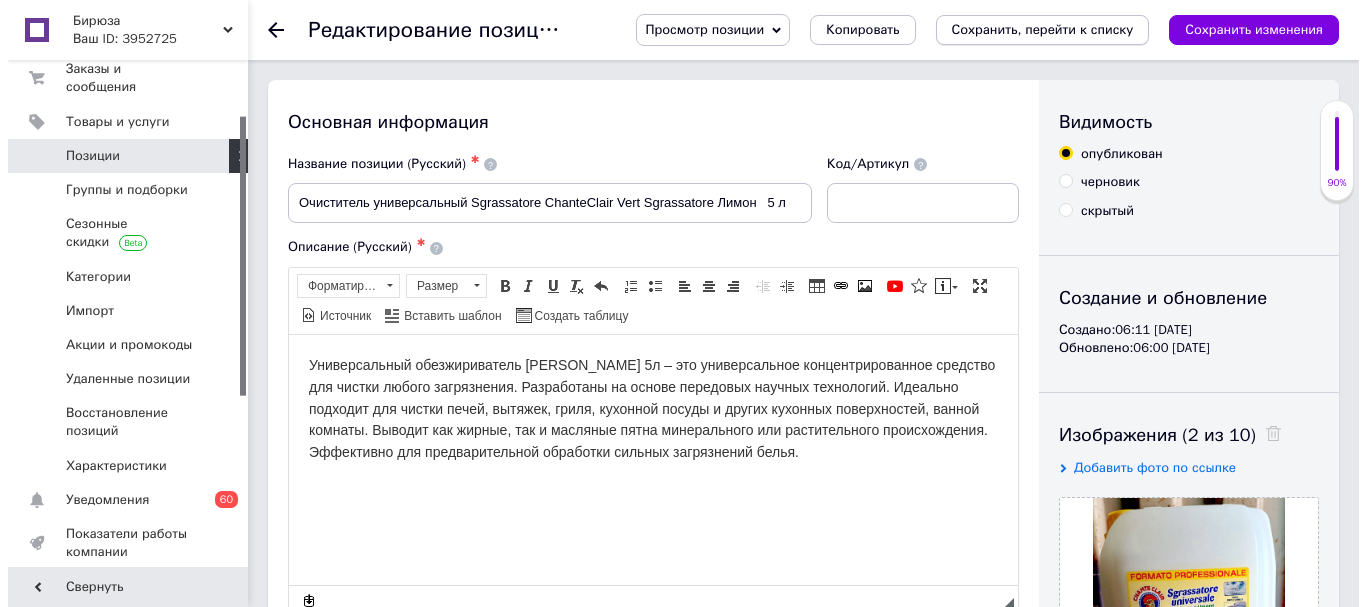 scroll, scrollTop: 0, scrollLeft: 0, axis: both 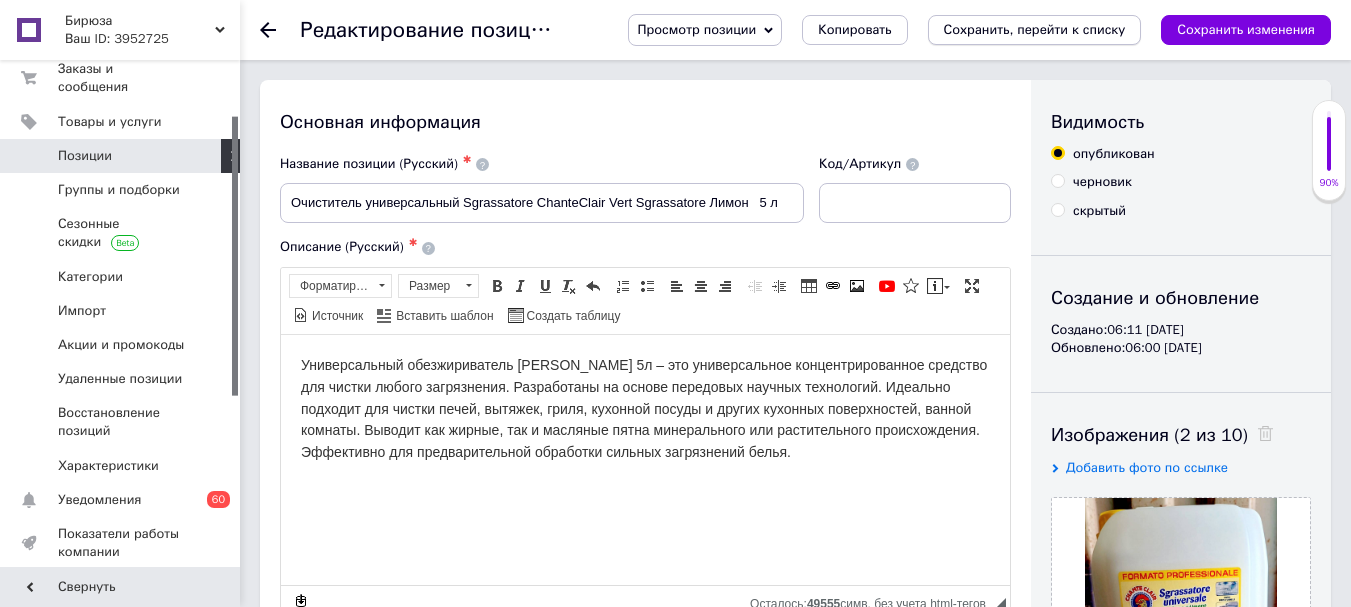 click on "Сохранить, перейти к списку" at bounding box center (1035, 29) 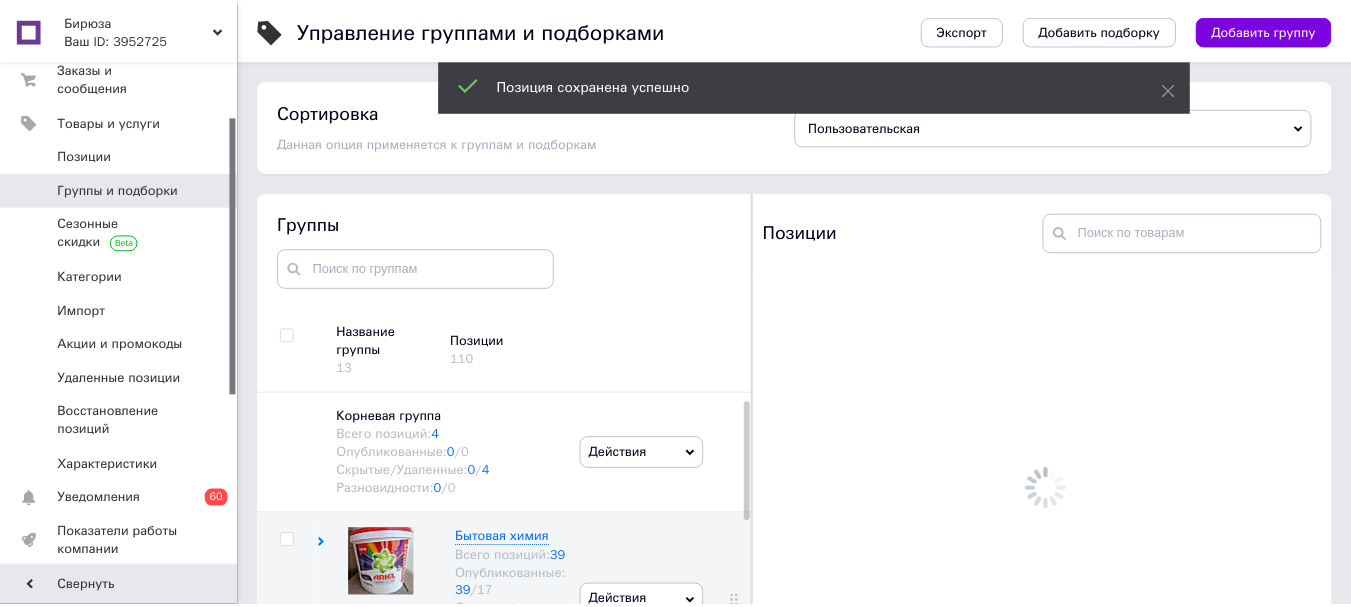scroll, scrollTop: 113, scrollLeft: 0, axis: vertical 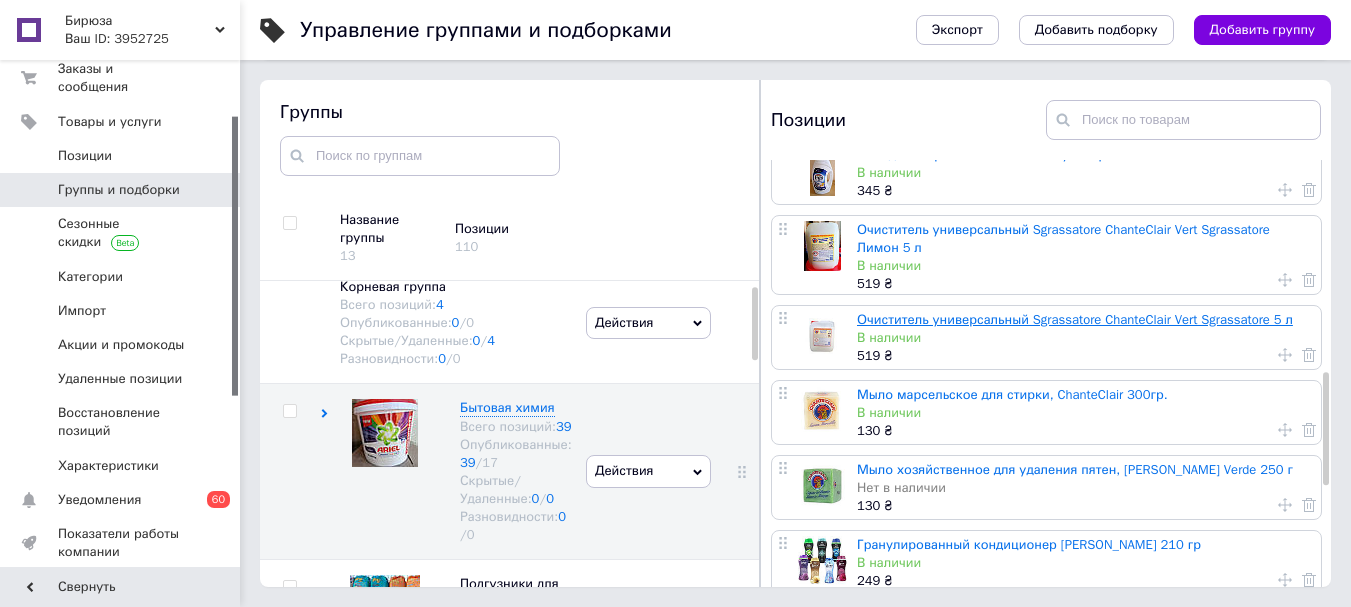click on "Очиститель универсальный Sgrassatore ChanteClair Vert Sgrassatore  5 л" at bounding box center [1075, 319] 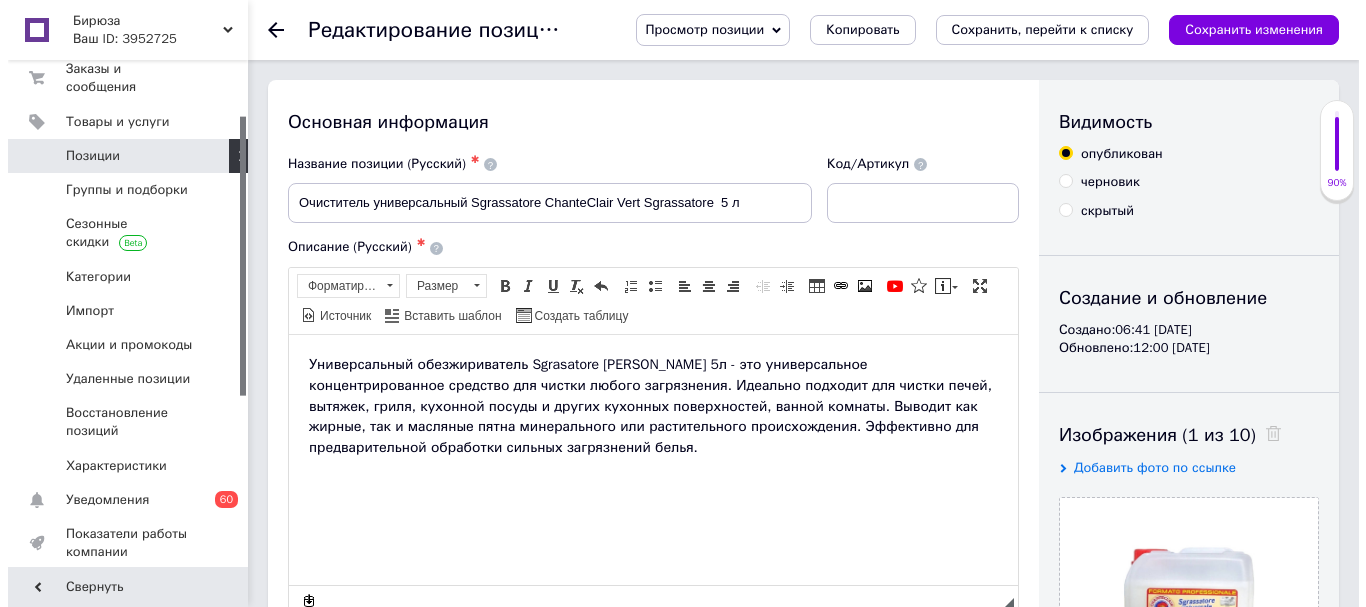 scroll, scrollTop: 0, scrollLeft: 0, axis: both 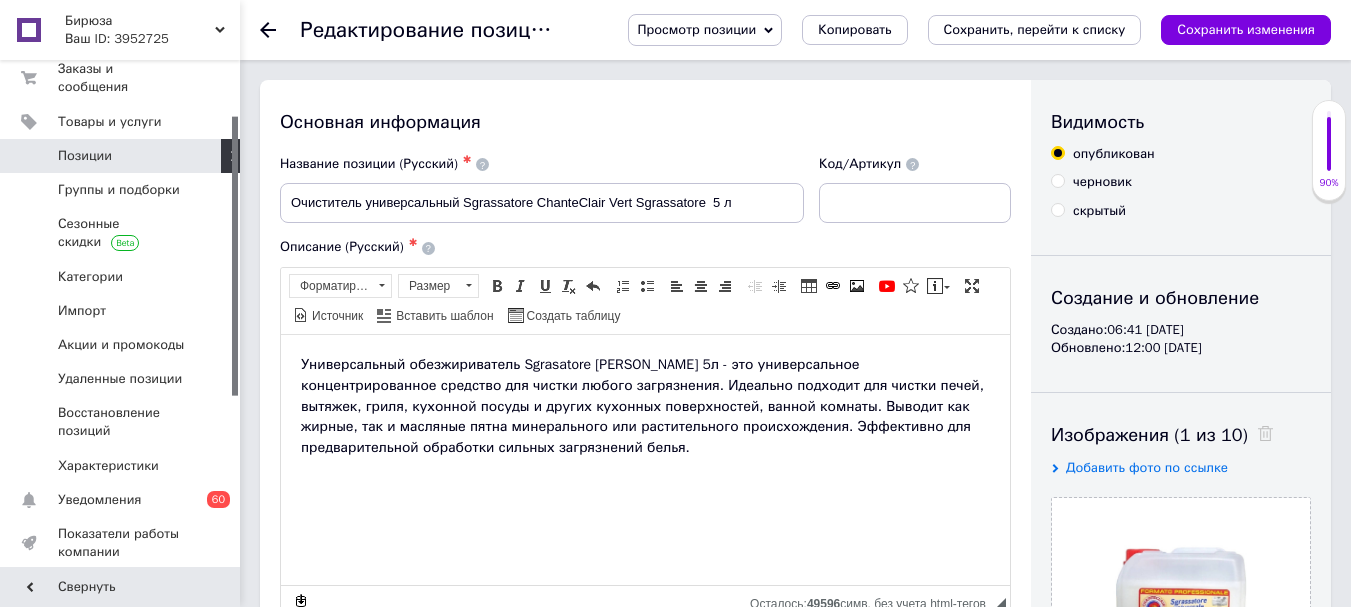 click on "Сохранить, перейти к списку" at bounding box center (1035, 29) 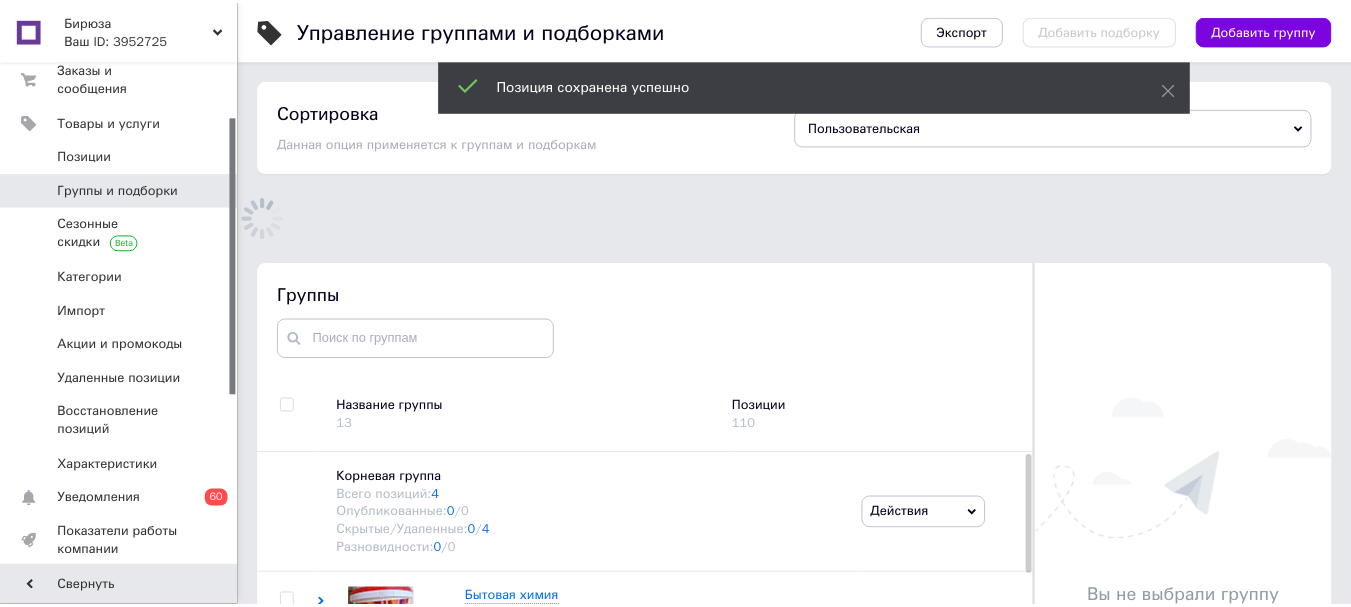scroll, scrollTop: 113, scrollLeft: 0, axis: vertical 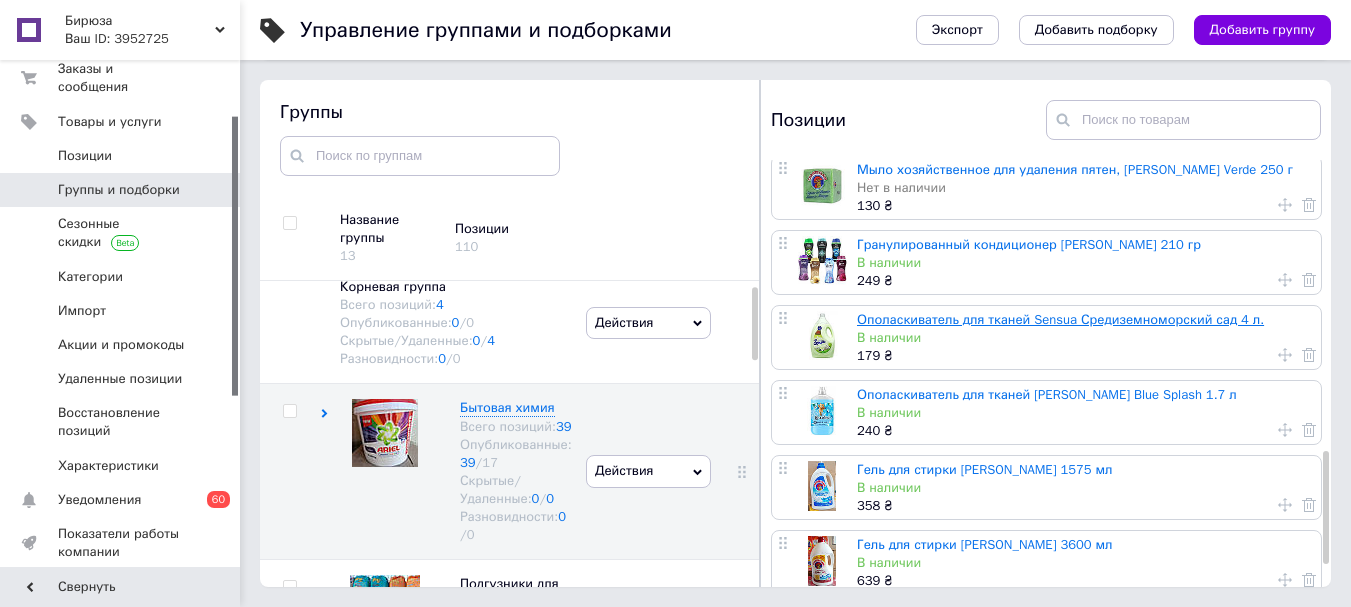 click on "Ополаскиватель для тканей Sensua Средиземноморский сад 4 л." at bounding box center [1060, 319] 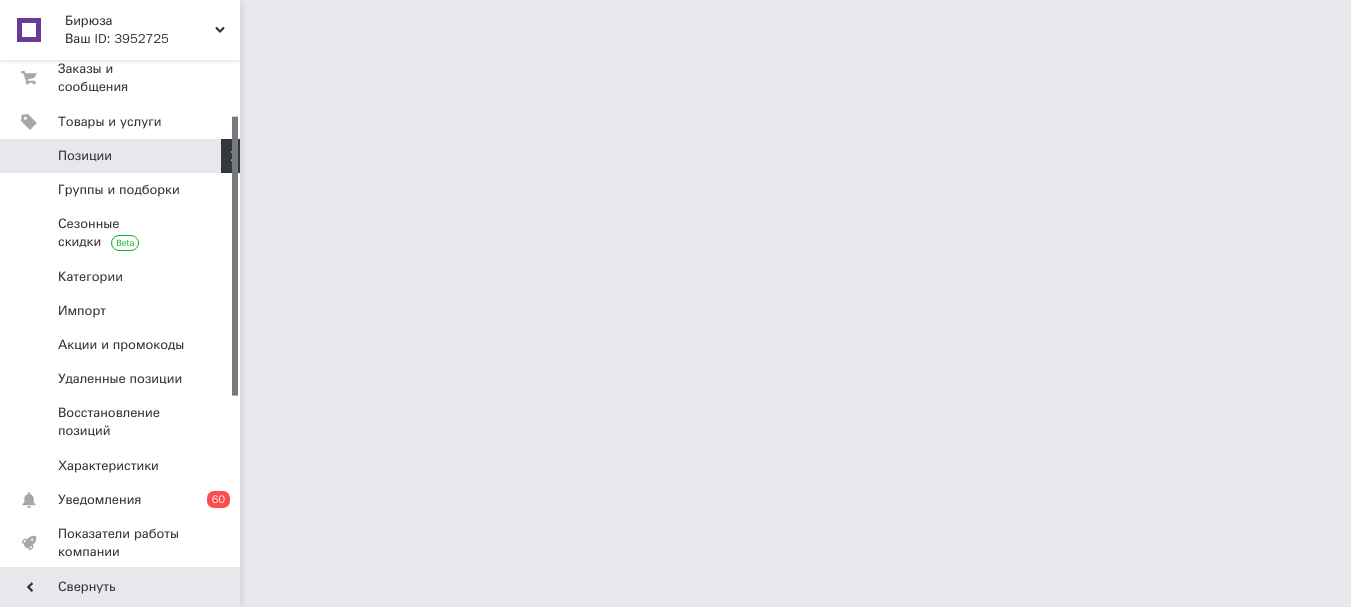 scroll, scrollTop: 0, scrollLeft: 0, axis: both 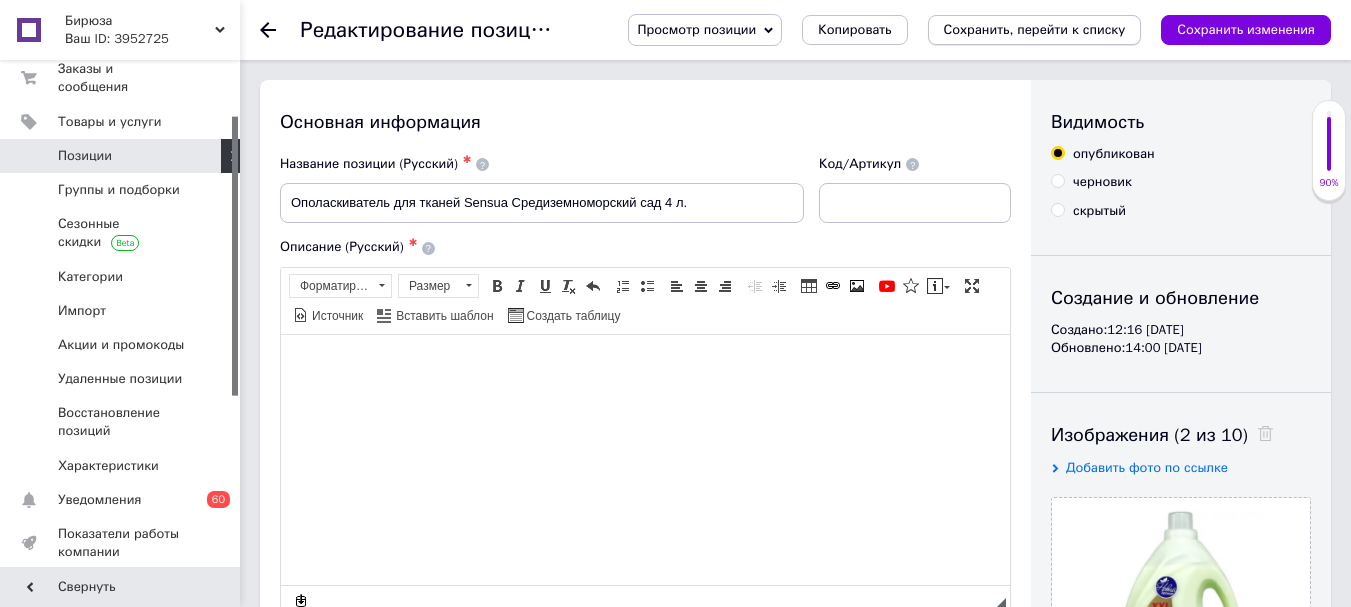 click on "Сохранить, перейти к списку" at bounding box center (1035, 29) 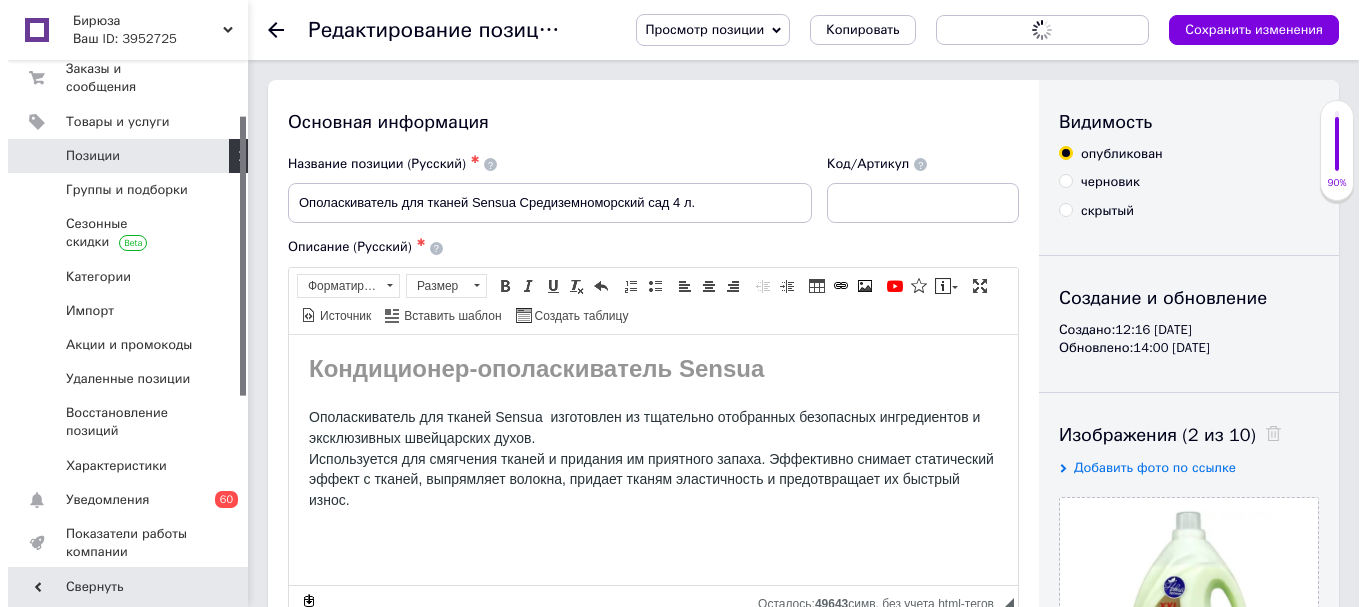 scroll, scrollTop: 0, scrollLeft: 0, axis: both 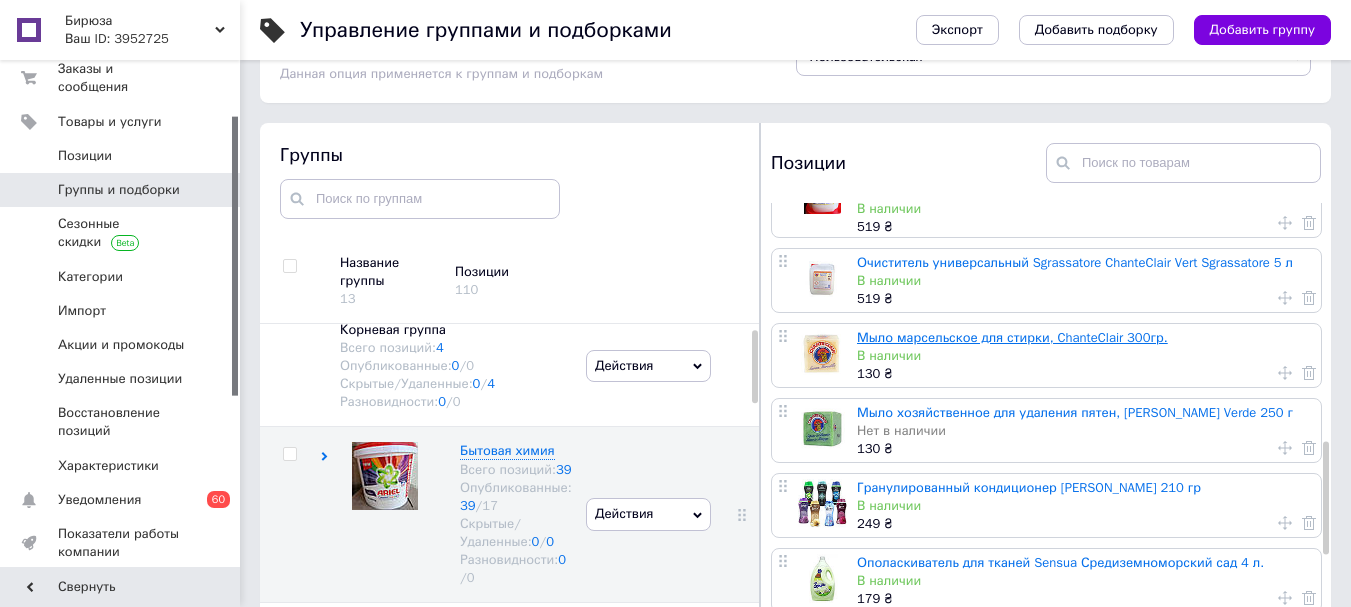 click on "Мыло марсельское для стирки, ChanteClair 300гр." at bounding box center [1012, 337] 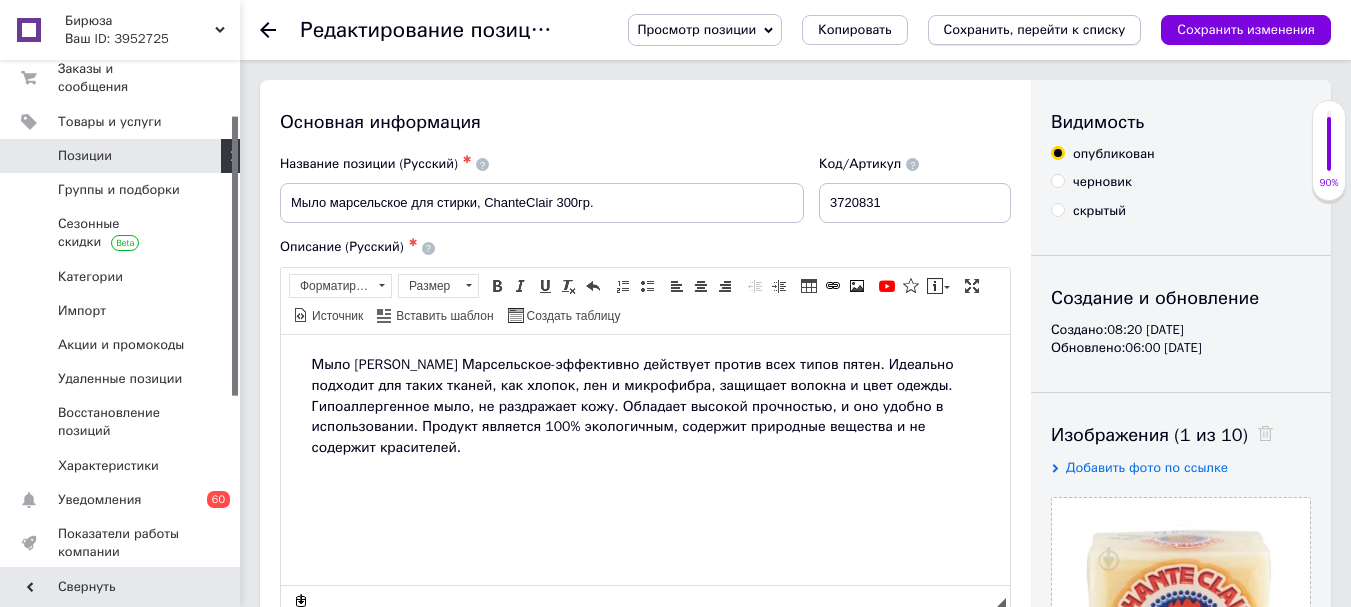 scroll, scrollTop: 0, scrollLeft: 0, axis: both 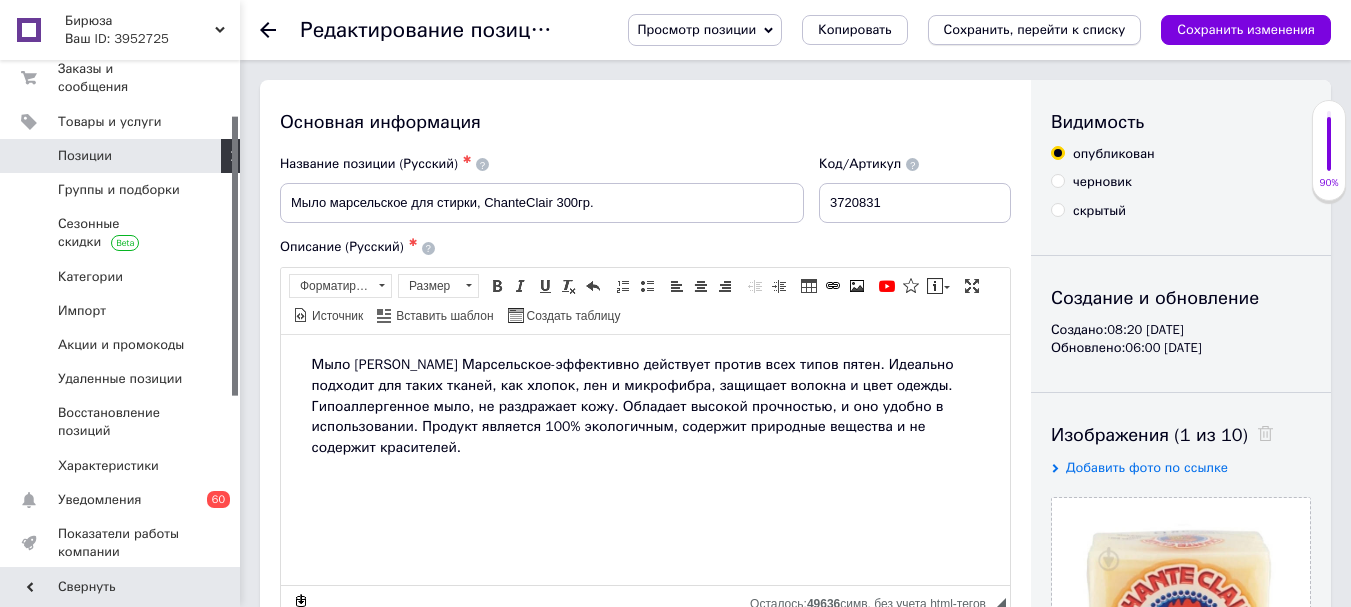 click on "Сохранить, перейти к списку" at bounding box center [1035, 29] 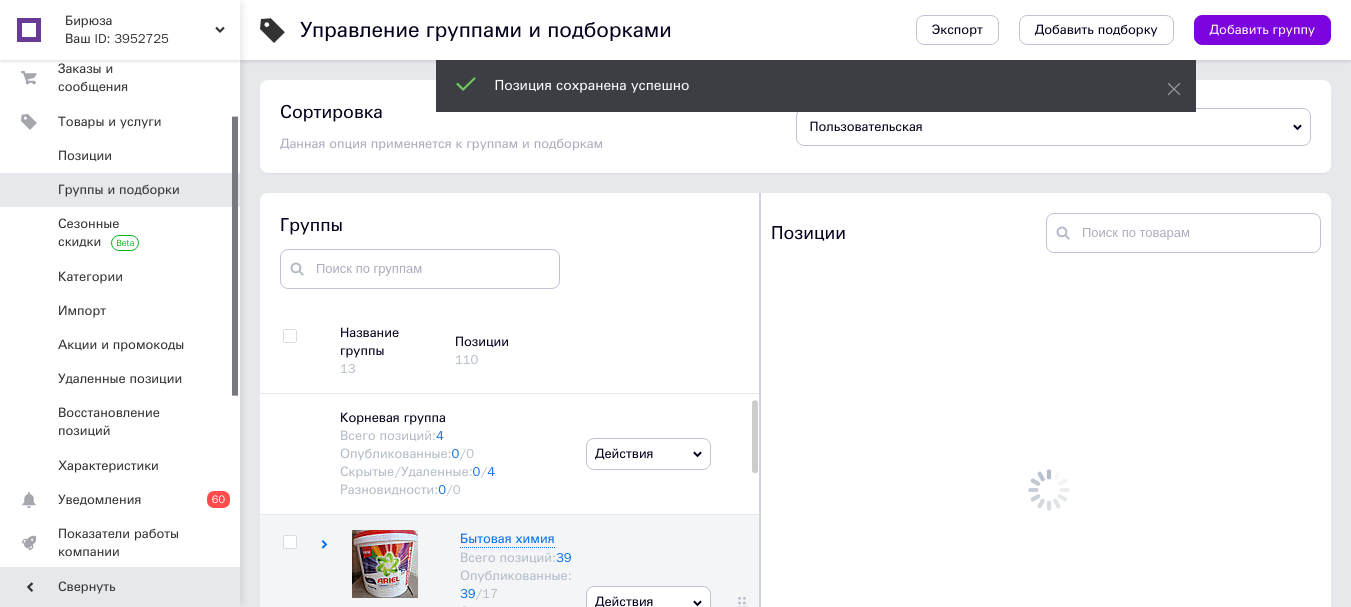 scroll, scrollTop: 69, scrollLeft: 0, axis: vertical 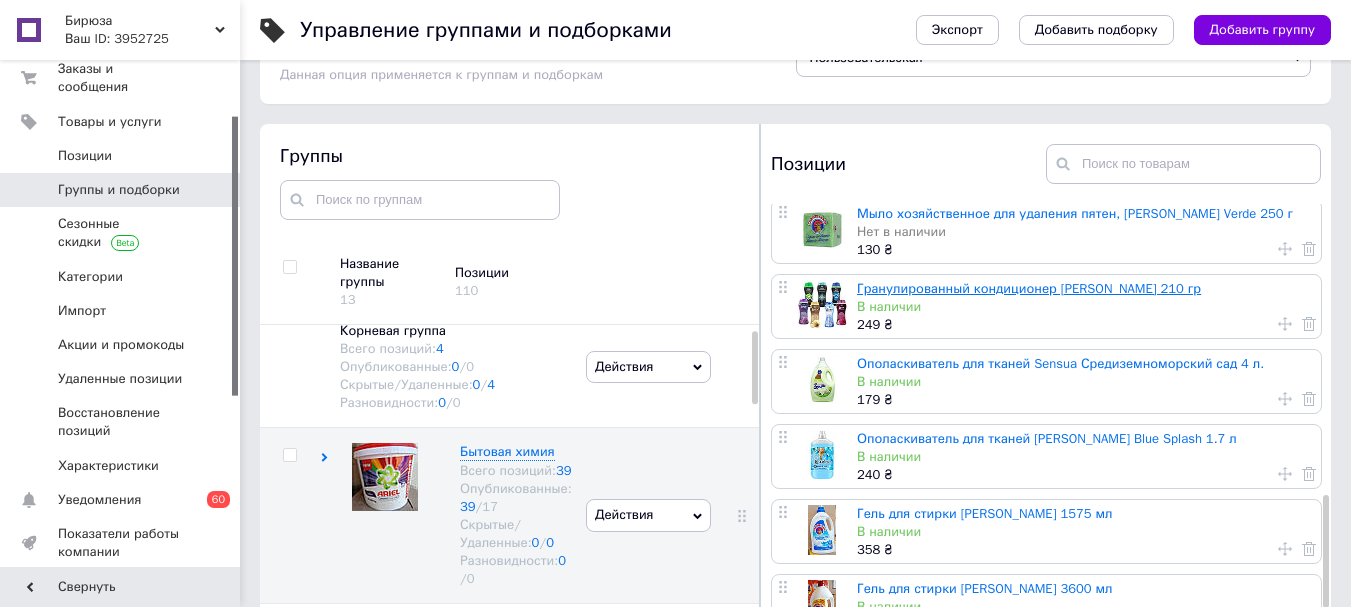 click on "Гранулированный кондиционер [PERSON_NAME] 210 гр" at bounding box center (1029, 288) 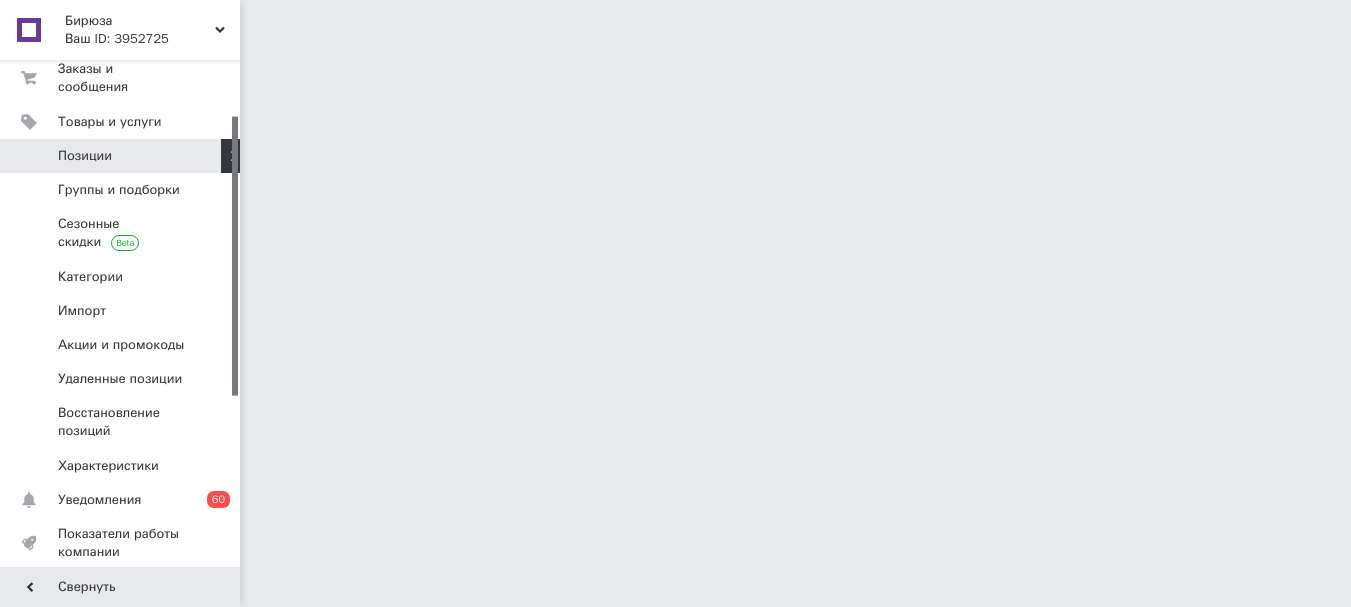 scroll, scrollTop: 0, scrollLeft: 0, axis: both 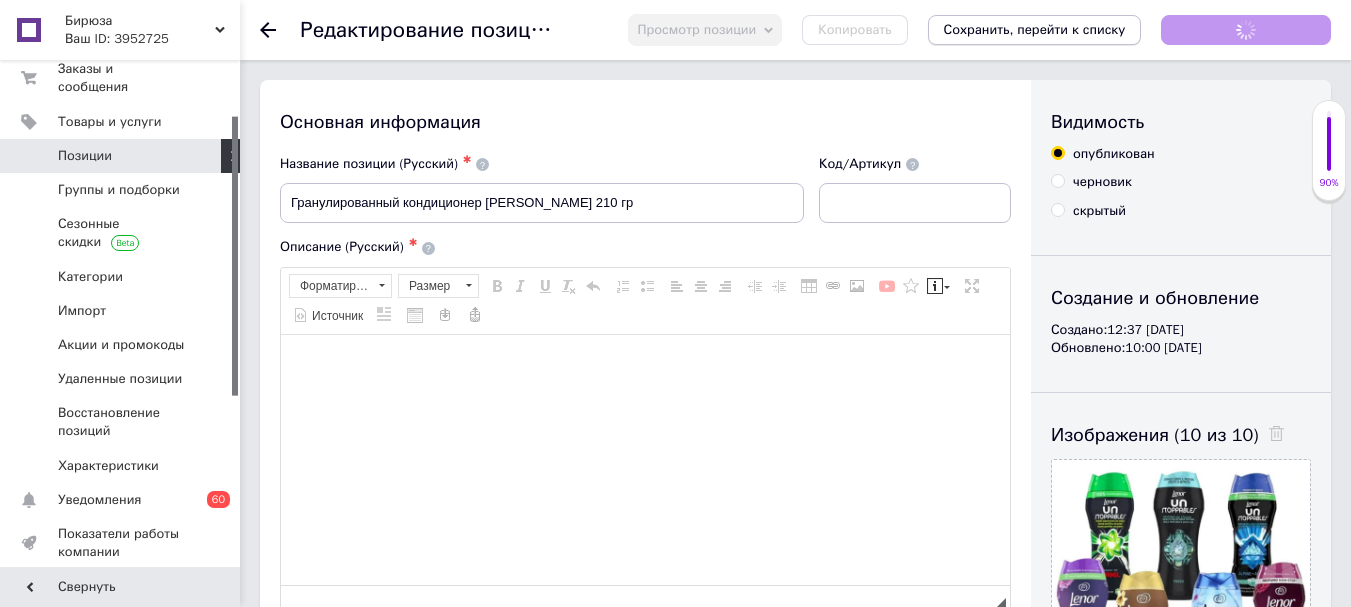 click on "Сохранить, перейти к списку" at bounding box center (1035, 29) 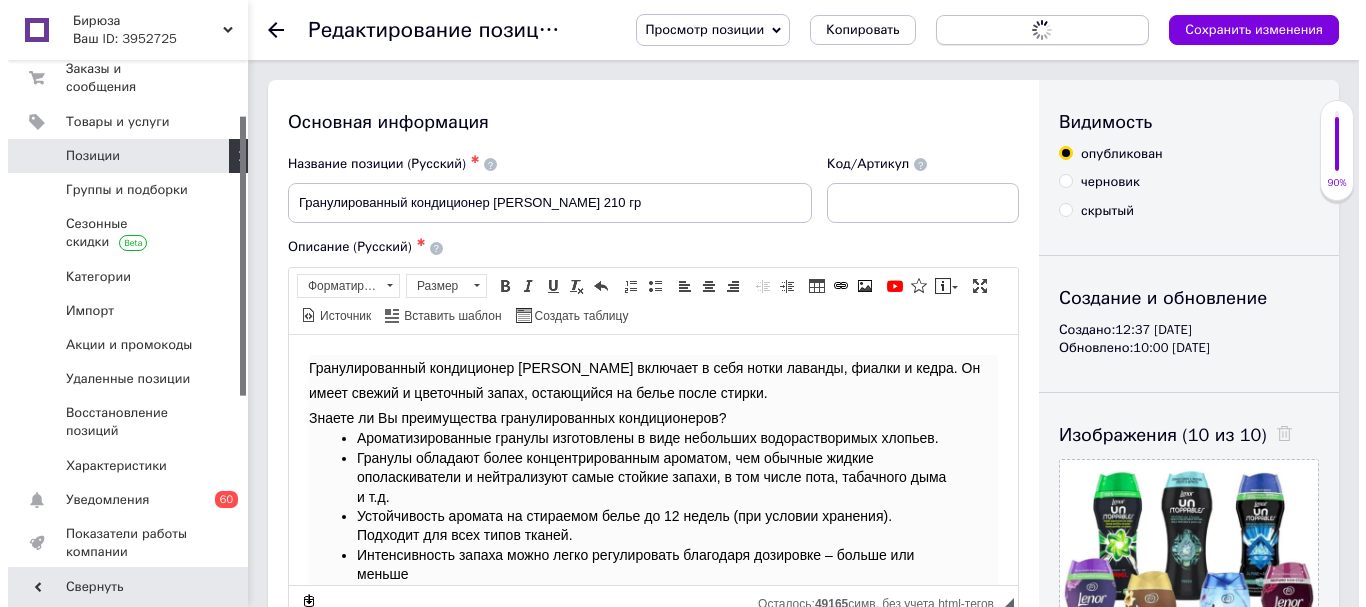 scroll, scrollTop: 0, scrollLeft: 0, axis: both 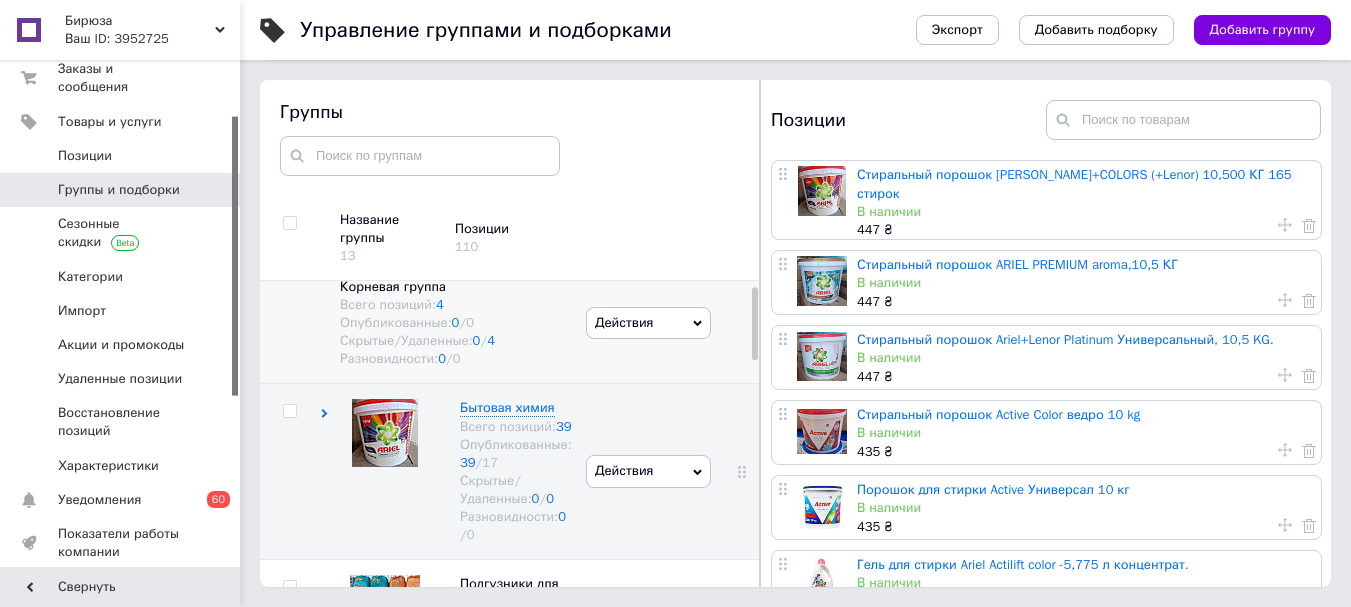 drag, startPoint x: 707, startPoint y: 212, endPoint x: 623, endPoint y: 362, distance: 171.91858 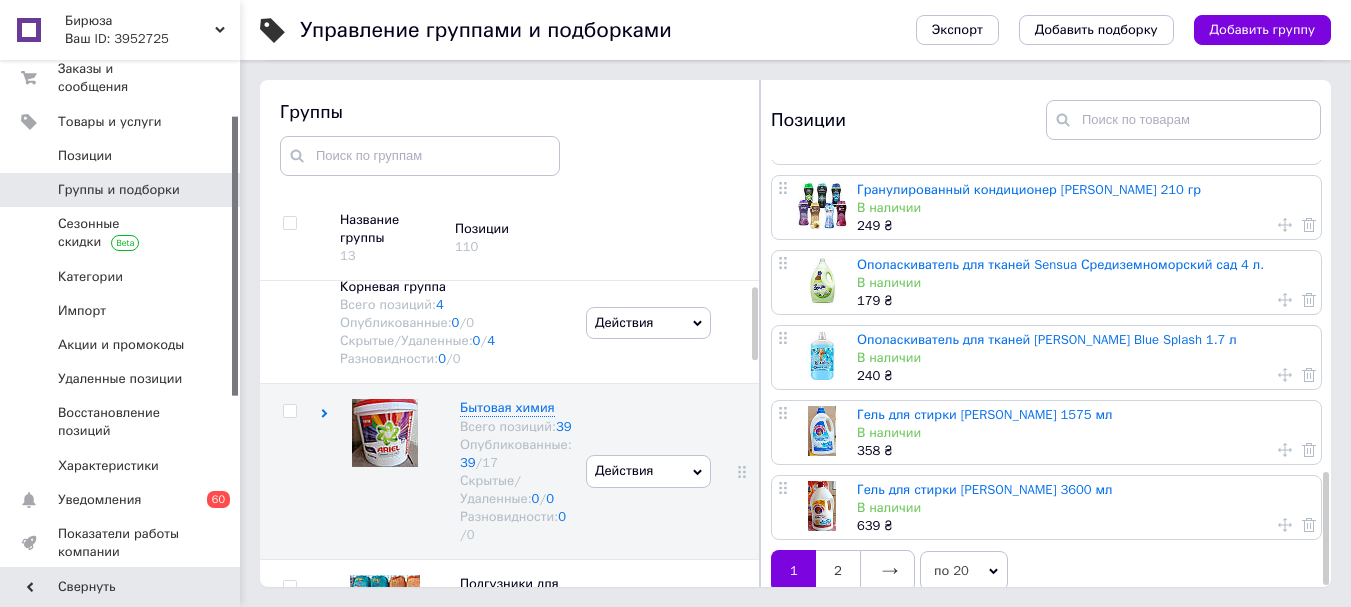 scroll, scrollTop: 1180, scrollLeft: 0, axis: vertical 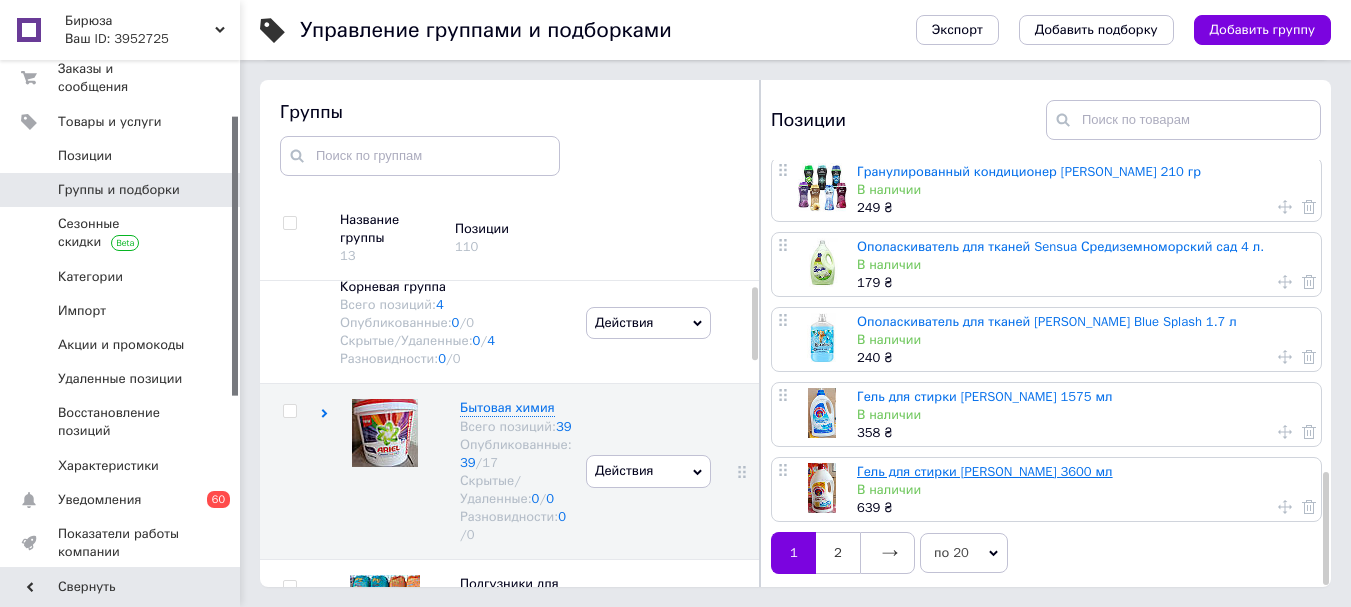 click on "Гель для стирки [PERSON_NAME] 3600 мл" at bounding box center (985, 471) 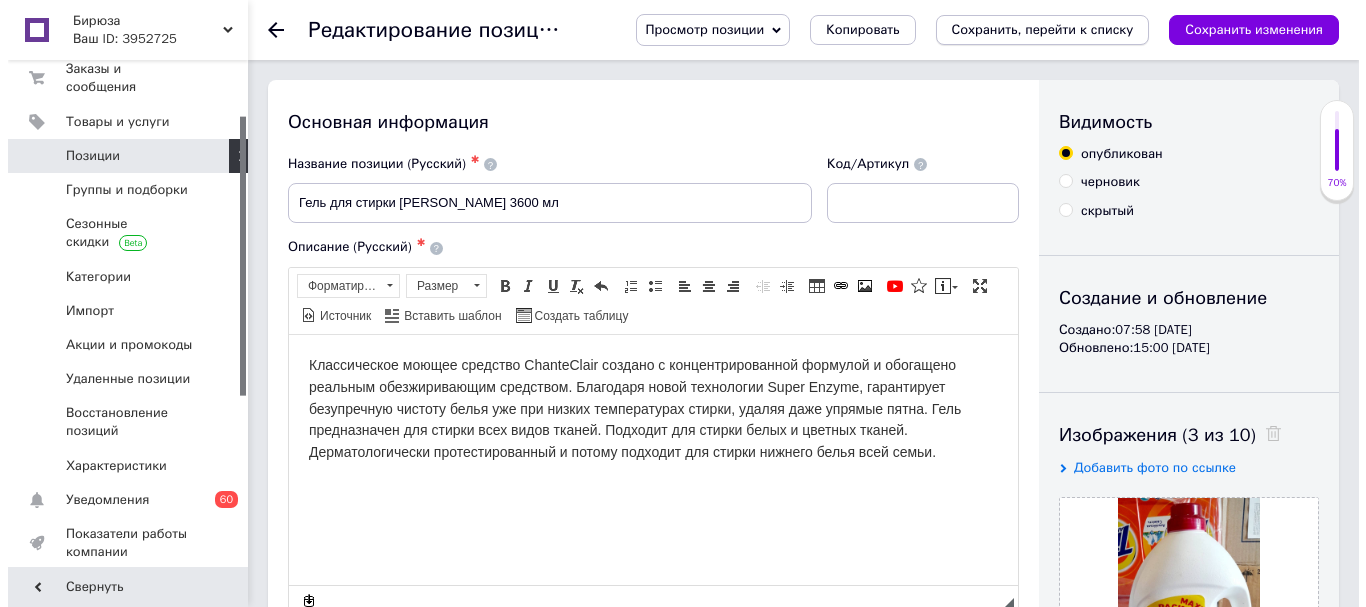 scroll, scrollTop: 0, scrollLeft: 0, axis: both 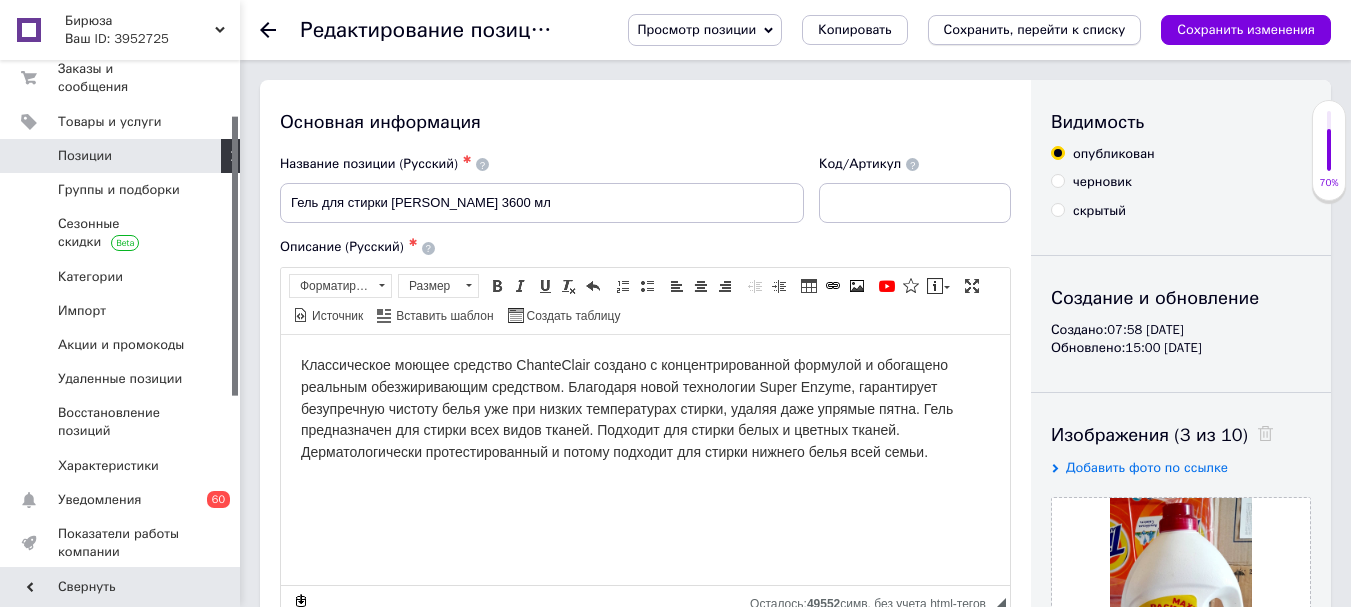click on "Сохранить, перейти к списку" at bounding box center (1035, 29) 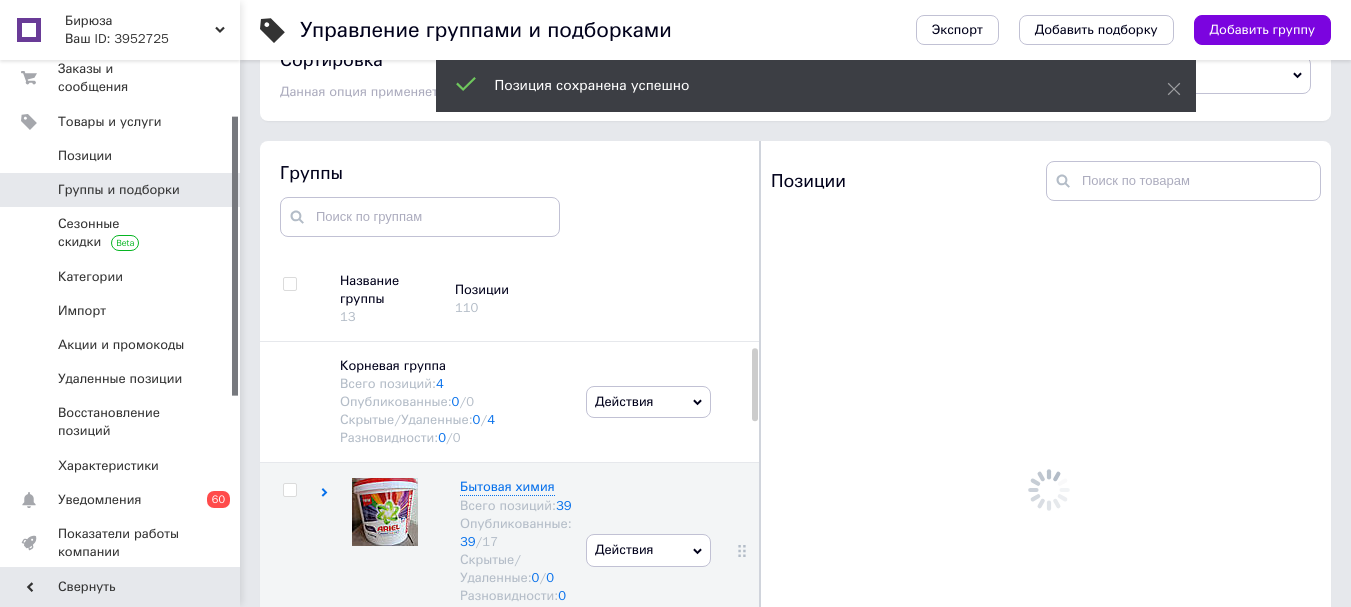 scroll, scrollTop: 113, scrollLeft: 0, axis: vertical 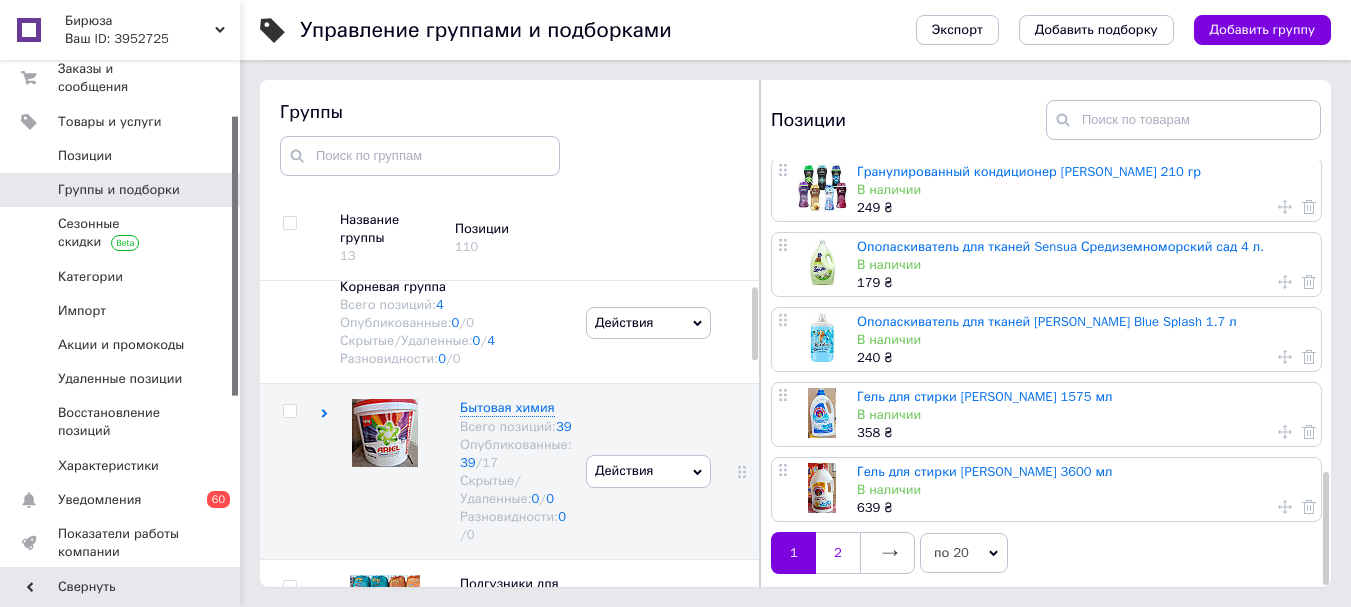 click on "2" at bounding box center [838, 553] 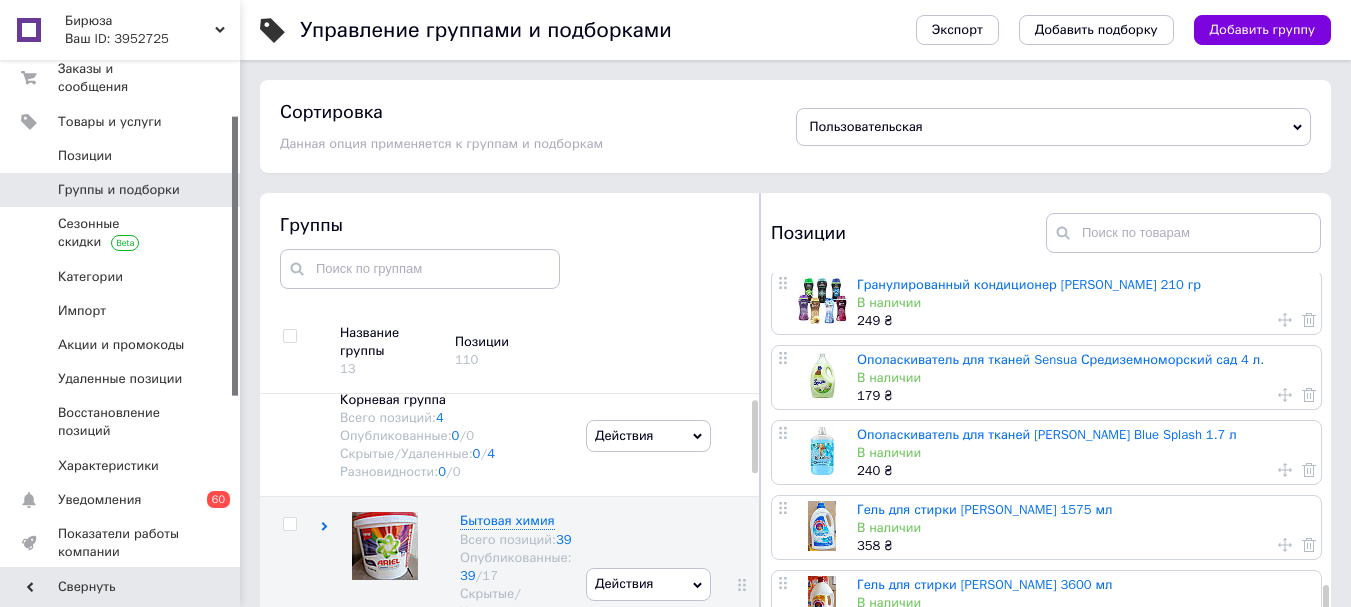 scroll, scrollTop: 0, scrollLeft: 0, axis: both 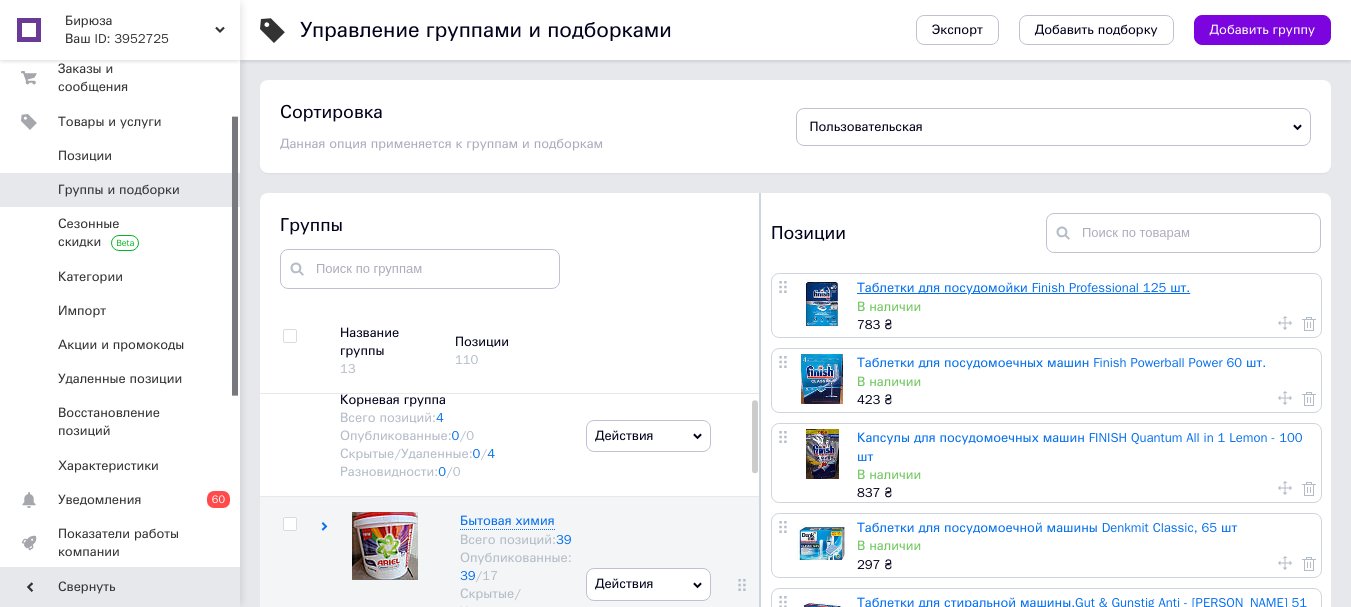click on "Таблетки для посудомойки Finish Professional 125 шт." at bounding box center [1023, 287] 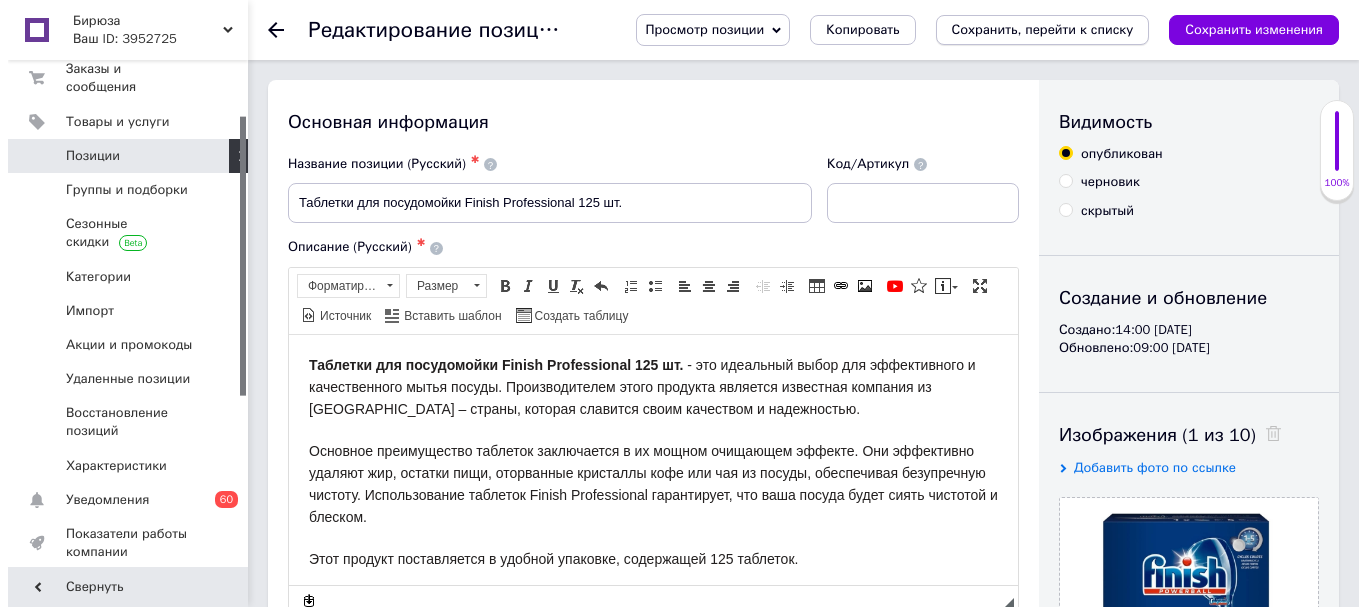 scroll, scrollTop: 0, scrollLeft: 0, axis: both 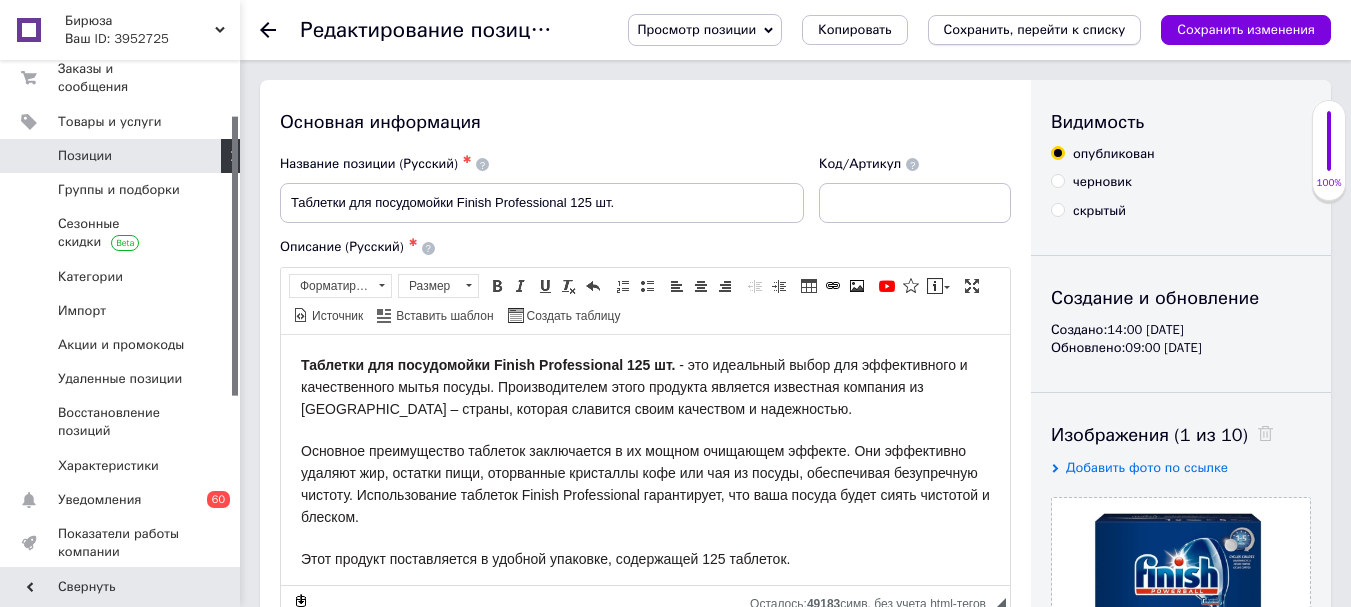 click on "Сохранить, перейти к списку" at bounding box center [1035, 30] 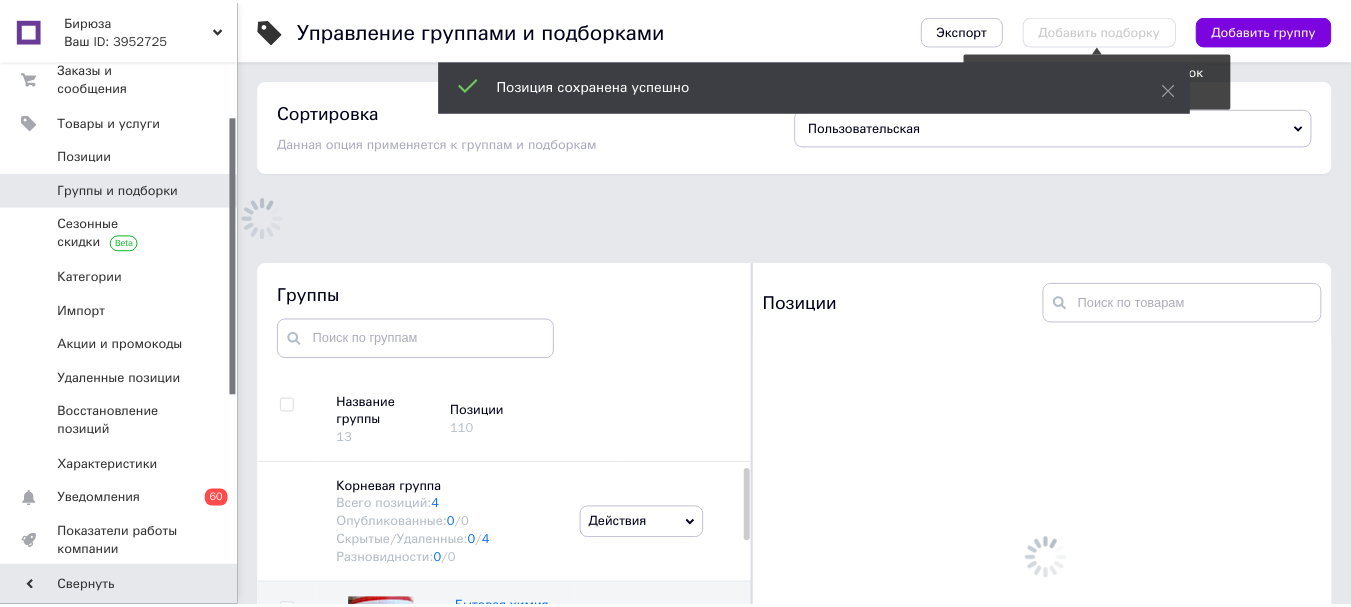 scroll, scrollTop: 113, scrollLeft: 0, axis: vertical 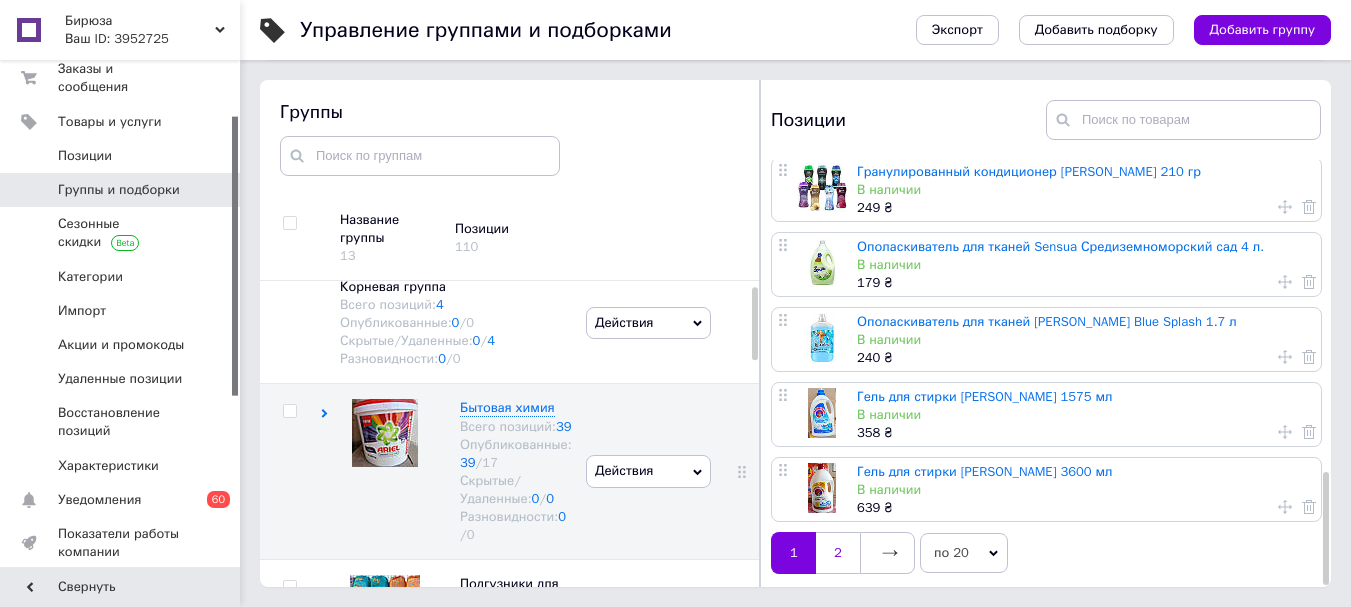 click on "2" at bounding box center [838, 553] 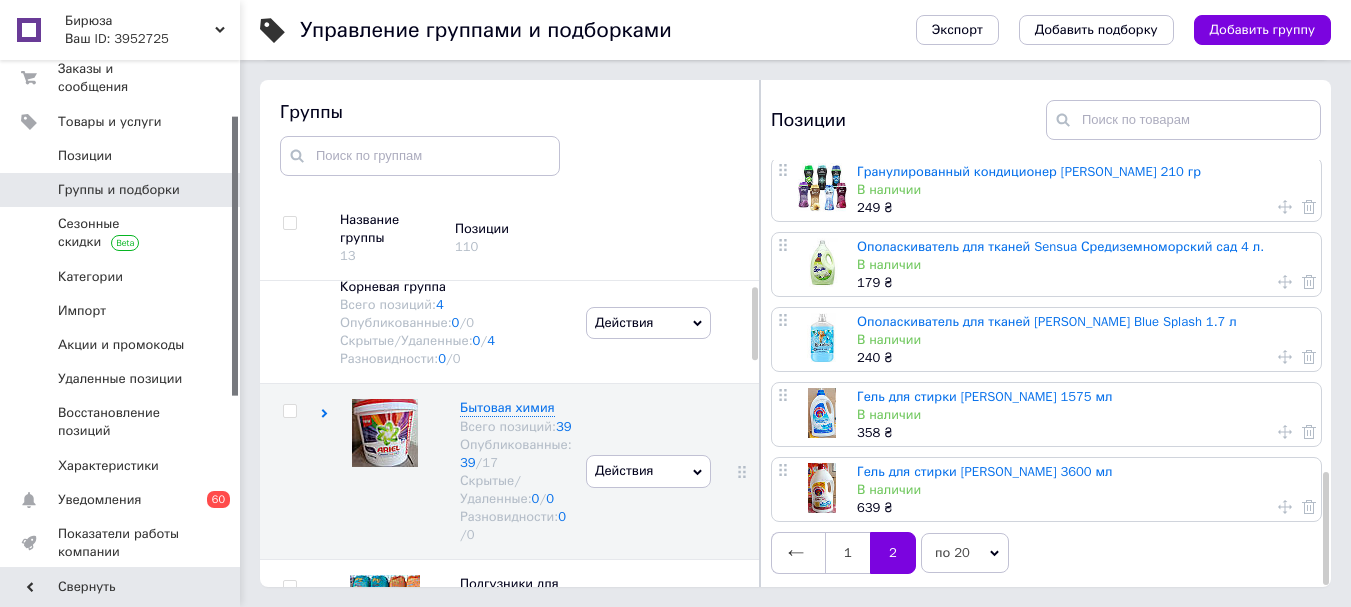 scroll, scrollTop: 0, scrollLeft: 0, axis: both 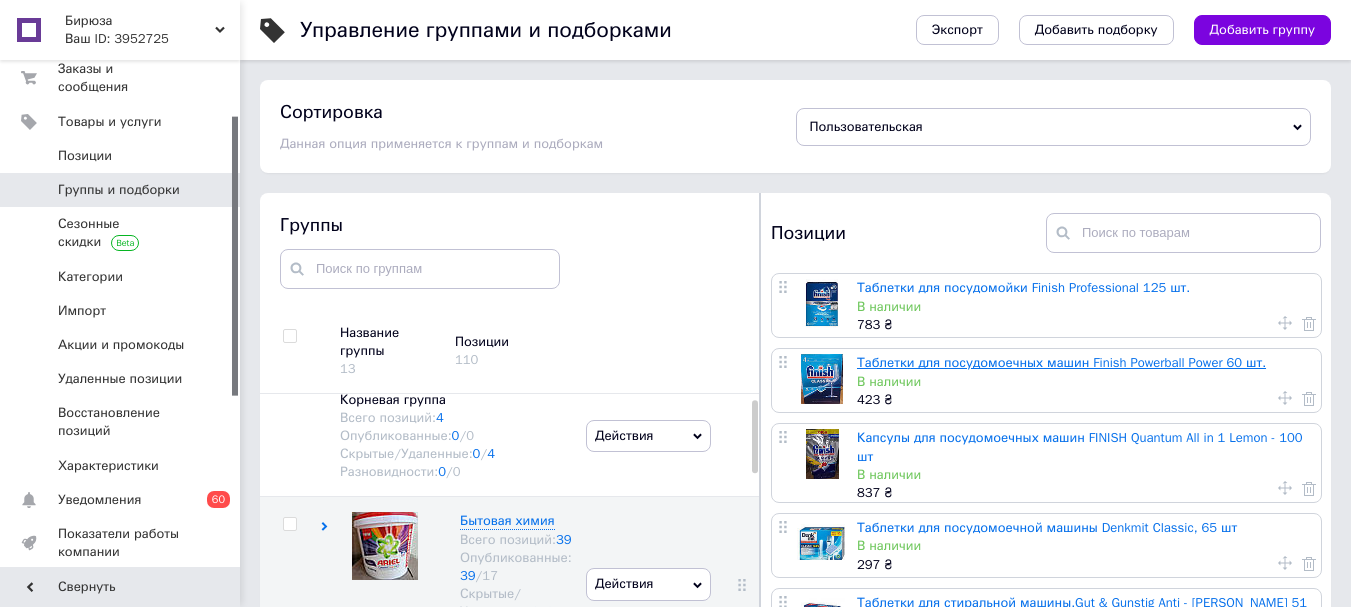 click on "Таблетки для посудомоечных машин Finish Powerball Power 60 шт." at bounding box center [1061, 362] 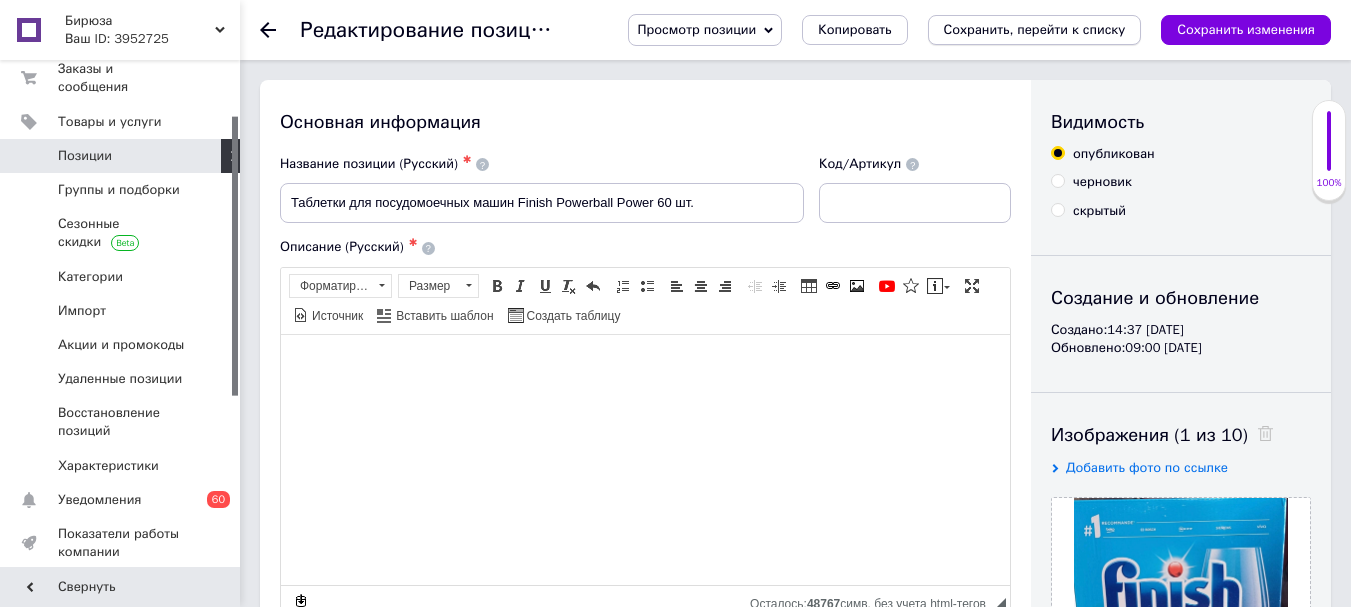 click on "Сохранить, перейти к списку" at bounding box center (1035, 29) 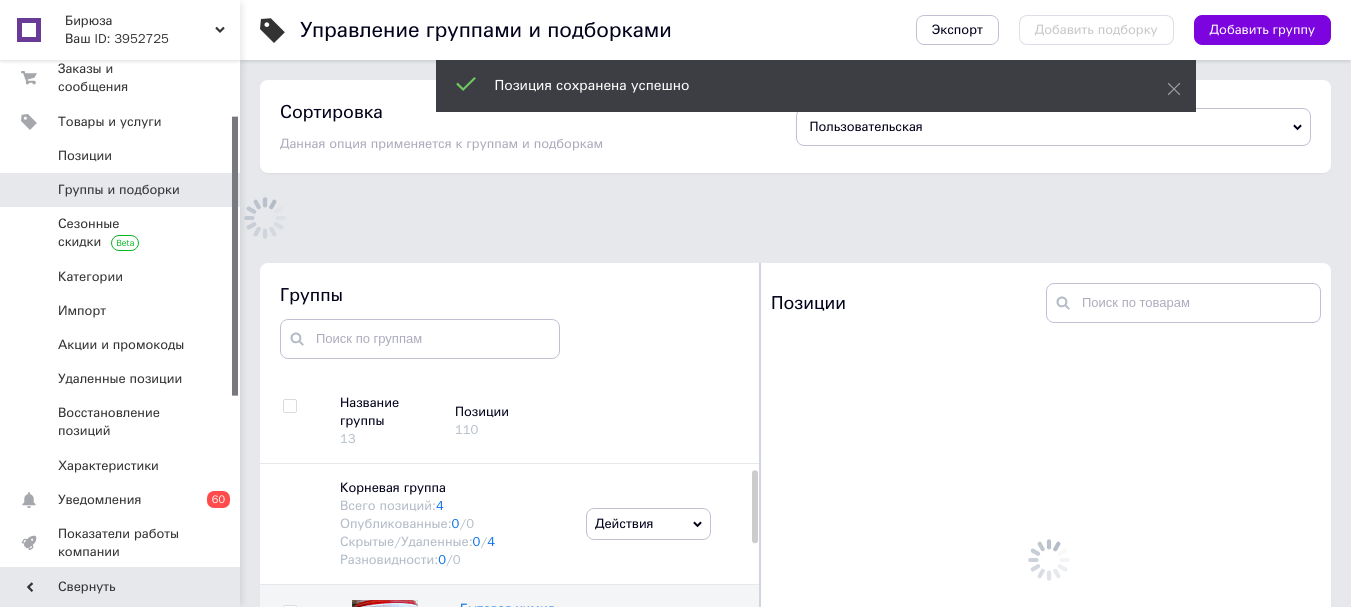scroll, scrollTop: 113, scrollLeft: 0, axis: vertical 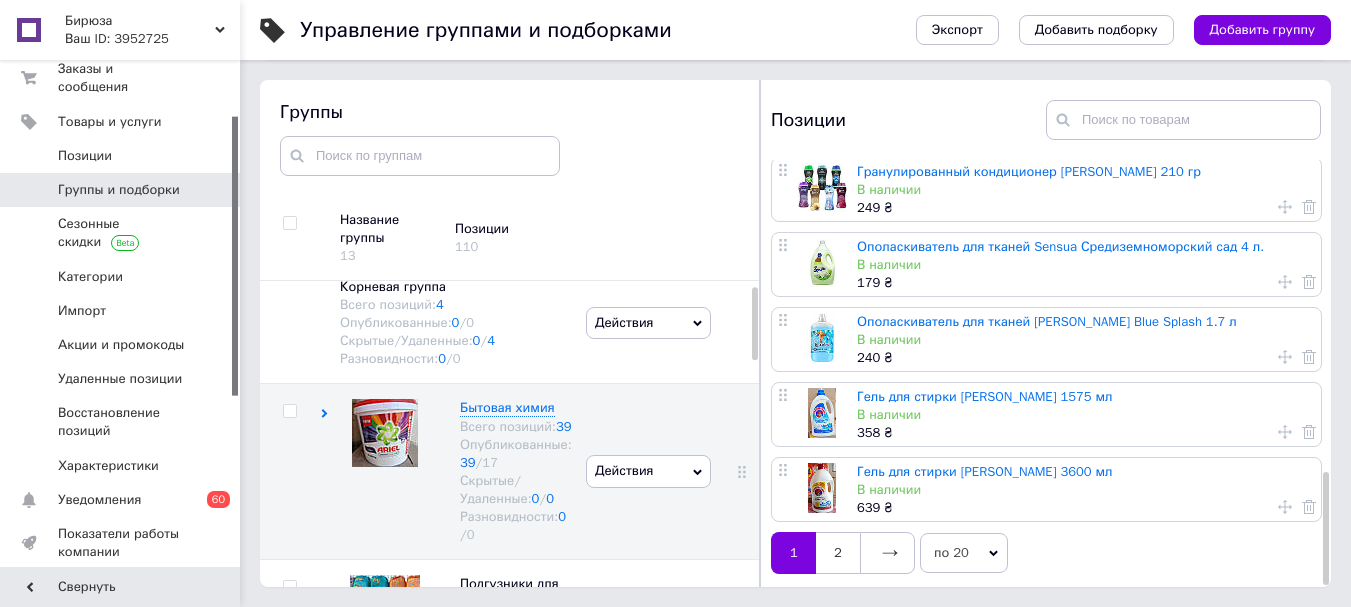 click on "2" at bounding box center (838, 553) 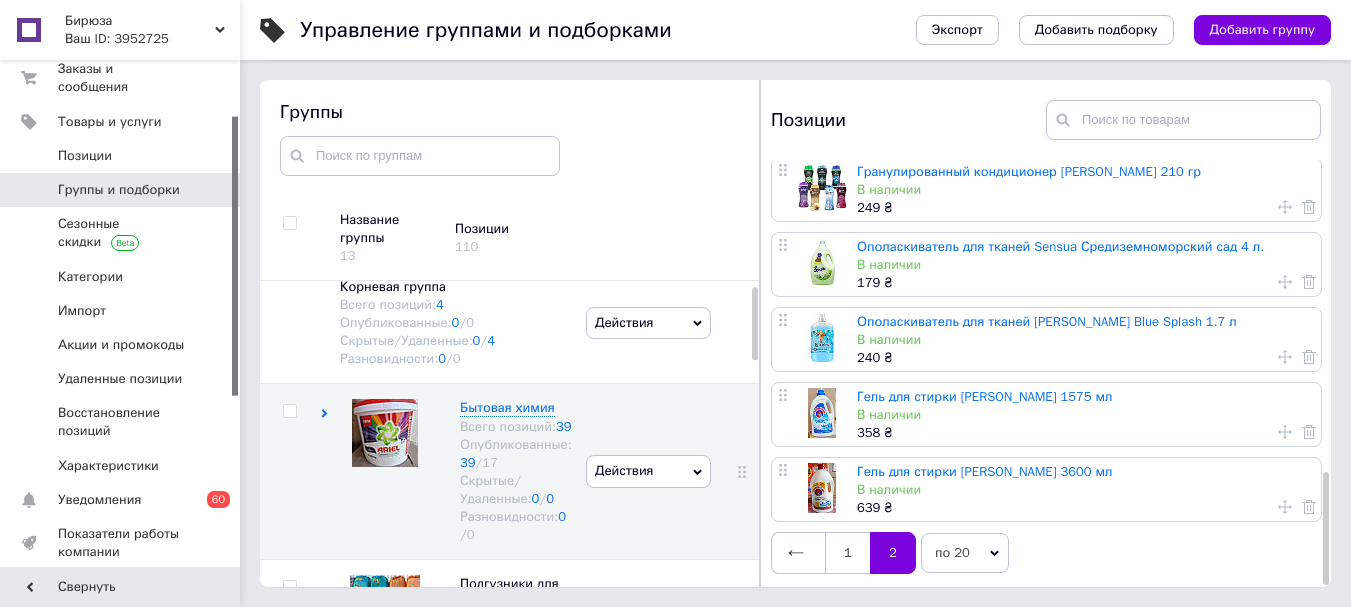 scroll, scrollTop: 0, scrollLeft: 0, axis: both 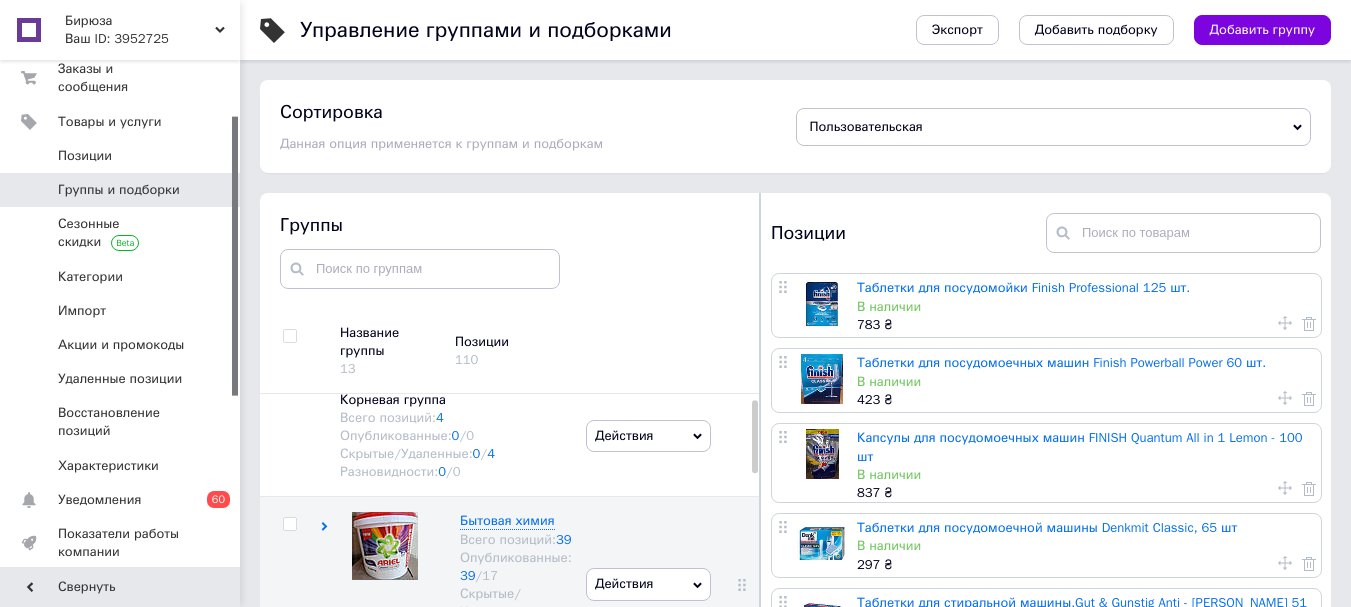 click on "Таблетки для посудомоечных машин Finish Powerball Power 60 шт." at bounding box center (1061, 362) 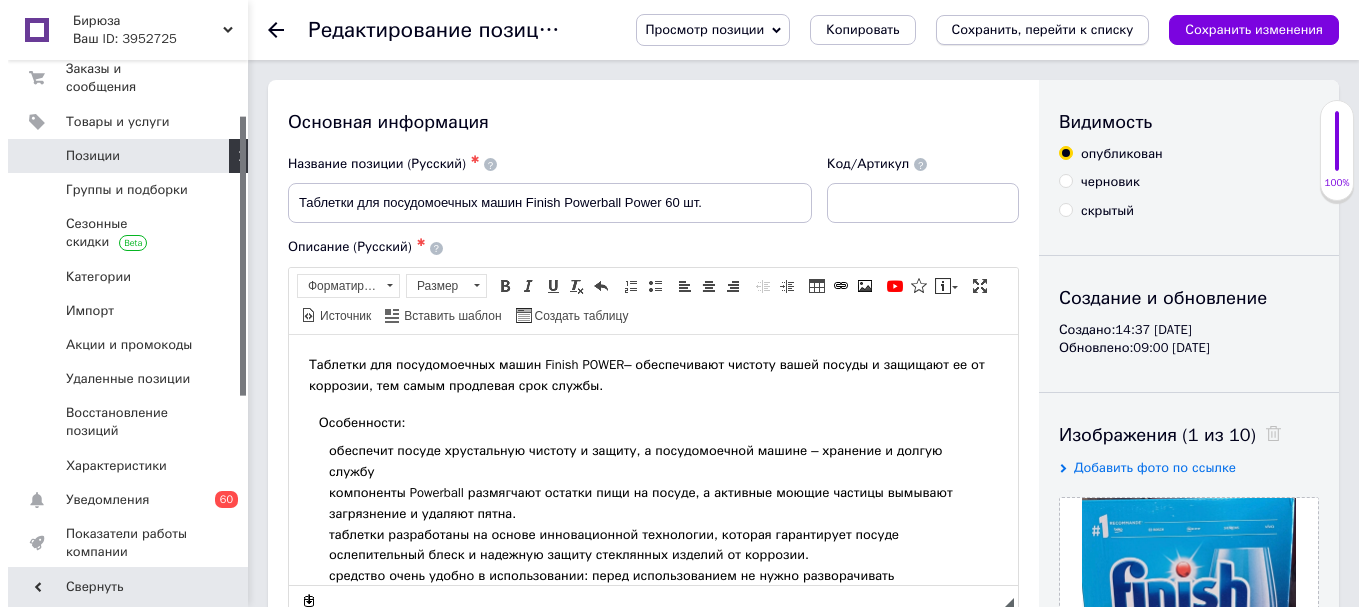 scroll, scrollTop: 0, scrollLeft: 0, axis: both 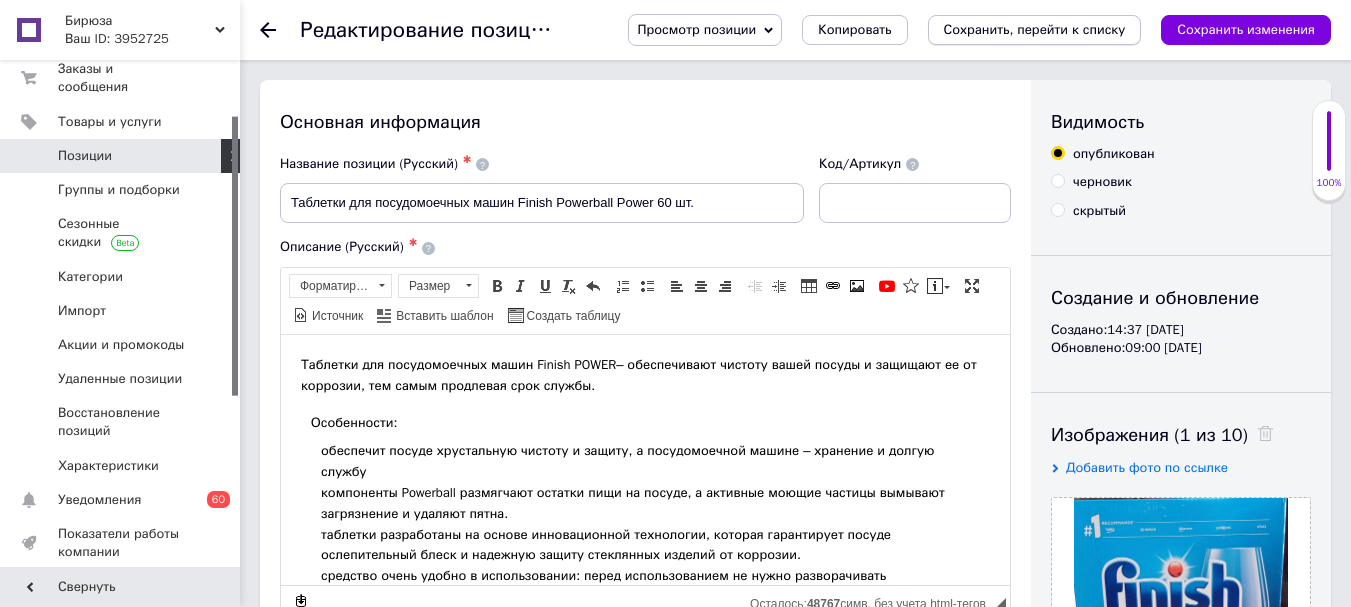 click on "Сохранить, перейти к списку" at bounding box center [1035, 30] 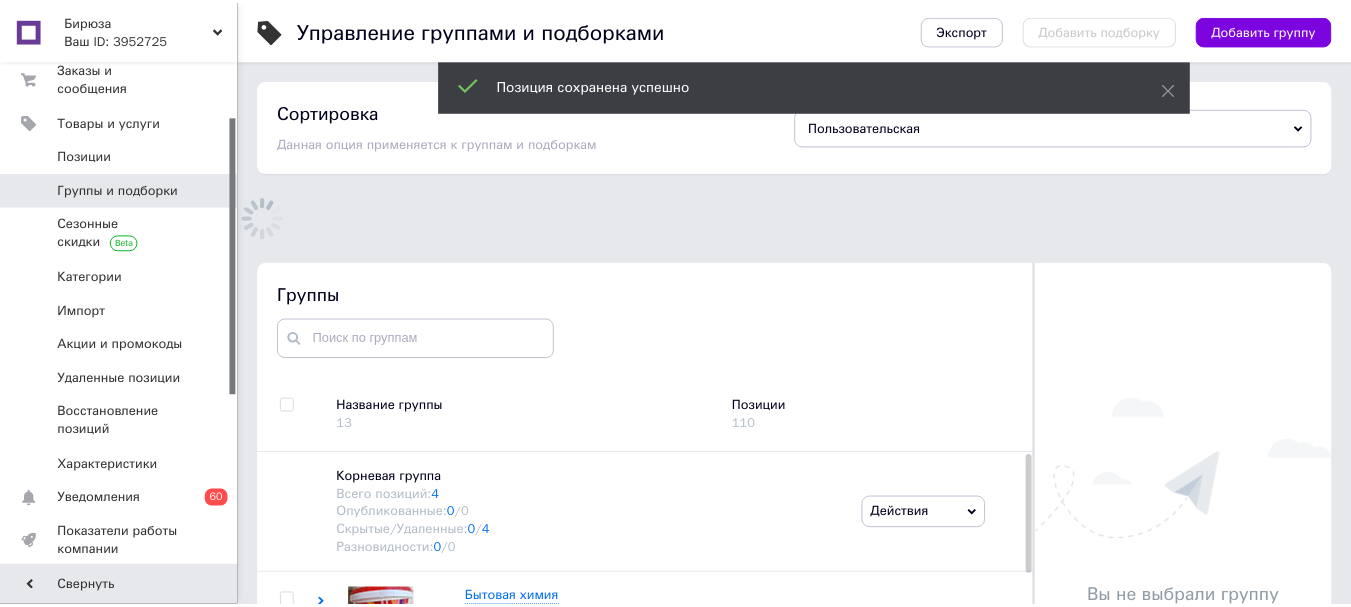 scroll, scrollTop: 183, scrollLeft: 0, axis: vertical 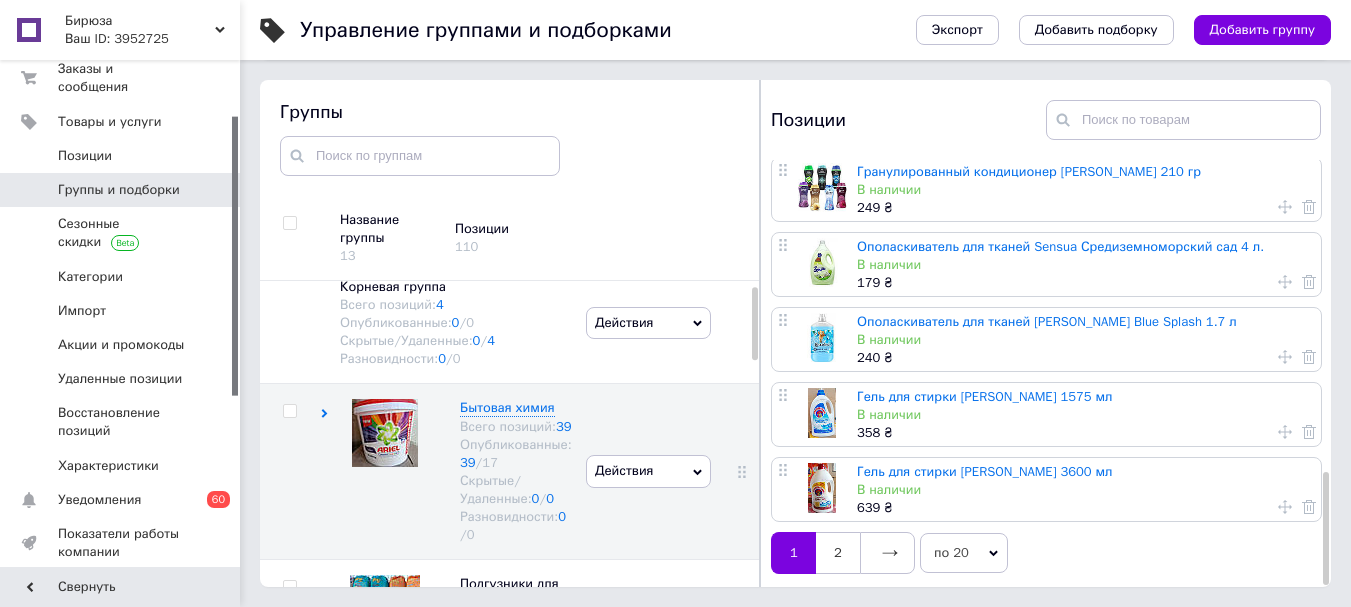 click on "2" at bounding box center (838, 553) 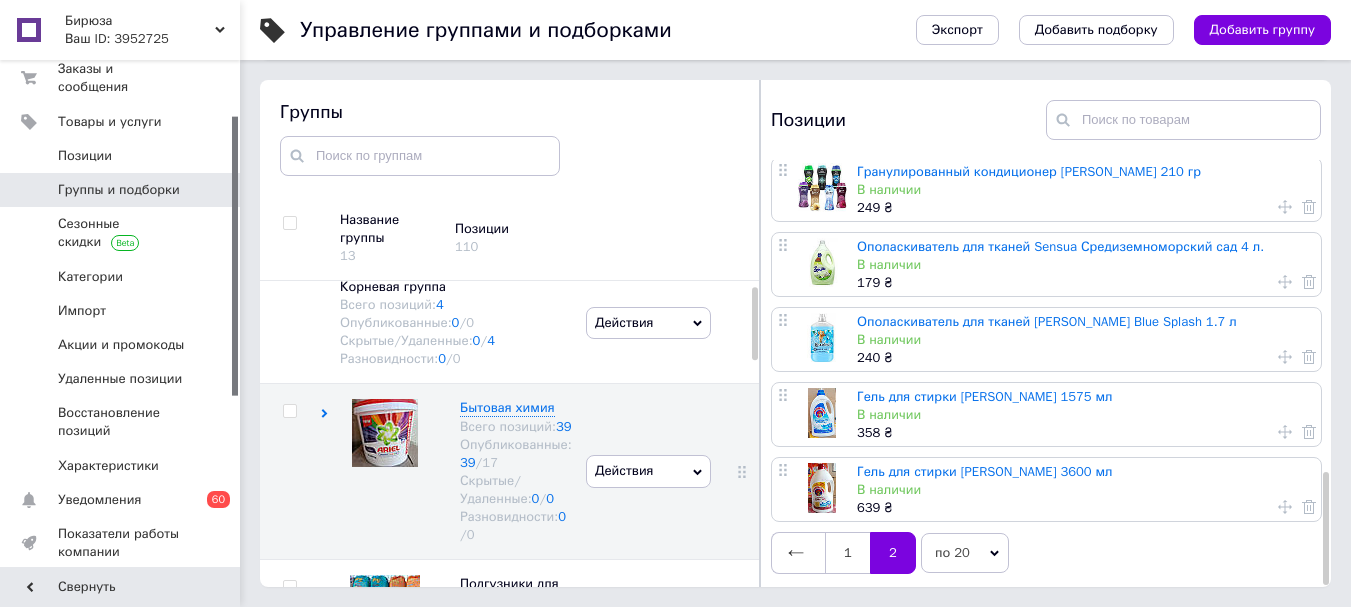 scroll, scrollTop: 0, scrollLeft: 0, axis: both 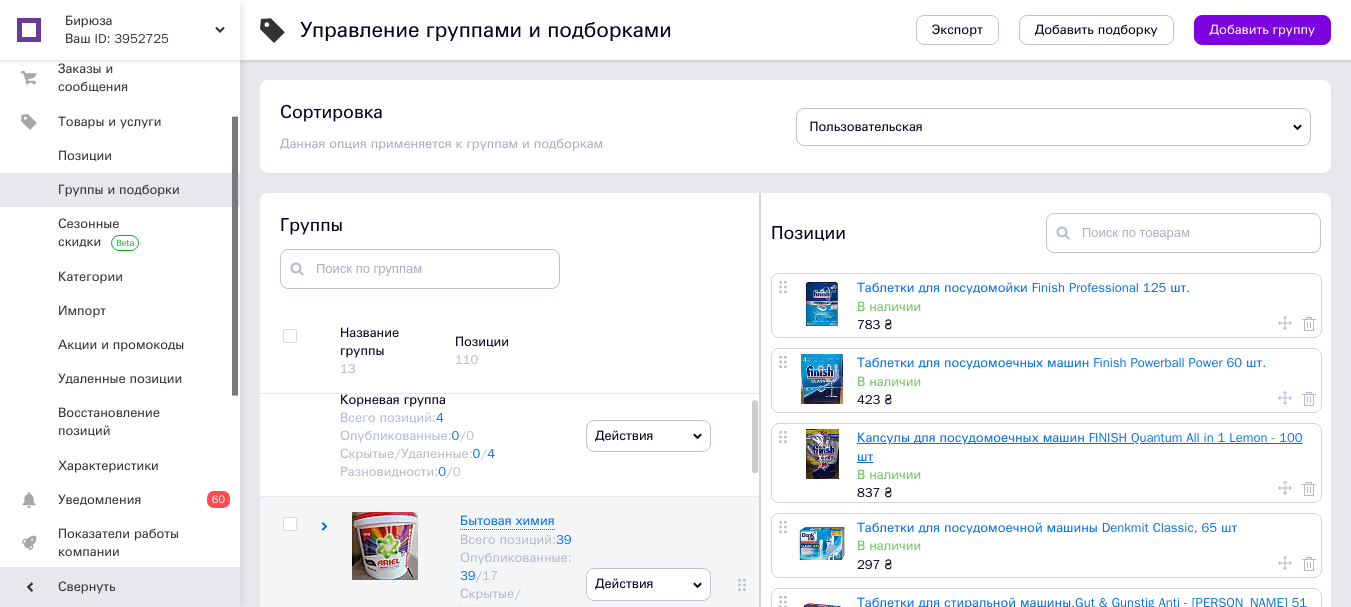 click on "Капсулы для посудомоечных машин FINISH Quantum All in 1 Lemon - 100 шт" at bounding box center (1080, 446) 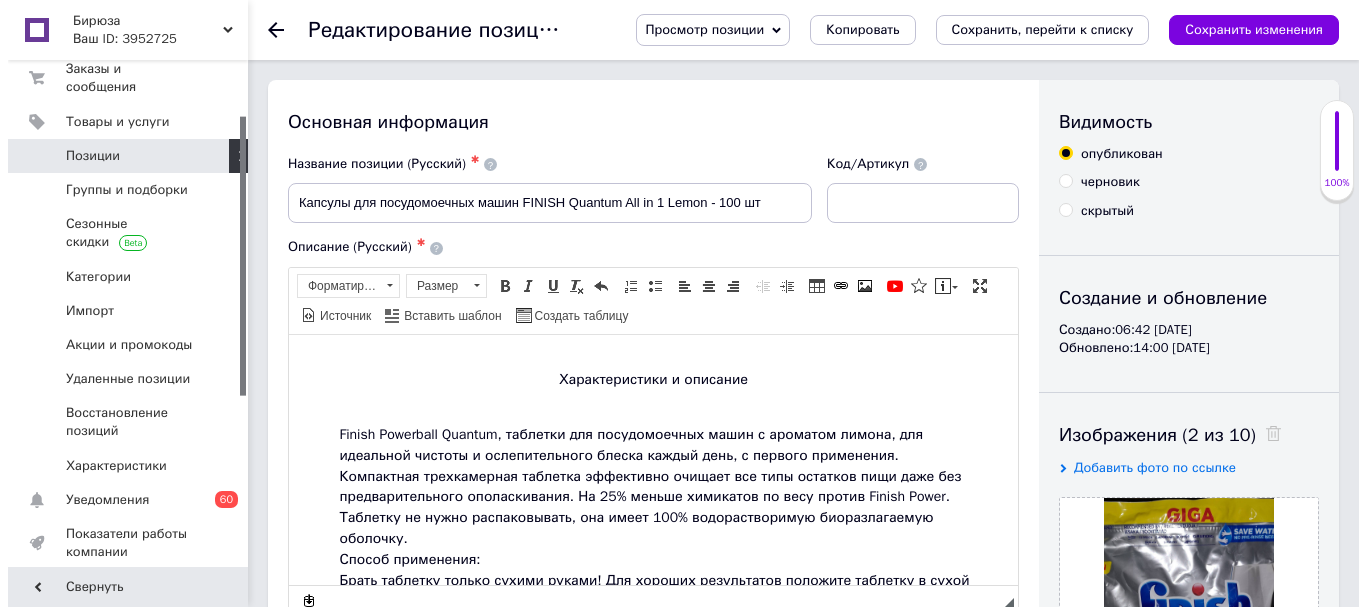 scroll, scrollTop: 0, scrollLeft: 0, axis: both 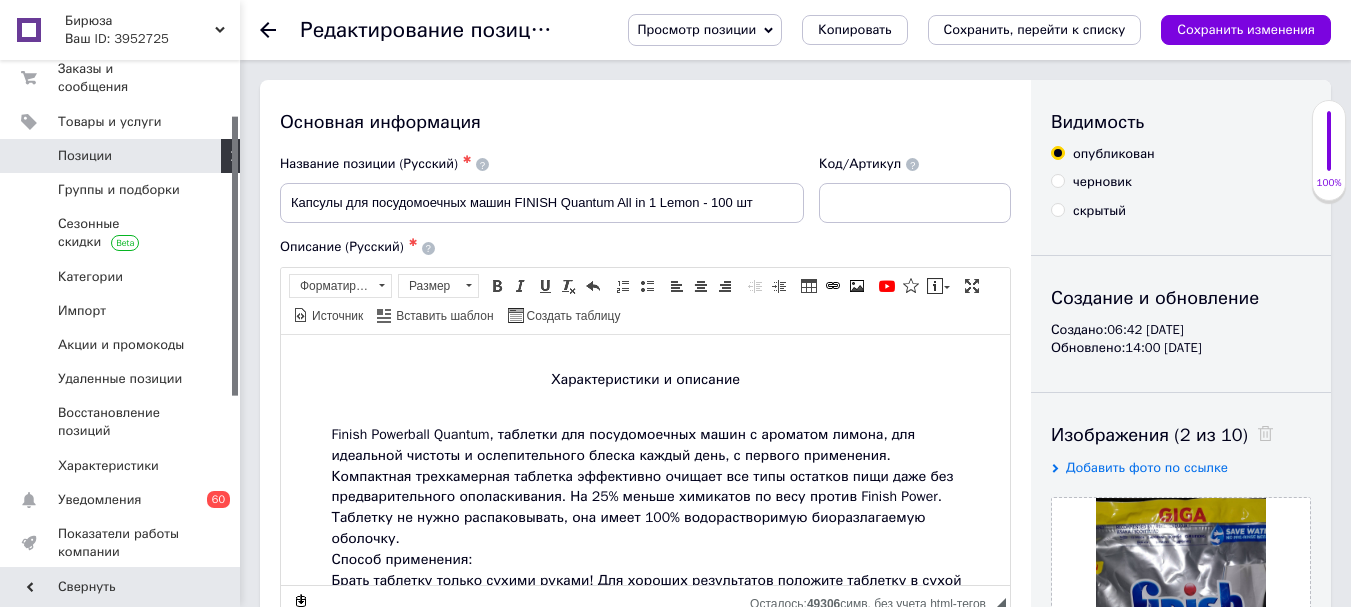 click on "Сохранить, перейти к списку" at bounding box center [1035, 29] 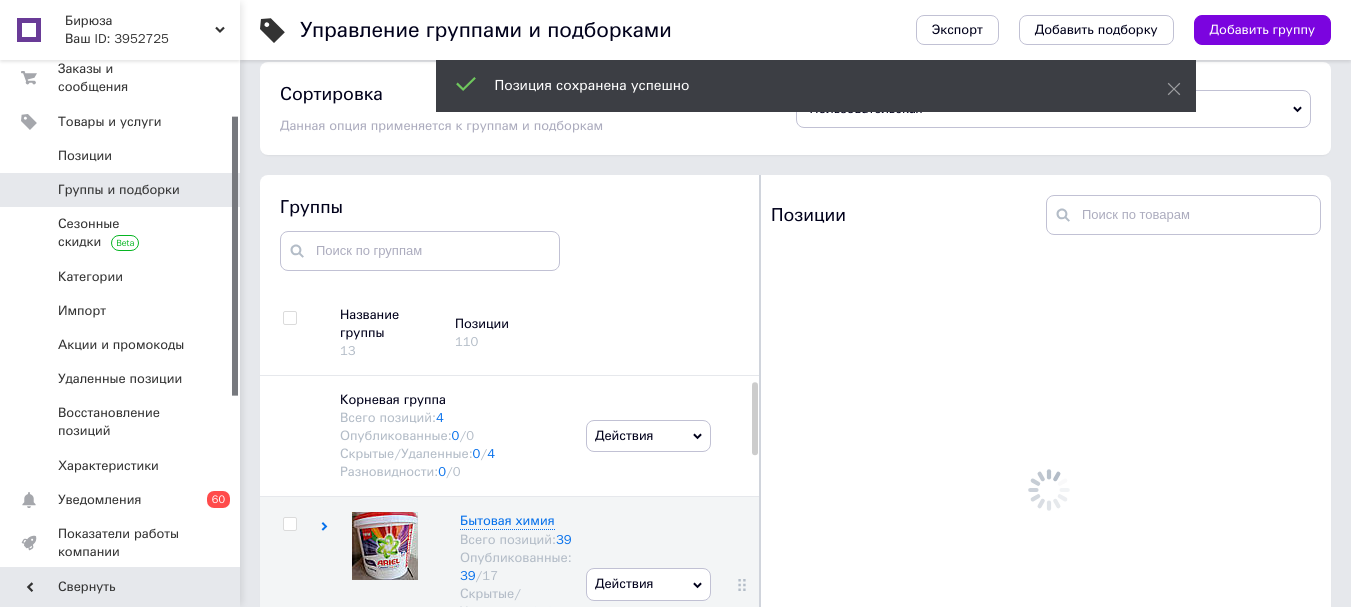 scroll, scrollTop: 113, scrollLeft: 0, axis: vertical 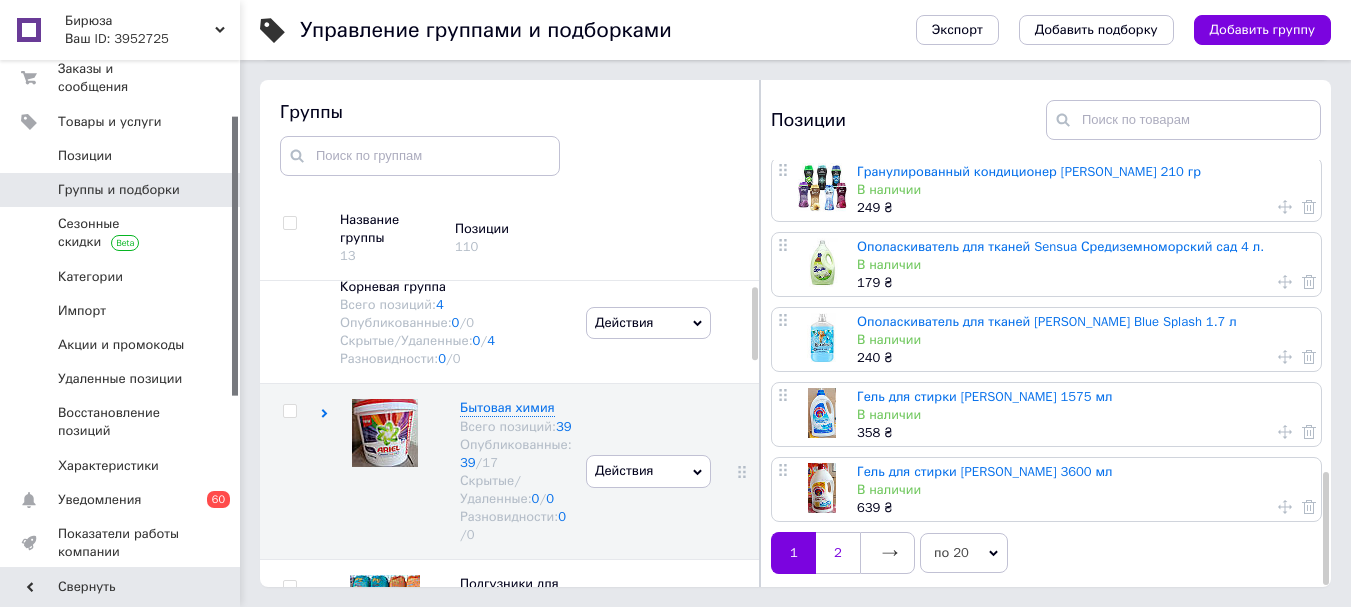 click on "2" at bounding box center (838, 553) 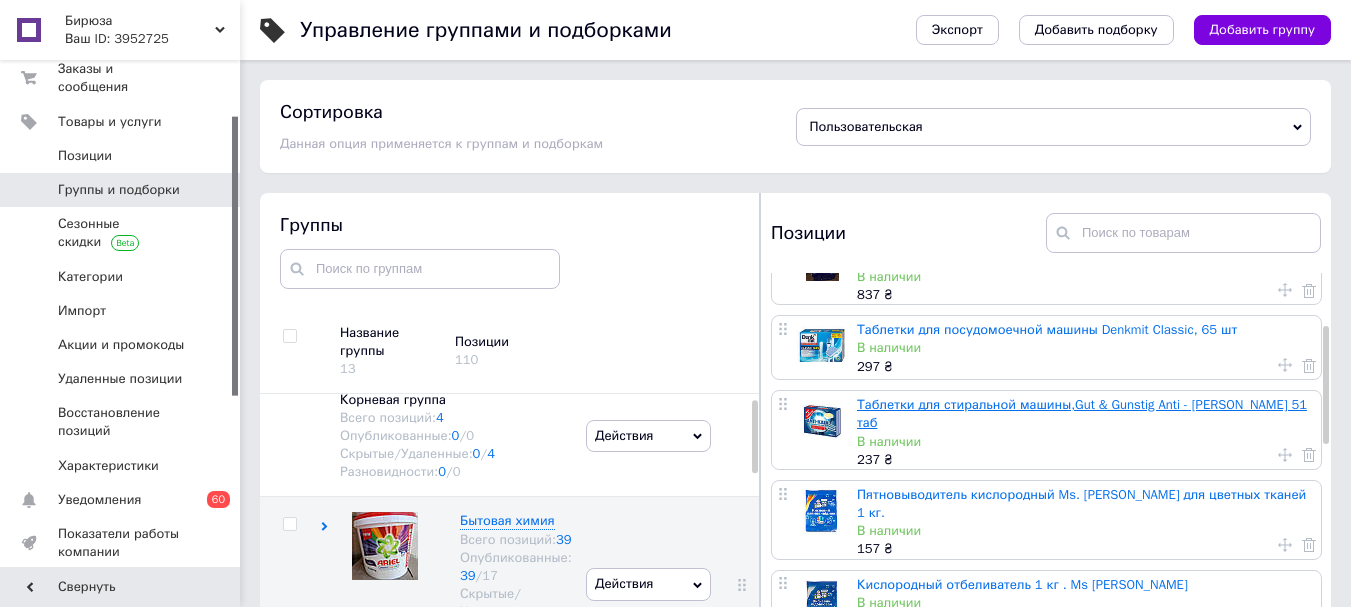 scroll, scrollTop: 200, scrollLeft: 0, axis: vertical 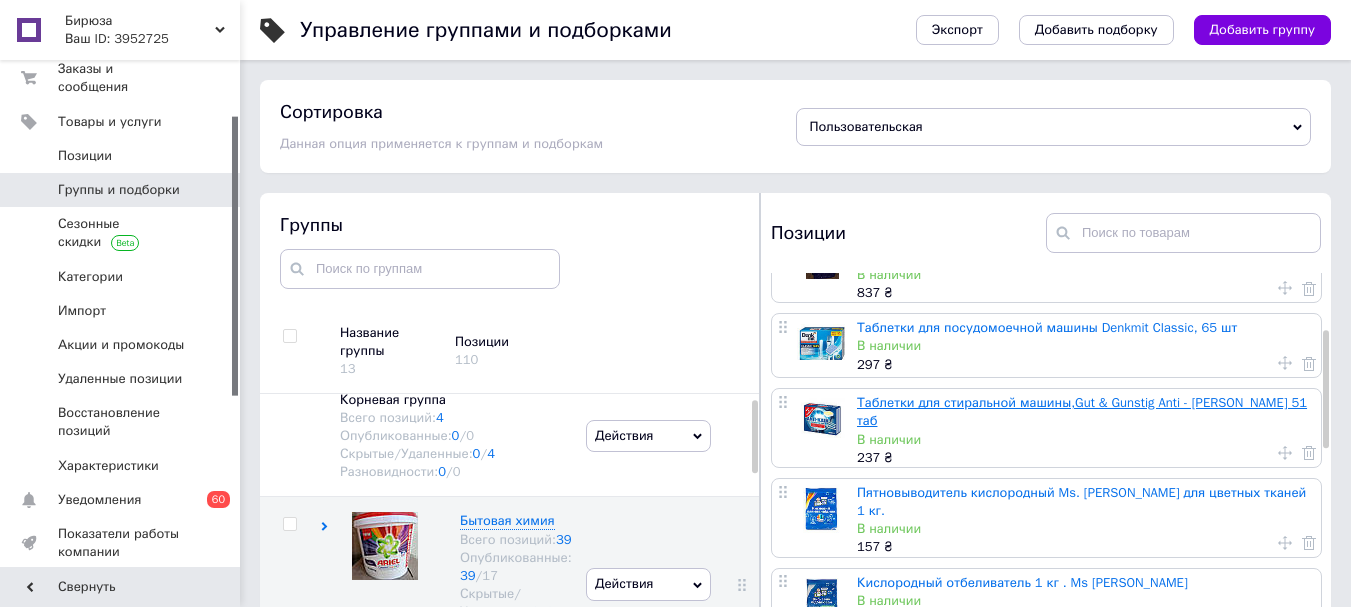 click on "Таблетки для стиральной машины,Gut & Gunstig Anti - [PERSON_NAME] 51 таб" at bounding box center [1082, 411] 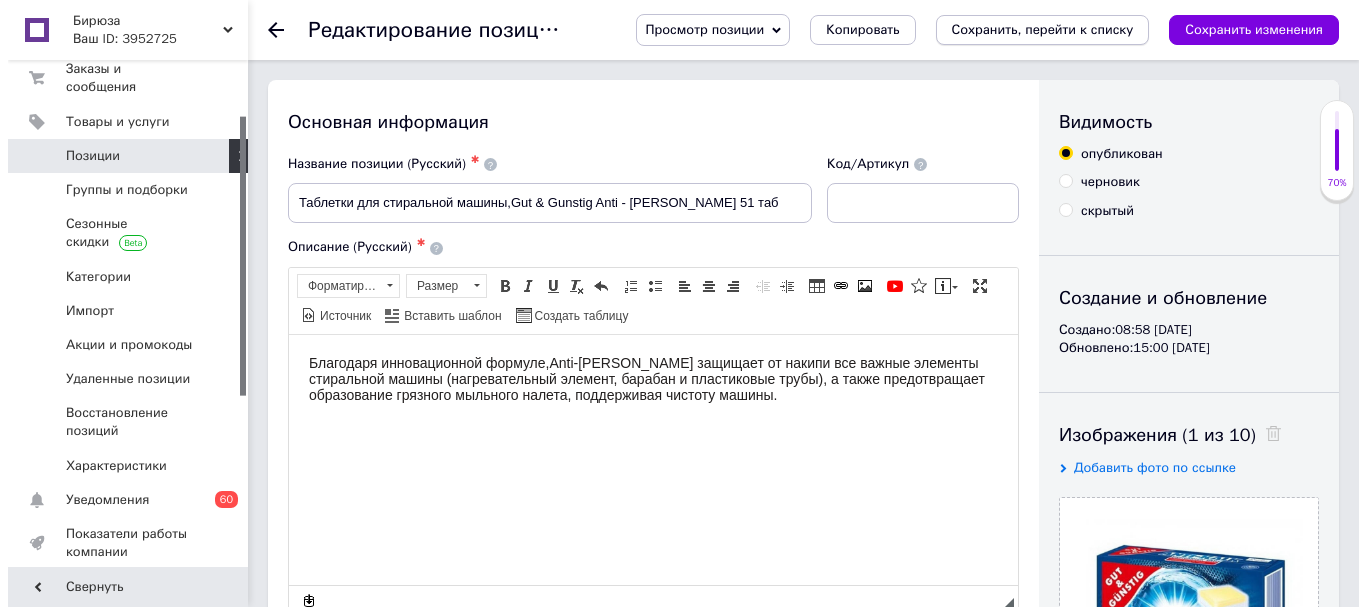 scroll, scrollTop: 0, scrollLeft: 0, axis: both 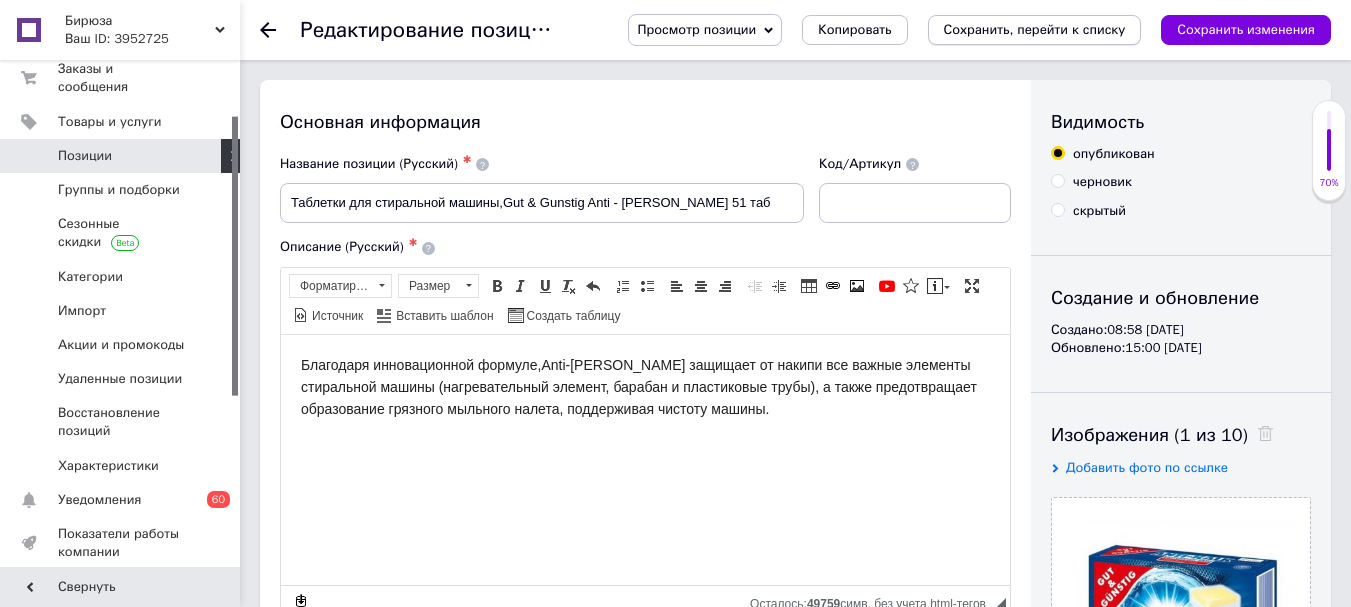 click on "Сохранить, перейти к списку" at bounding box center [1035, 30] 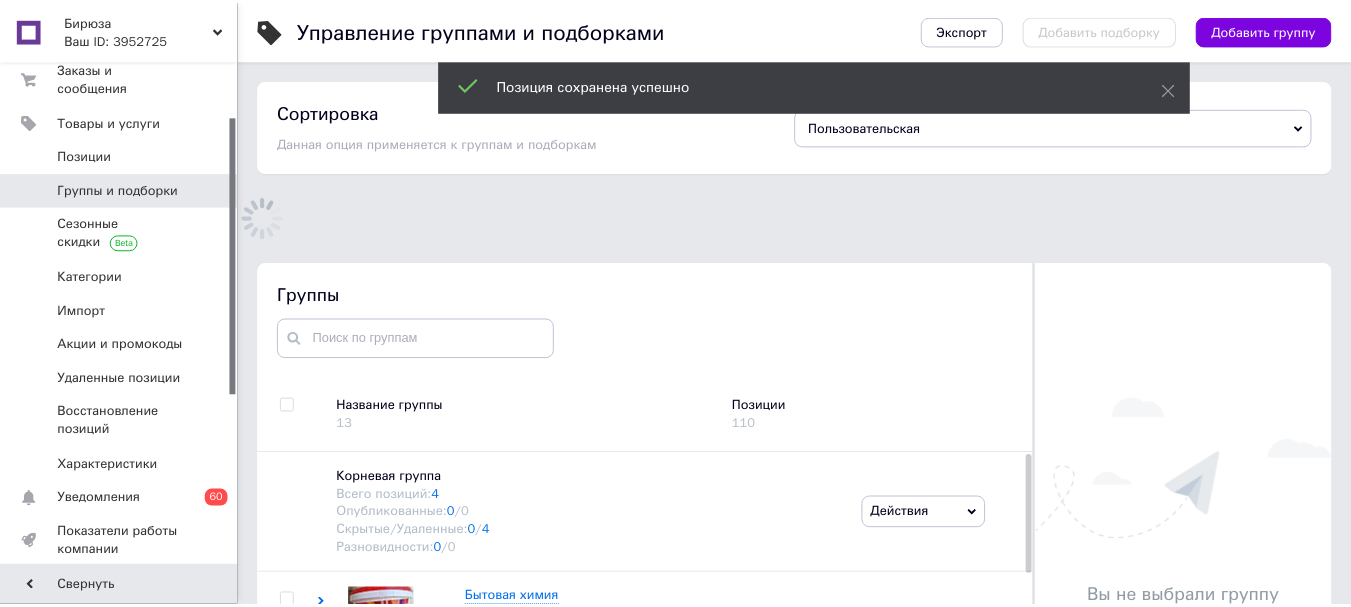 scroll, scrollTop: 157, scrollLeft: 0, axis: vertical 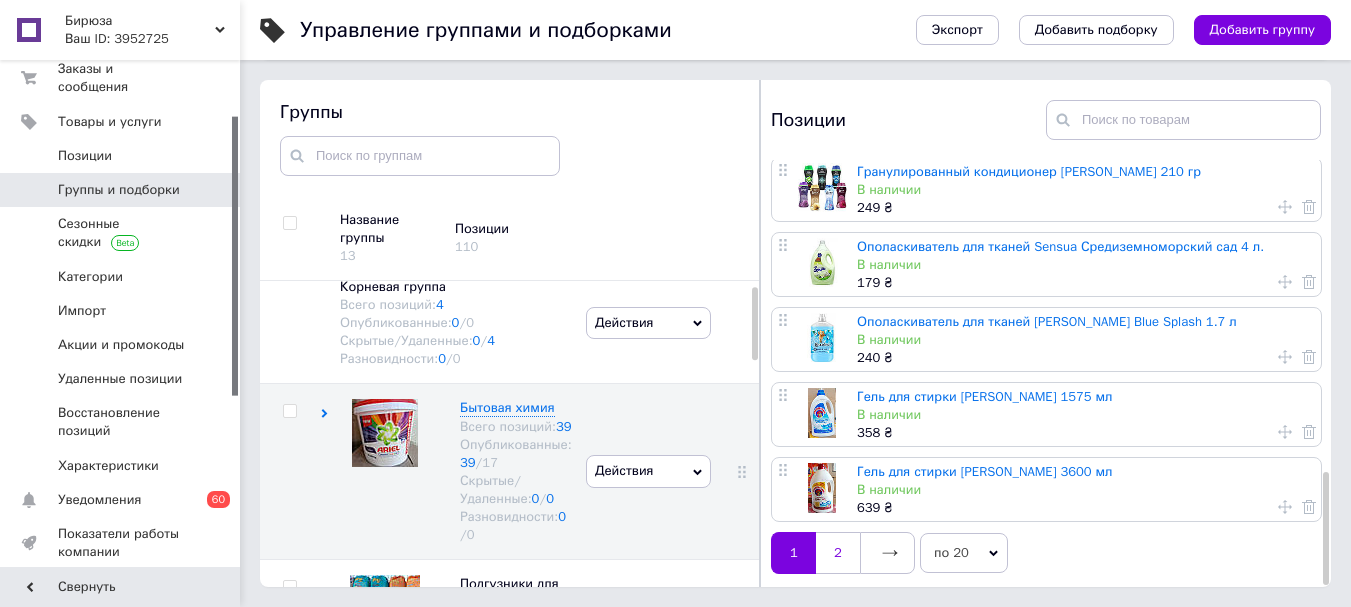 click on "2" at bounding box center (838, 553) 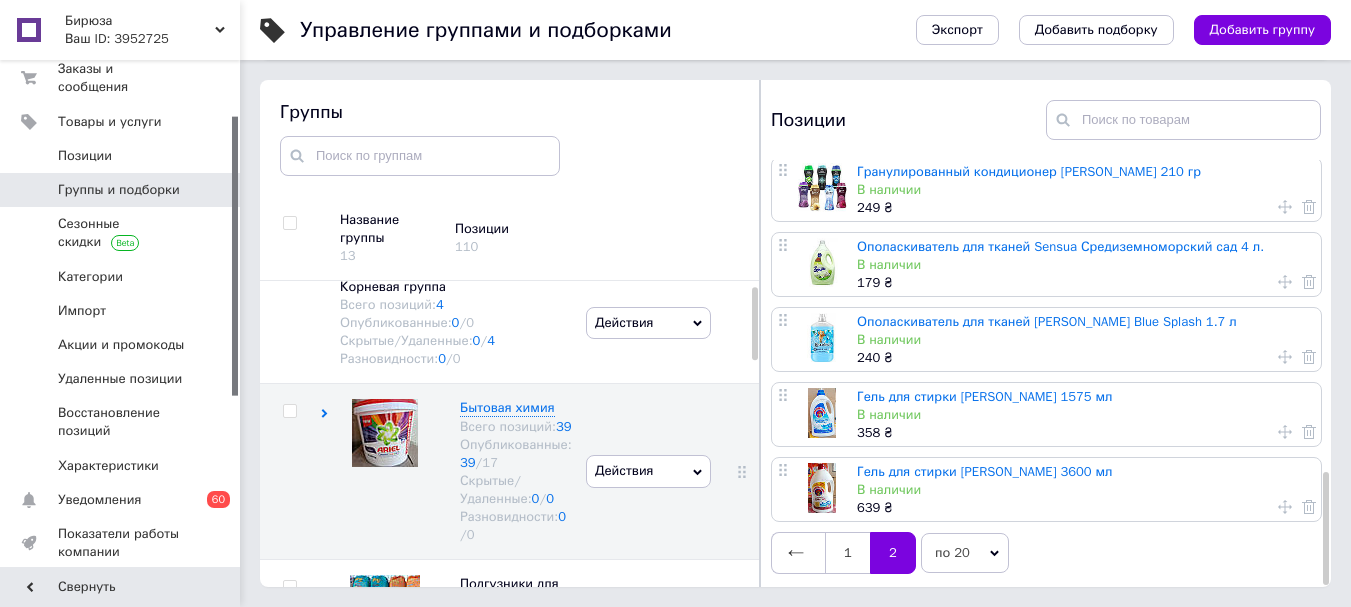 scroll, scrollTop: 0, scrollLeft: 0, axis: both 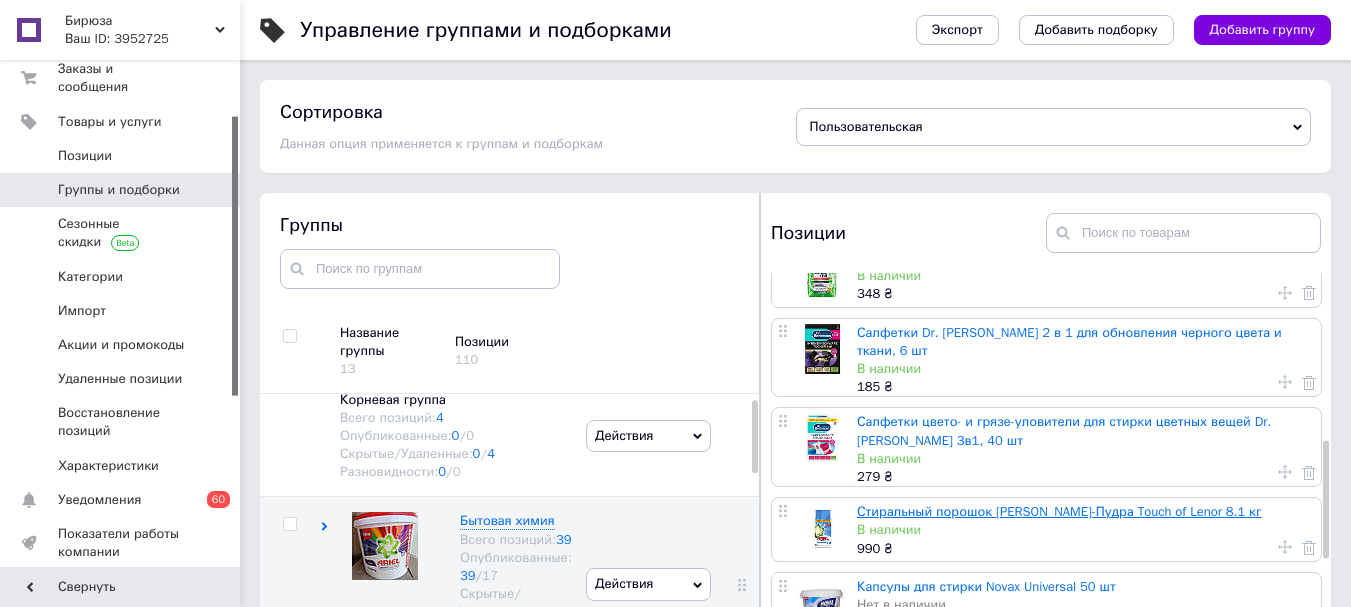 click on "Стиральный порошок [PERSON_NAME]-Пудра Touch of Lenor 8.1 кг" at bounding box center (1059, 511) 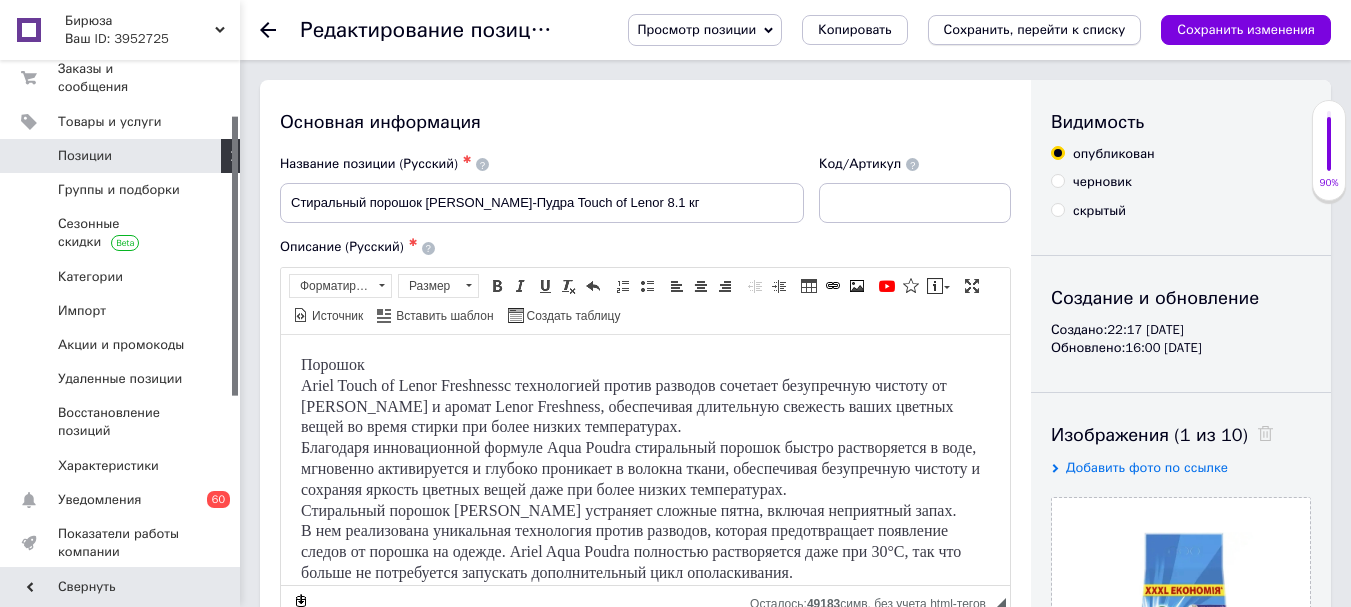 scroll, scrollTop: 0, scrollLeft: 0, axis: both 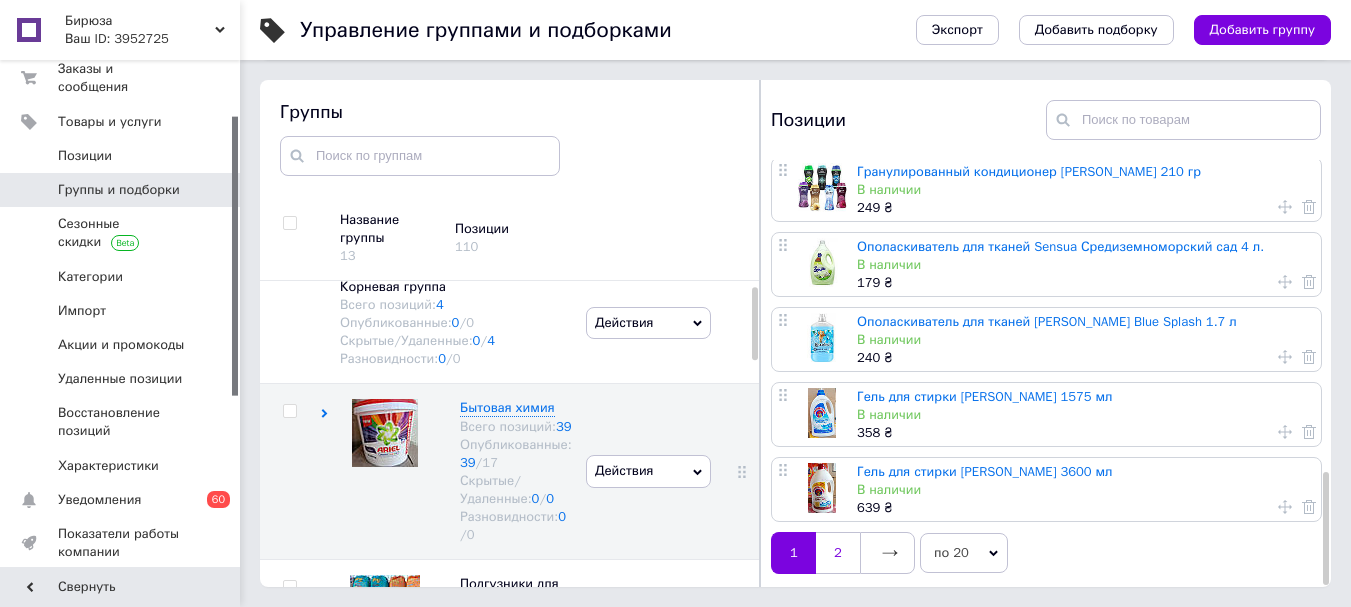 click on "2" at bounding box center [838, 553] 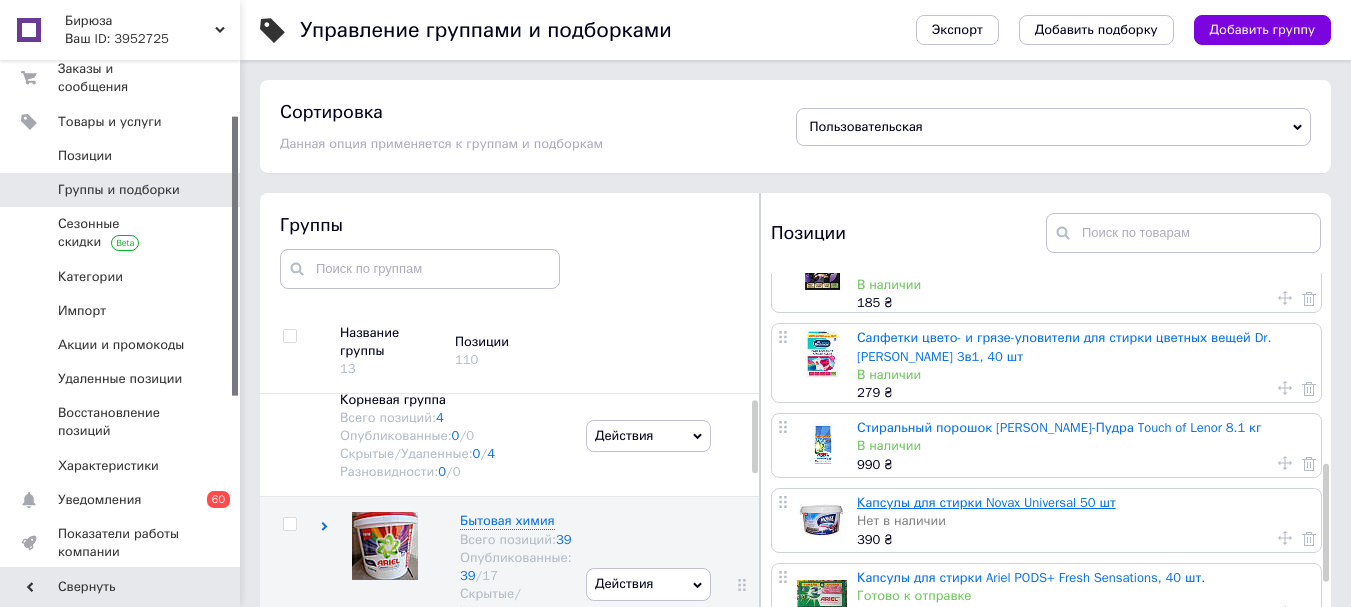 scroll, scrollTop: 700, scrollLeft: 0, axis: vertical 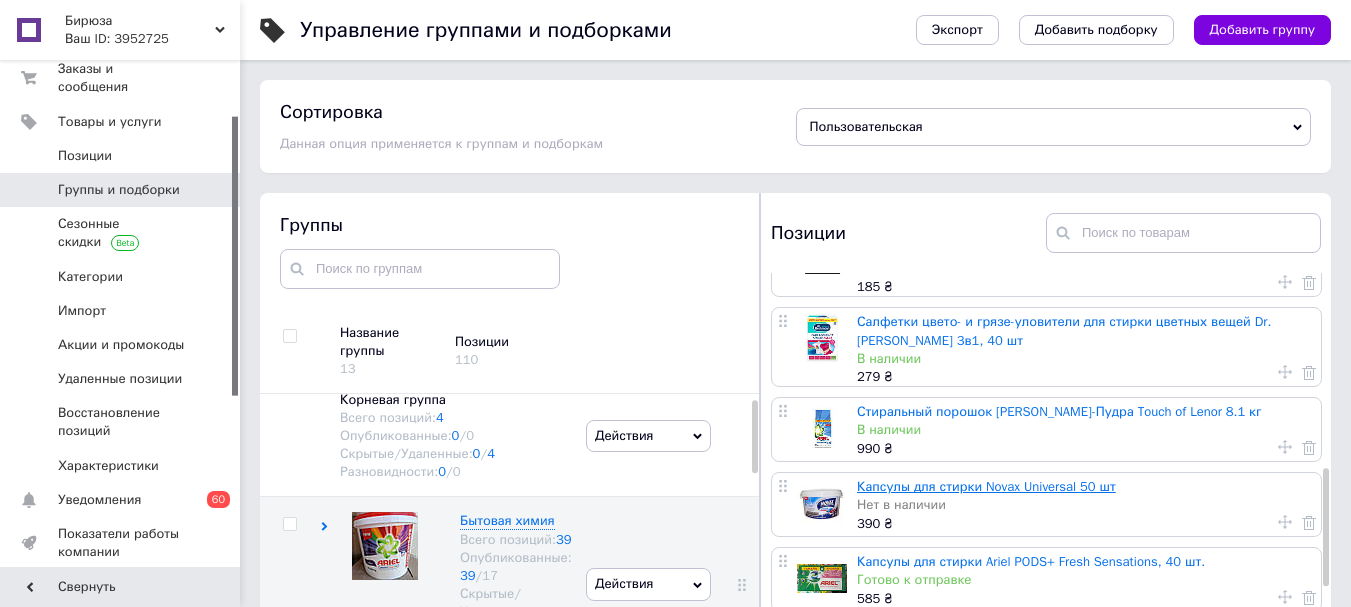 click on "Капсулы для стирки Novax Universal 50 шт" at bounding box center [986, 486] 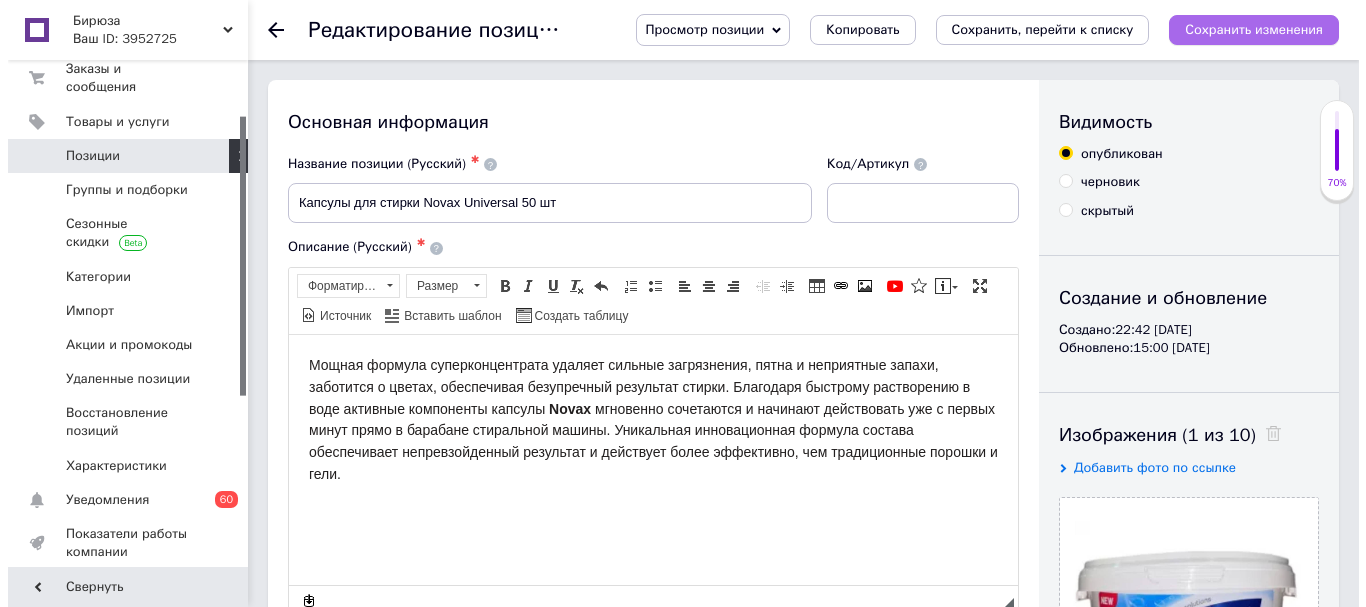scroll, scrollTop: 0, scrollLeft: 0, axis: both 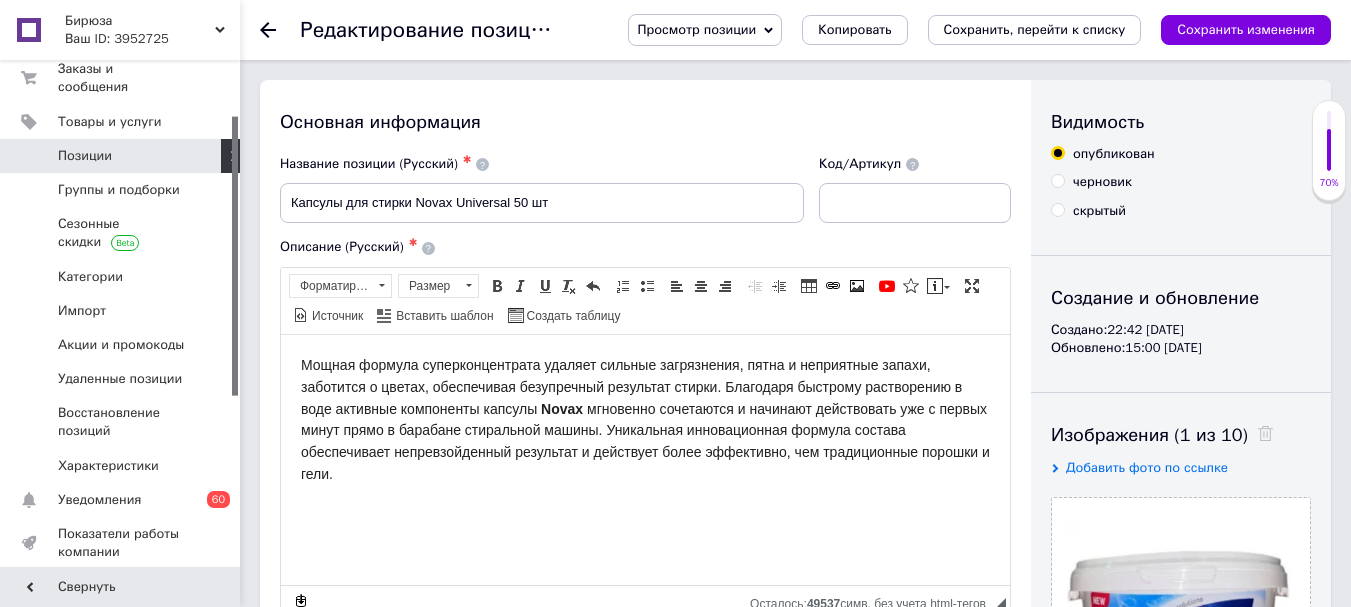 drag, startPoint x: 1059, startPoint y: 35, endPoint x: 1051, endPoint y: 58, distance: 24.351591 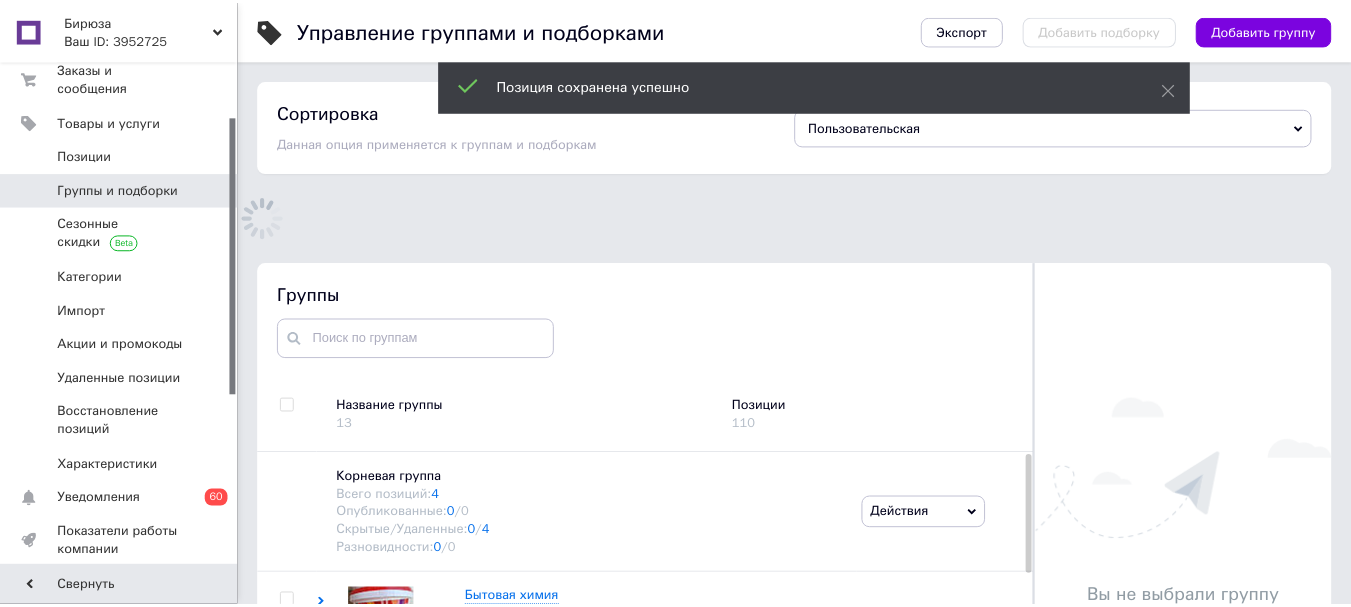 scroll, scrollTop: 182, scrollLeft: 0, axis: vertical 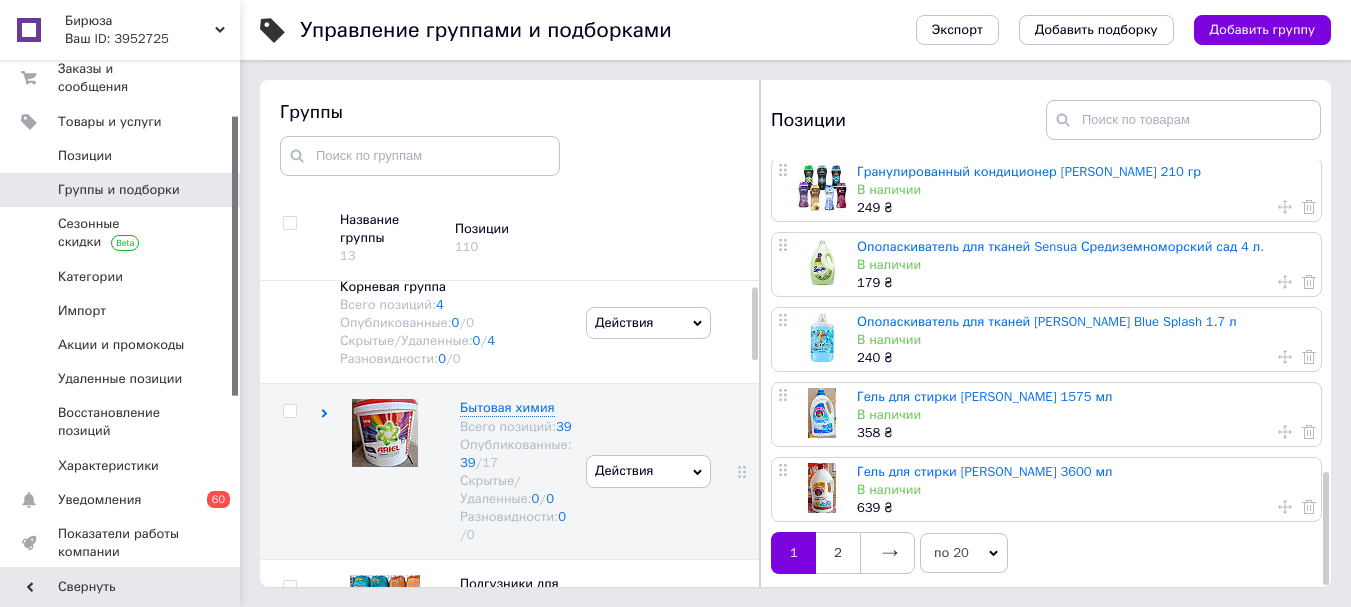 click on "2" at bounding box center [838, 553] 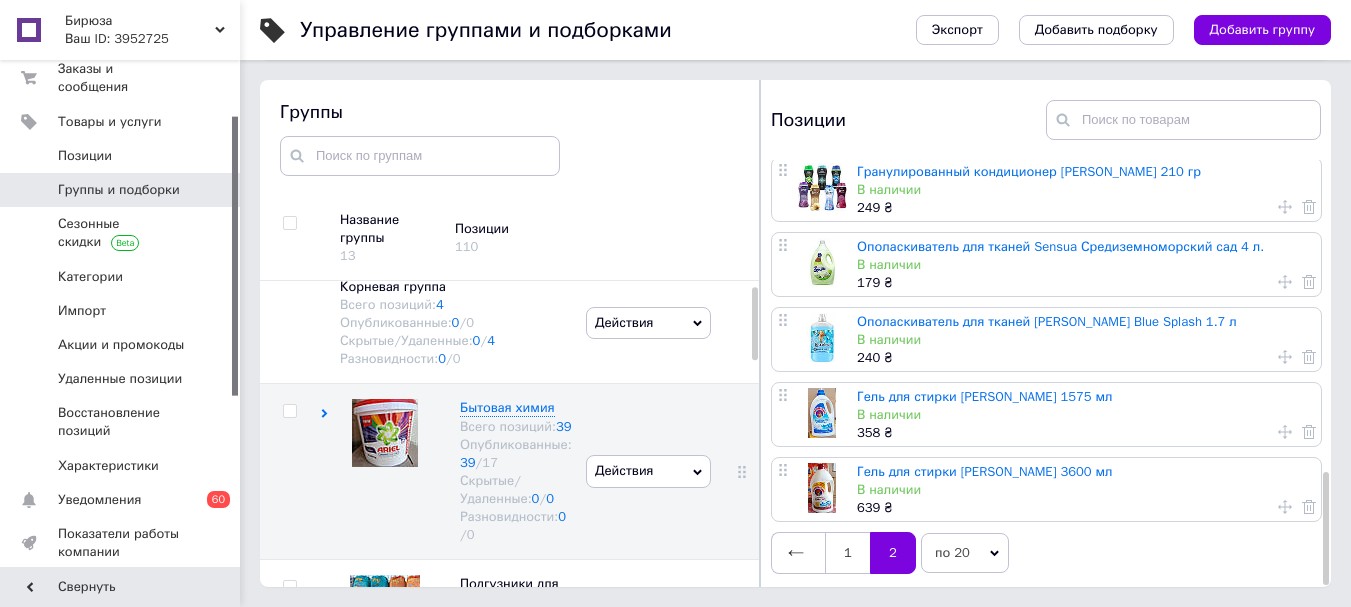 scroll, scrollTop: 0, scrollLeft: 0, axis: both 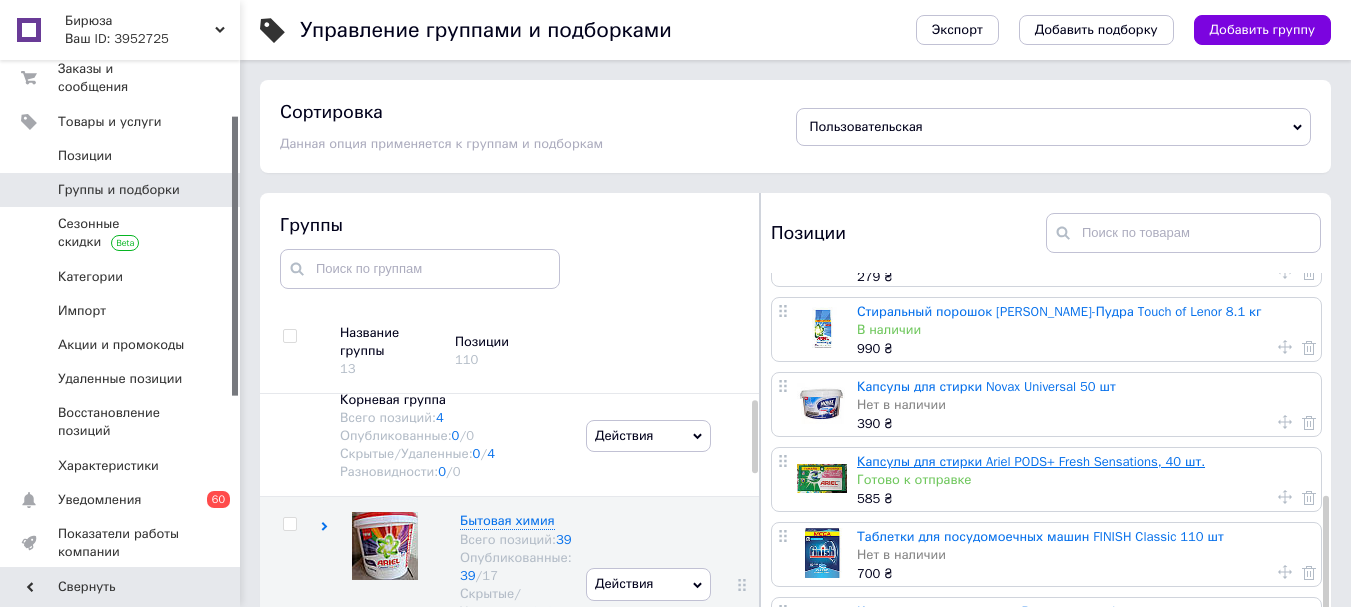 click on "Капсулы для стирки Ariel PODS+ Fresh Sensations, 40 шт." at bounding box center (1031, 461) 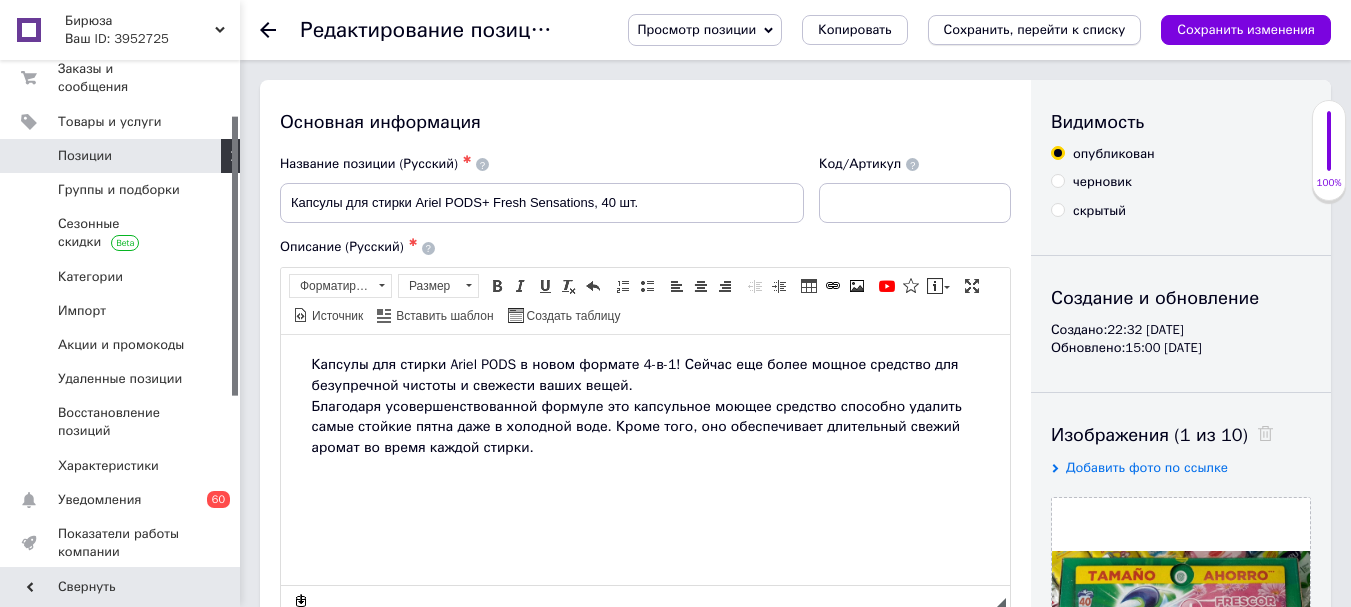 scroll, scrollTop: 0, scrollLeft: 0, axis: both 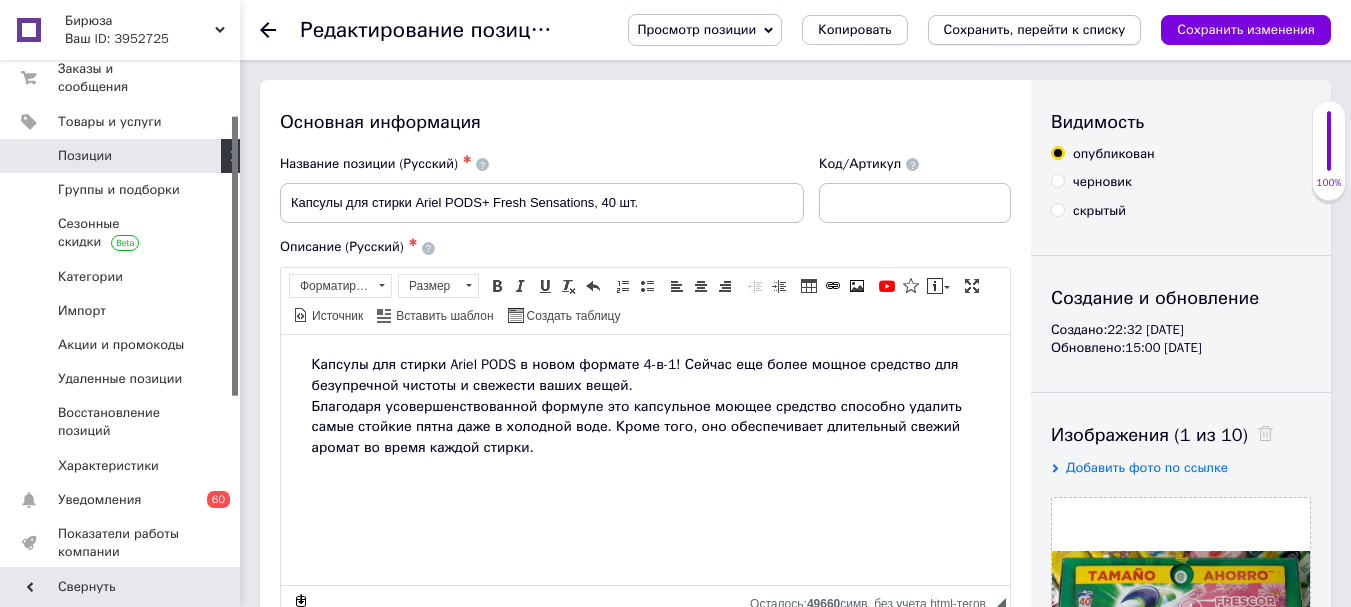 click on "Сохранить, перейти к списку" at bounding box center [1035, 30] 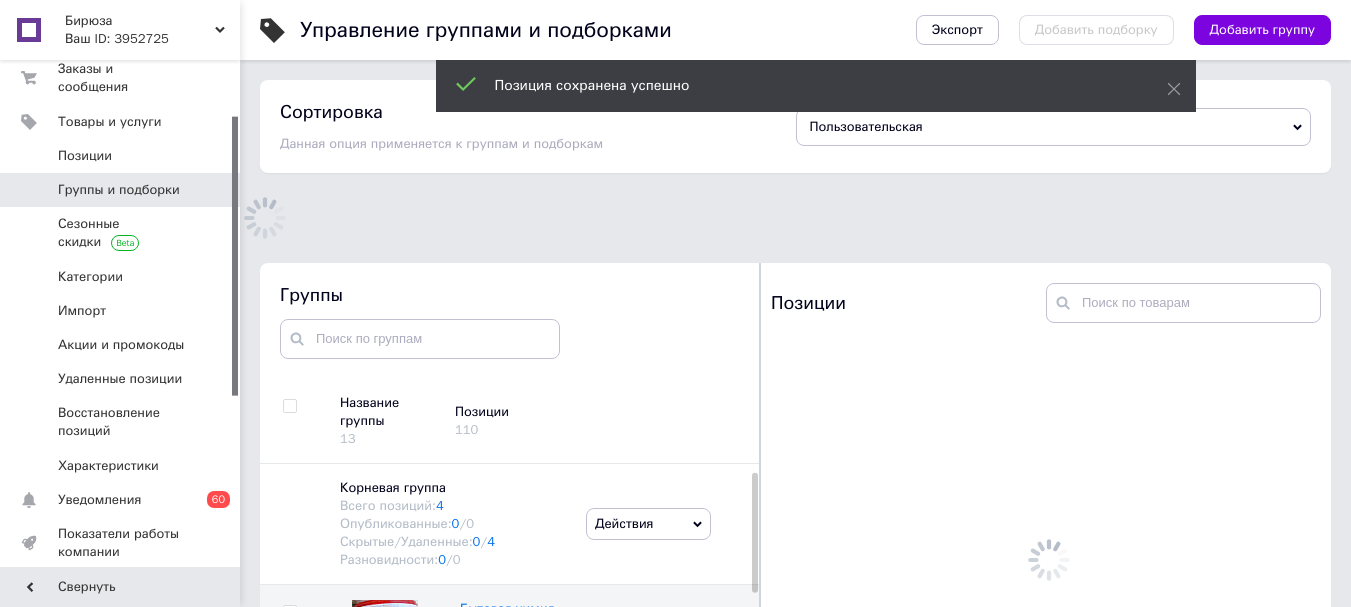scroll, scrollTop: 113, scrollLeft: 0, axis: vertical 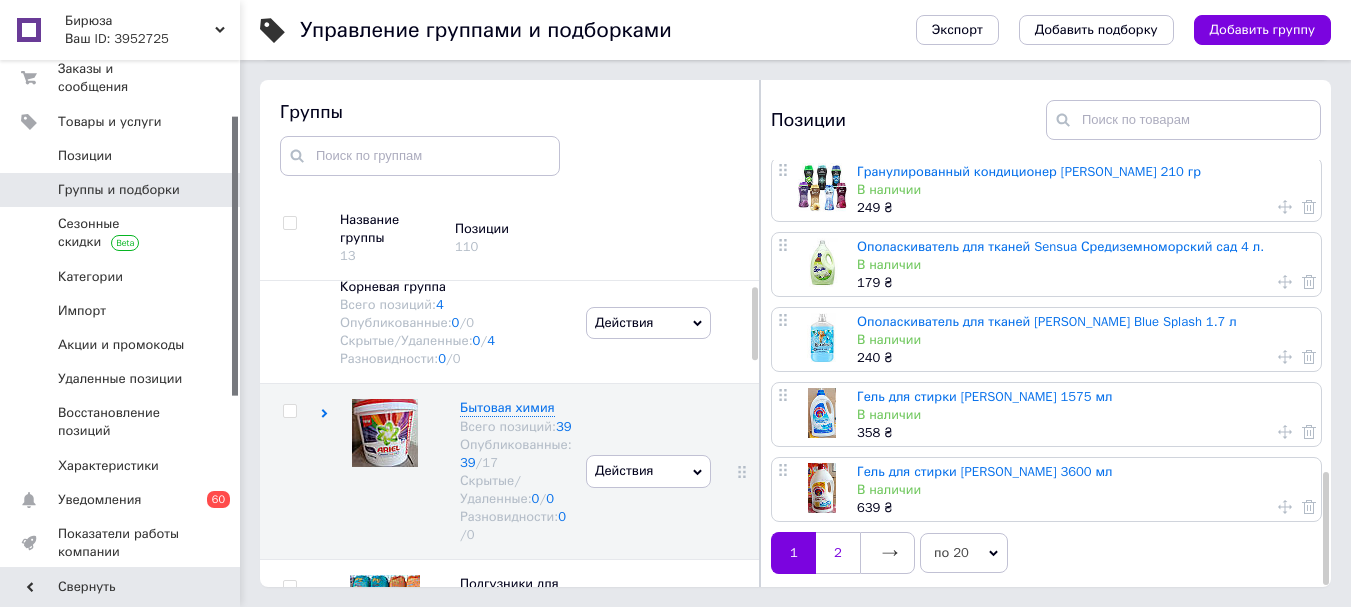 click on "2" at bounding box center (838, 553) 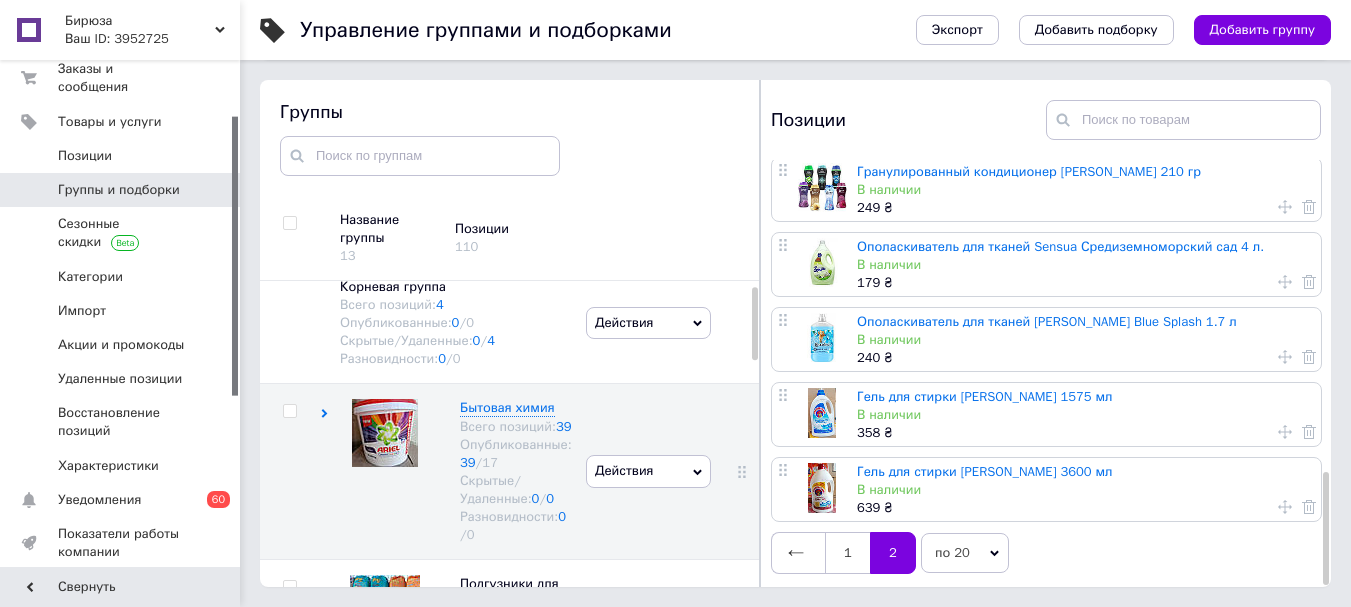scroll, scrollTop: 0, scrollLeft: 0, axis: both 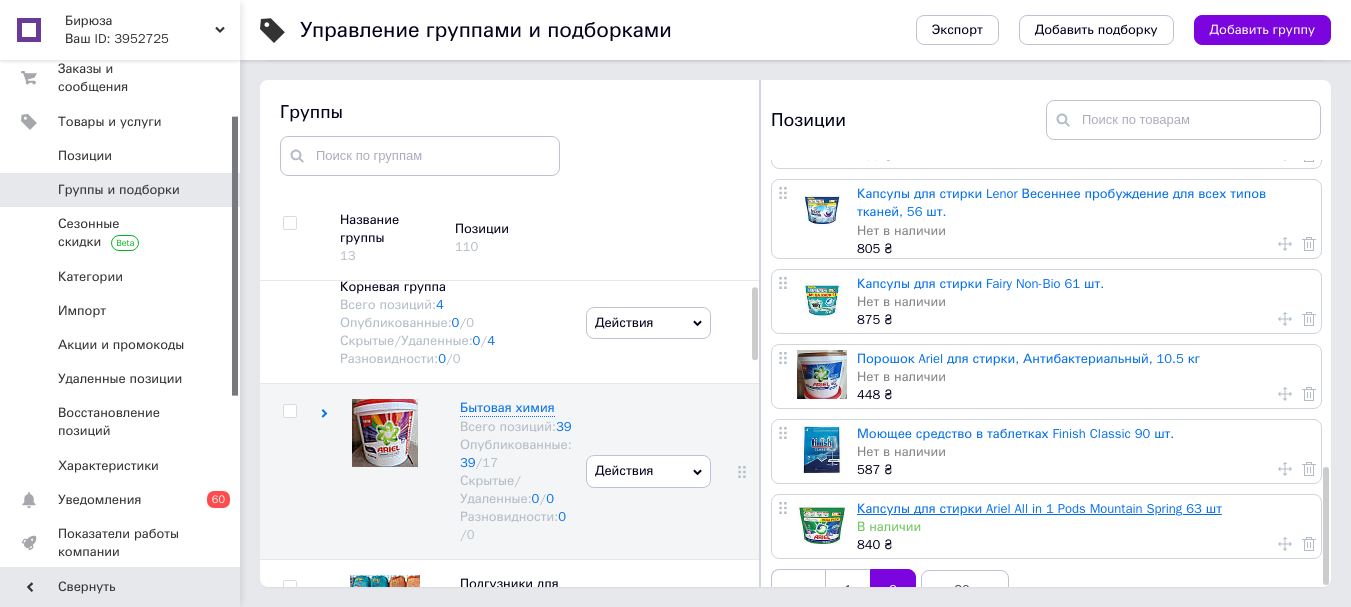 click on "Капсулы для стирки Ariel All in 1 Pods Mountain Spring 63 шт" at bounding box center (1039, 508) 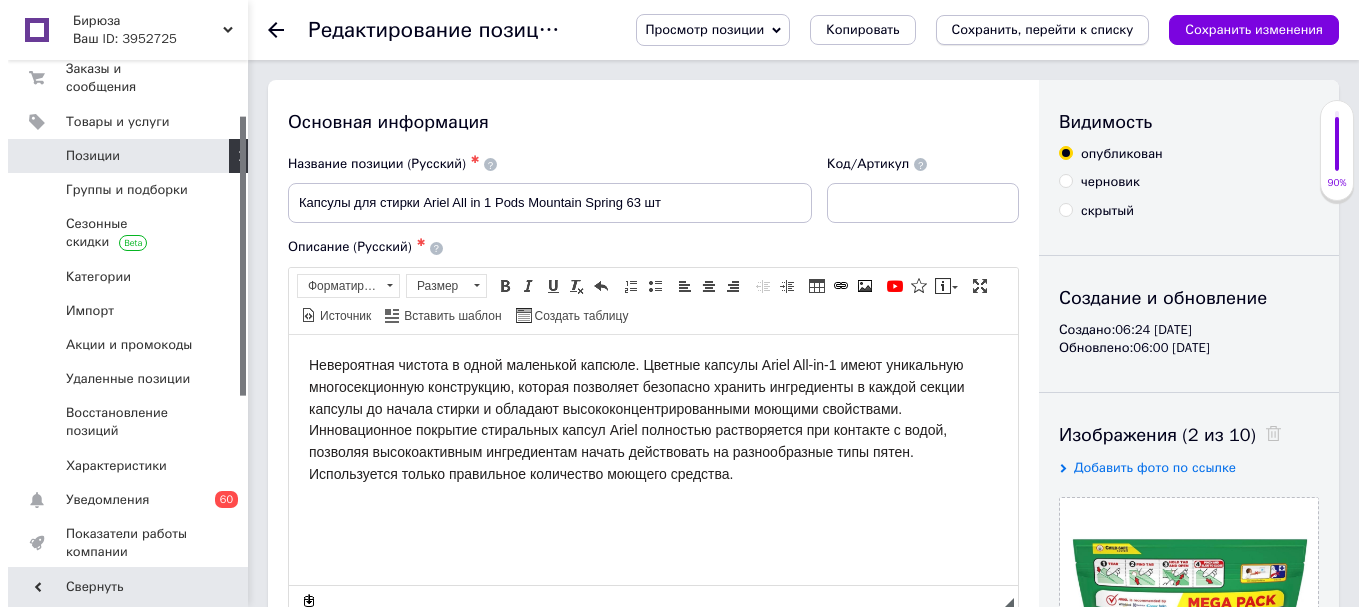scroll, scrollTop: 0, scrollLeft: 0, axis: both 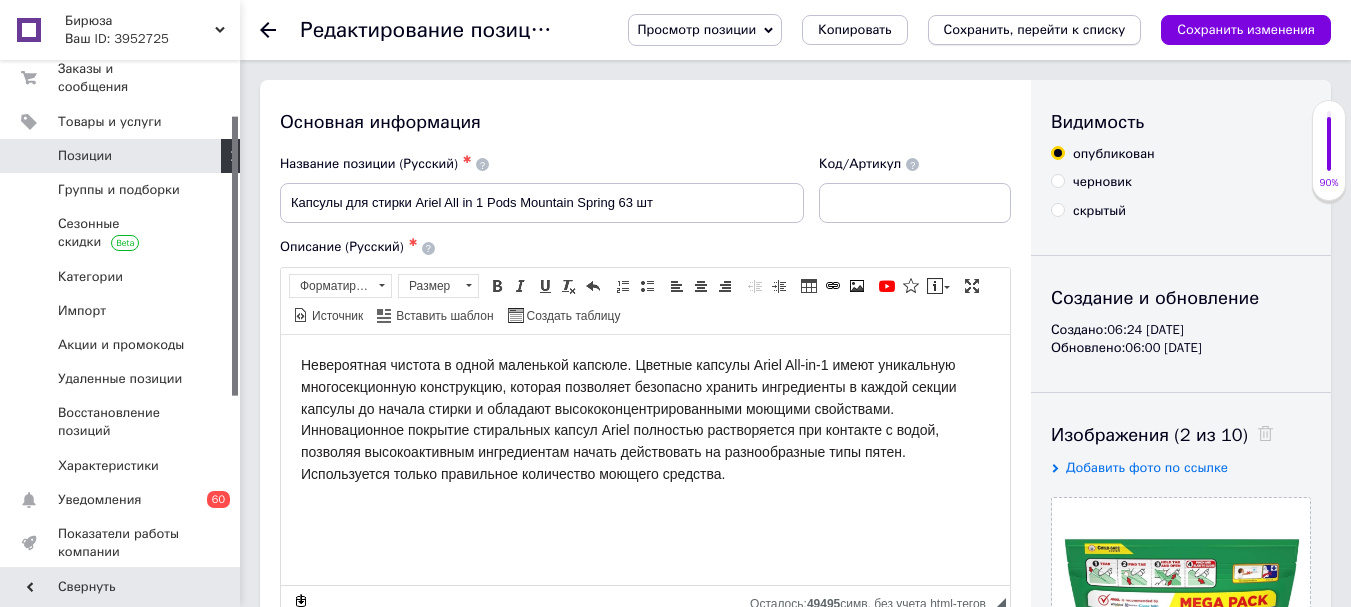 click on "Сохранить, перейти к списку" at bounding box center (1035, 30) 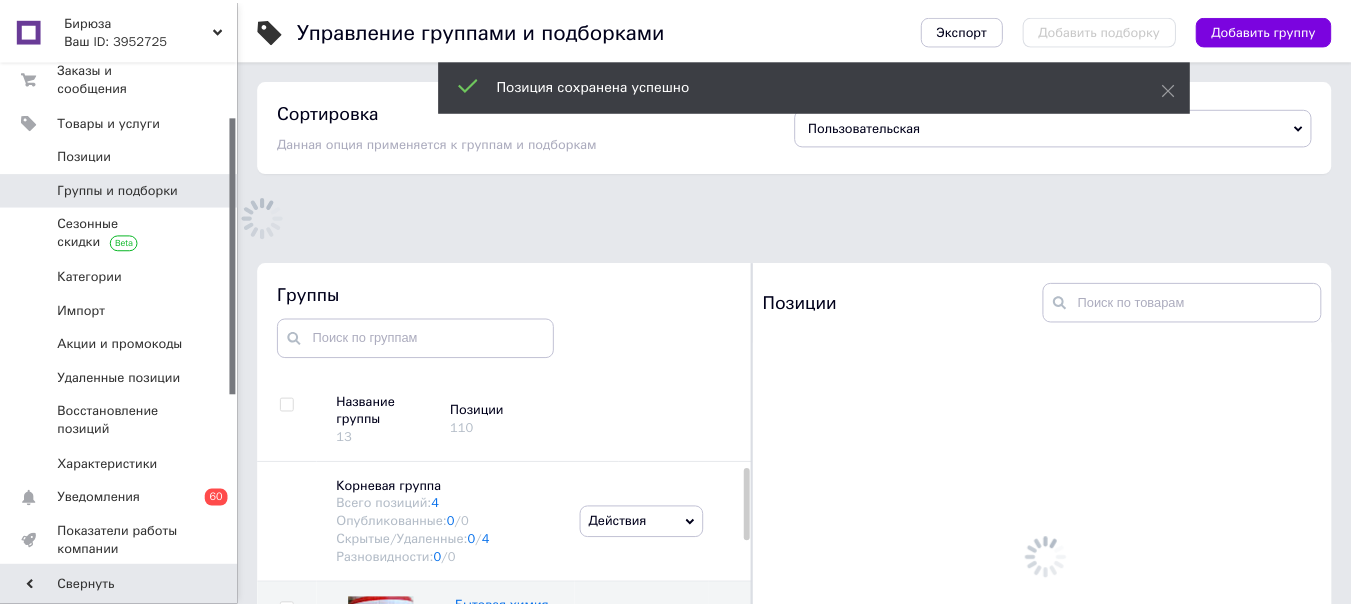scroll, scrollTop: 157, scrollLeft: 0, axis: vertical 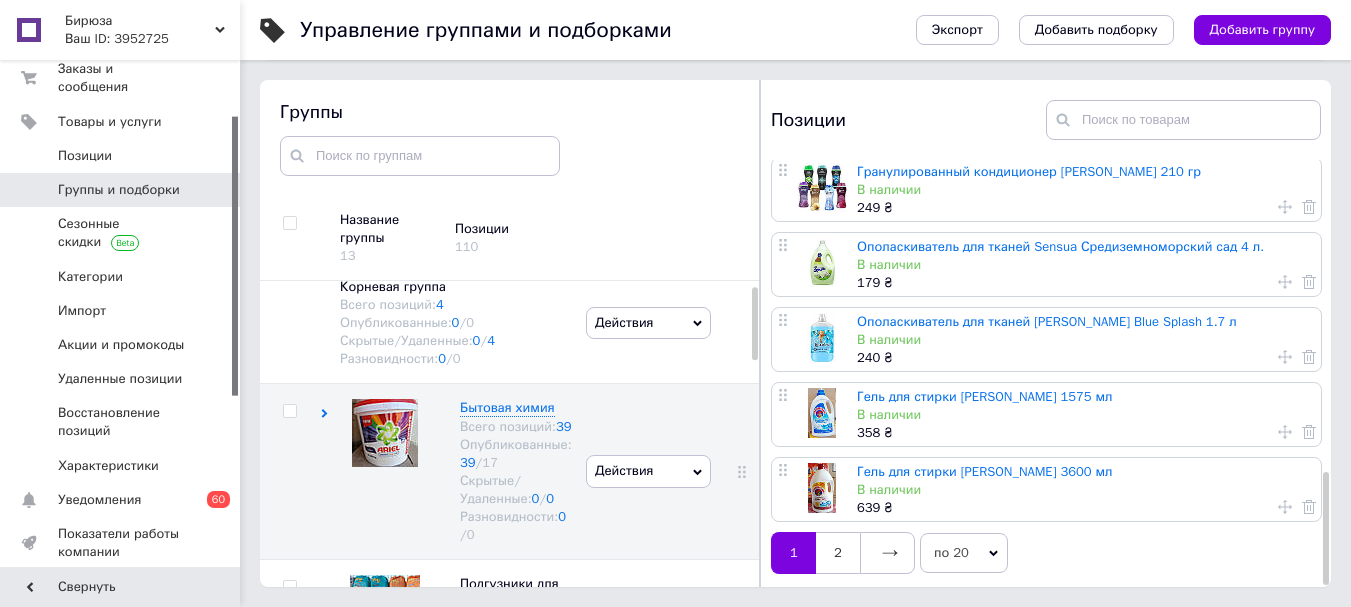 click on "2" at bounding box center [838, 553] 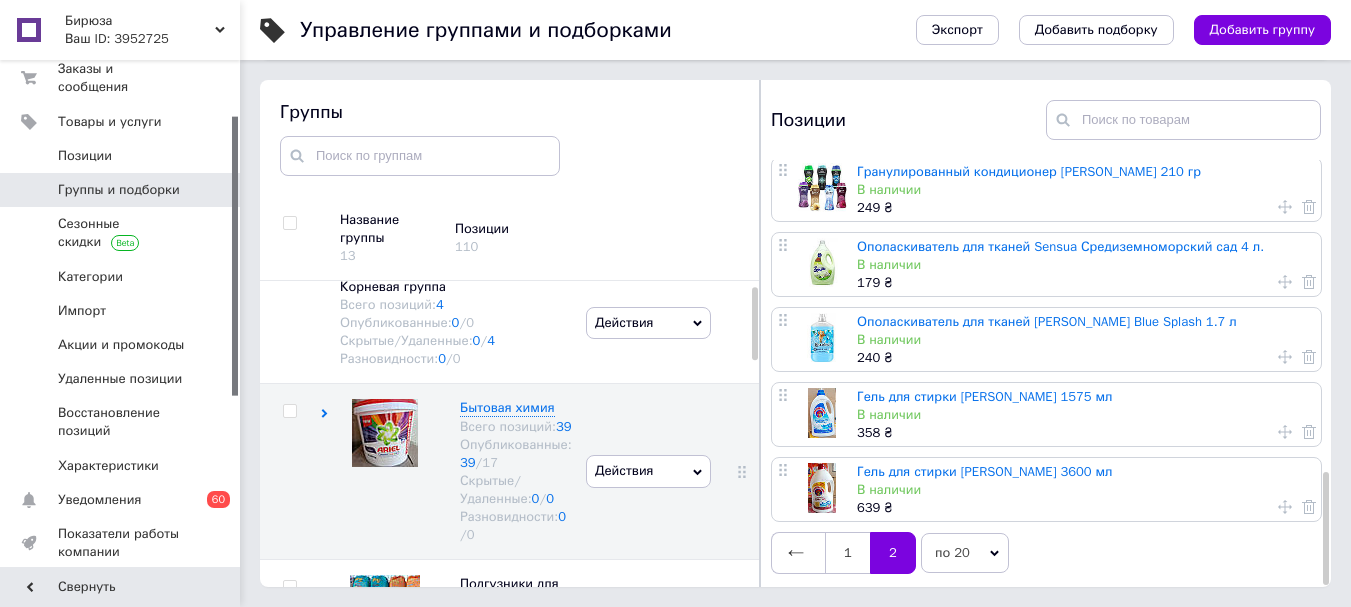 scroll, scrollTop: 0, scrollLeft: 0, axis: both 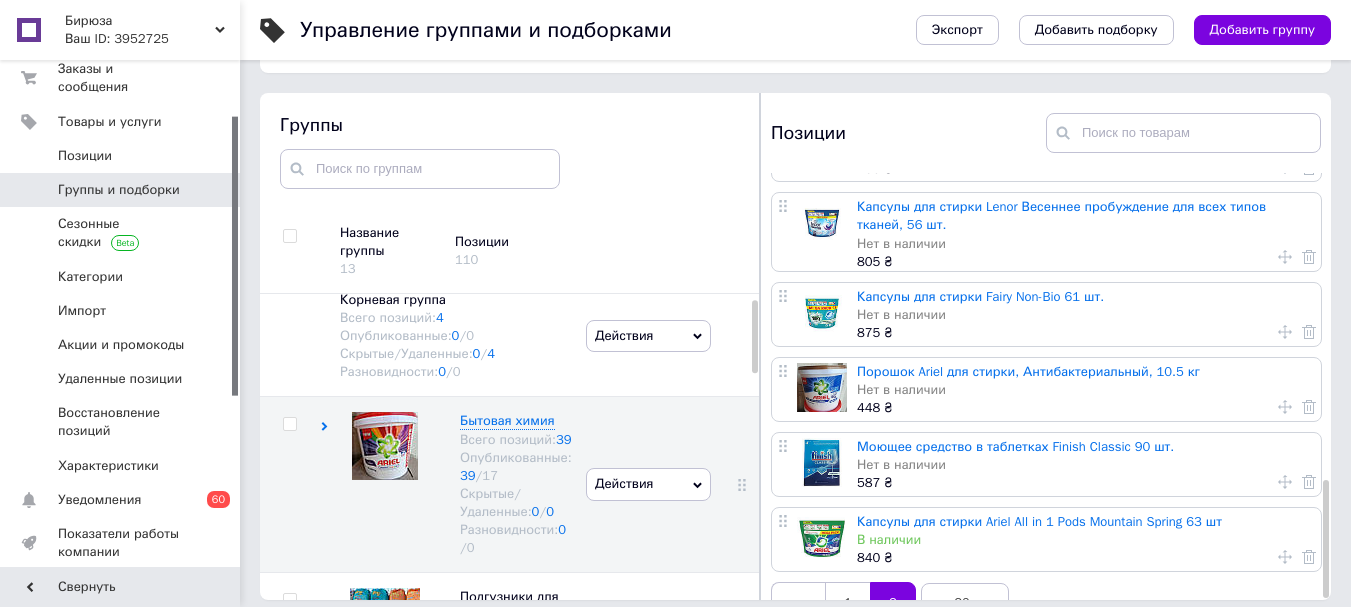 click 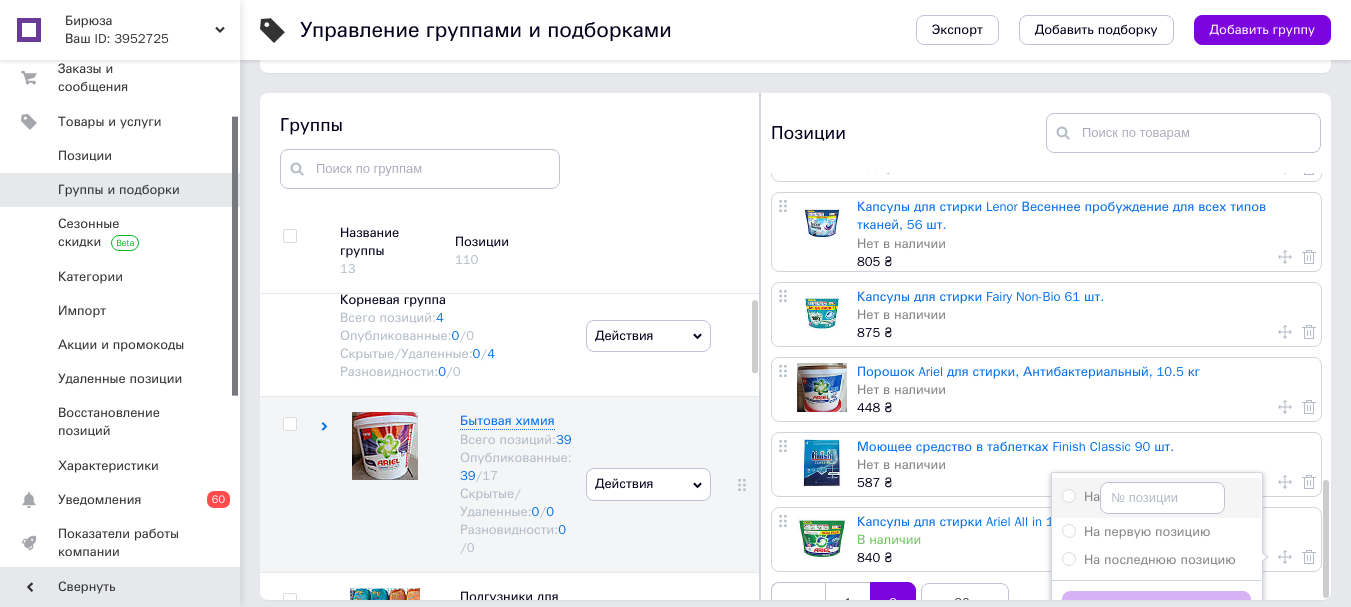 click on "На" at bounding box center [1068, 495] 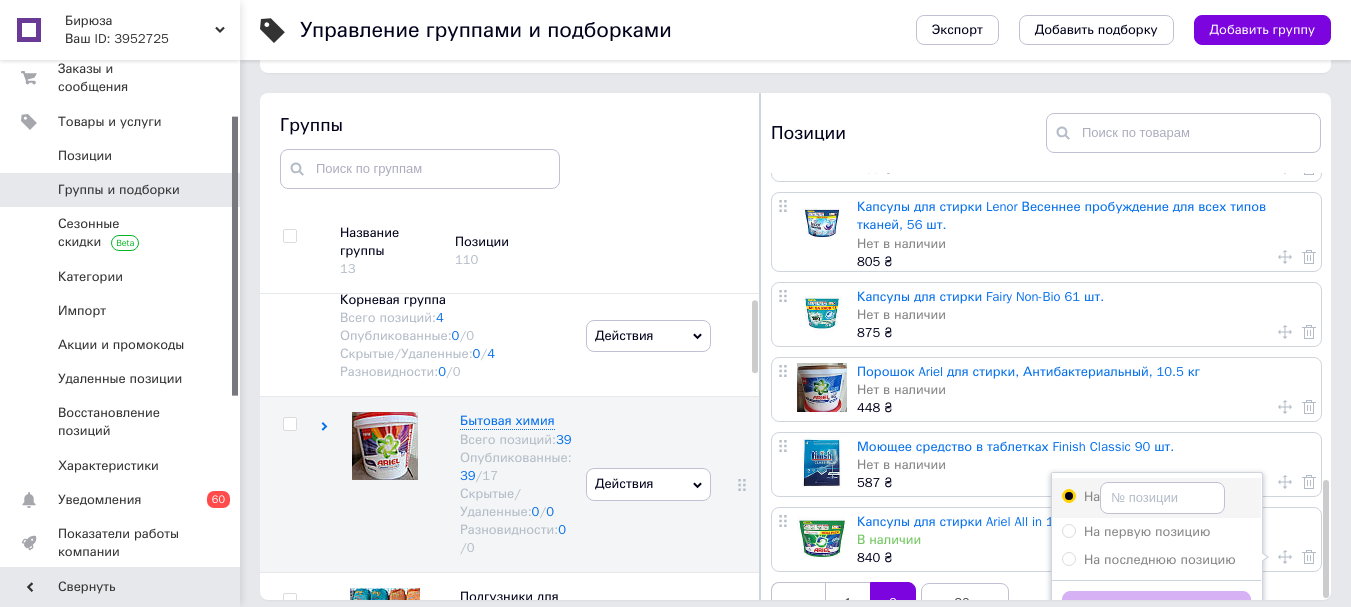 radio on "true" 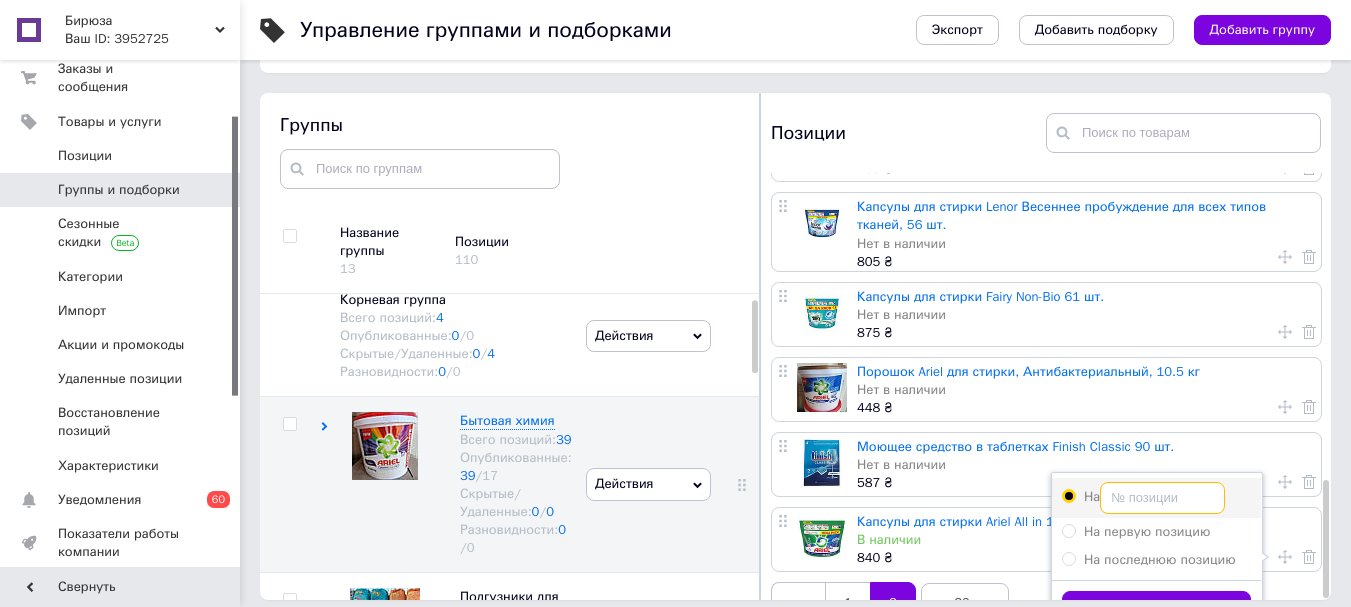 click on "На" at bounding box center (1162, 498) 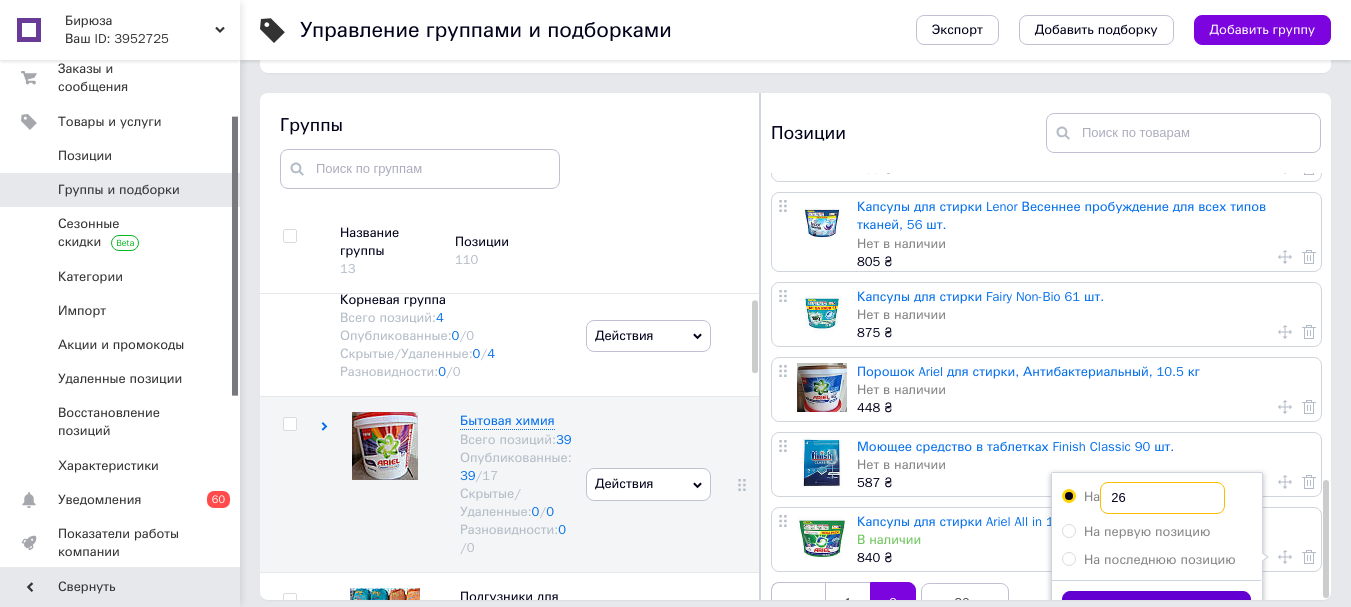 type on "26" 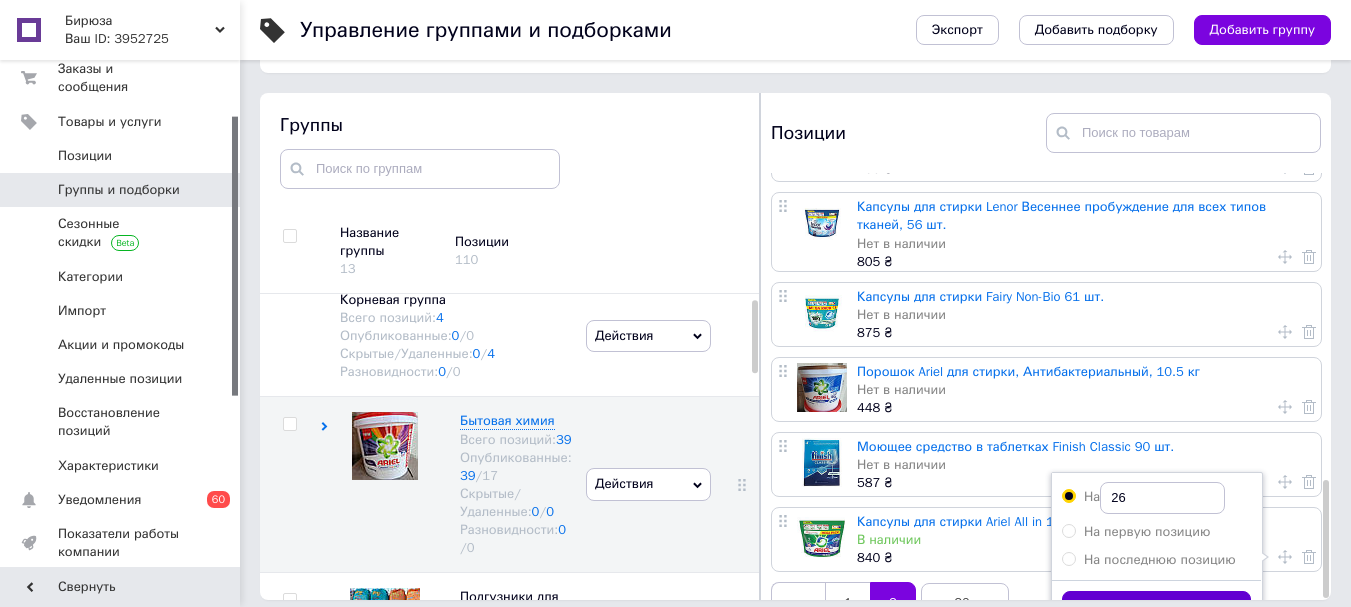 click on "Применить" at bounding box center [1156, 610] 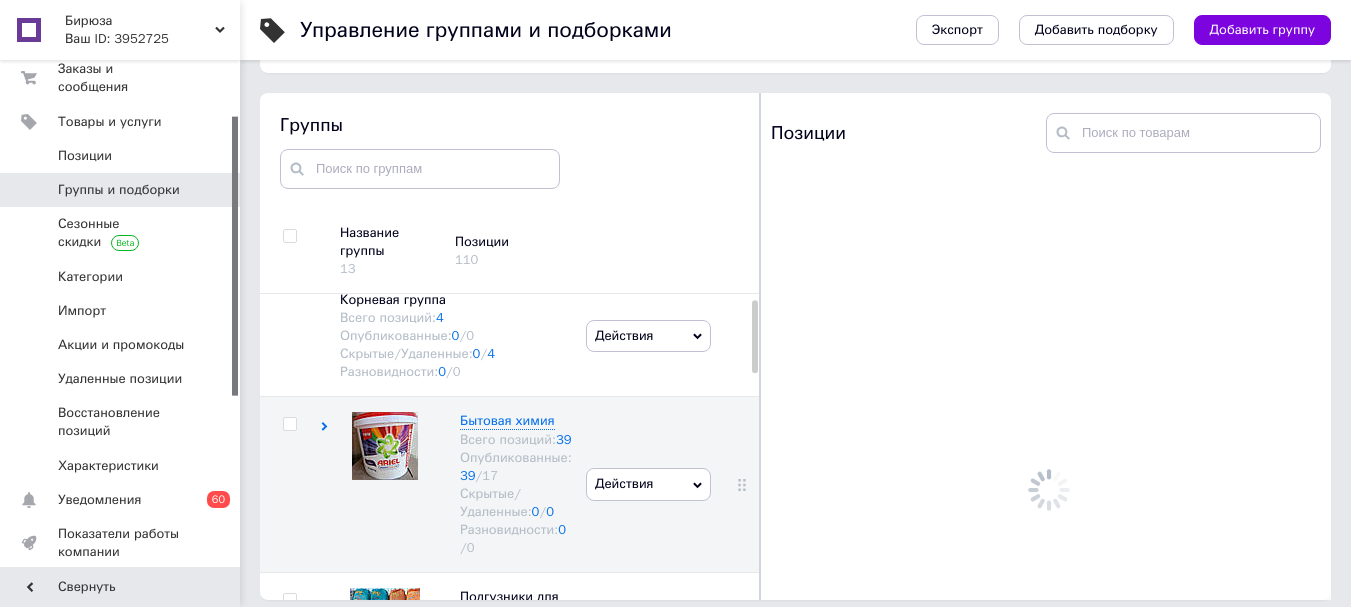 scroll, scrollTop: 0, scrollLeft: 0, axis: both 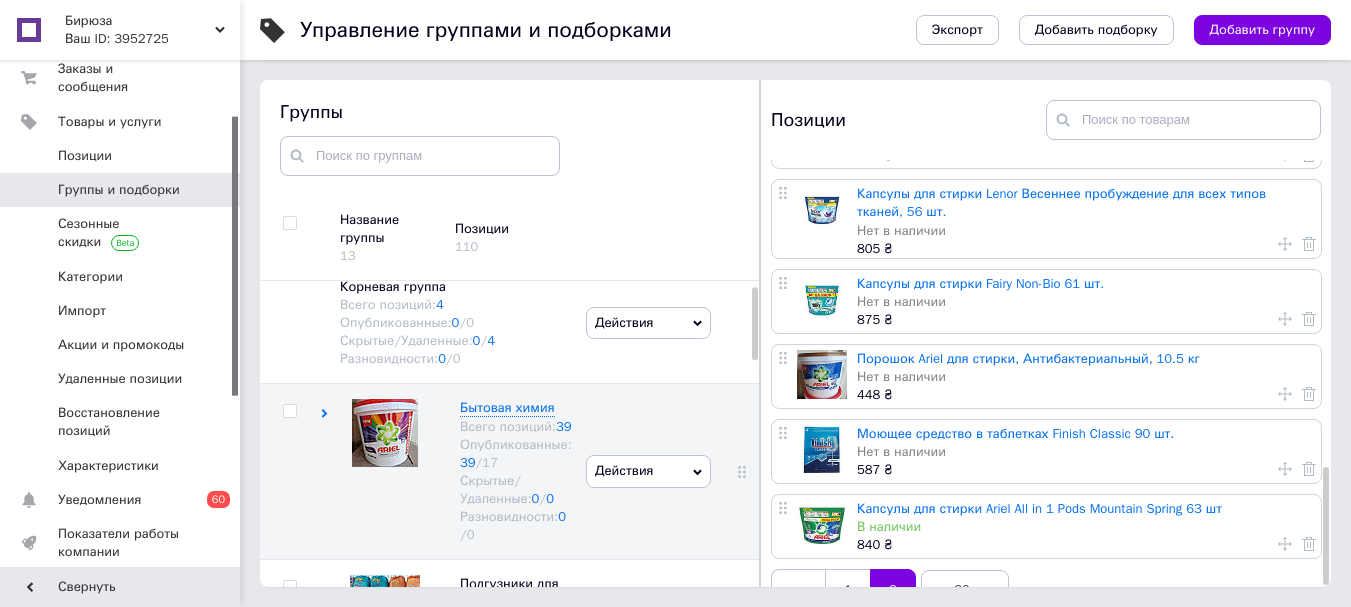click 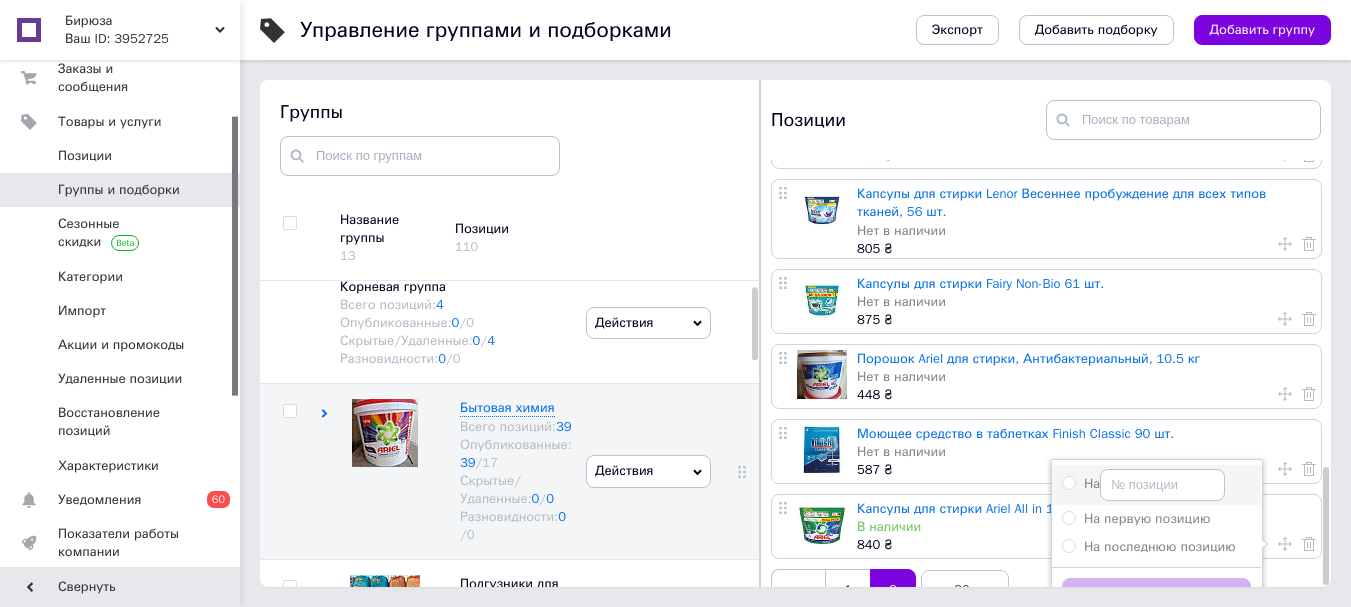 click on "На" at bounding box center (1068, 482) 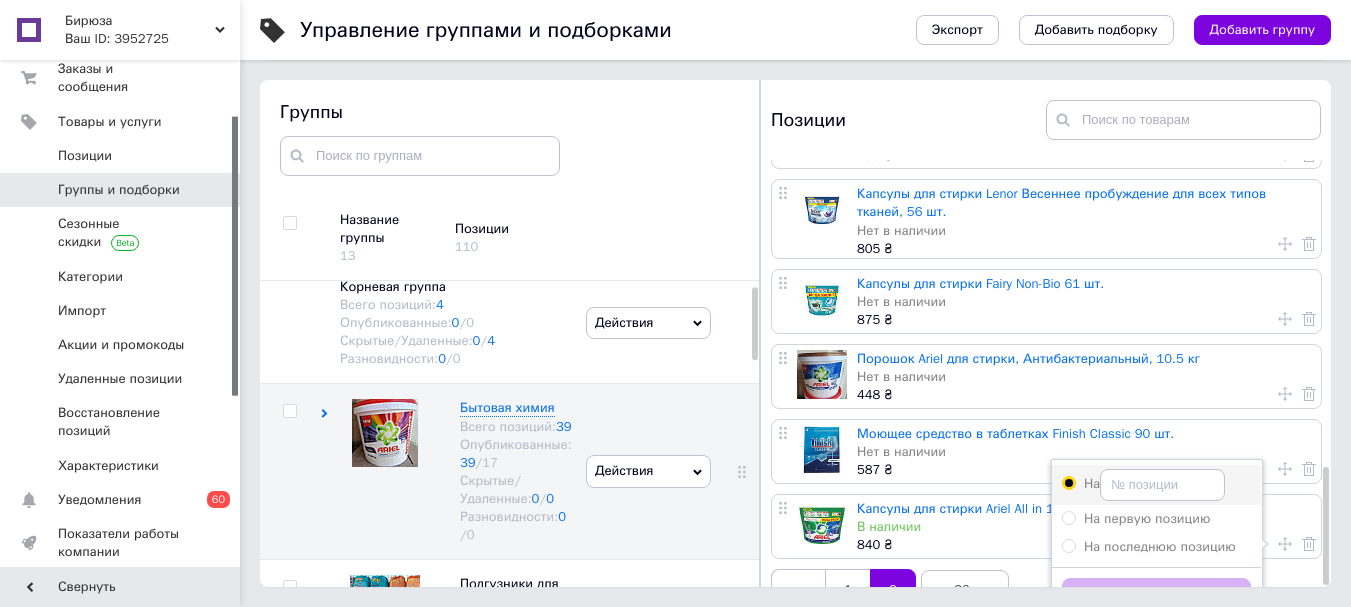 radio on "true" 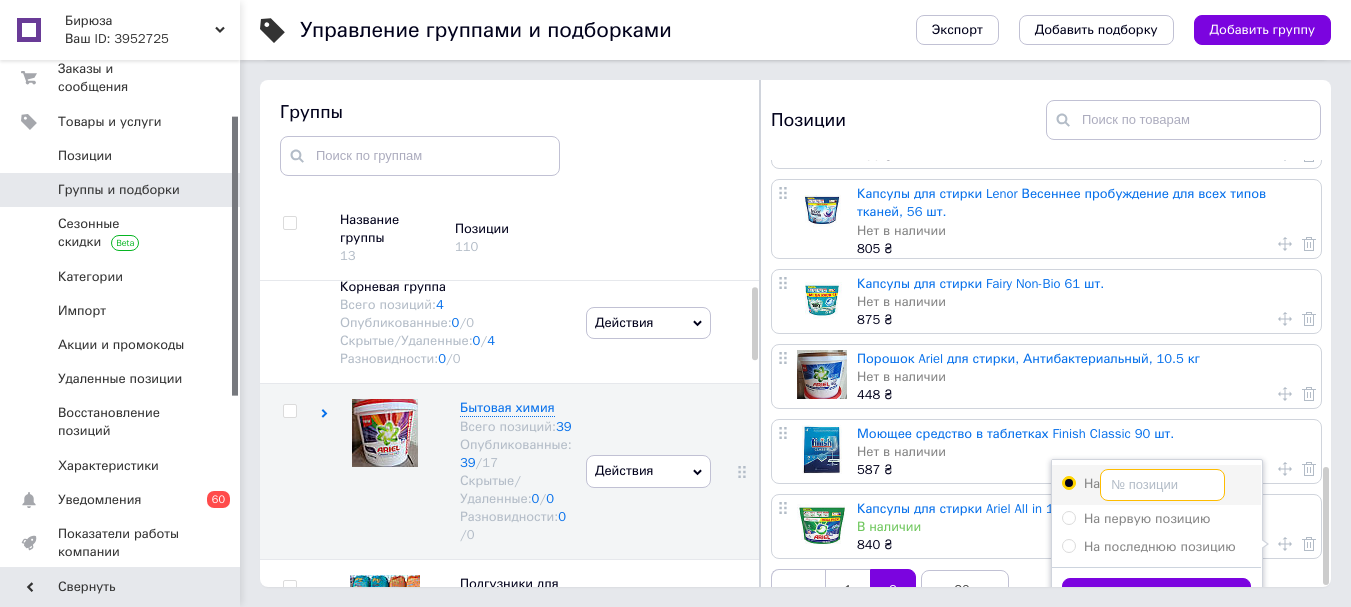 click on "На" at bounding box center [1162, 485] 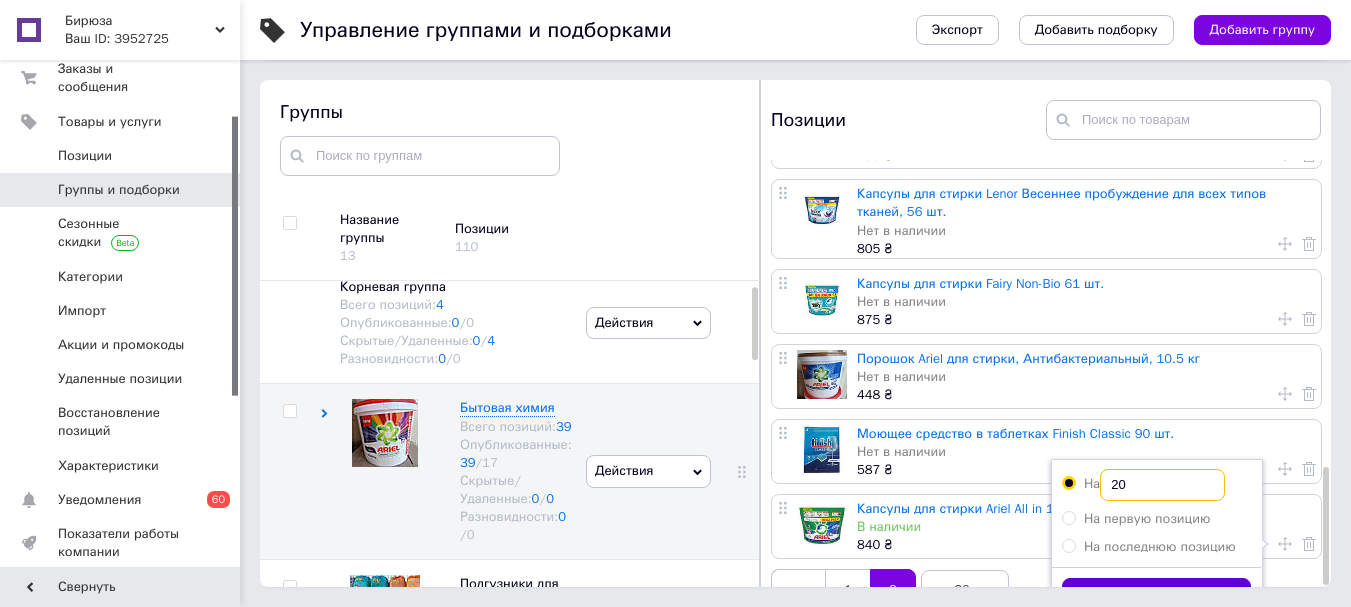 type on "20" 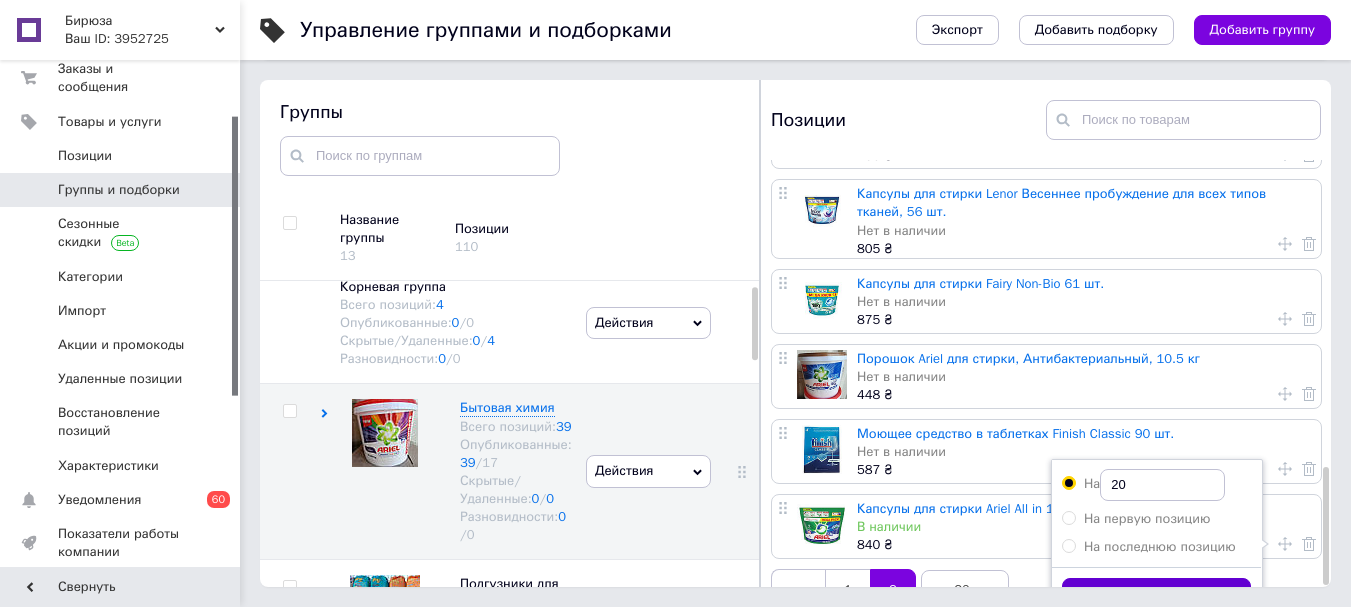 click on "Применить" at bounding box center [1156, 597] 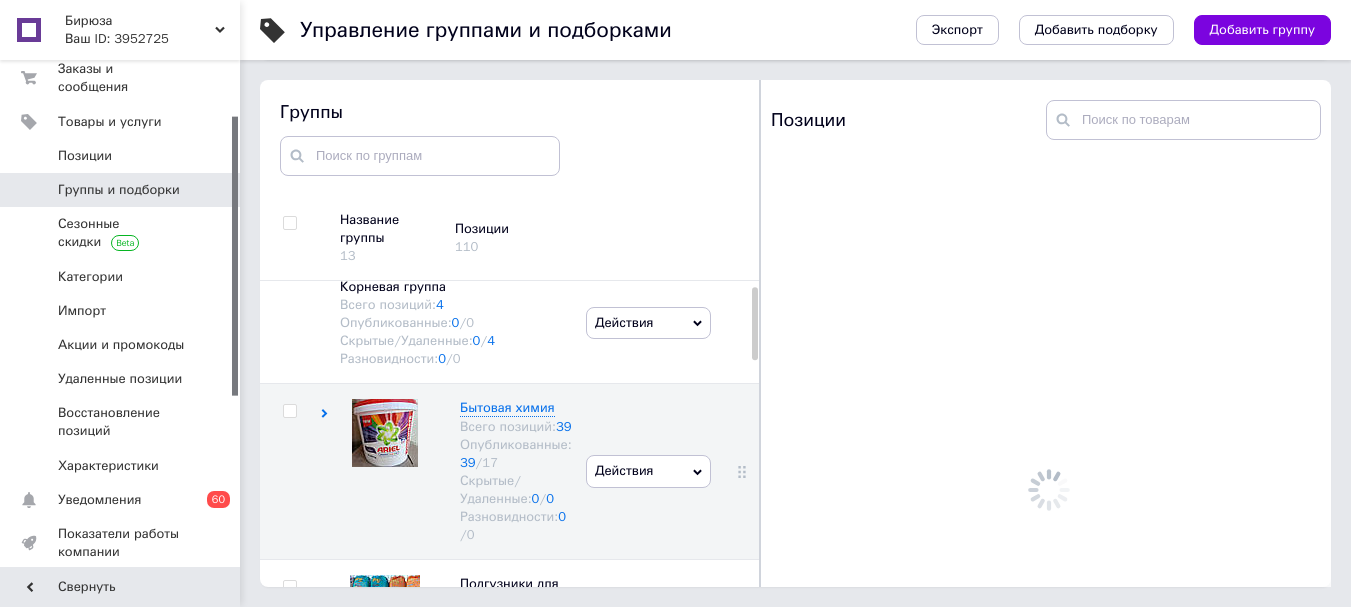 scroll, scrollTop: 0, scrollLeft: 0, axis: both 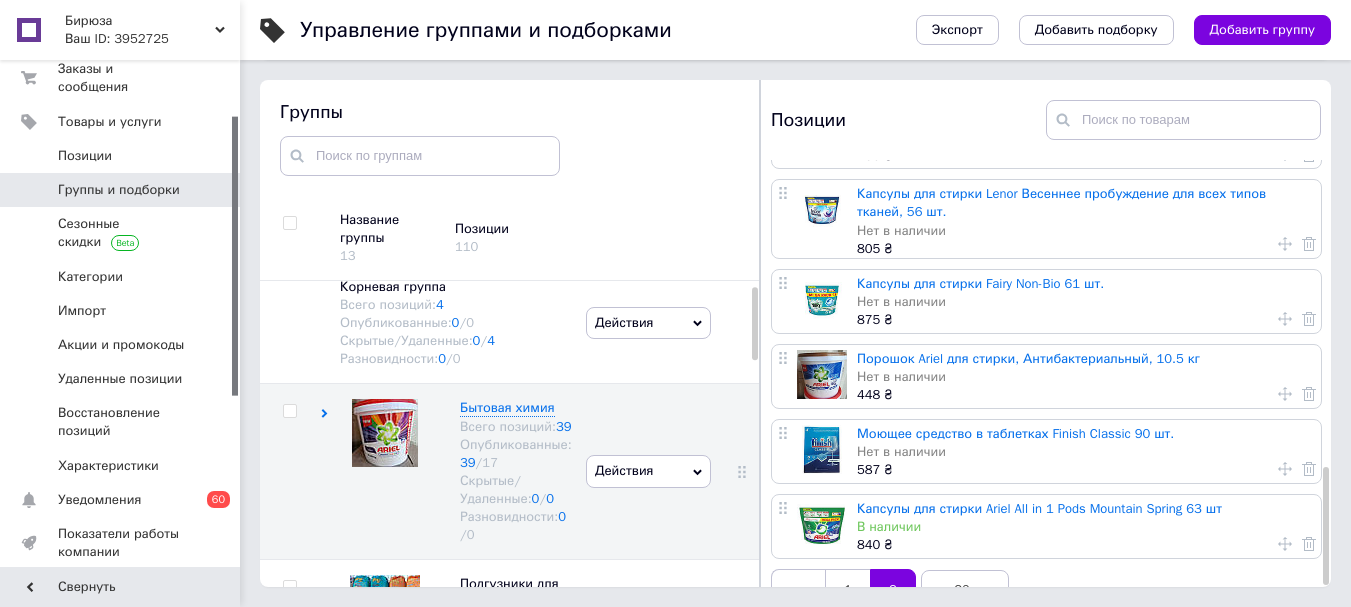 click 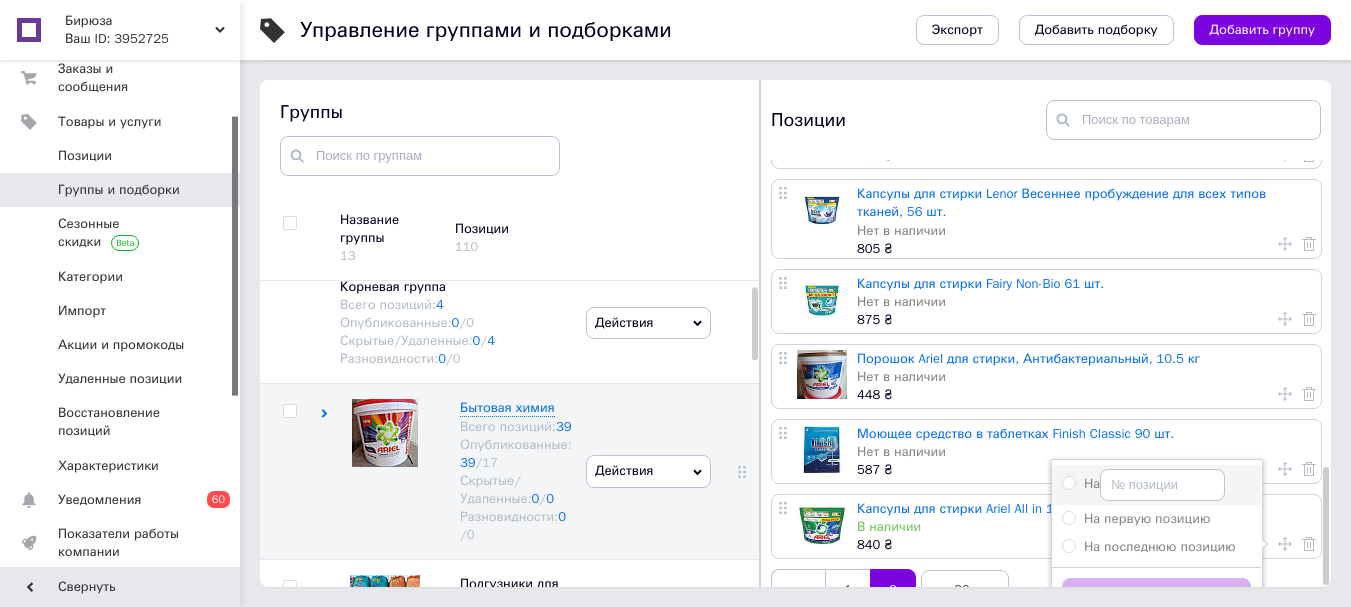 click on "На" at bounding box center [1068, 482] 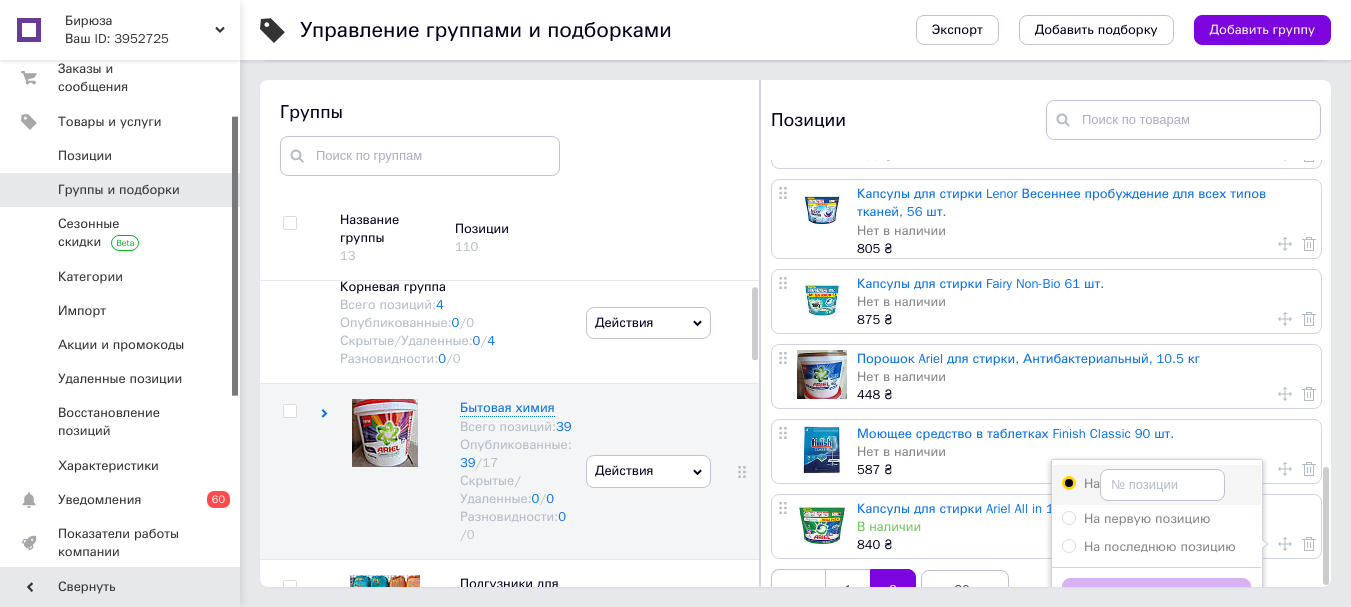radio on "true" 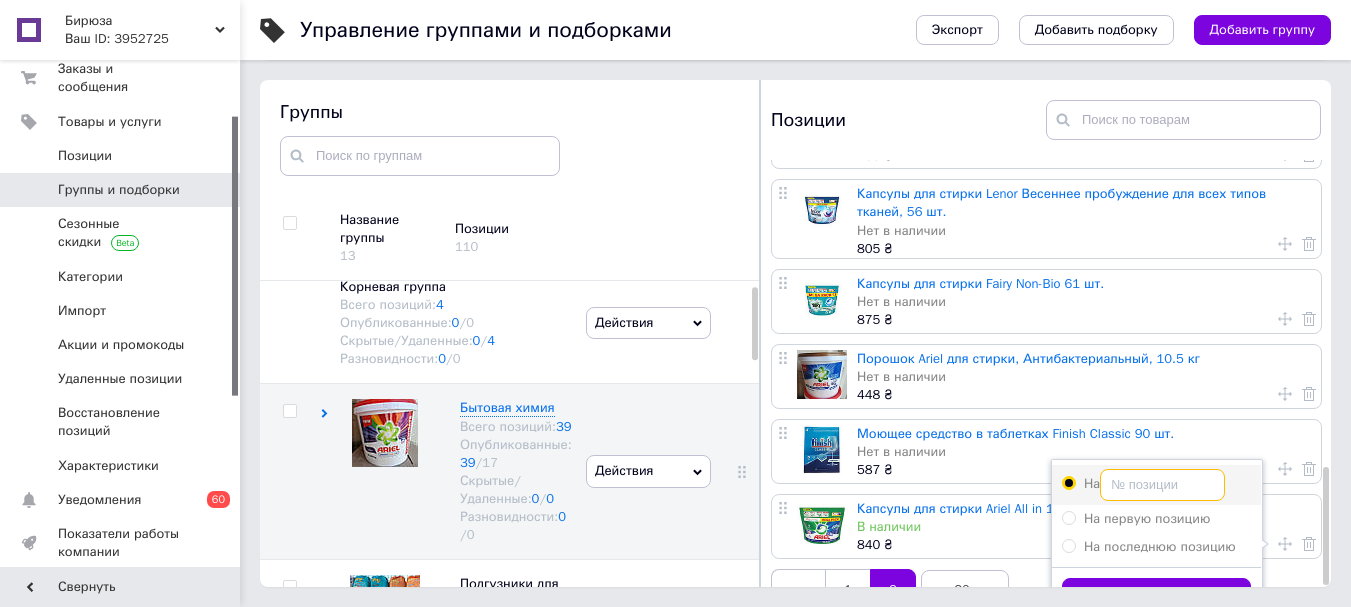 click on "На" at bounding box center (1162, 485) 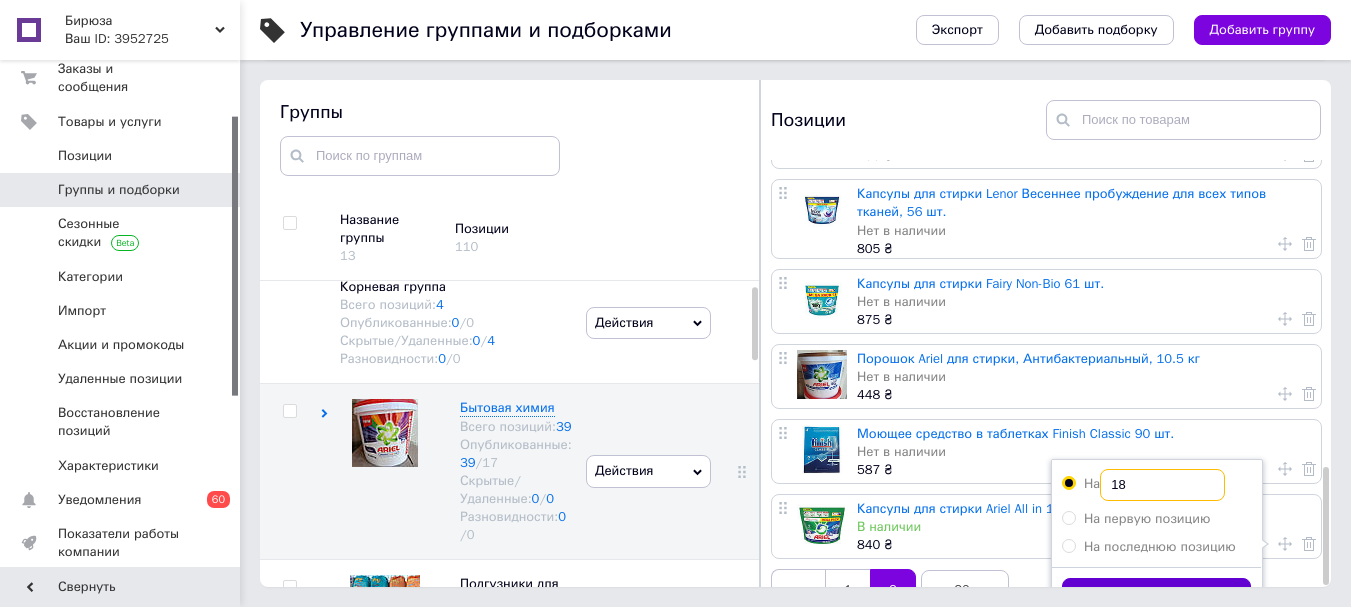 type on "18" 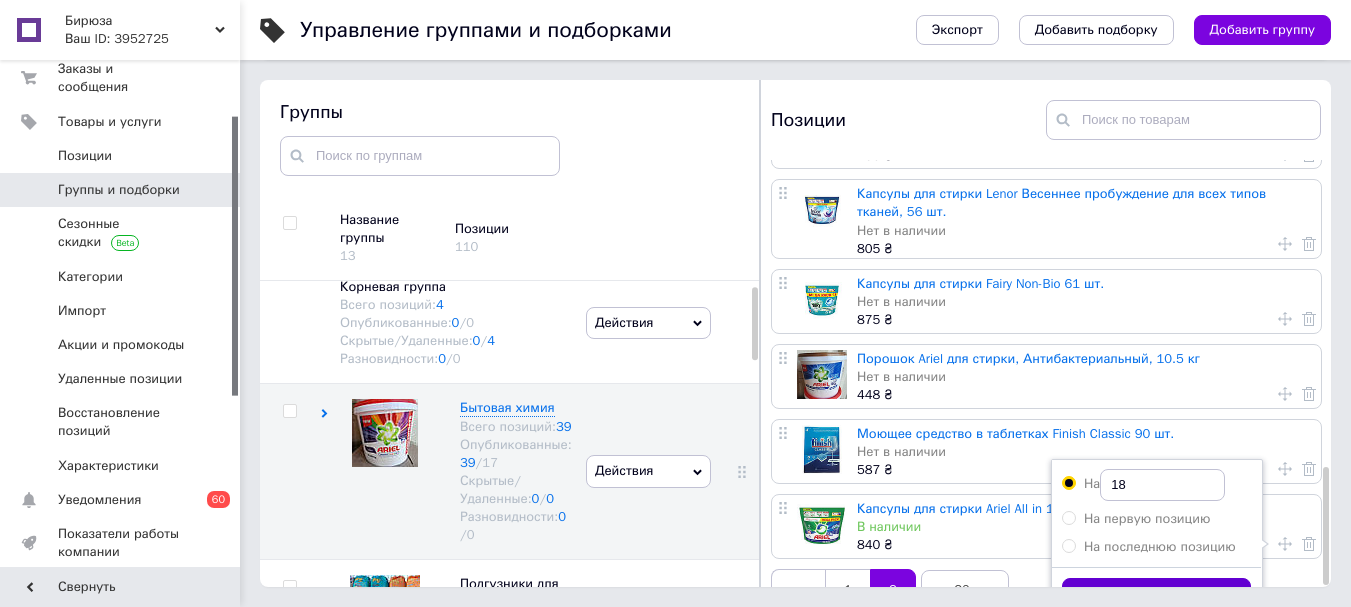 click on "Применить" at bounding box center (1156, 597) 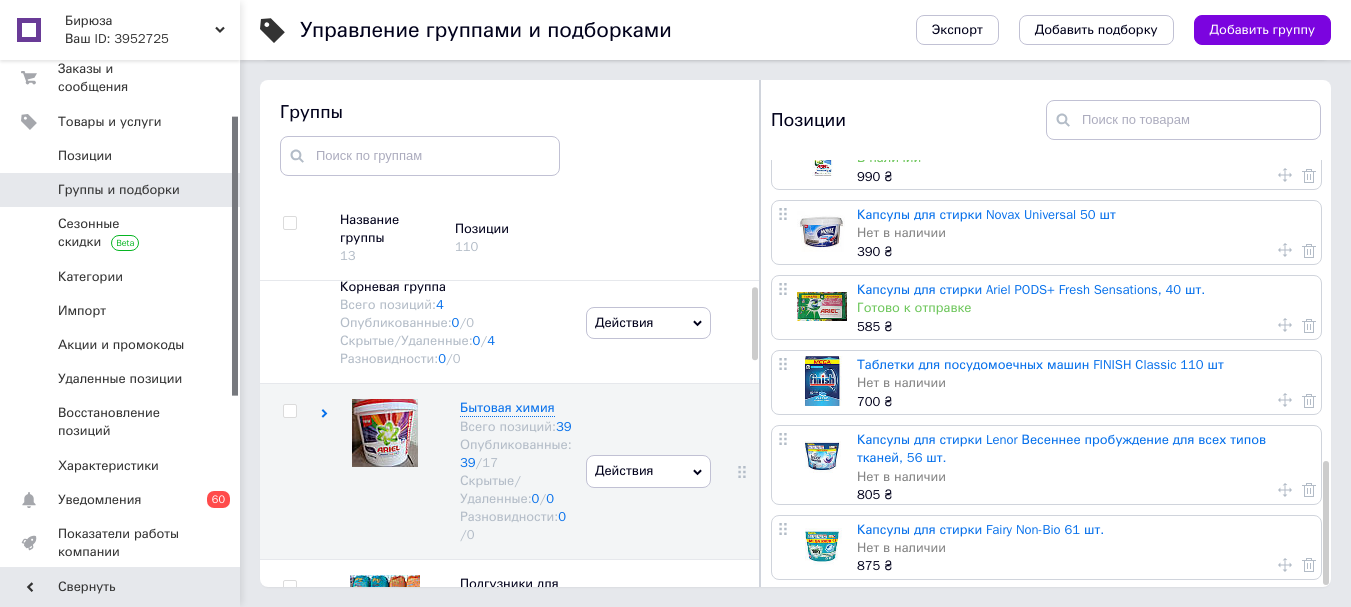 scroll, scrollTop: 1030, scrollLeft: 0, axis: vertical 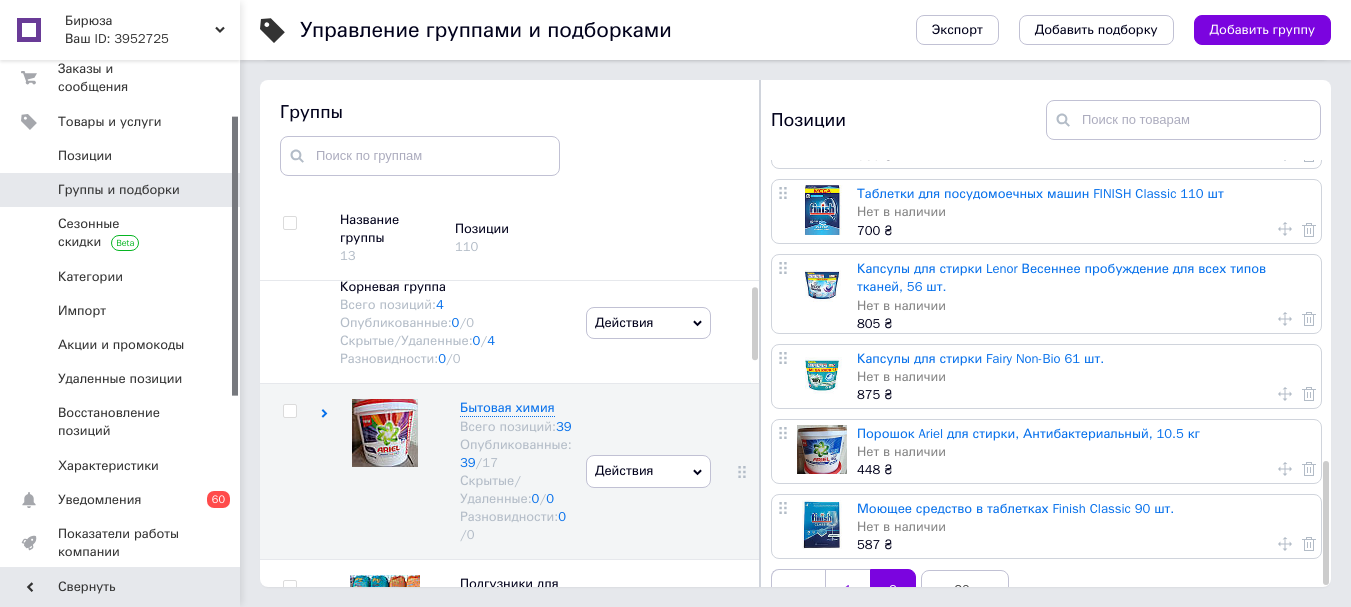 click on "1" at bounding box center (847, 590) 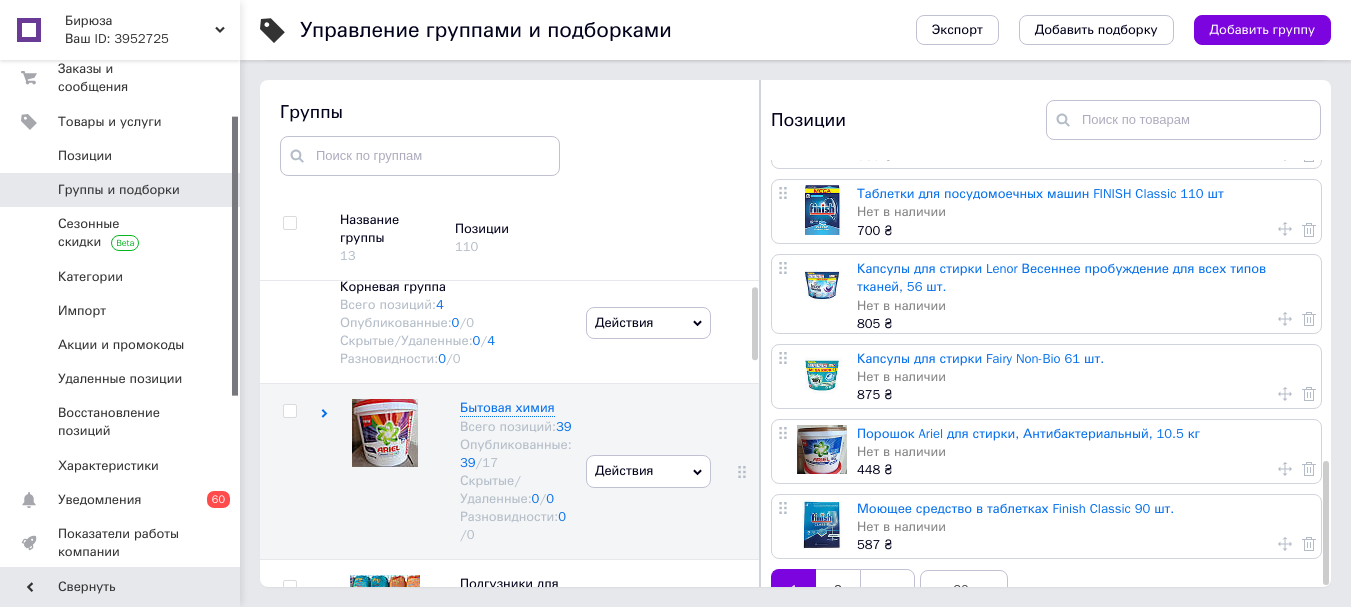 scroll, scrollTop: 0, scrollLeft: 0, axis: both 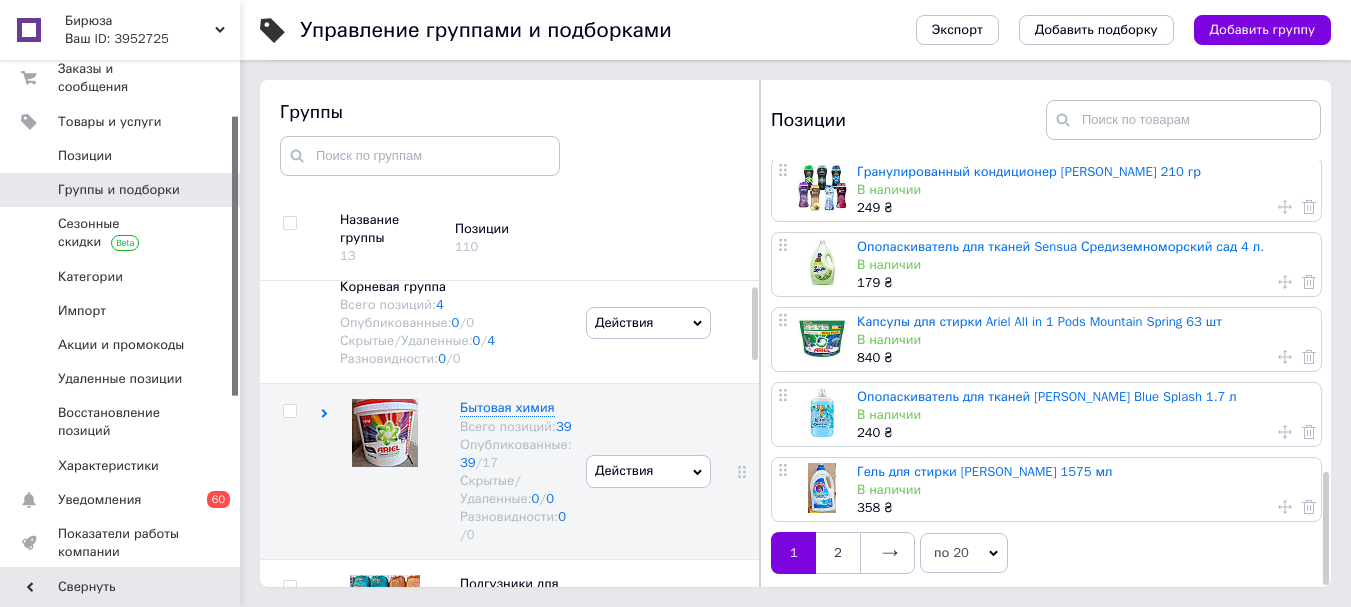 click 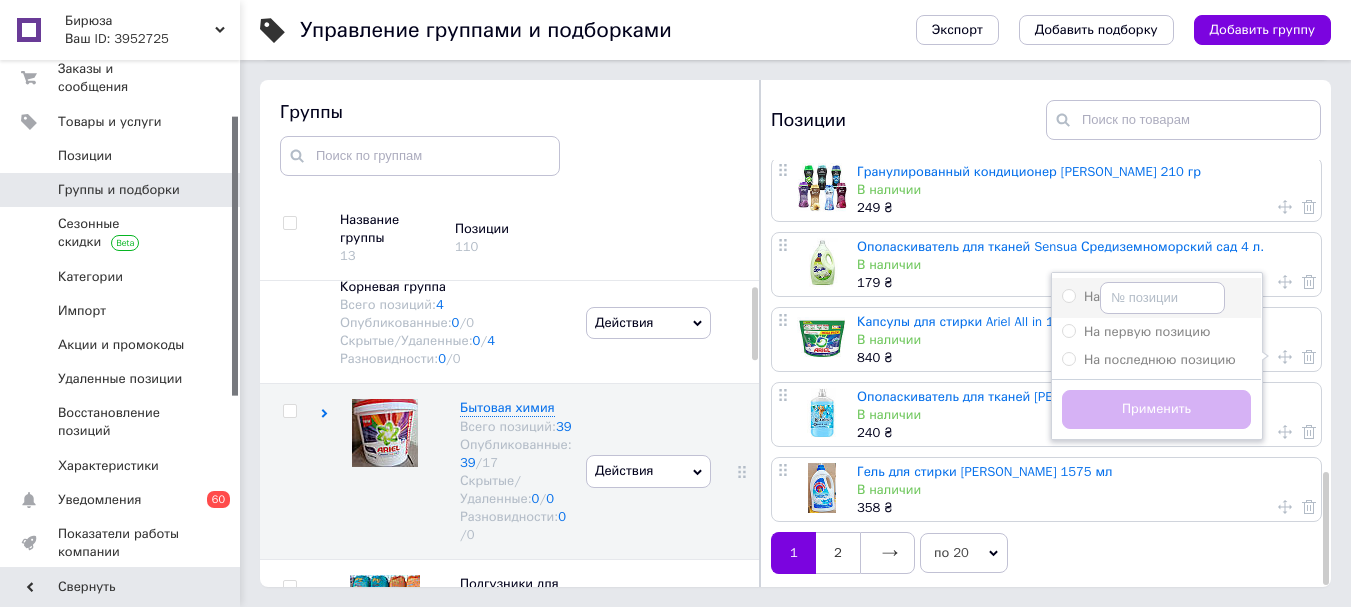click on "На" at bounding box center [1068, 295] 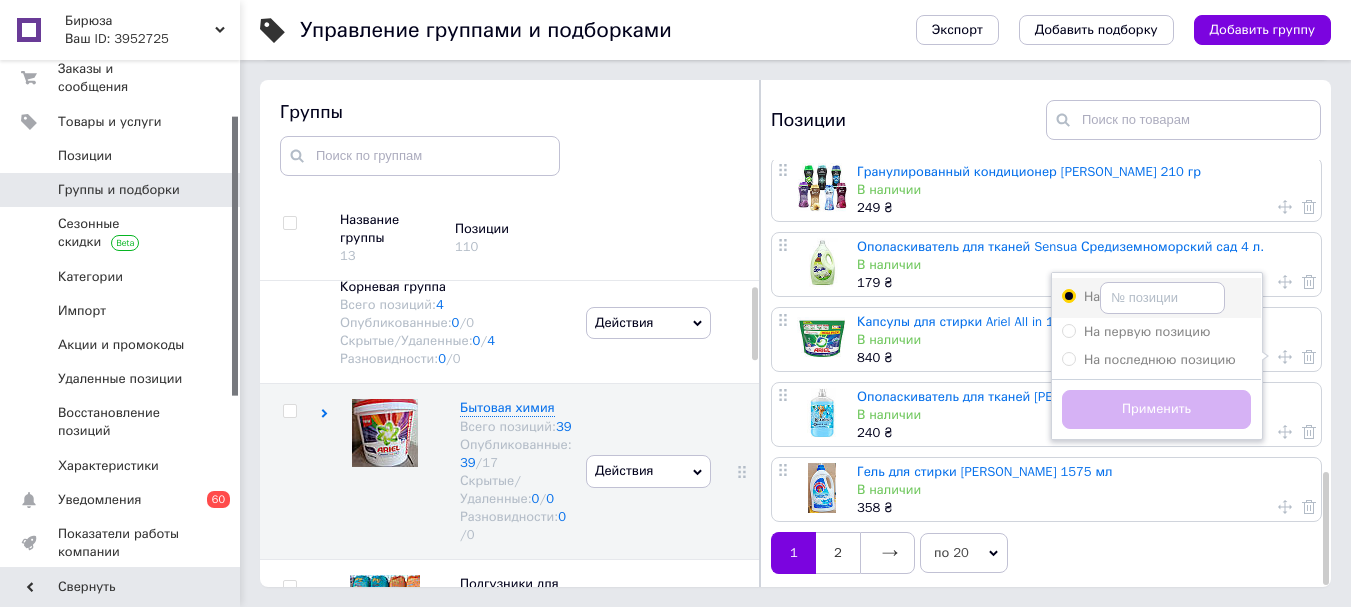 radio on "true" 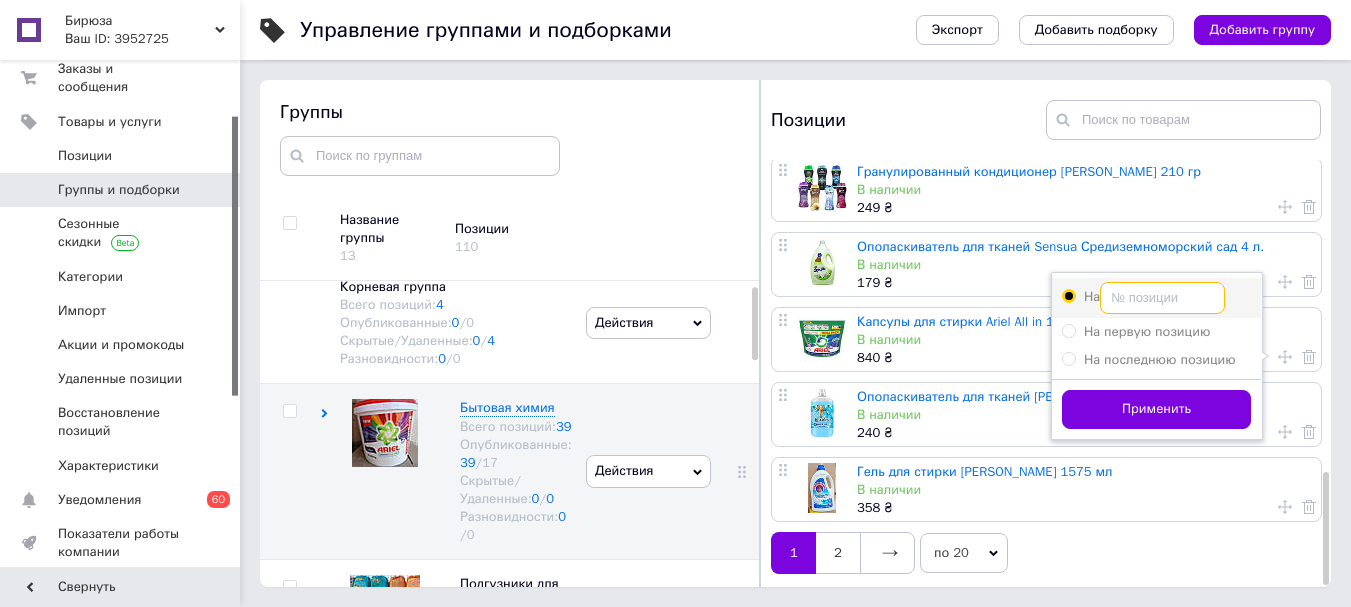 click on "На" at bounding box center [1162, 298] 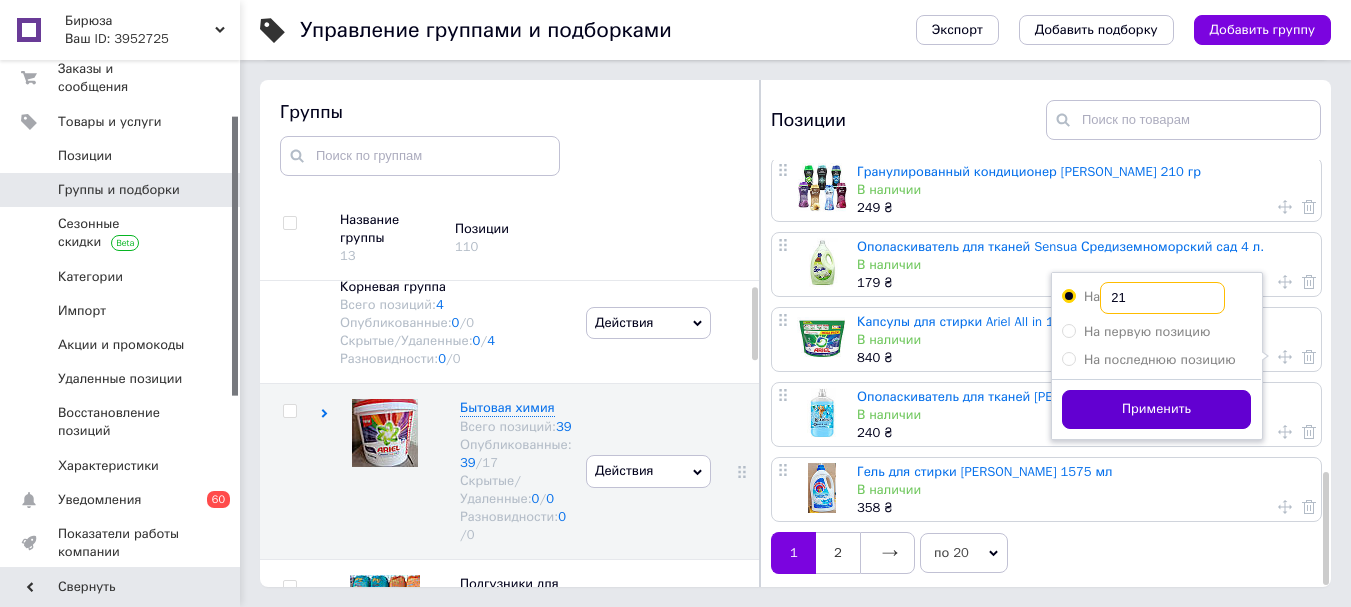 type on "21" 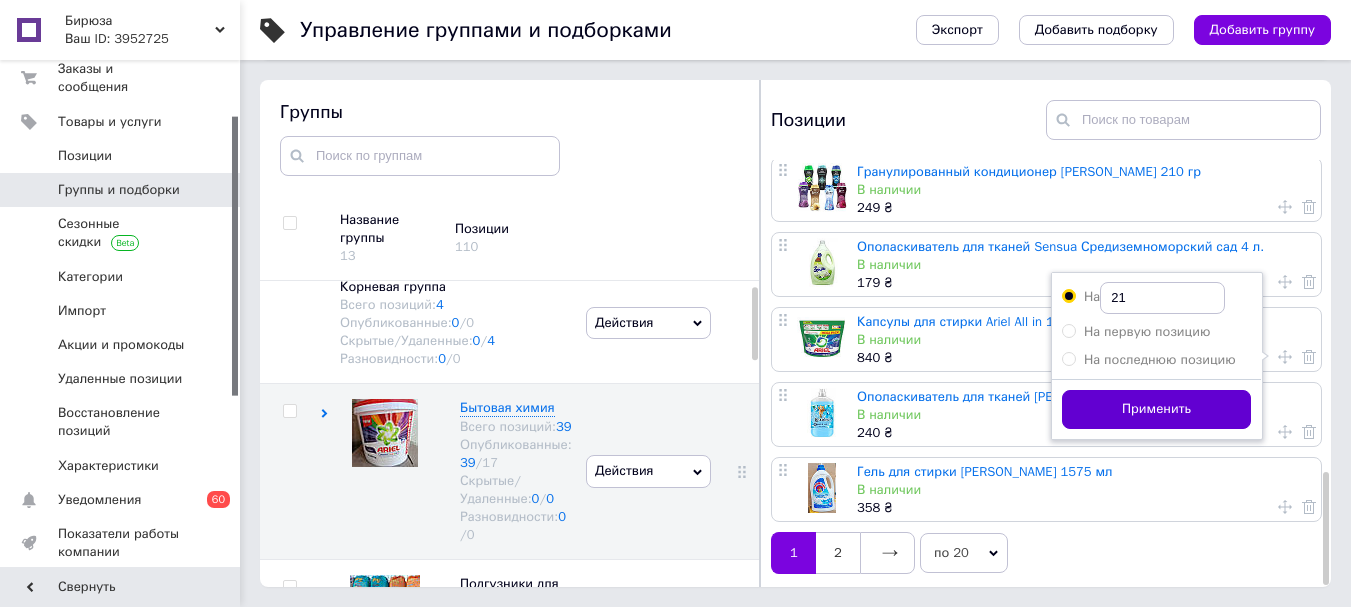 click on "Применить" at bounding box center (1156, 409) 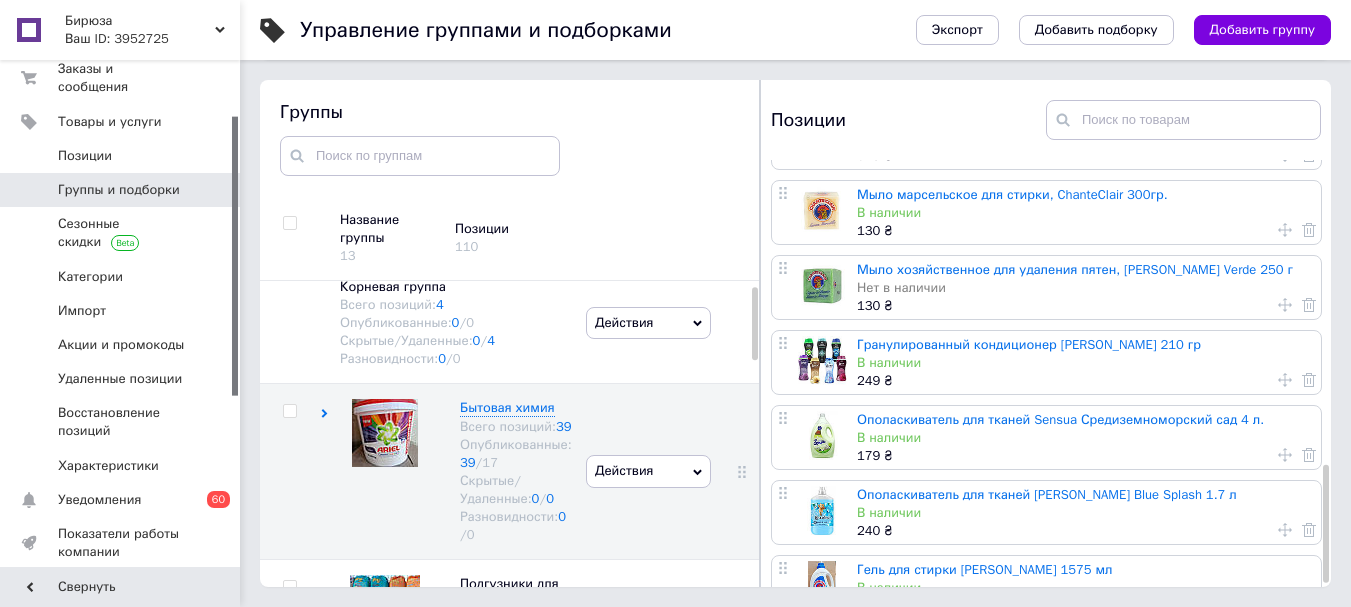scroll, scrollTop: 1105, scrollLeft: 0, axis: vertical 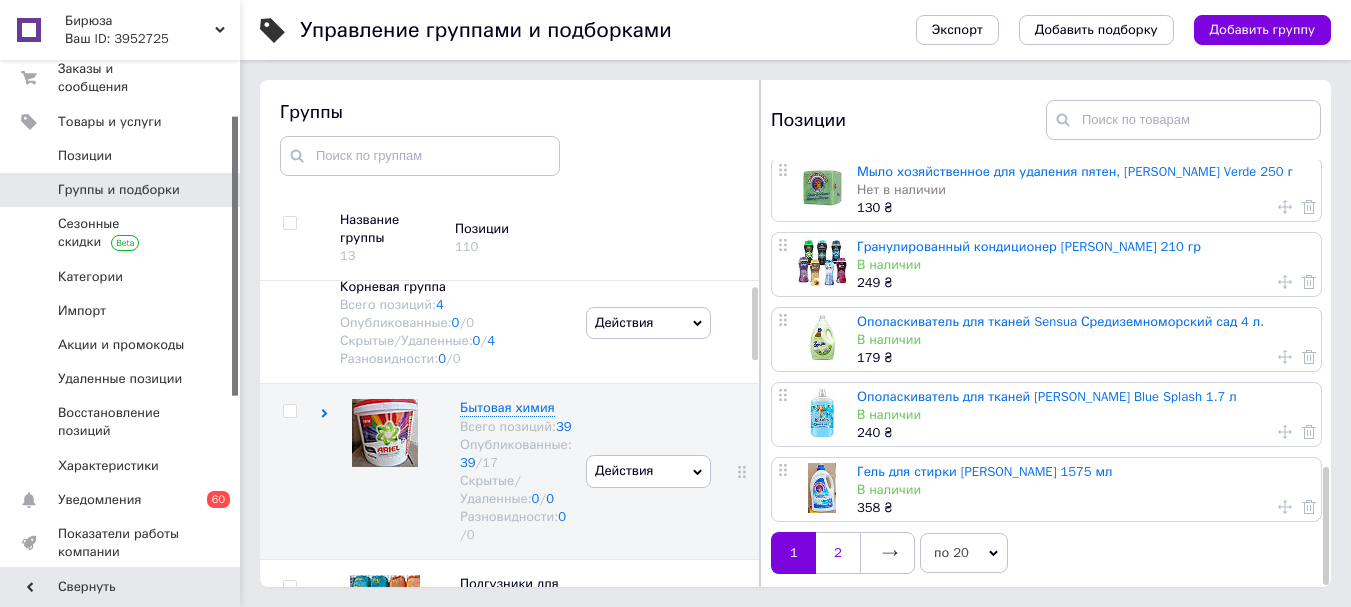 click on "2" at bounding box center [838, 553] 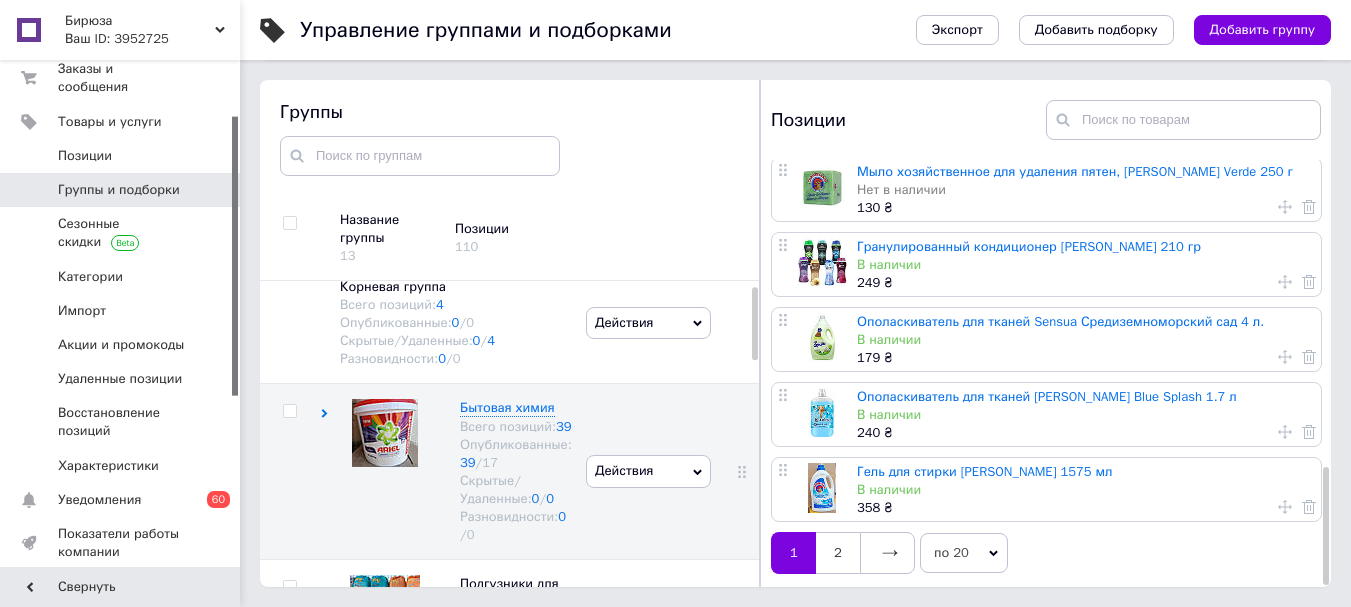 scroll, scrollTop: 0, scrollLeft: 0, axis: both 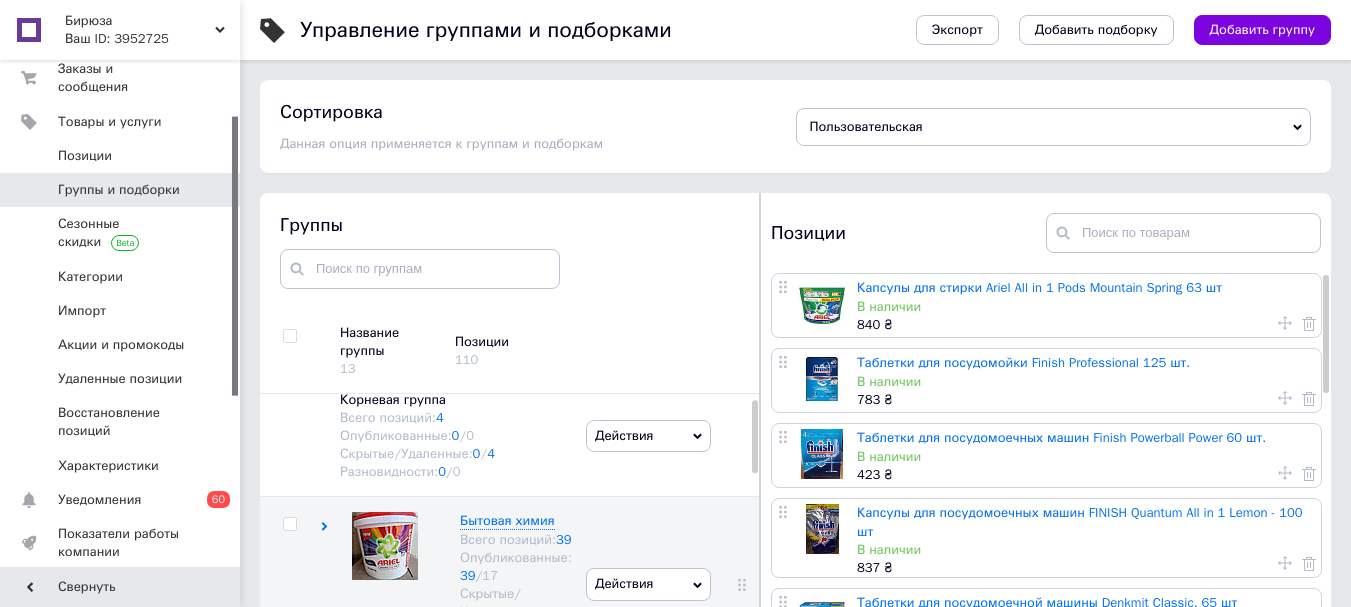 click 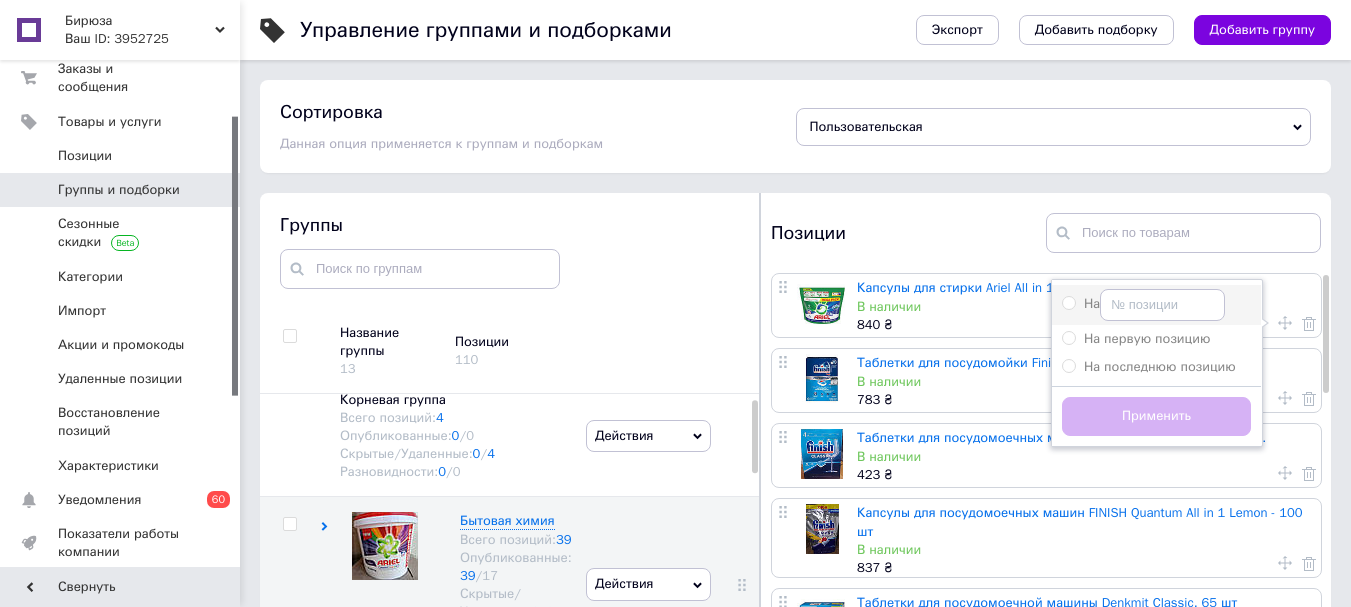 drag, startPoint x: 1063, startPoint y: 308, endPoint x: 1074, endPoint y: 301, distance: 13.038404 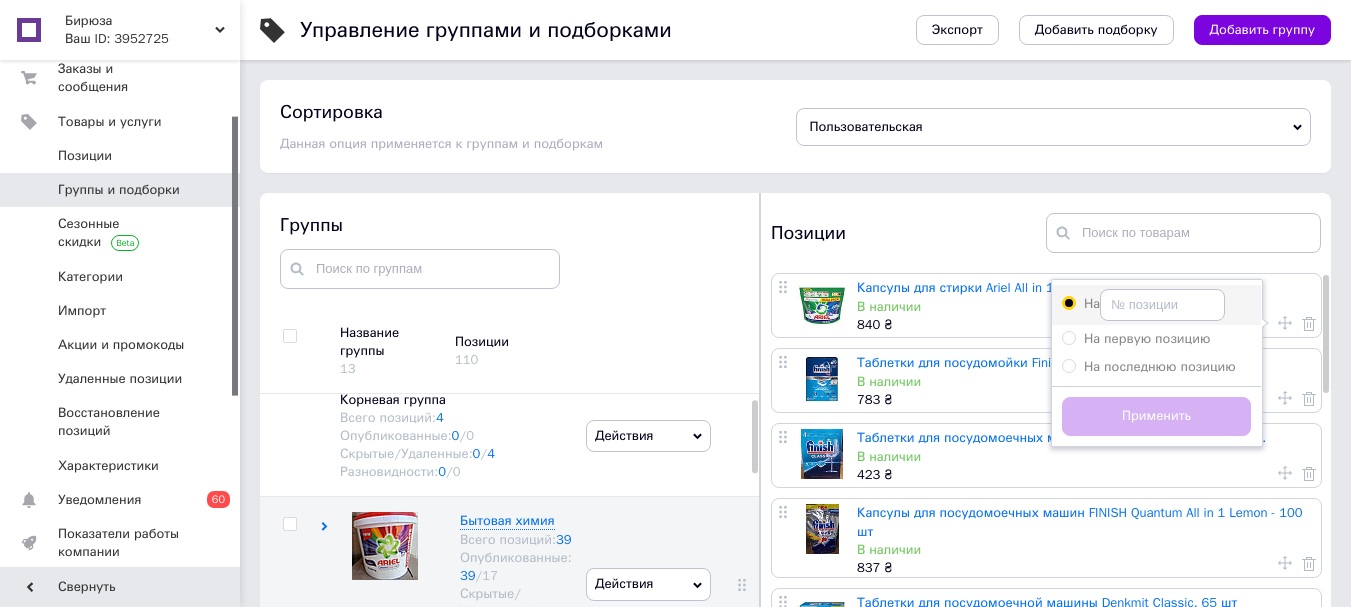click on "На" at bounding box center (1068, 302) 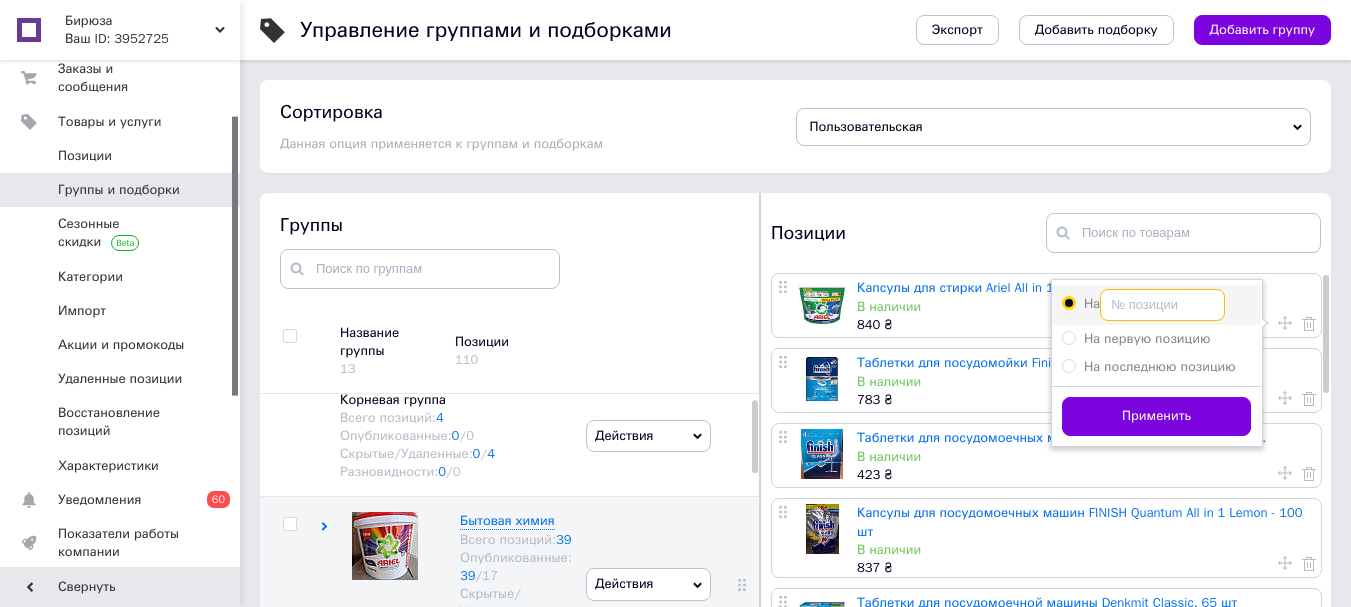 click on "На" at bounding box center (1162, 305) 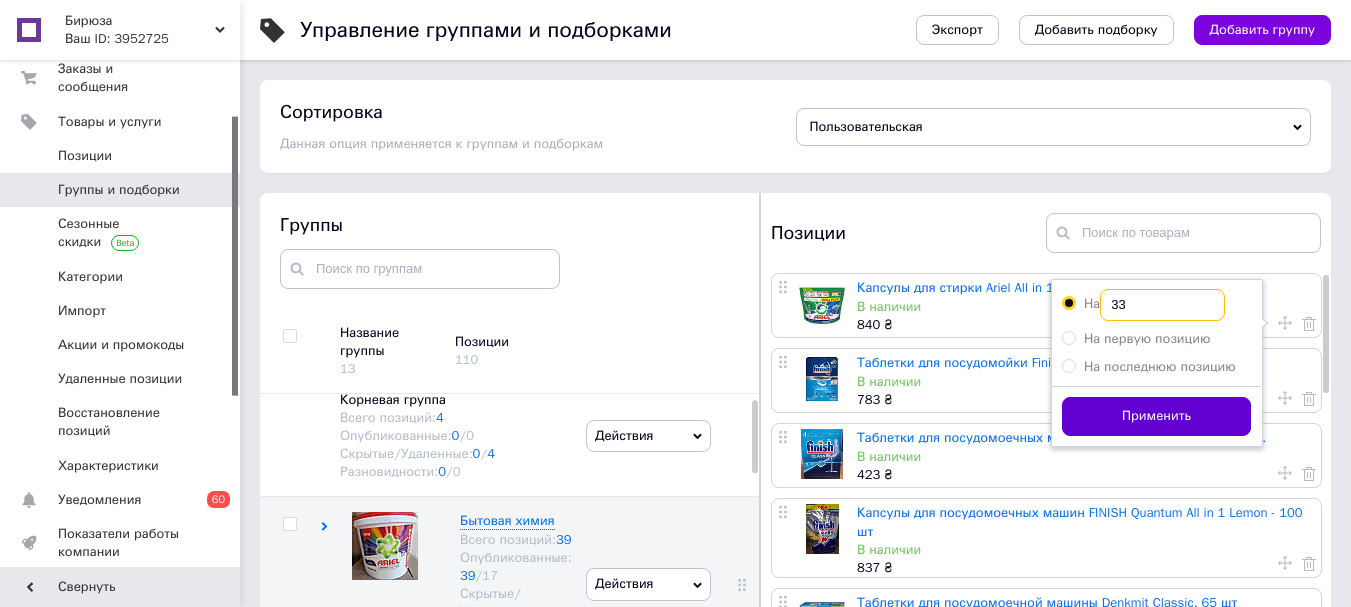 type on "33" 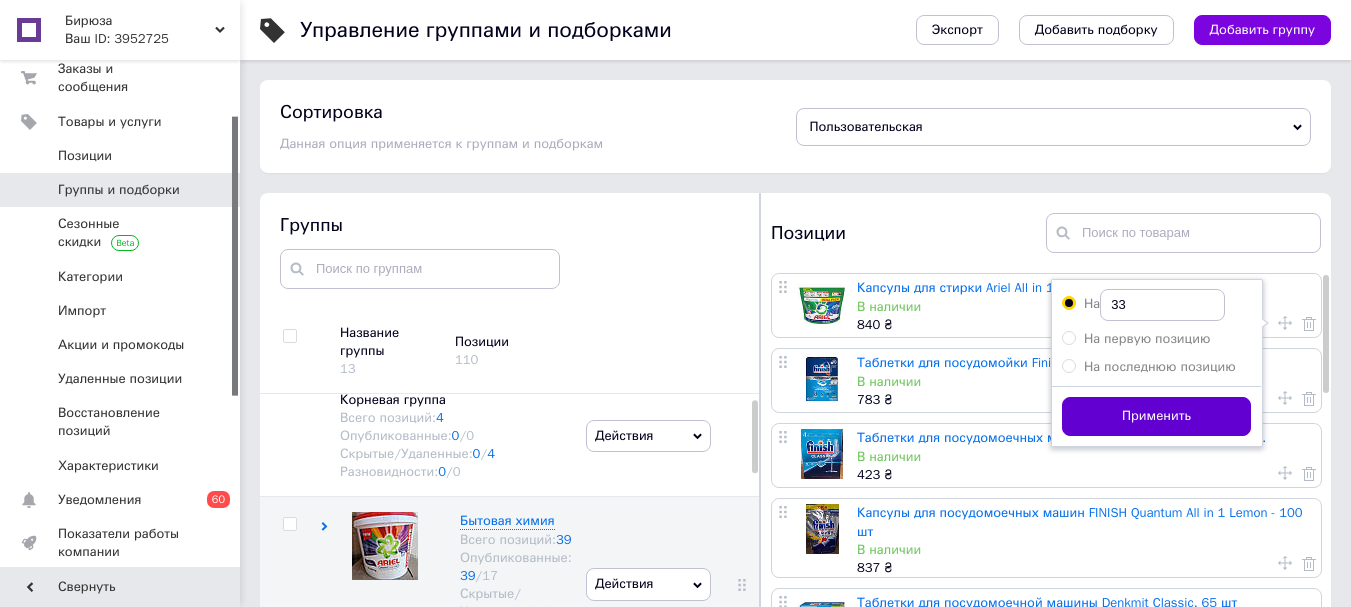 click on "Применить" at bounding box center [1156, 416] 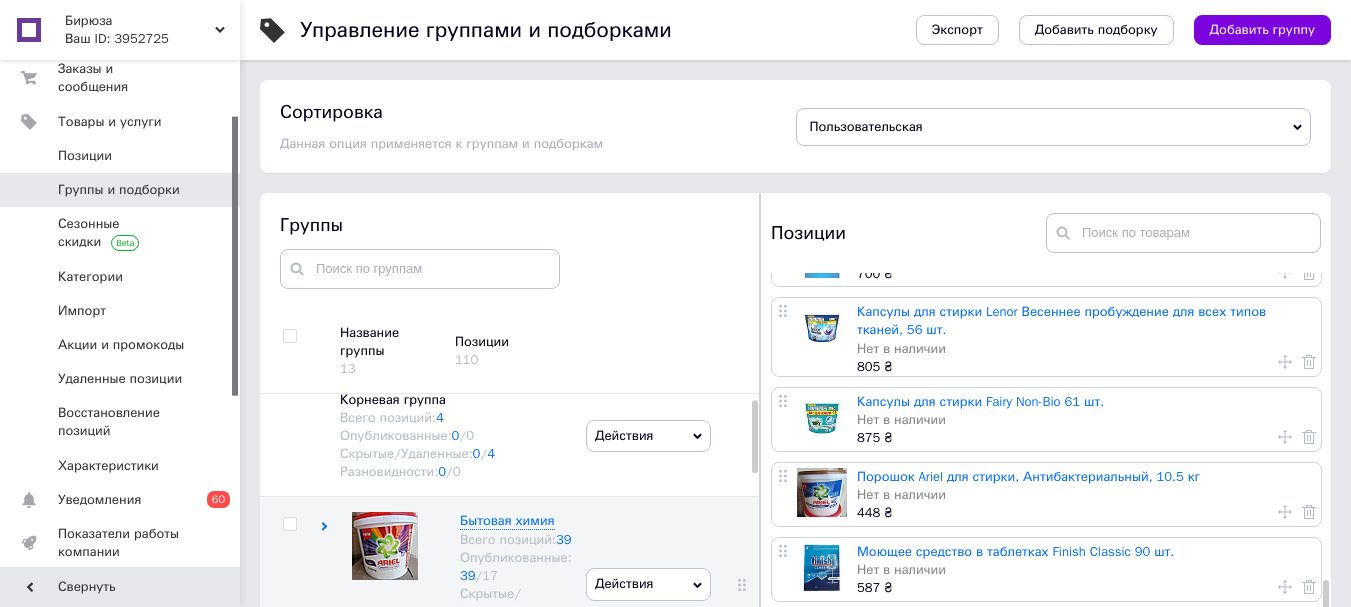 scroll, scrollTop: 1105, scrollLeft: 0, axis: vertical 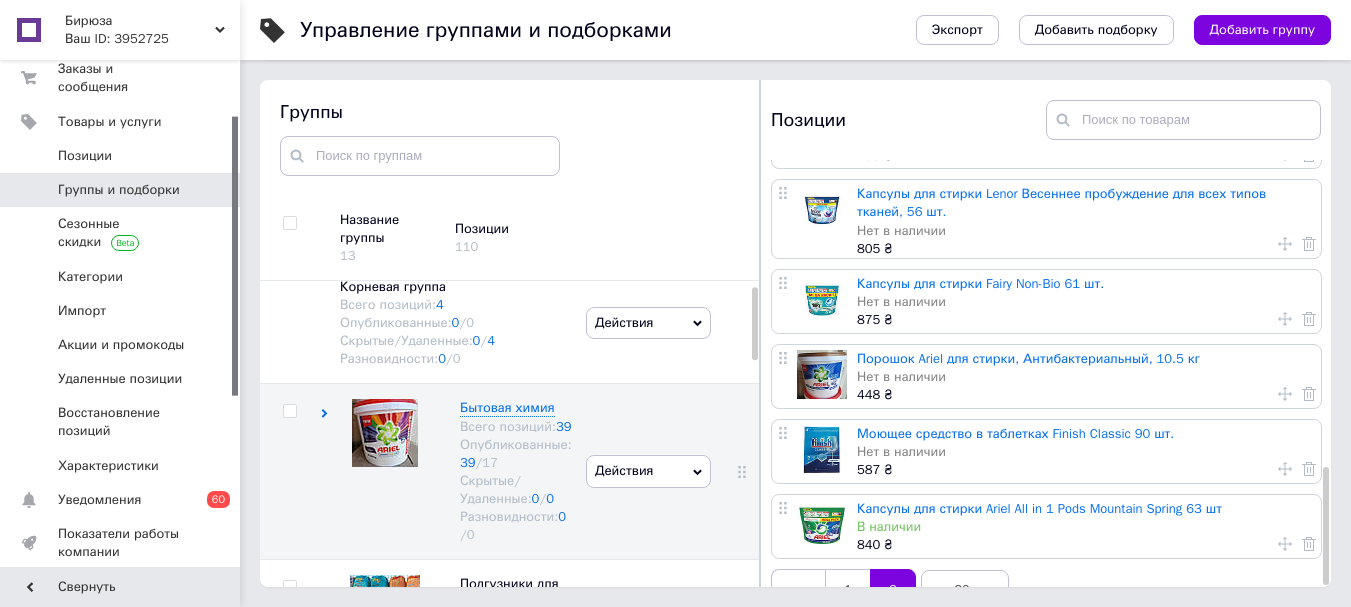 click 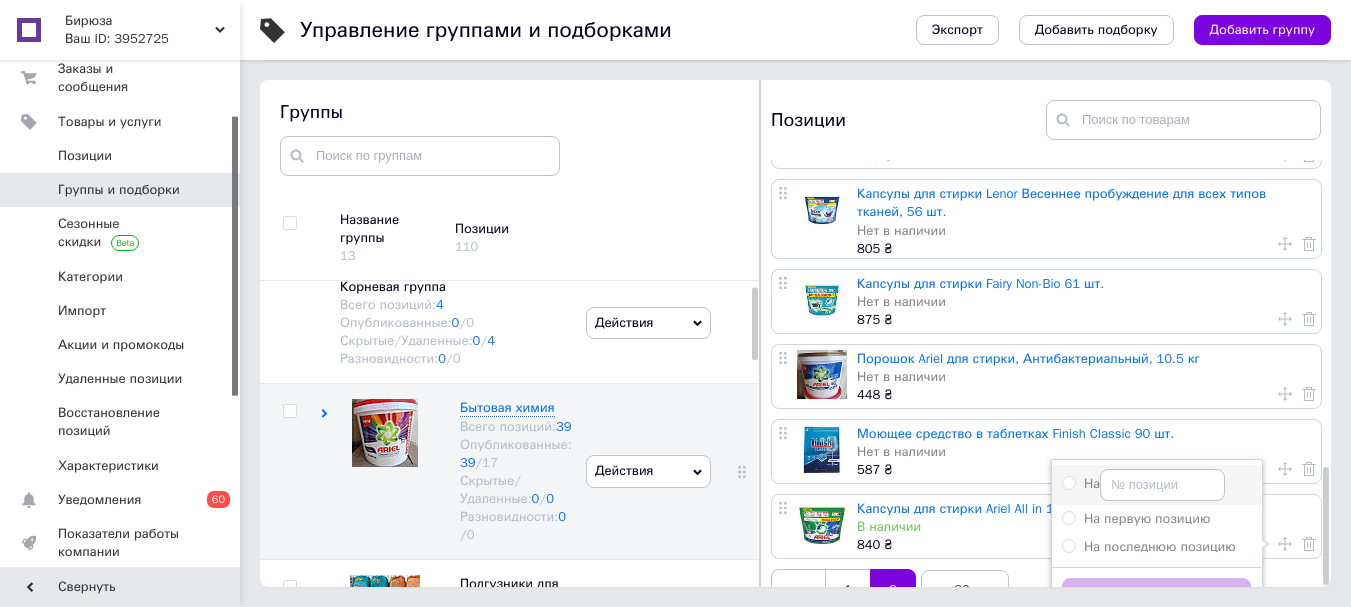 click on "На" at bounding box center [1156, 485] 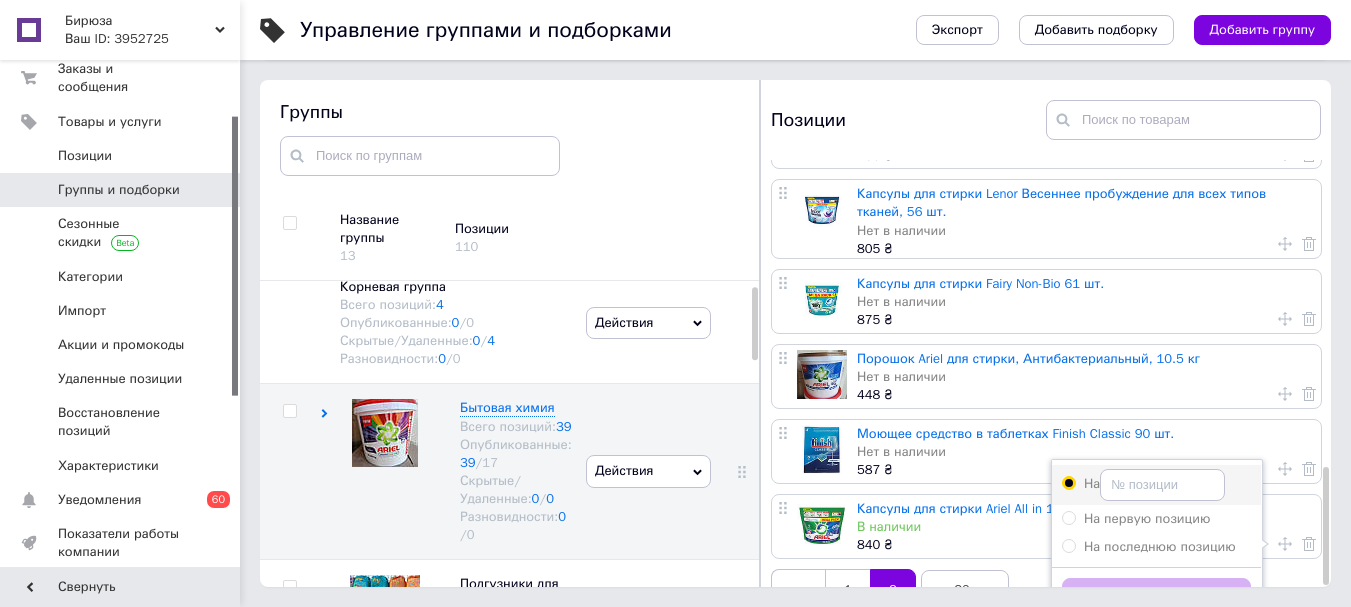 radio on "true" 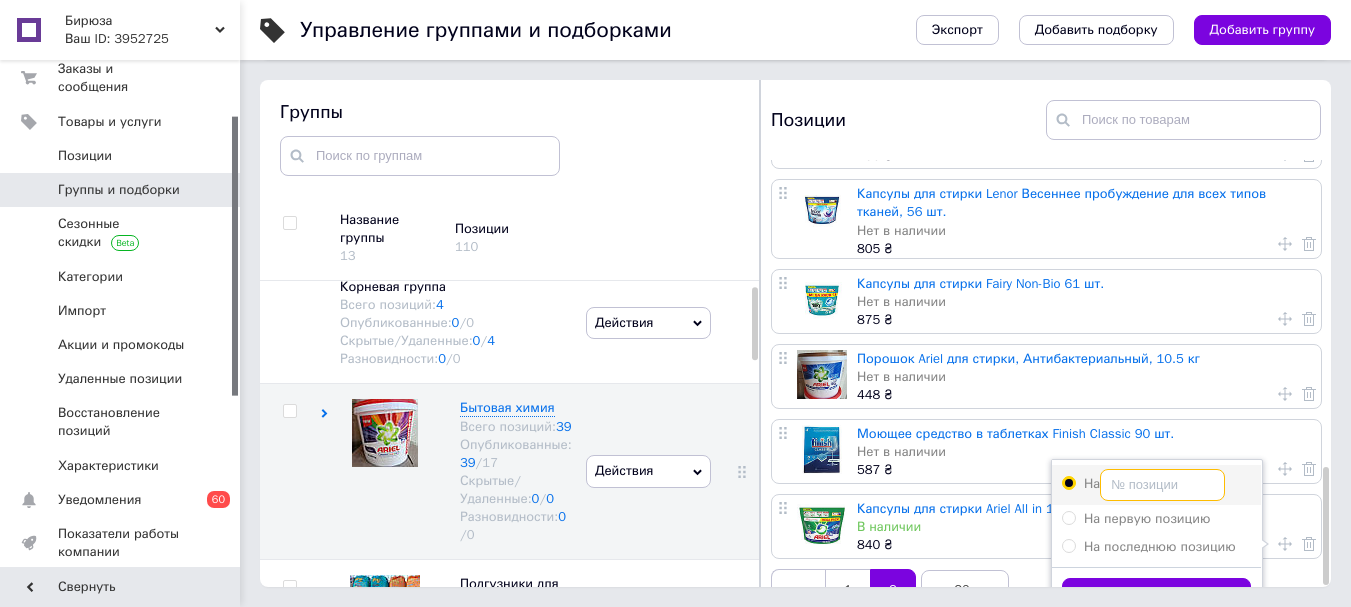 click on "На" at bounding box center (1162, 485) 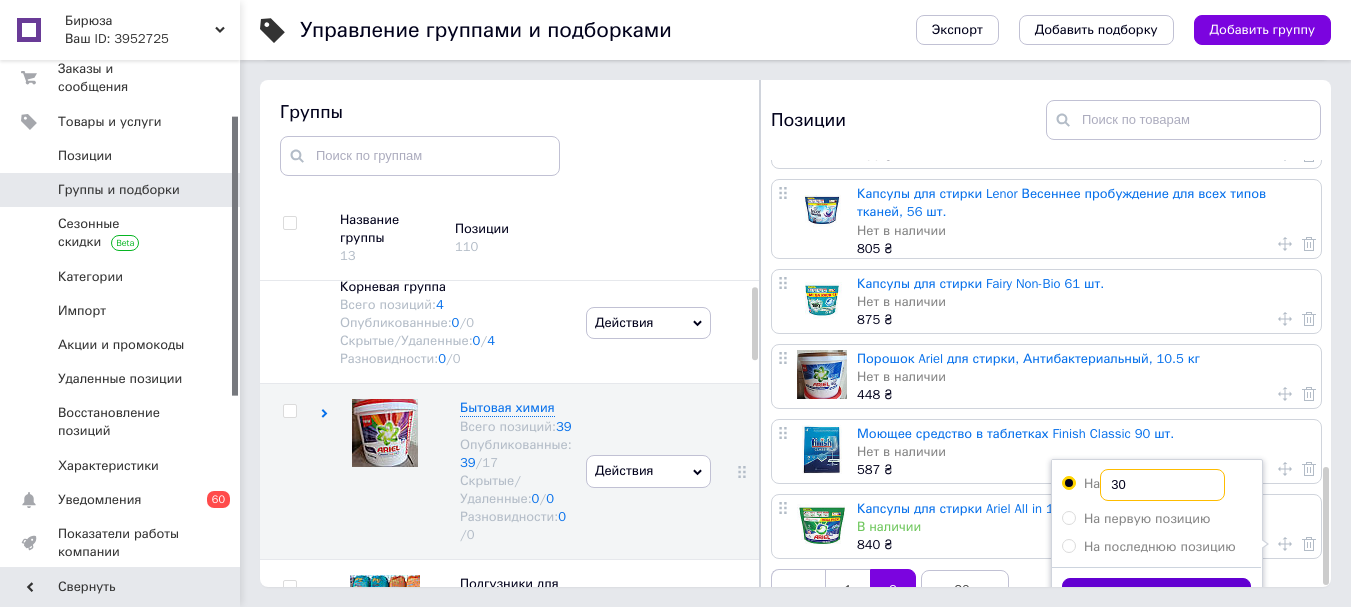 type on "30" 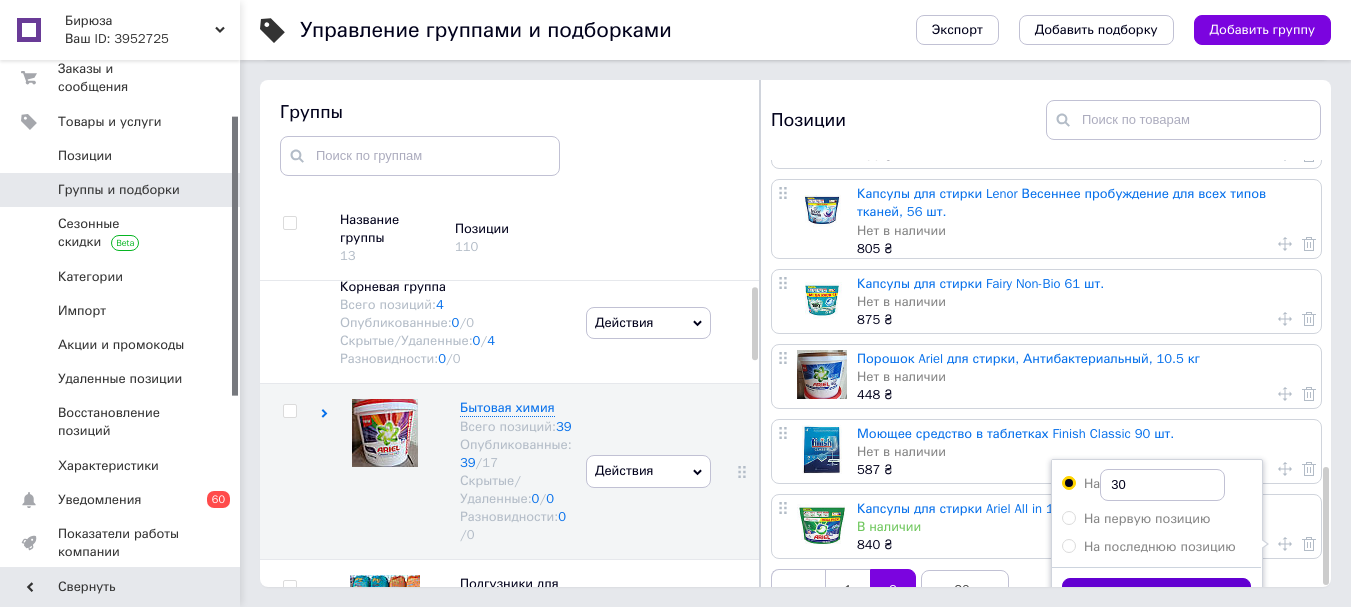 click on "Применить" at bounding box center (1156, 597) 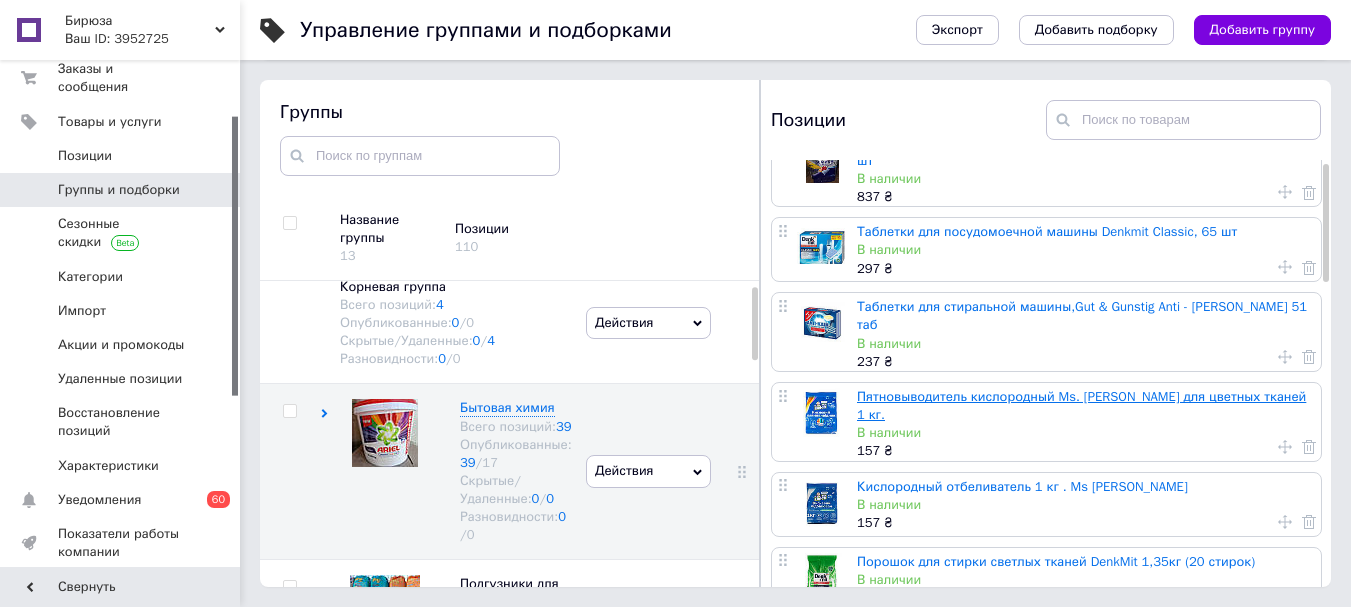 scroll, scrollTop: 0, scrollLeft: 0, axis: both 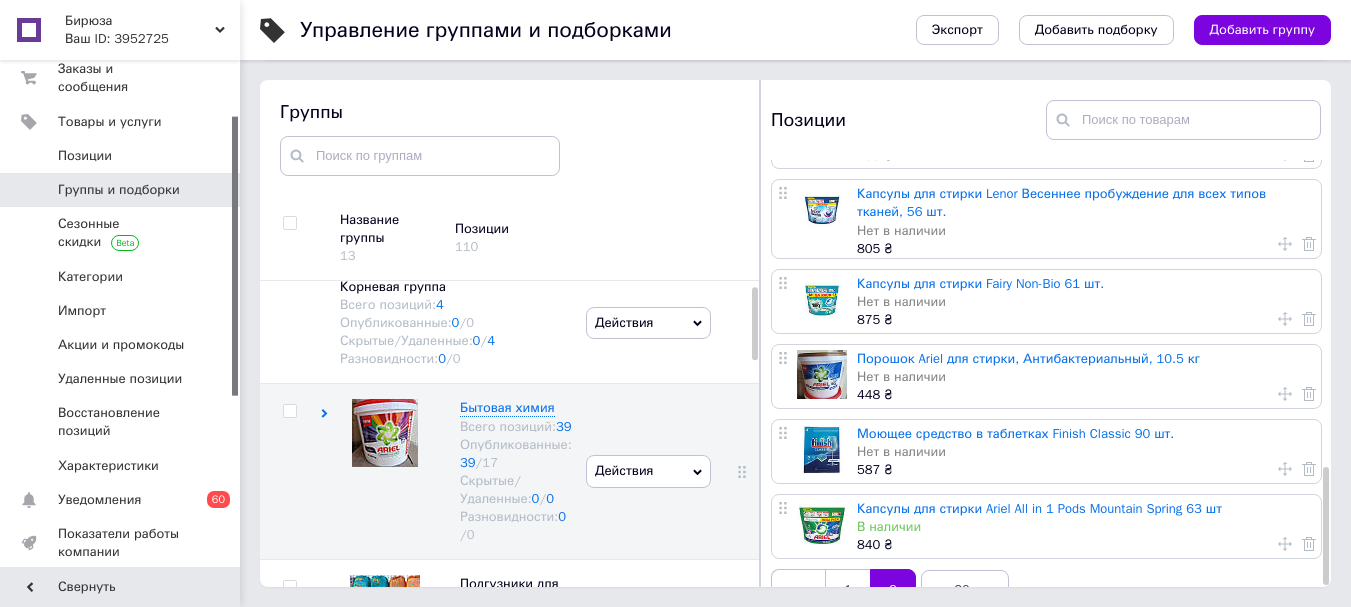 click 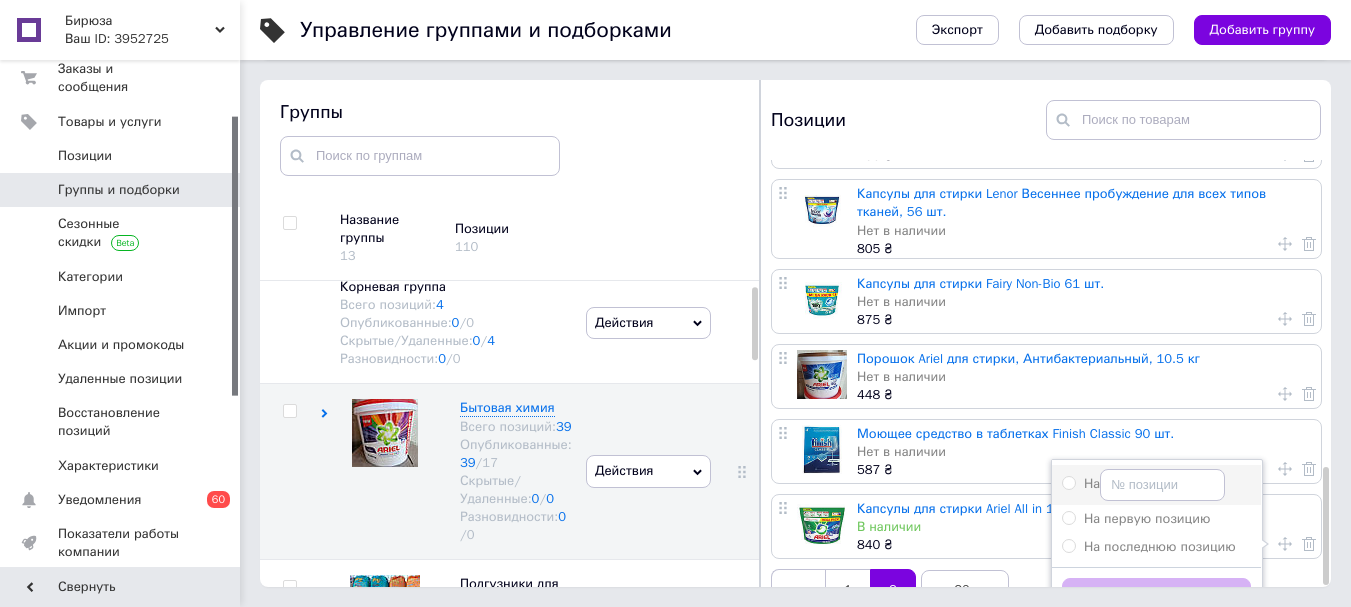 click on "На" at bounding box center [1143, 485] 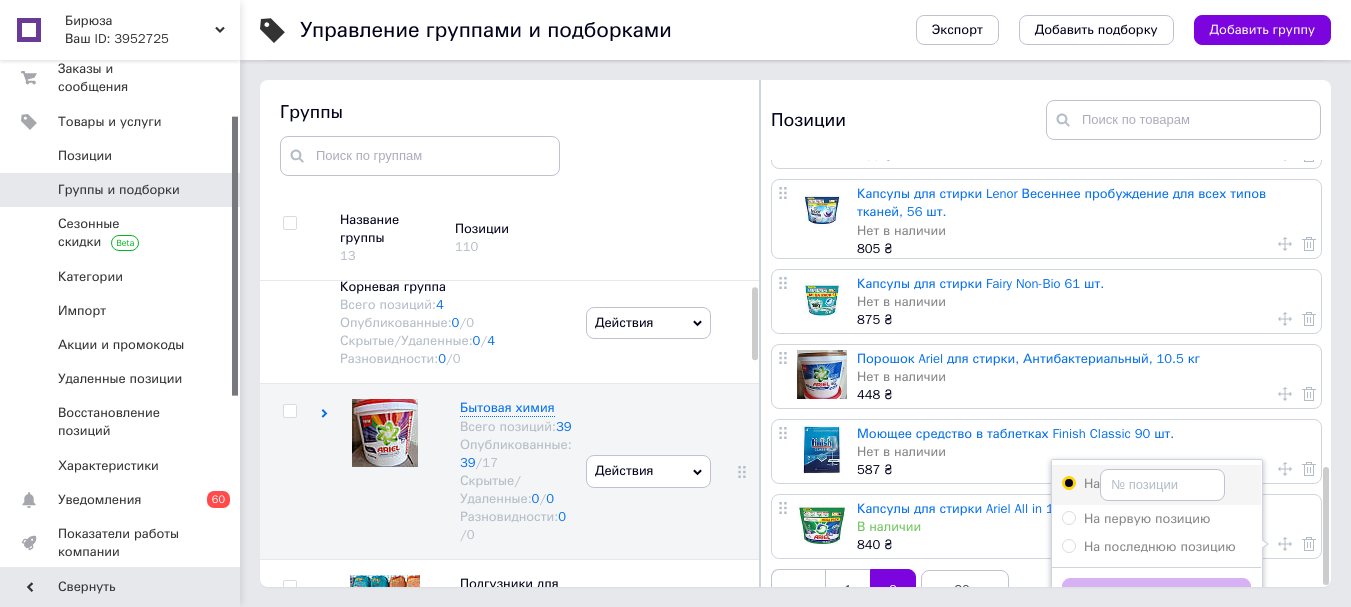click on "На" at bounding box center [1068, 482] 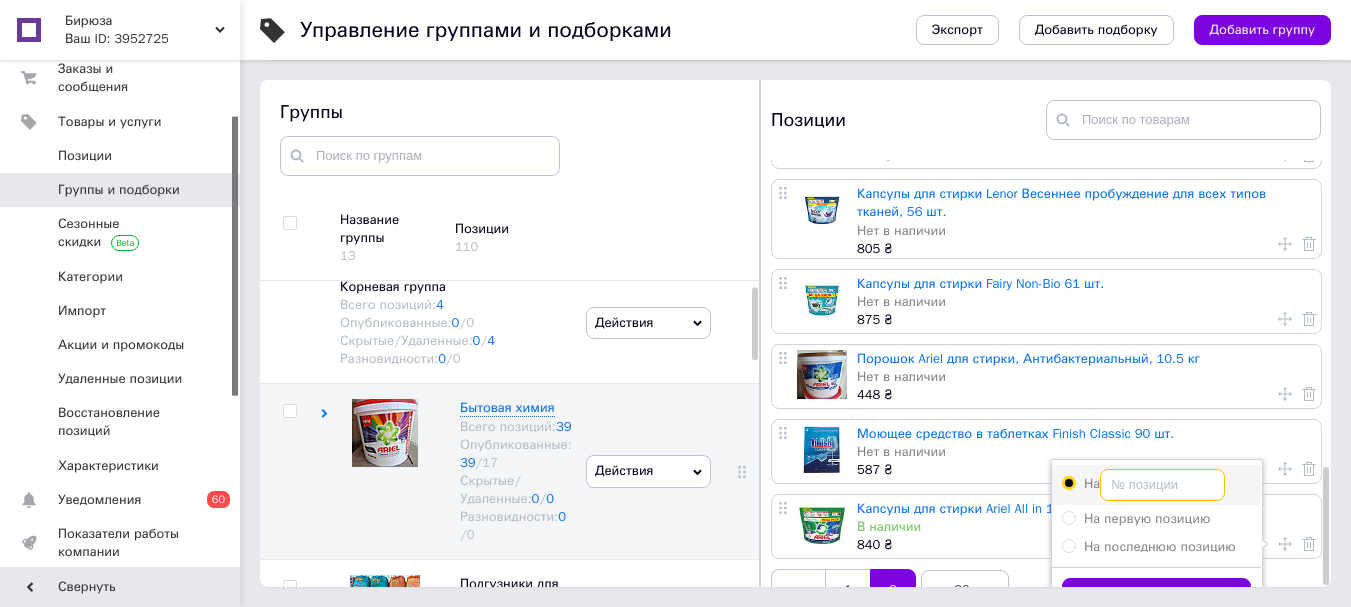 click on "На" at bounding box center (1162, 485) 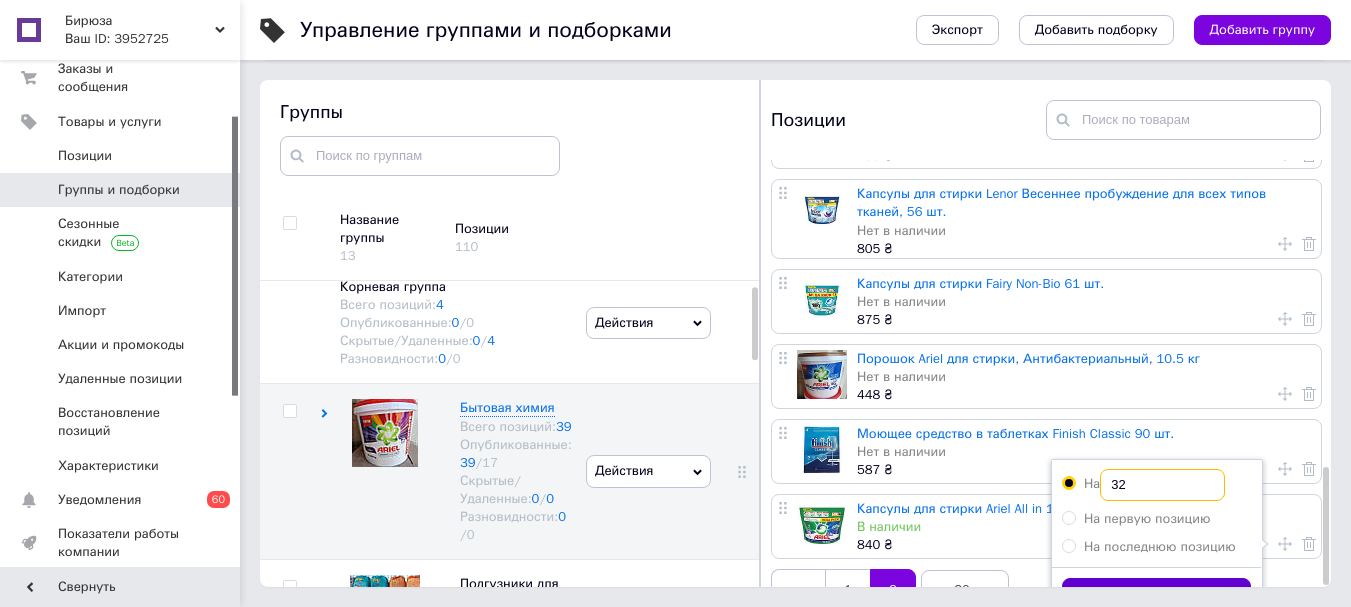 type on "32" 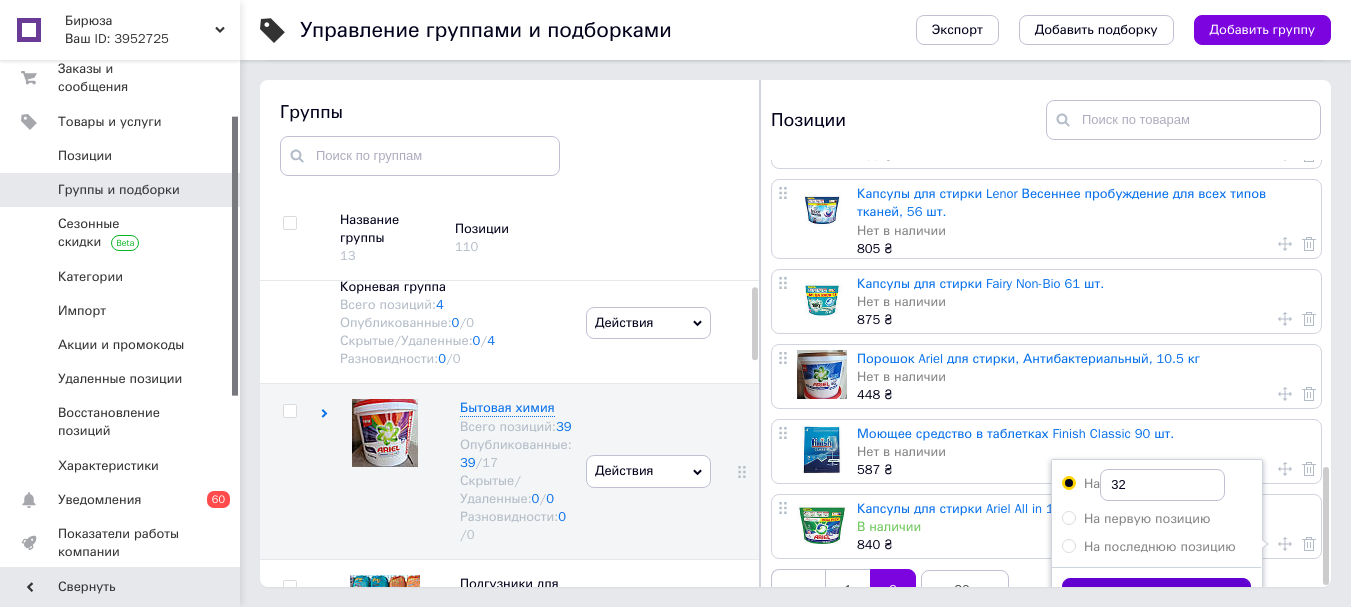 click on "Применить" at bounding box center [1156, 597] 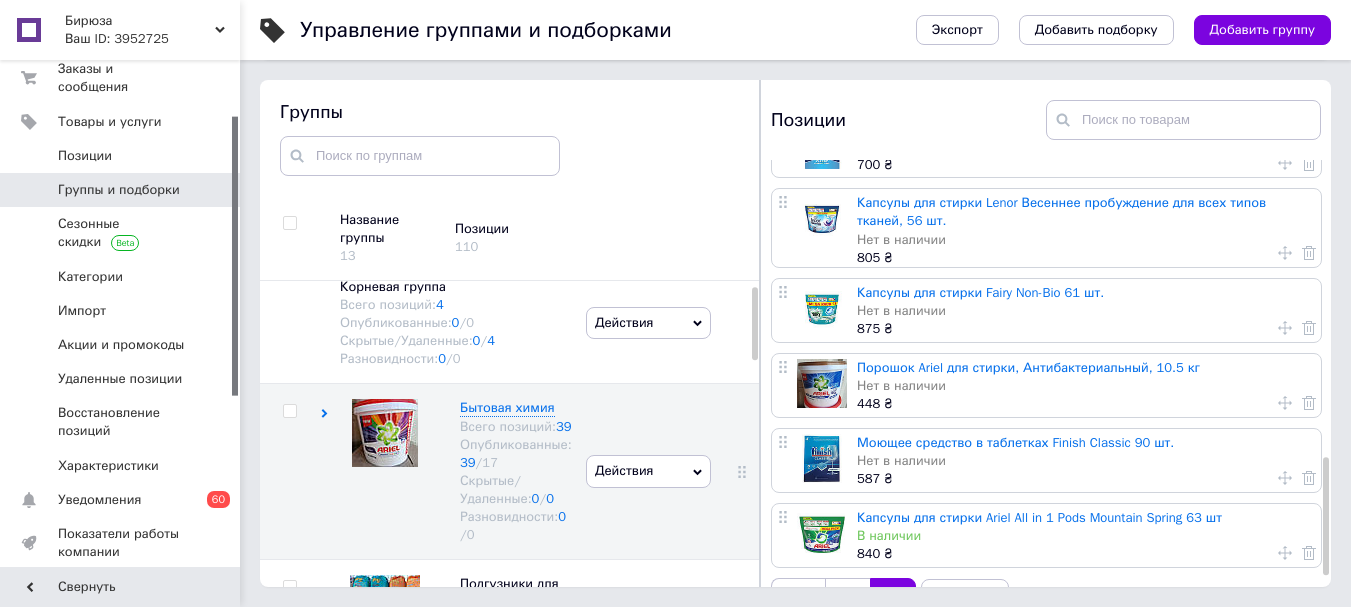 scroll, scrollTop: 1100, scrollLeft: 0, axis: vertical 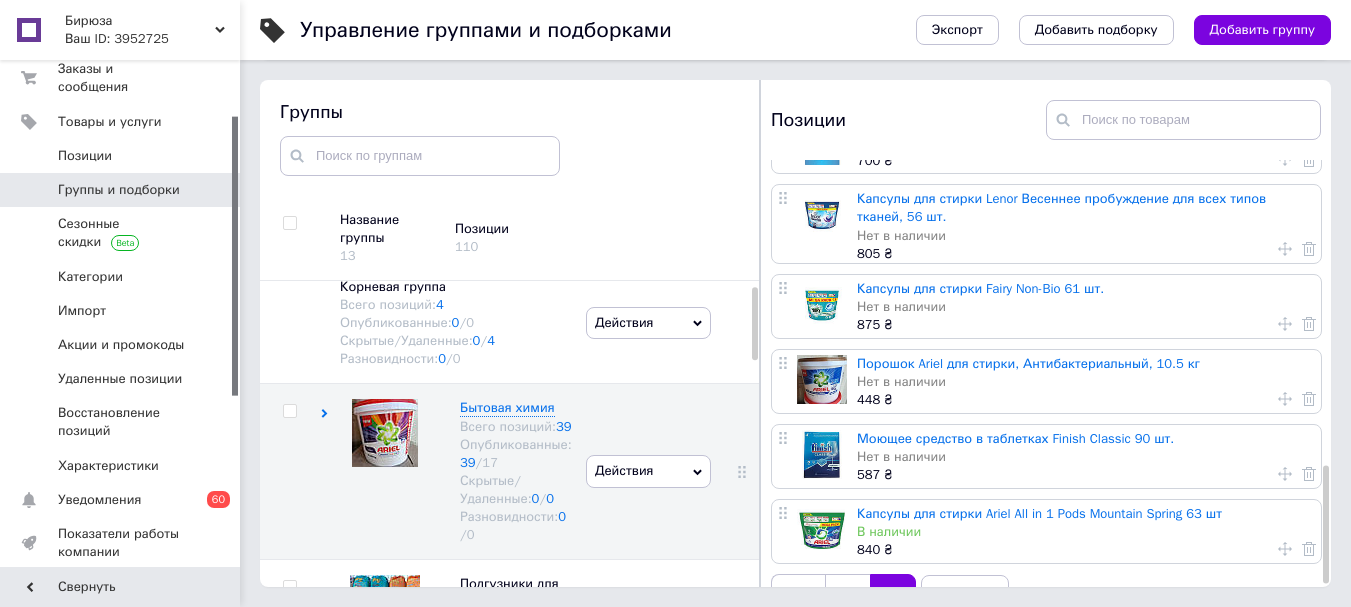 click 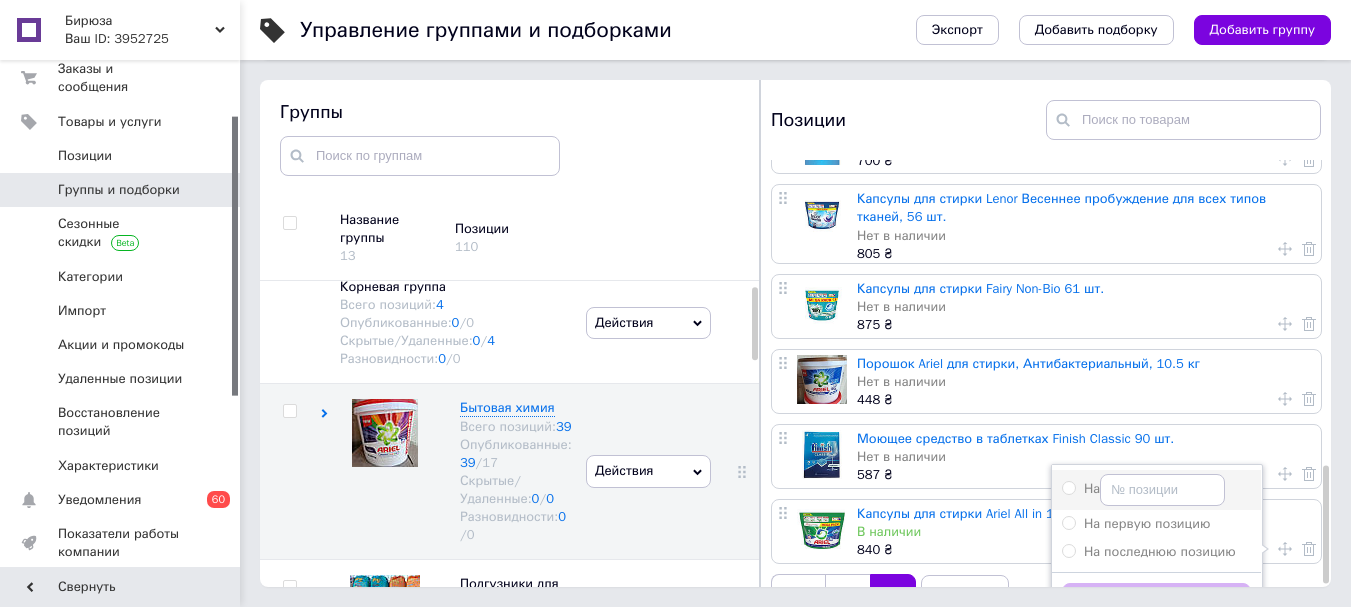 click on "На" at bounding box center (1068, 487) 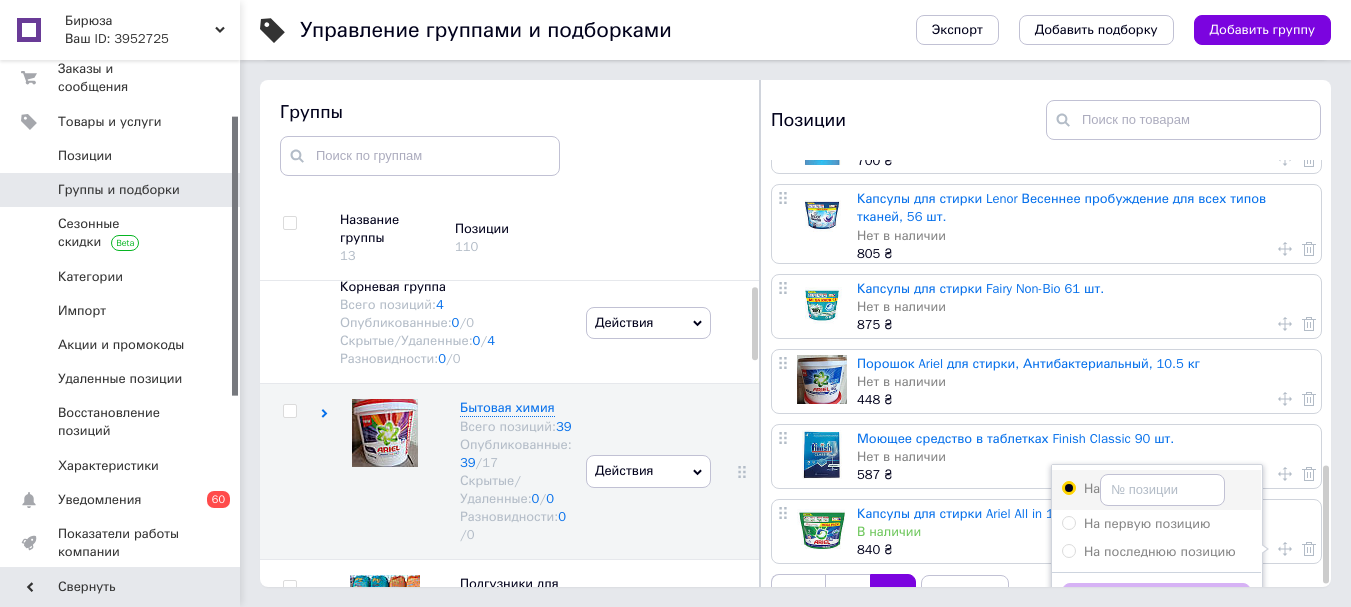 radio on "true" 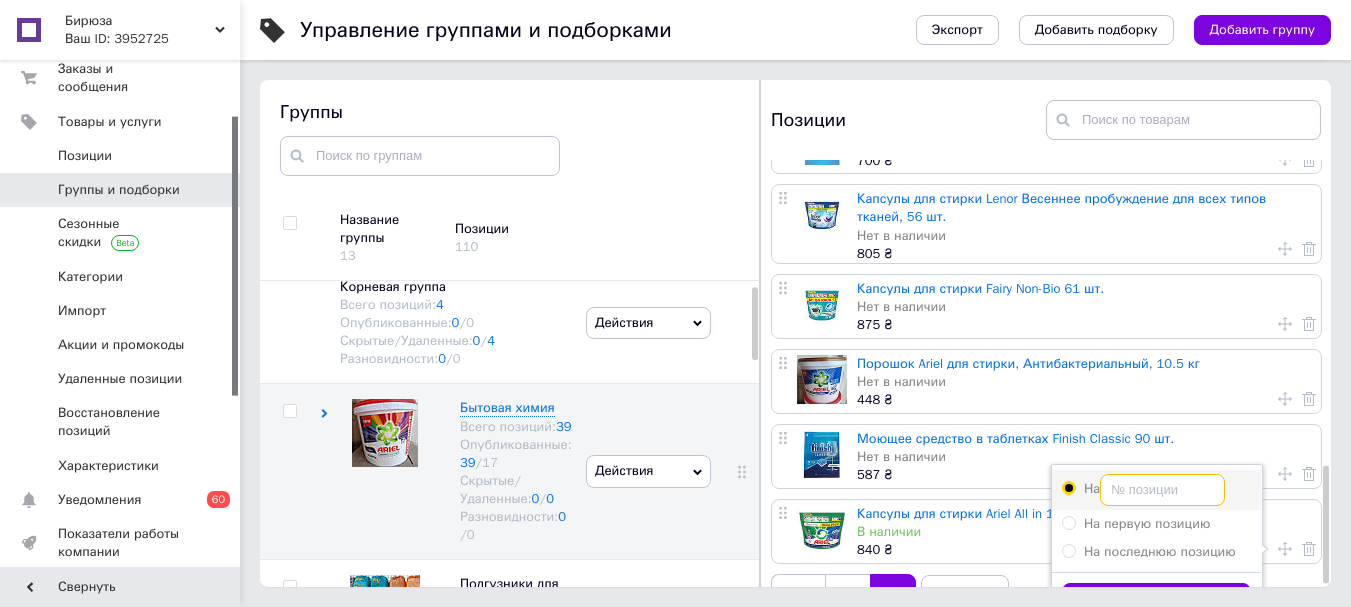 click on "На" at bounding box center [1162, 490] 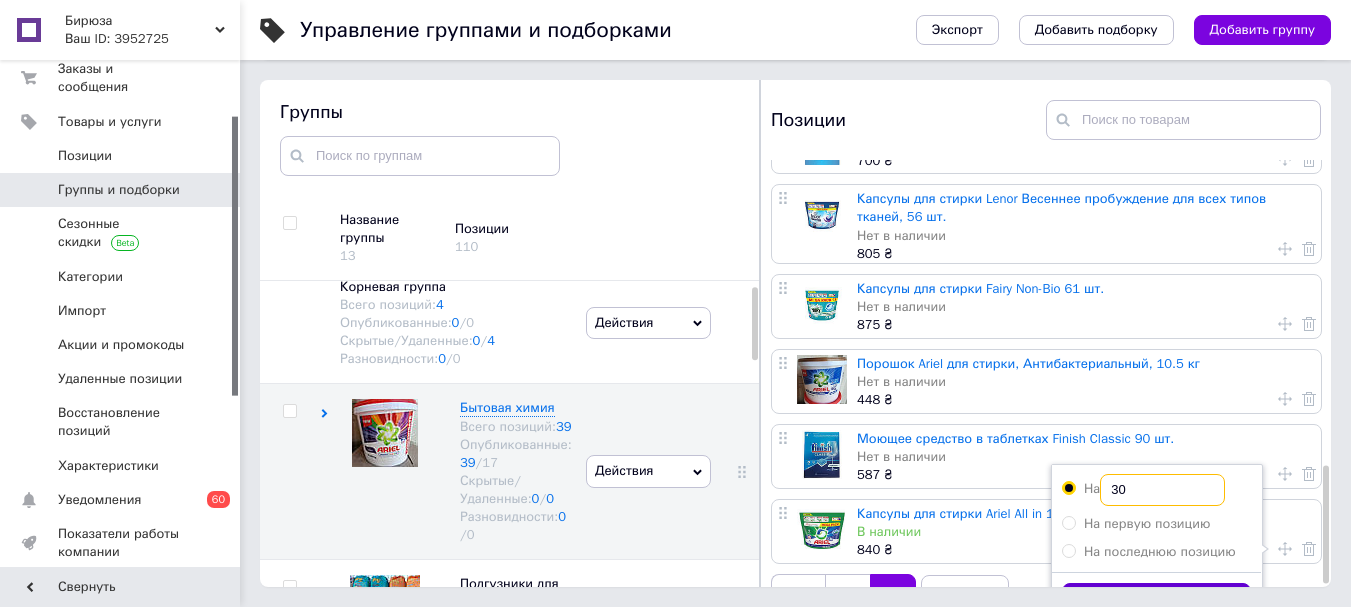 type on "30" 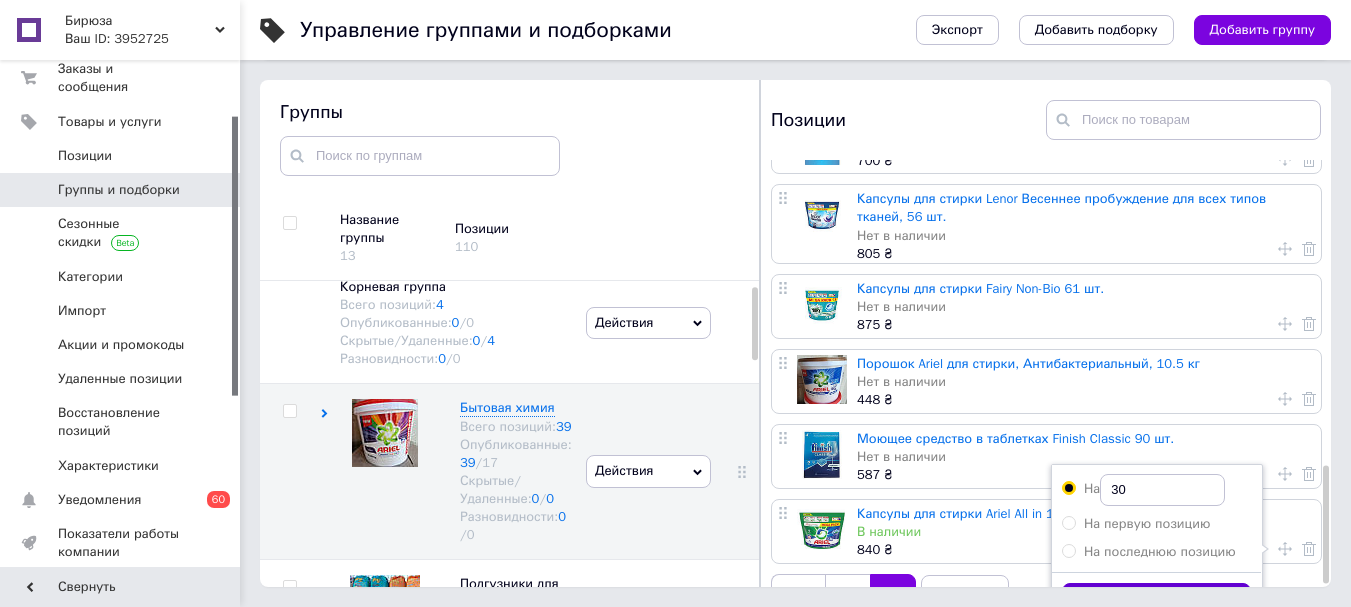 click on "Применить" at bounding box center (1156, 602) 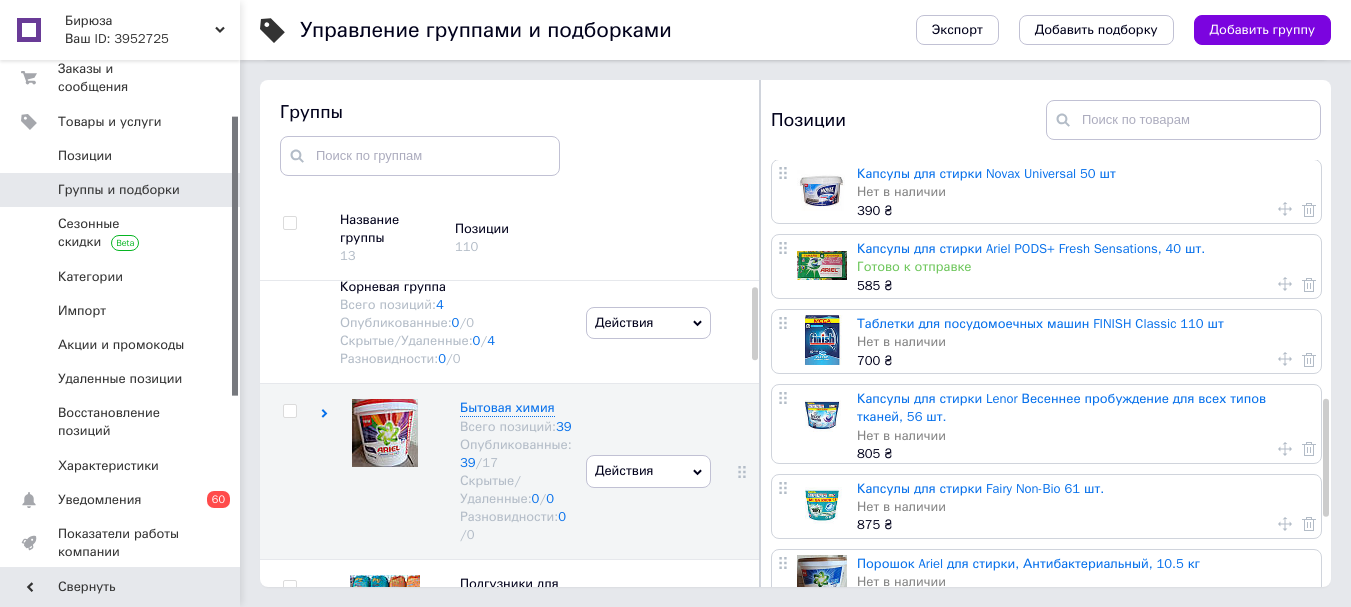scroll, scrollTop: 600, scrollLeft: 0, axis: vertical 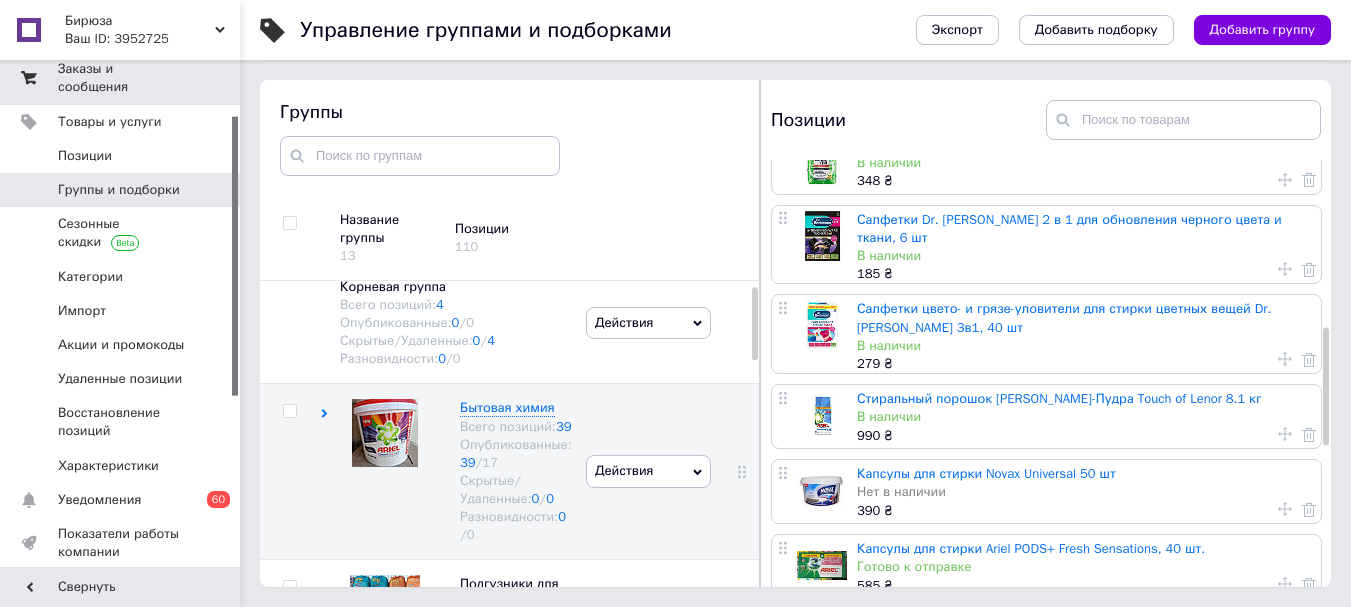 click on "Заказы и сообщения" at bounding box center [121, 78] 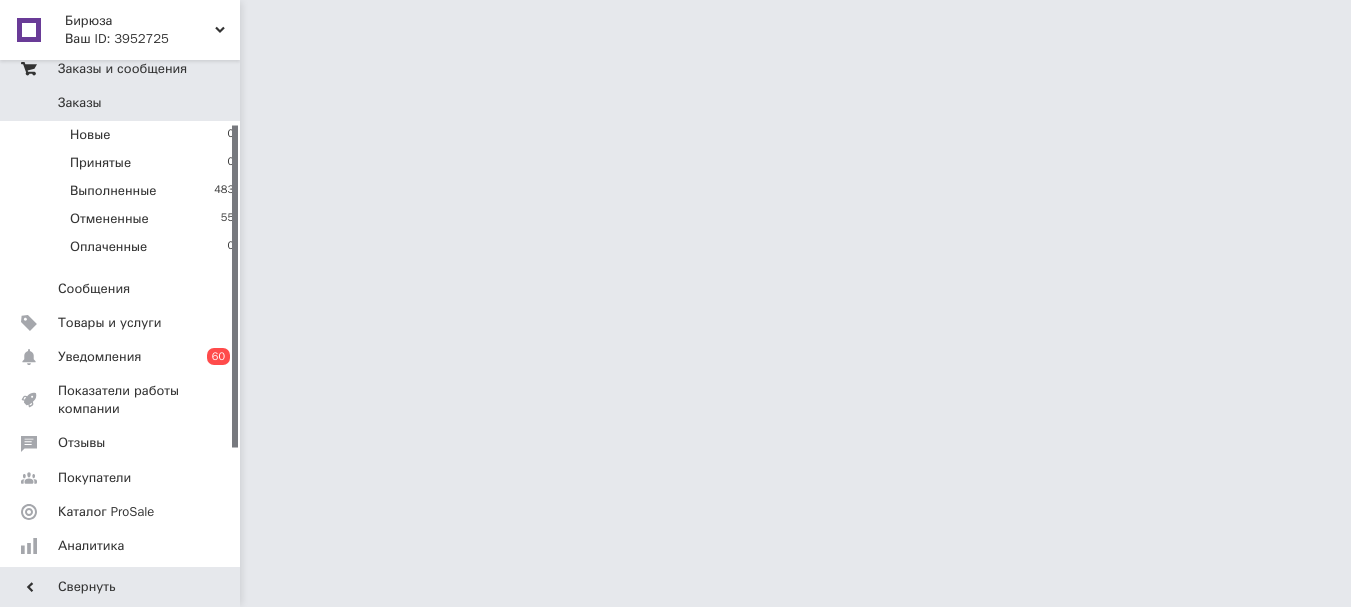 scroll, scrollTop: 0, scrollLeft: 0, axis: both 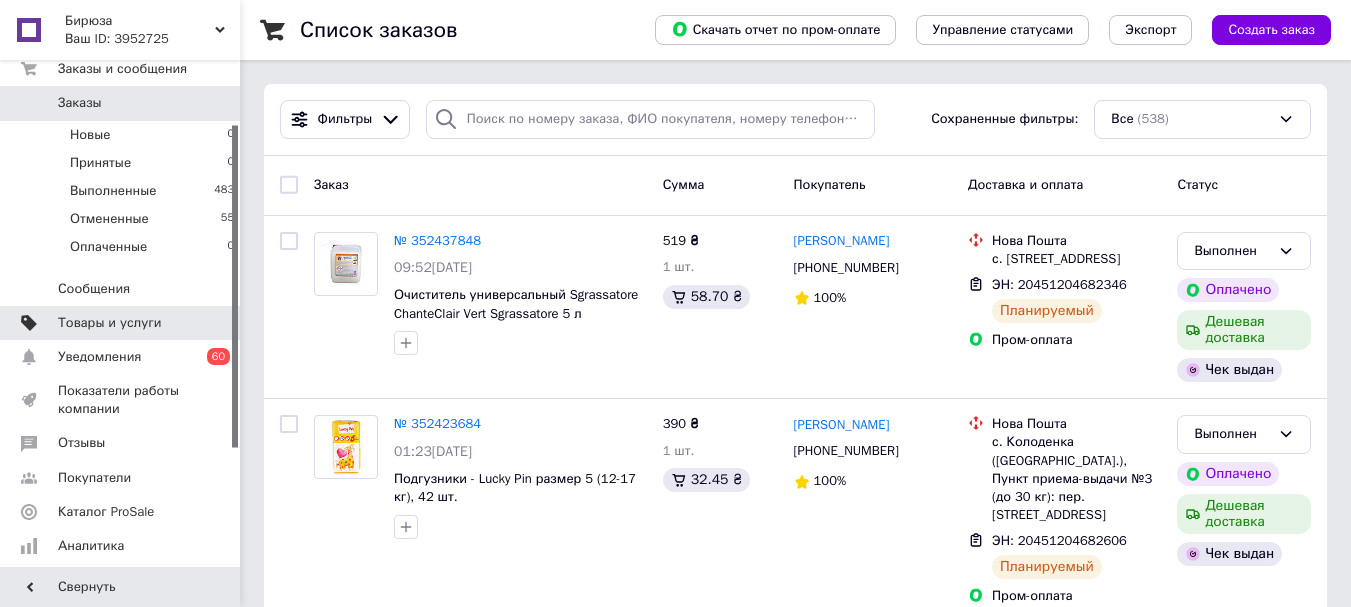 click on "Товары и услуги" at bounding box center (110, 323) 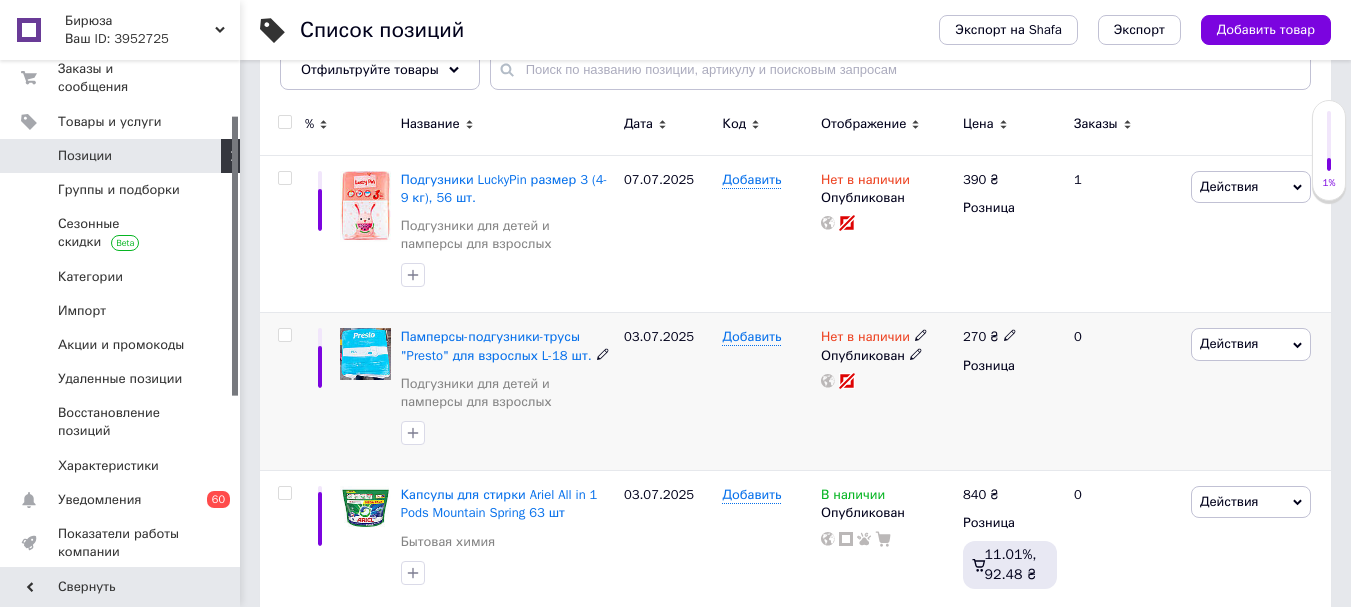 scroll, scrollTop: 300, scrollLeft: 0, axis: vertical 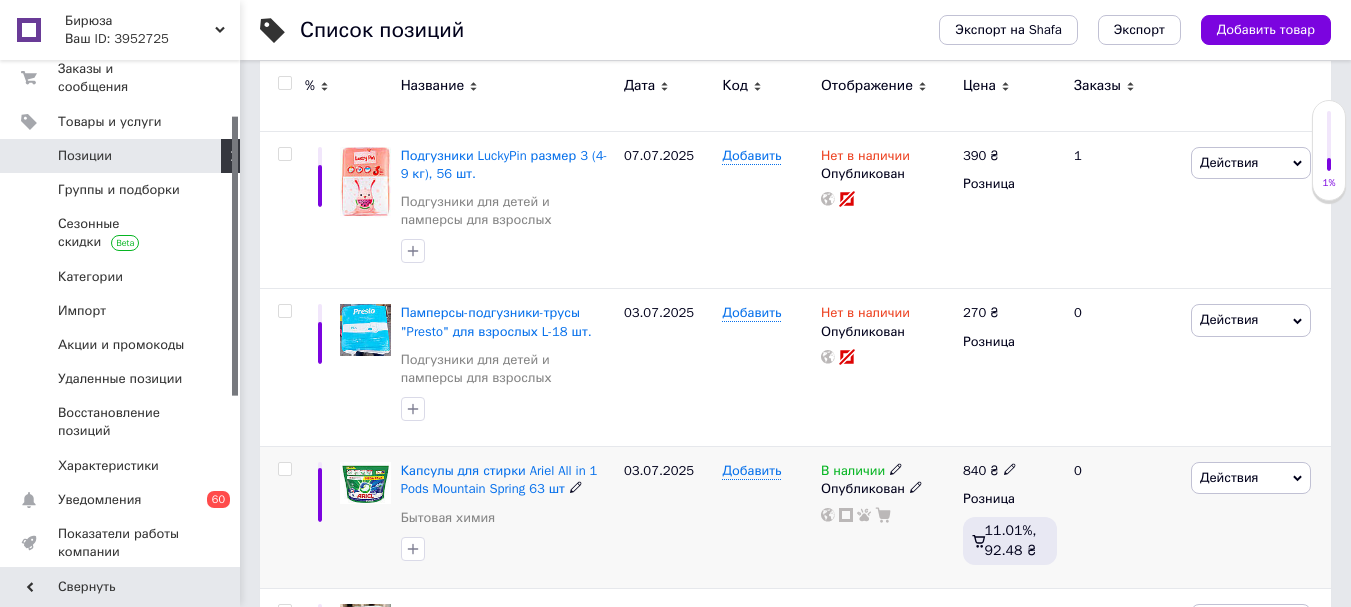 click 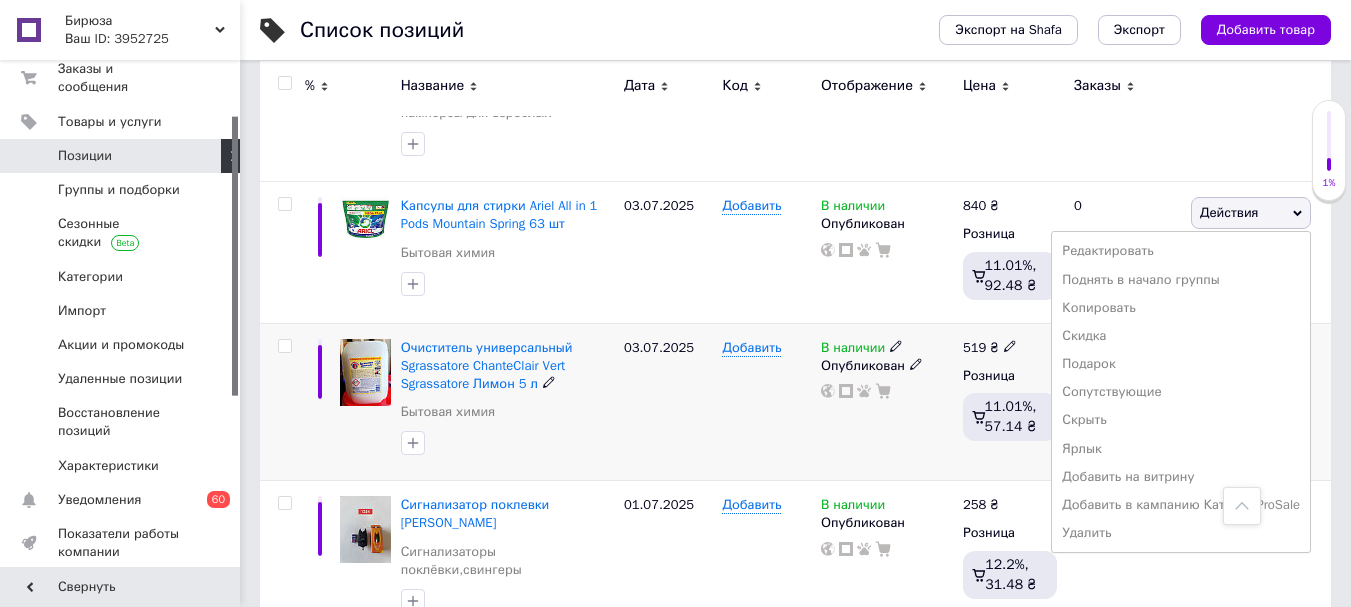 scroll, scrollTop: 600, scrollLeft: 0, axis: vertical 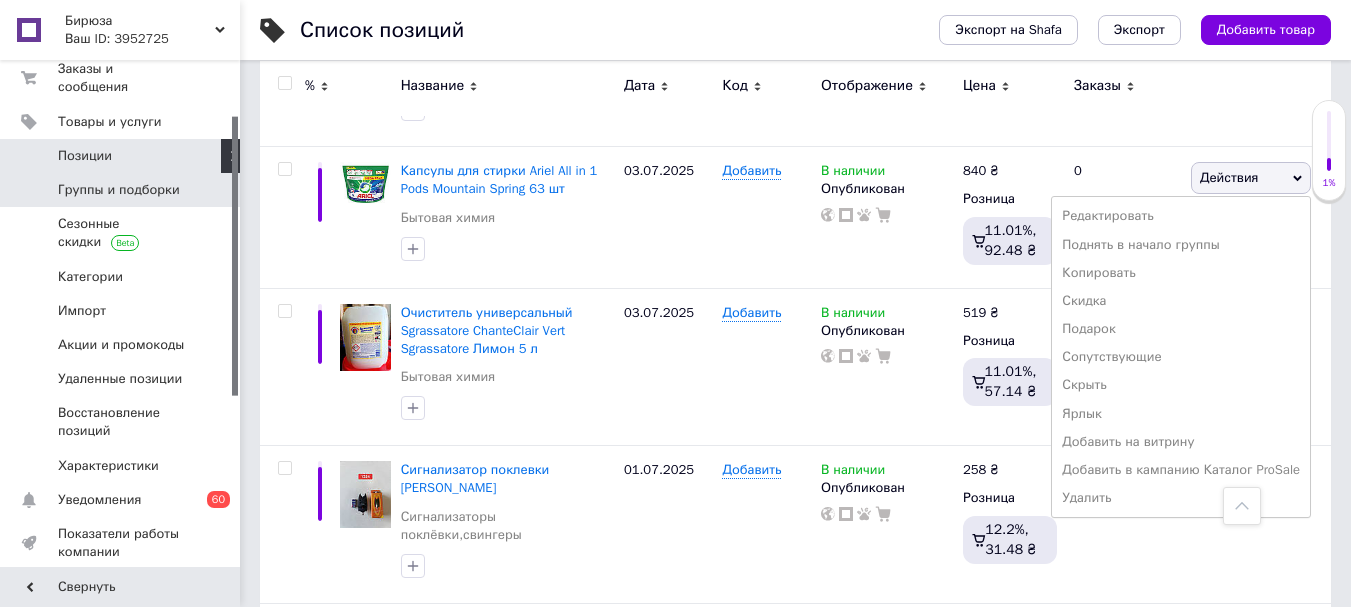 click on "Группы и подборки" at bounding box center (123, 190) 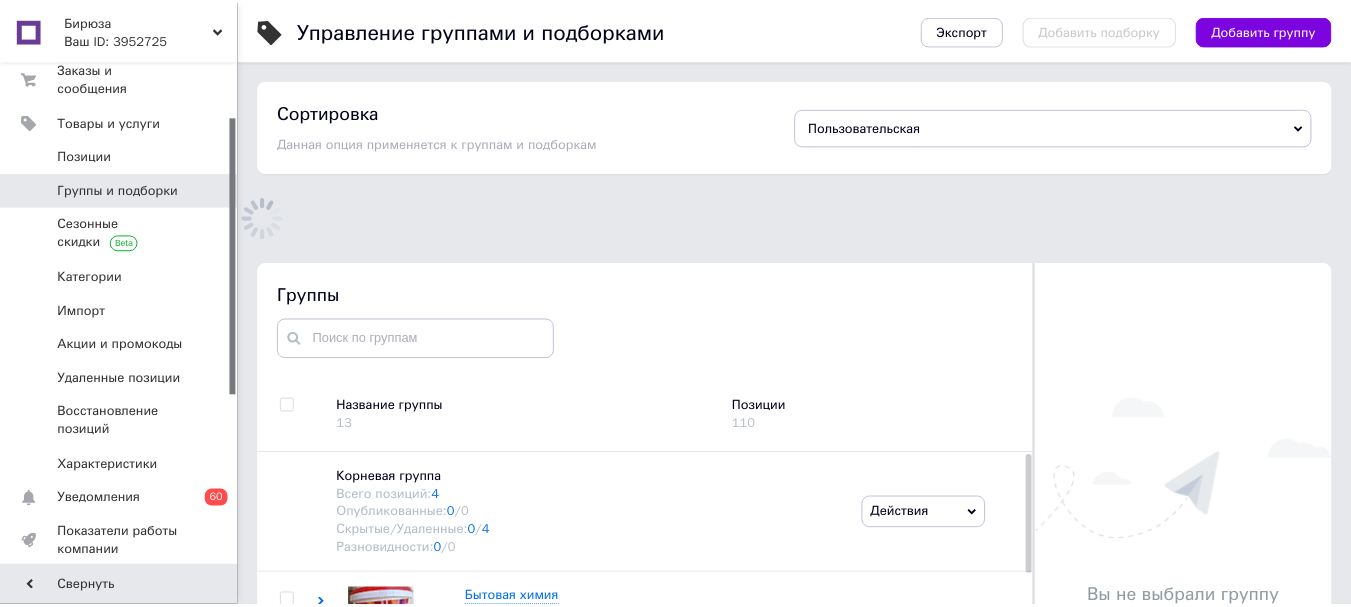 scroll, scrollTop: 113, scrollLeft: 0, axis: vertical 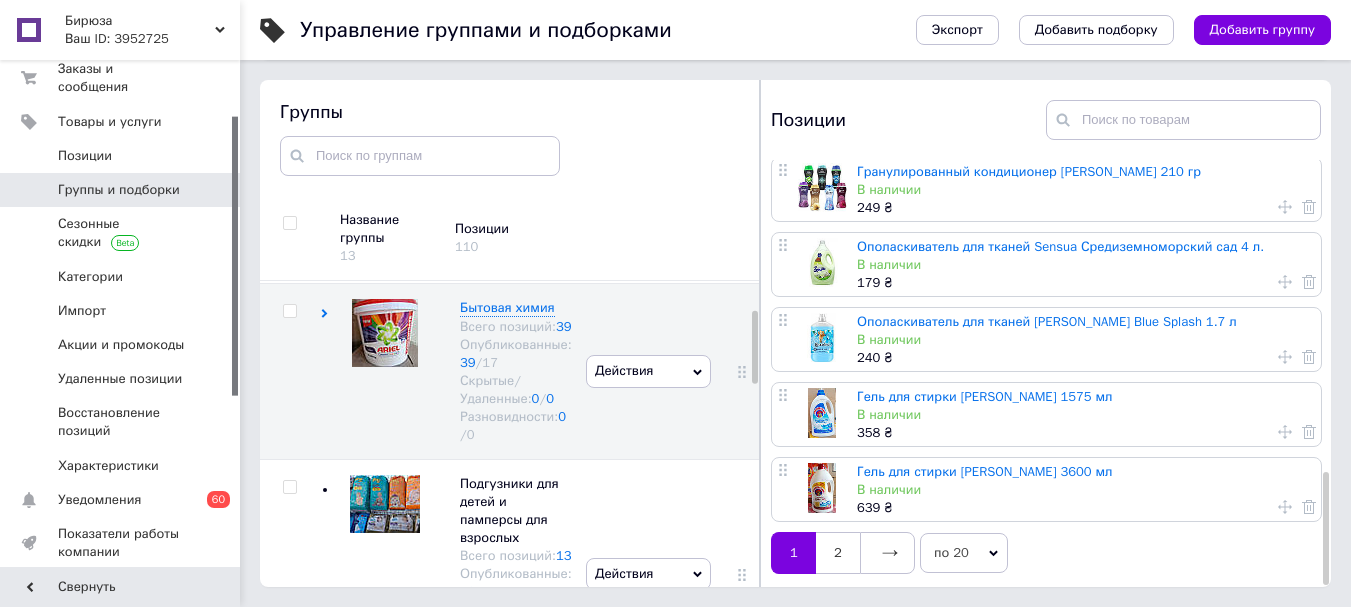 click on "2" at bounding box center [838, 553] 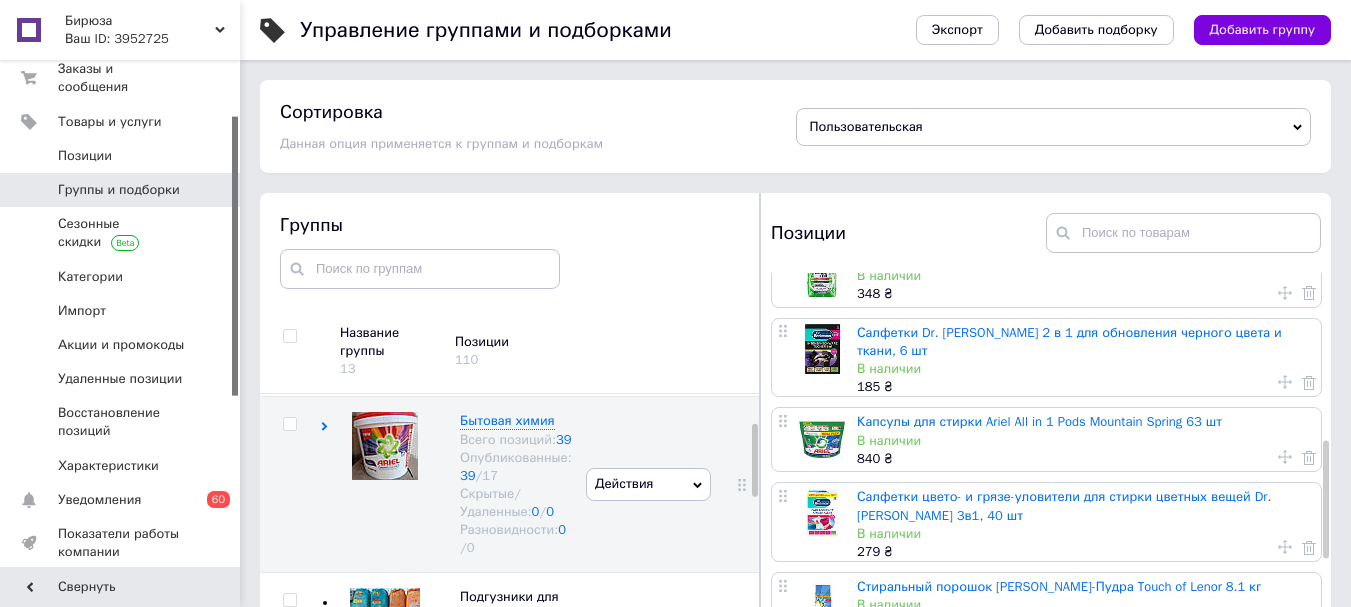 scroll, scrollTop: 700, scrollLeft: 0, axis: vertical 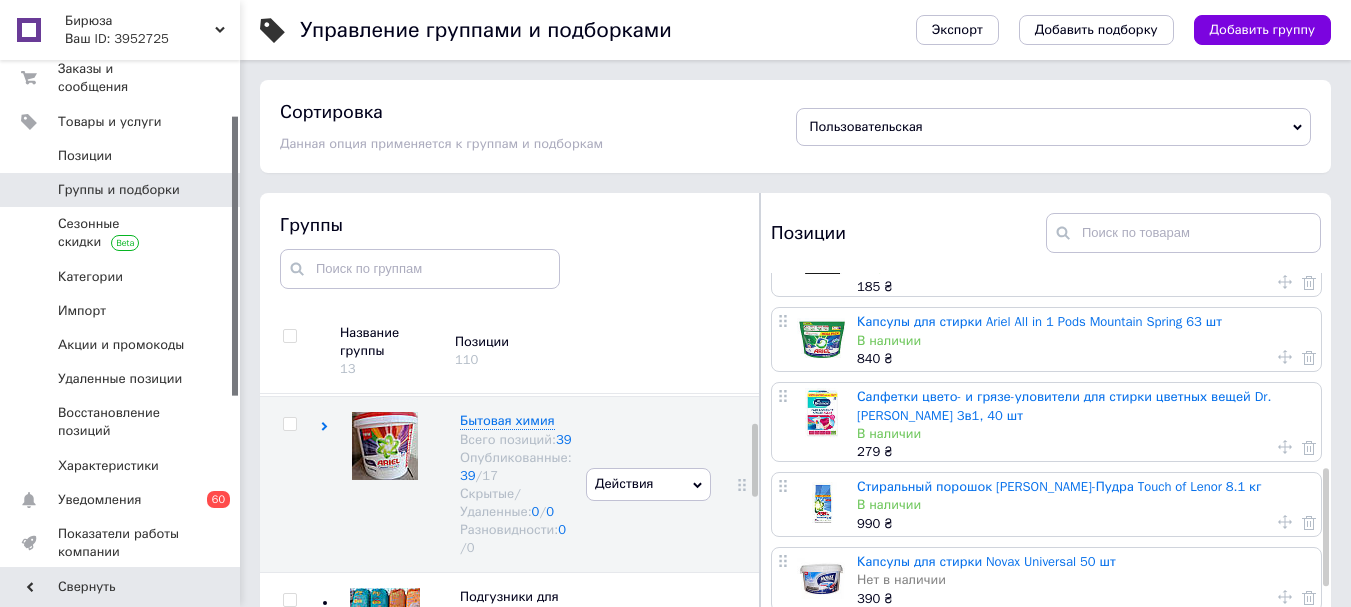 click 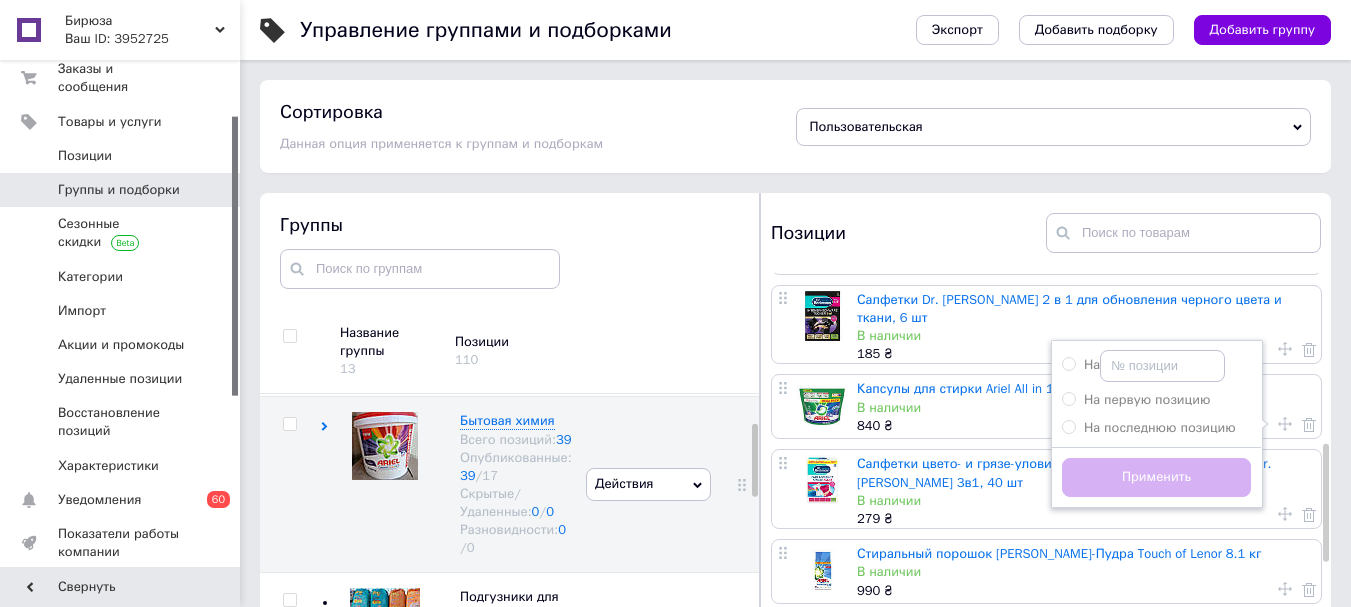 scroll, scrollTop: 600, scrollLeft: 0, axis: vertical 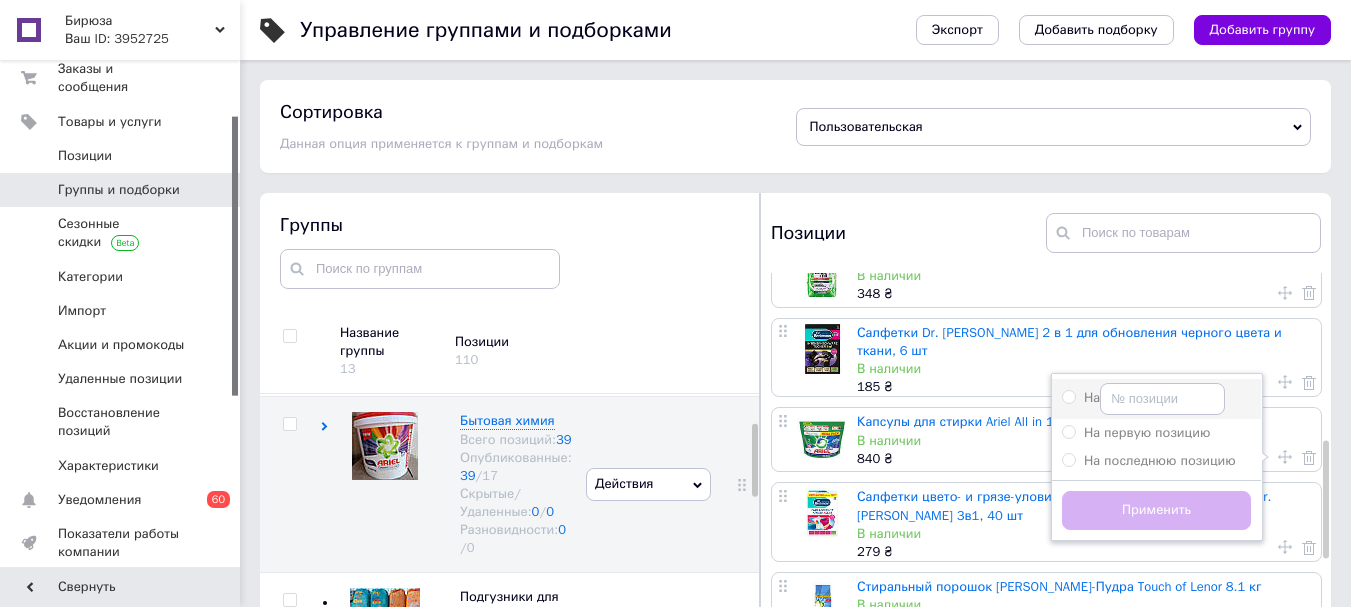 click on "На" at bounding box center (1068, 396) 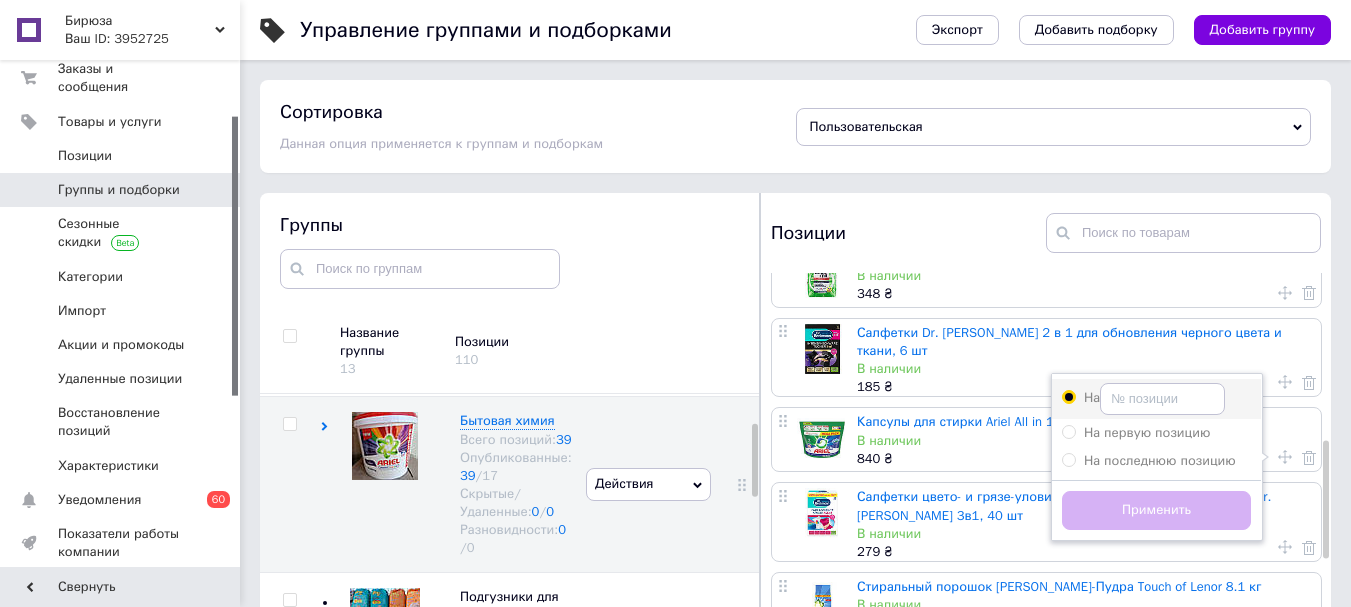 radio on "true" 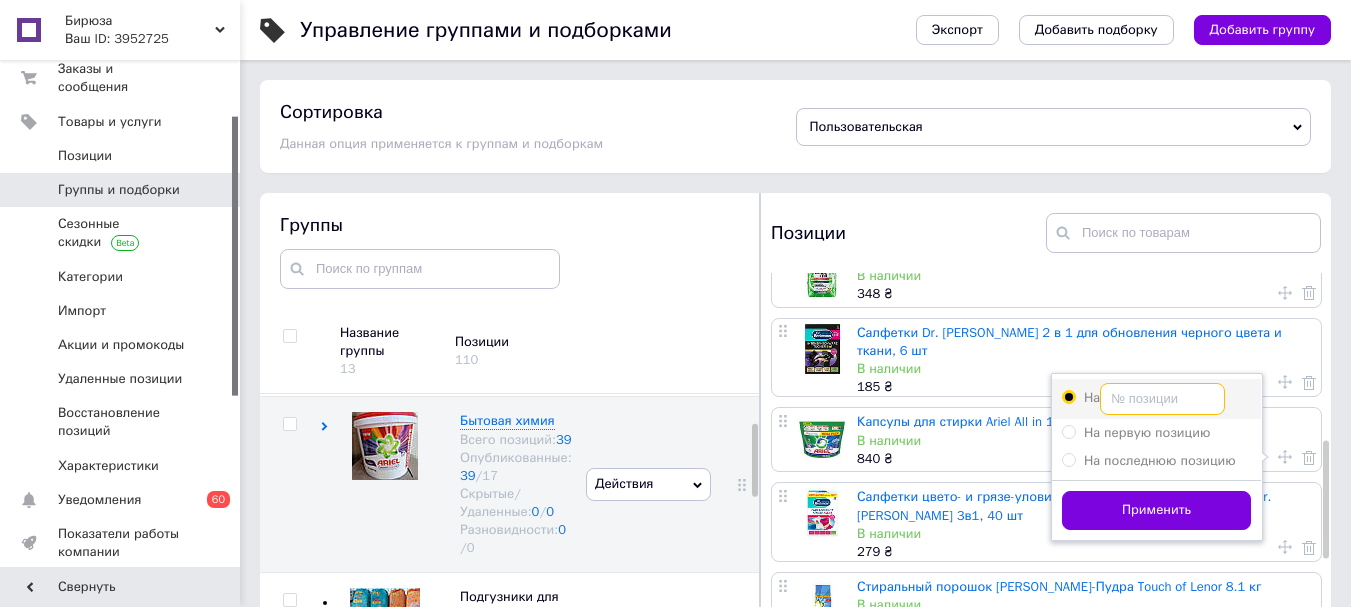 click on "На" at bounding box center [1162, 399] 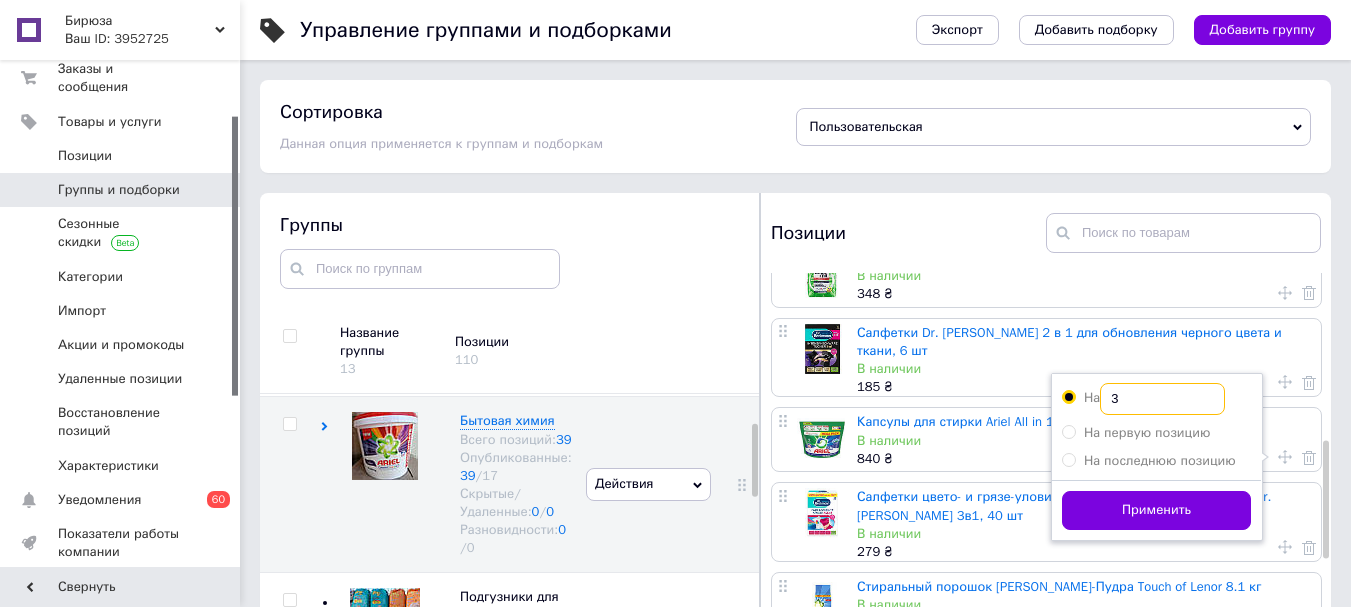 type on "33" 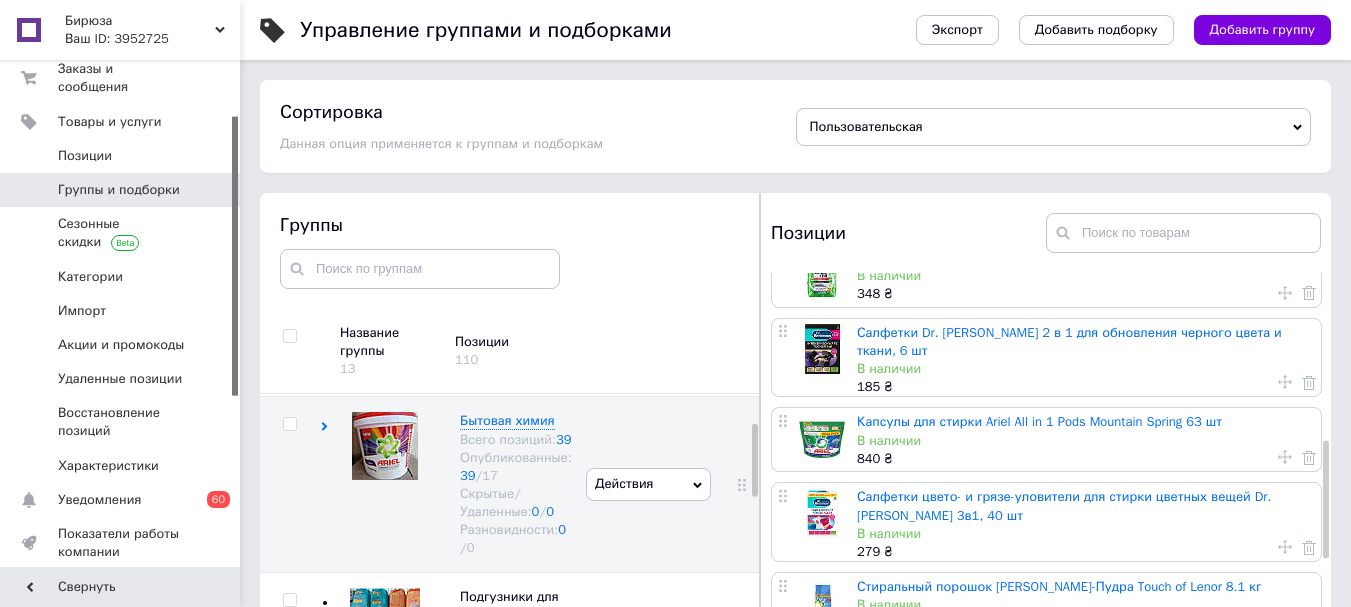 drag, startPoint x: 966, startPoint y: 150, endPoint x: 969, endPoint y: 168, distance: 18.248287 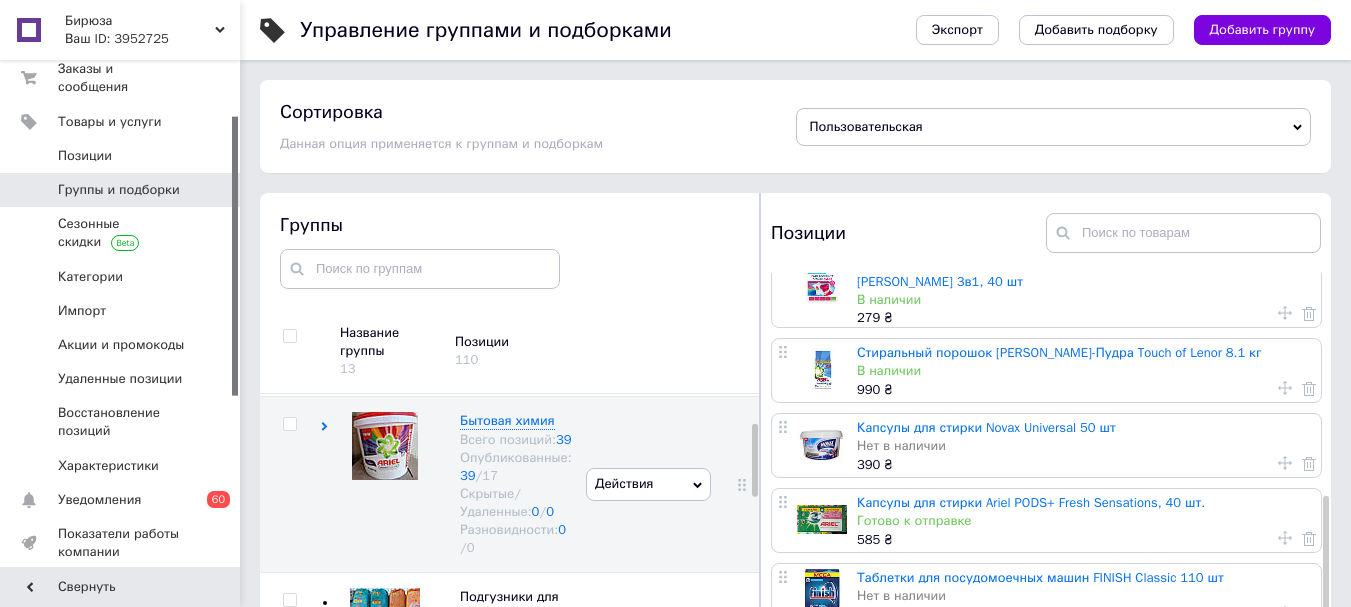 scroll, scrollTop: 800, scrollLeft: 0, axis: vertical 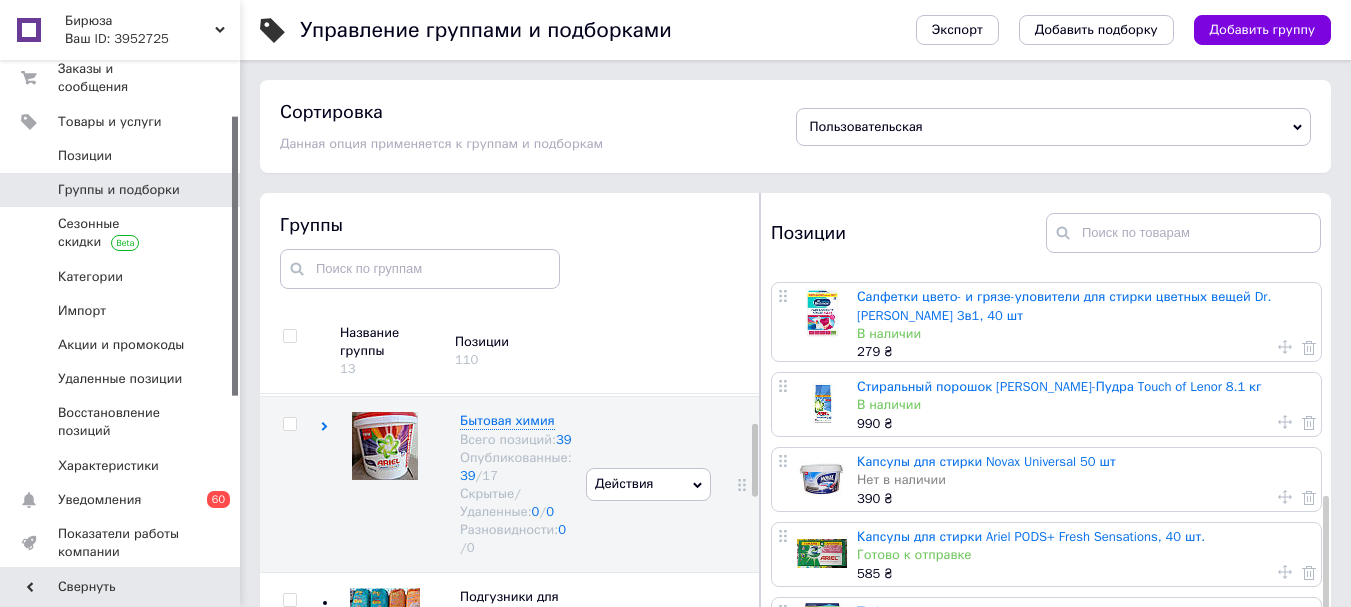 click 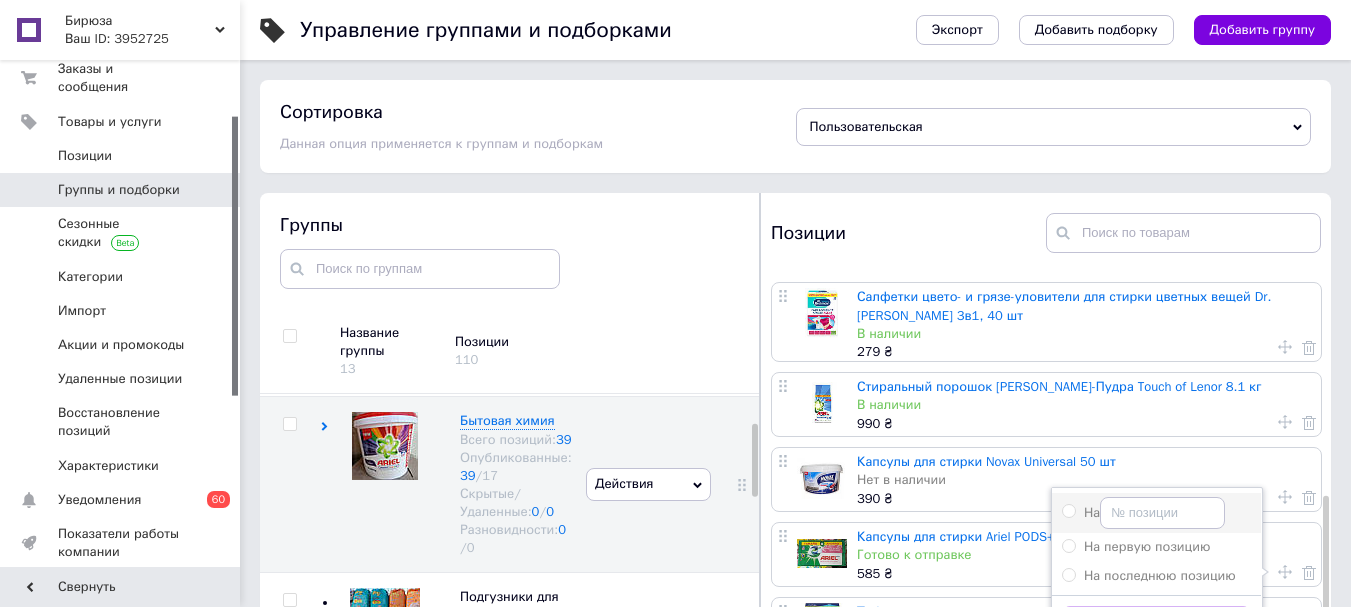 click on "На" at bounding box center (1068, 510) 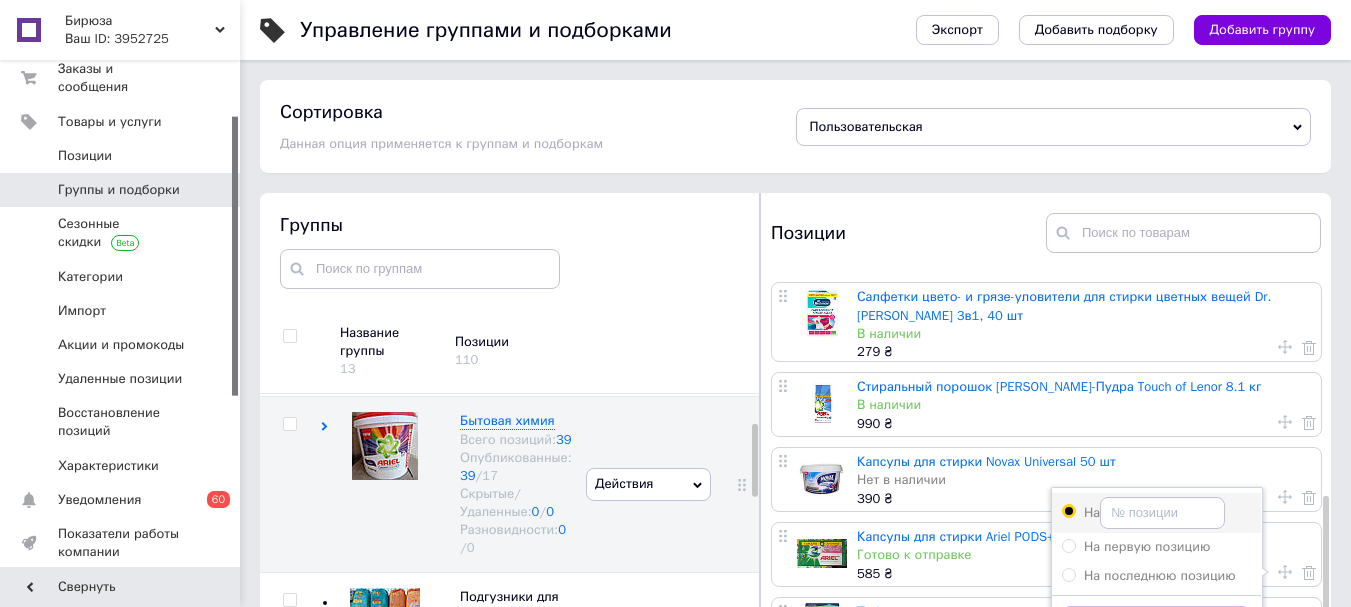 radio on "true" 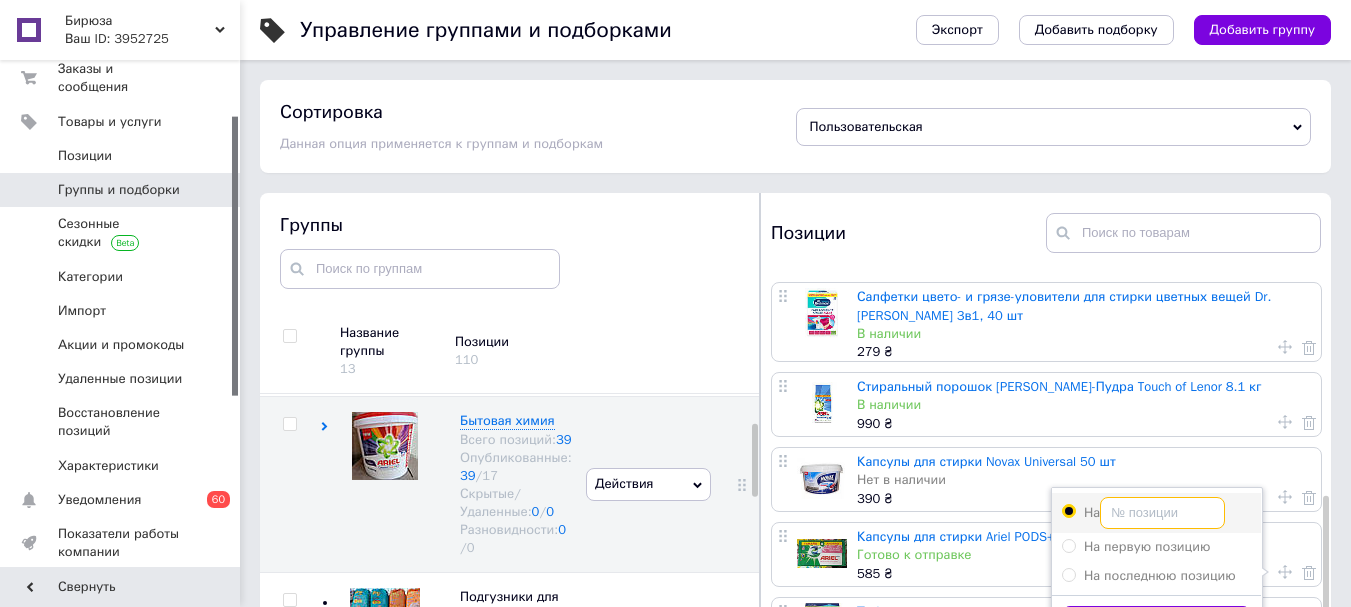 click on "На" at bounding box center [1162, 513] 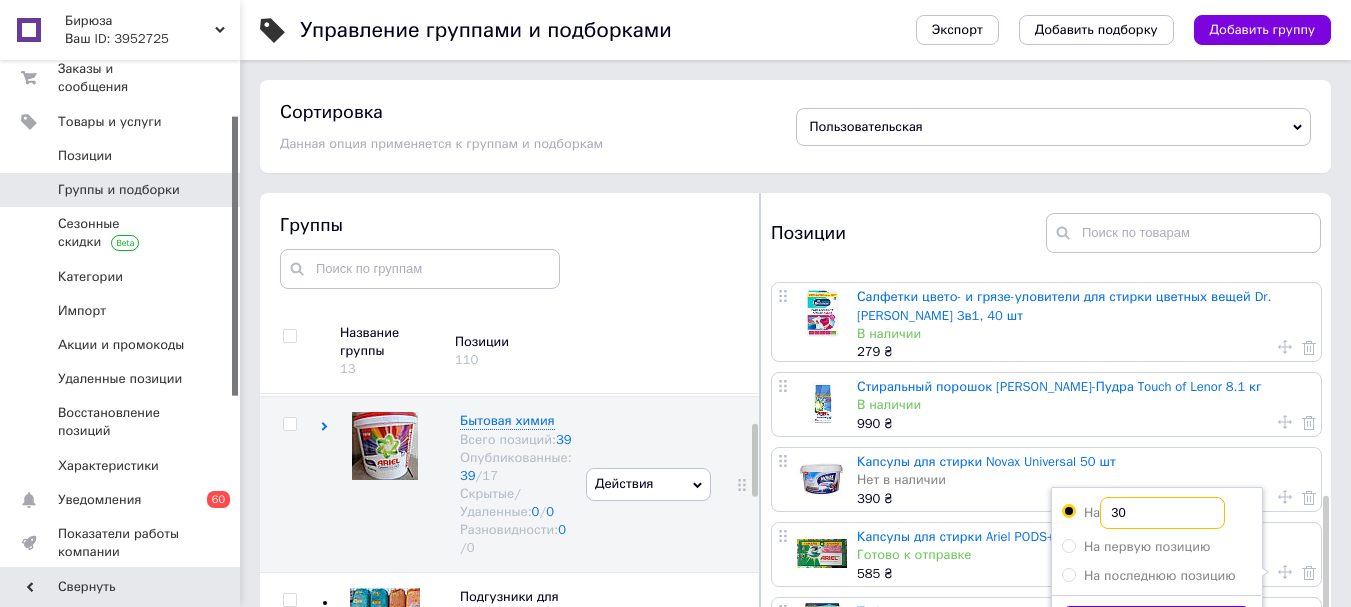 type on "30" 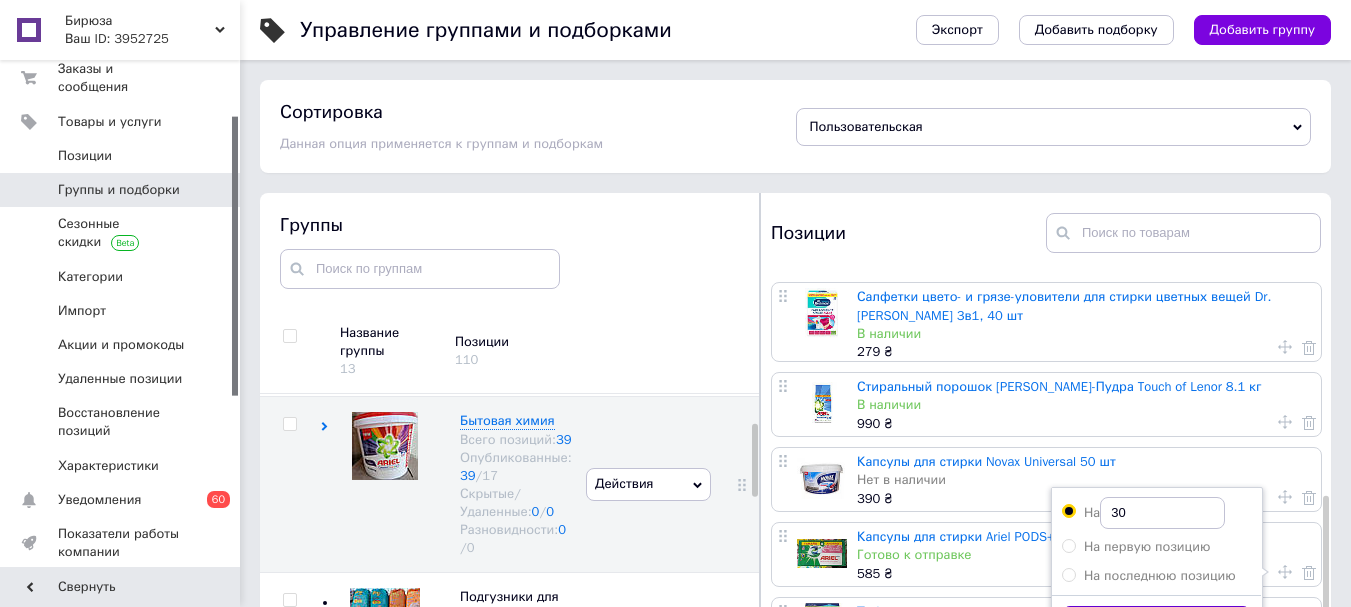 click on "Применить" at bounding box center (1156, 625) 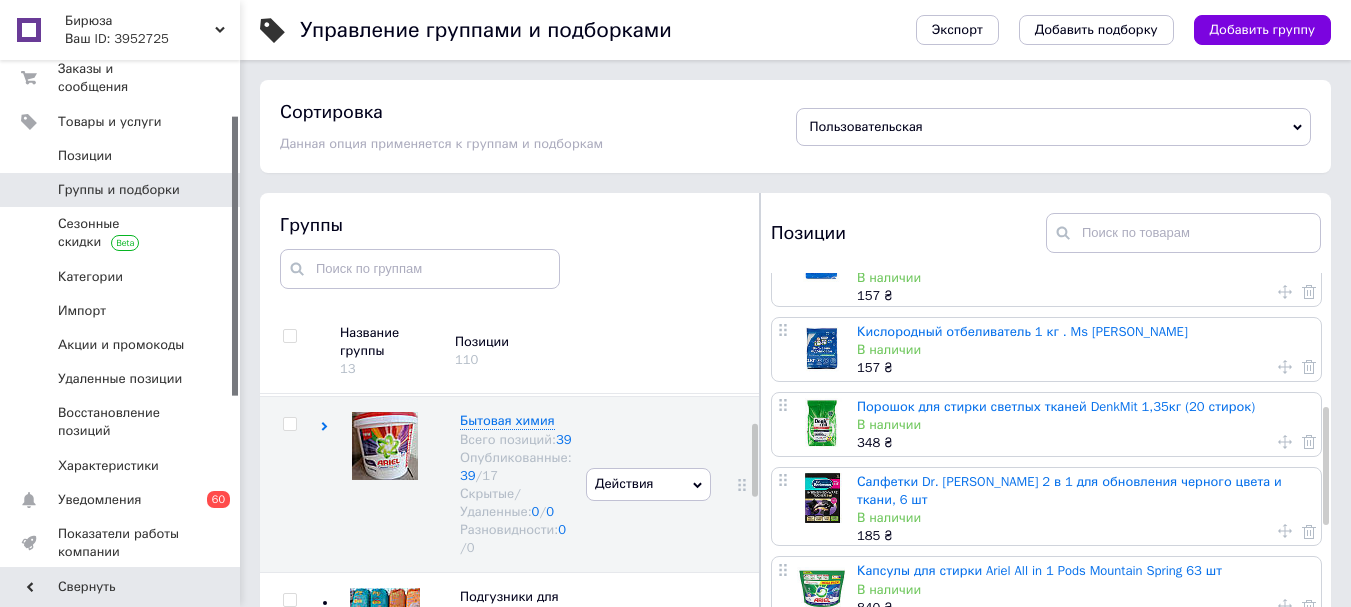 scroll, scrollTop: 500, scrollLeft: 0, axis: vertical 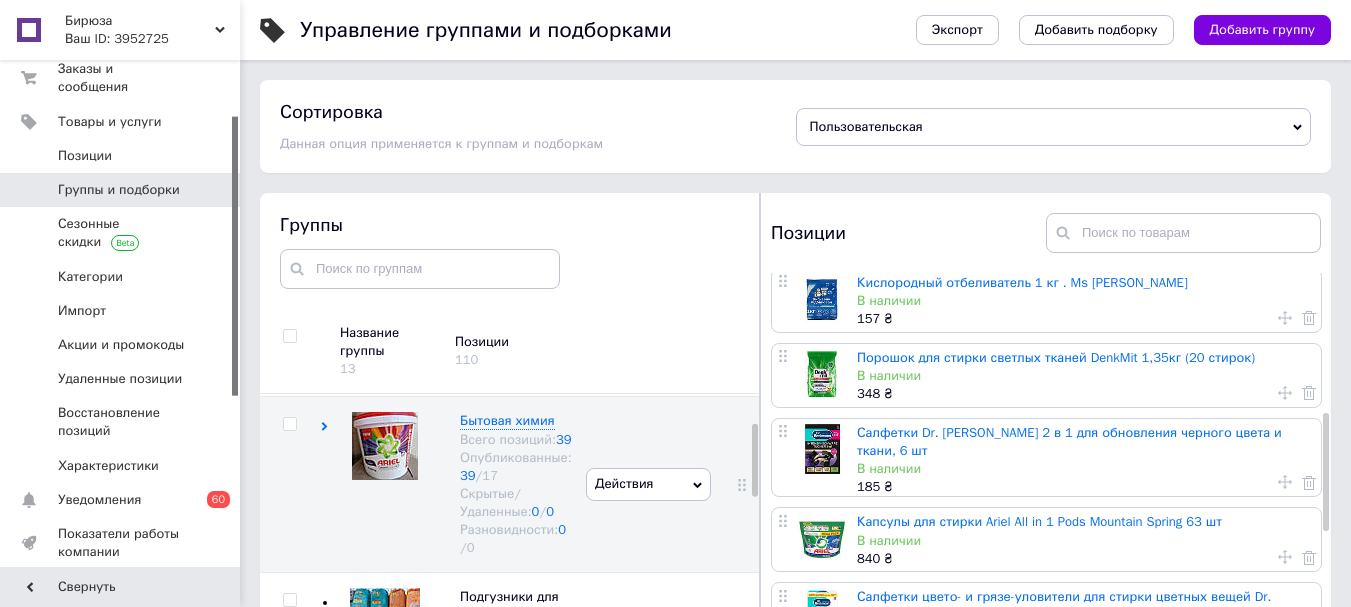 click 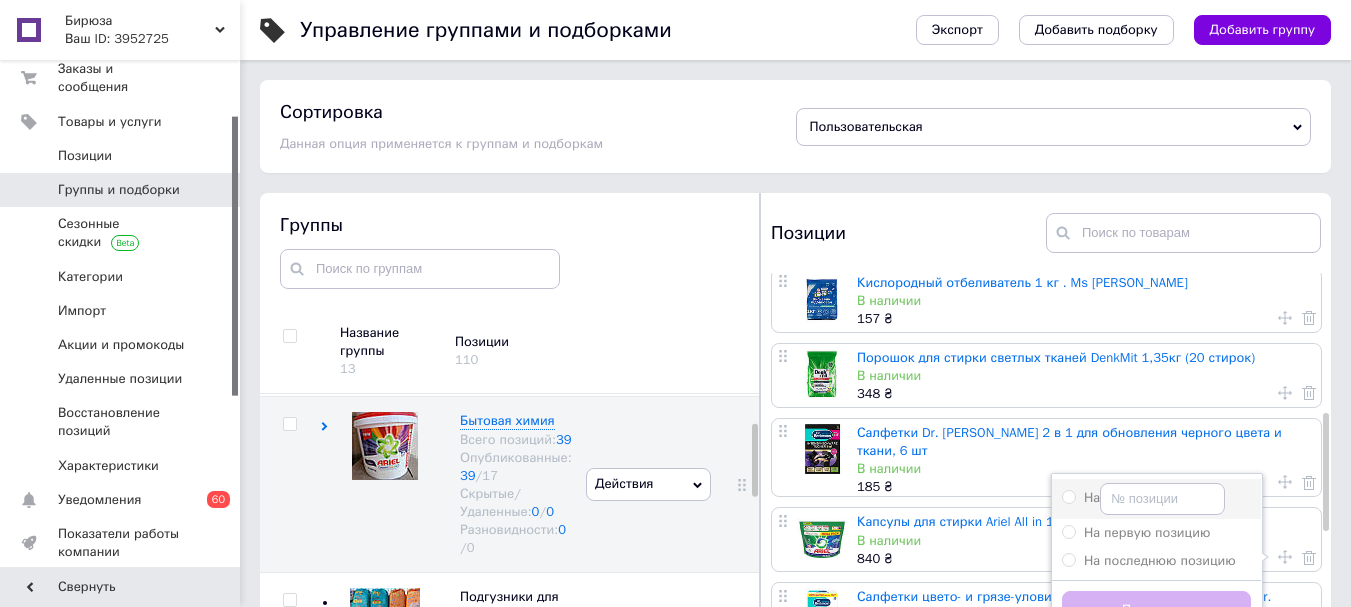 click on "На" at bounding box center (1068, 496) 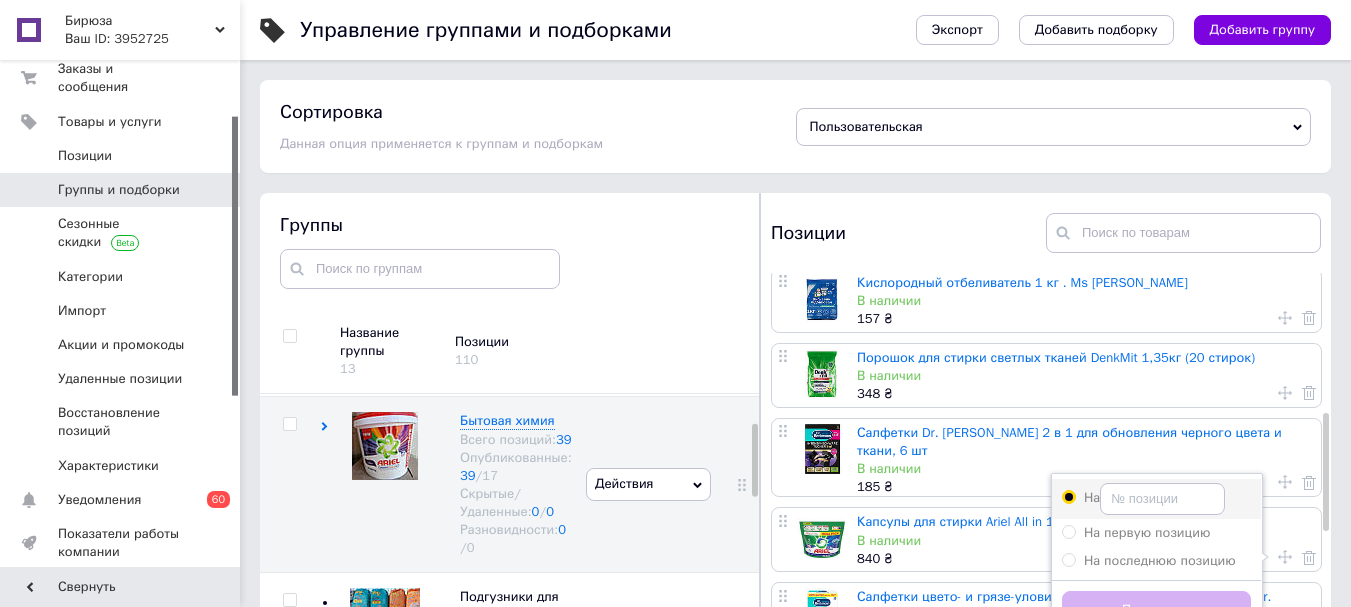 radio on "true" 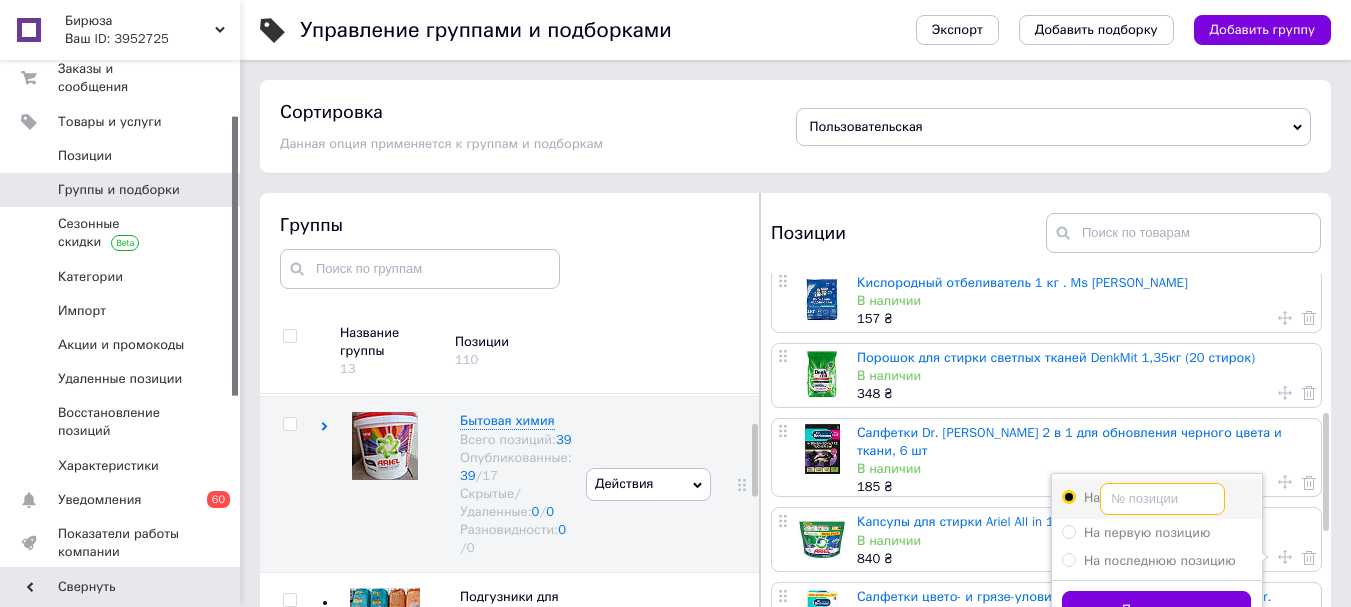 click on "На" at bounding box center (1162, 499) 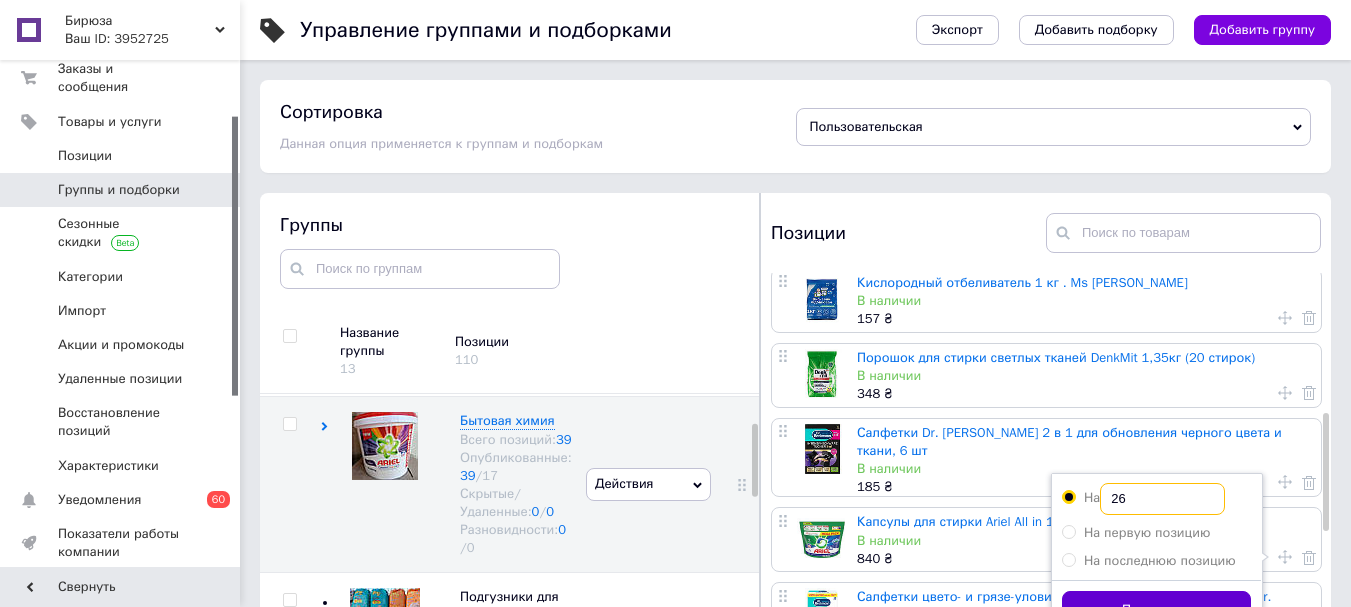 type on "26" 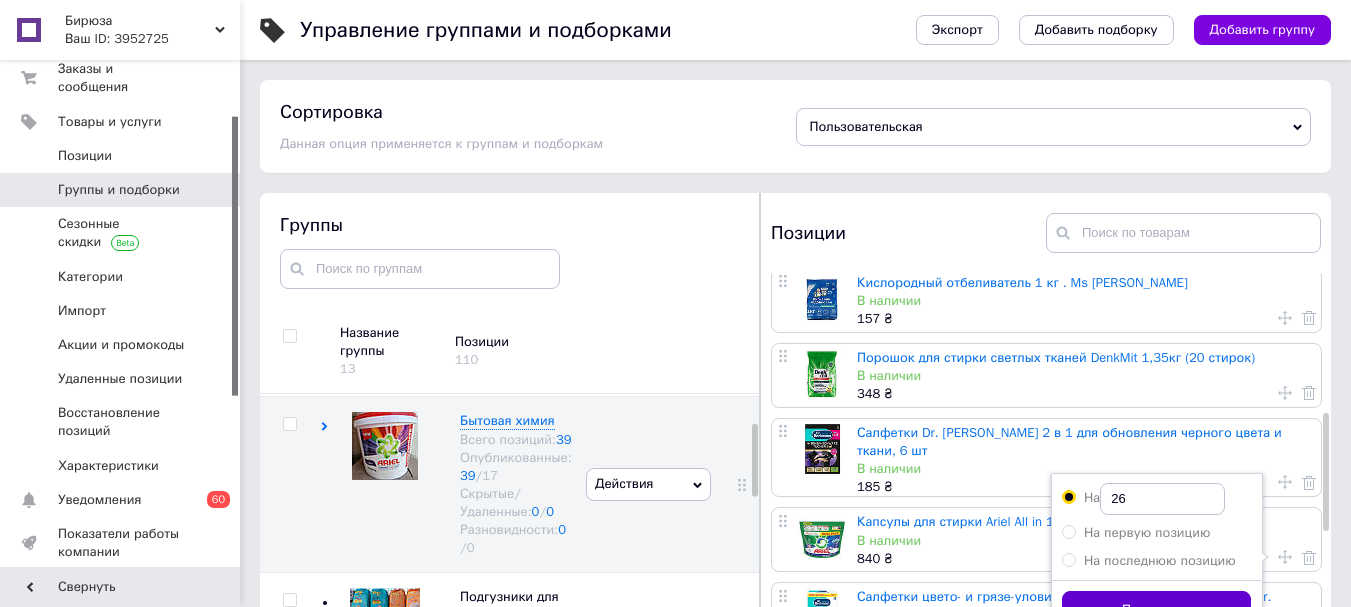 click on "Применить" at bounding box center (1156, 610) 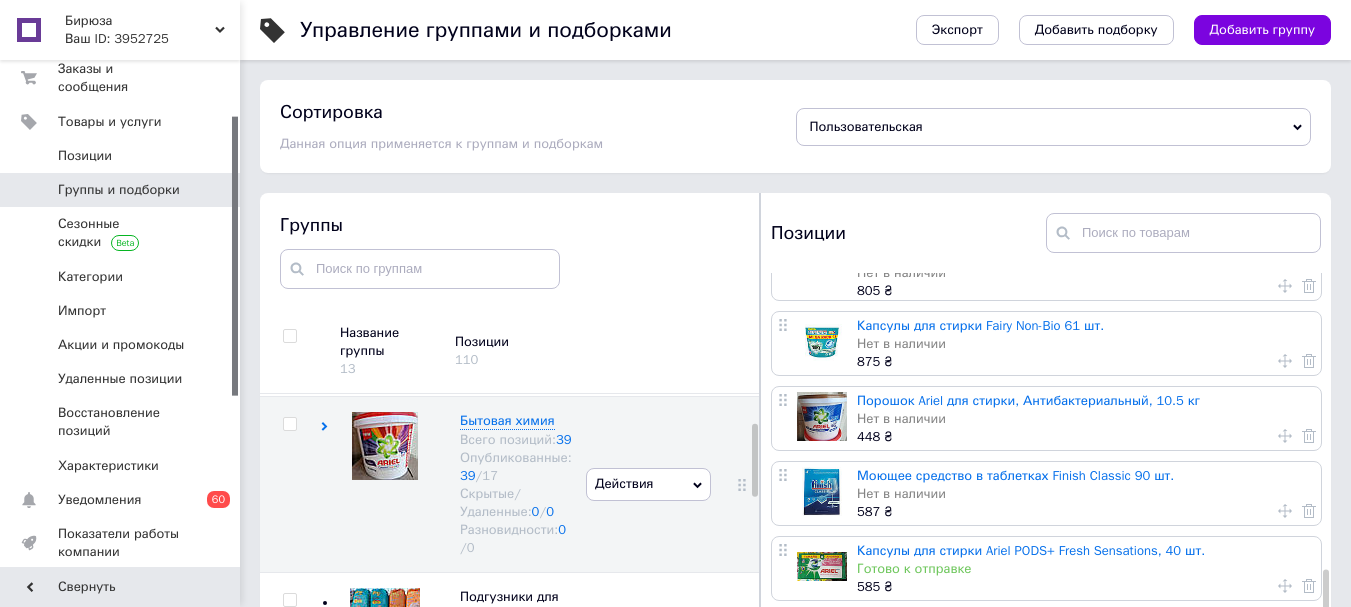 scroll, scrollTop: 1105, scrollLeft: 0, axis: vertical 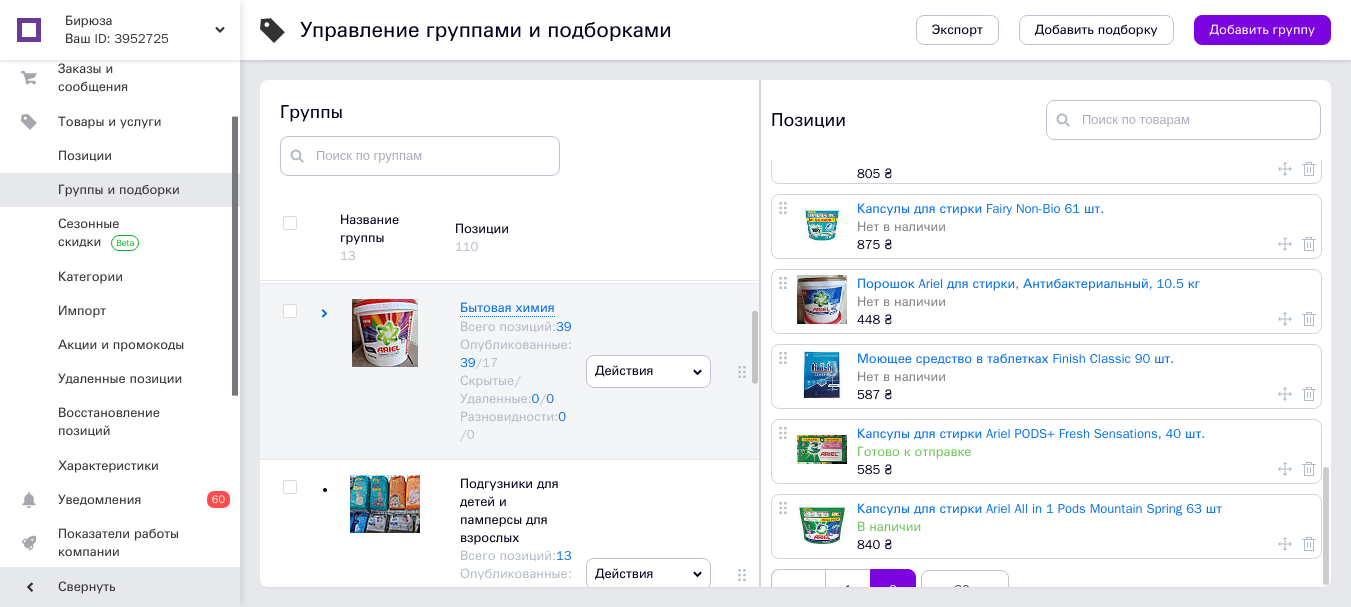 click 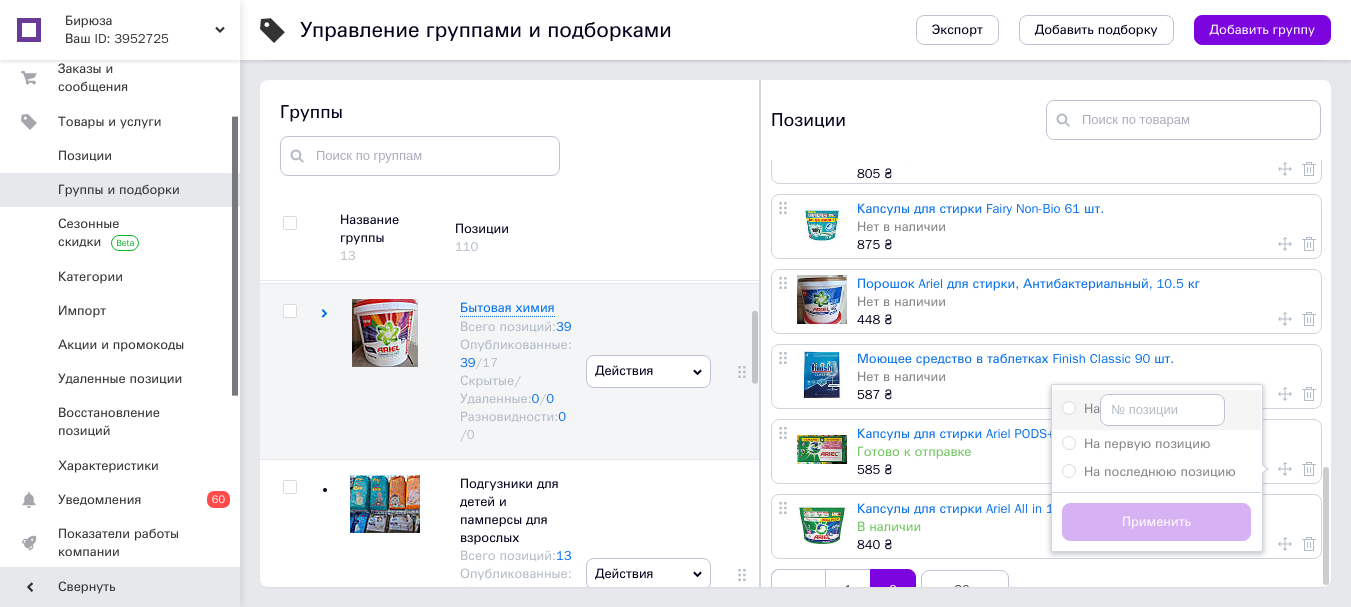 click on "На" at bounding box center (1068, 407) 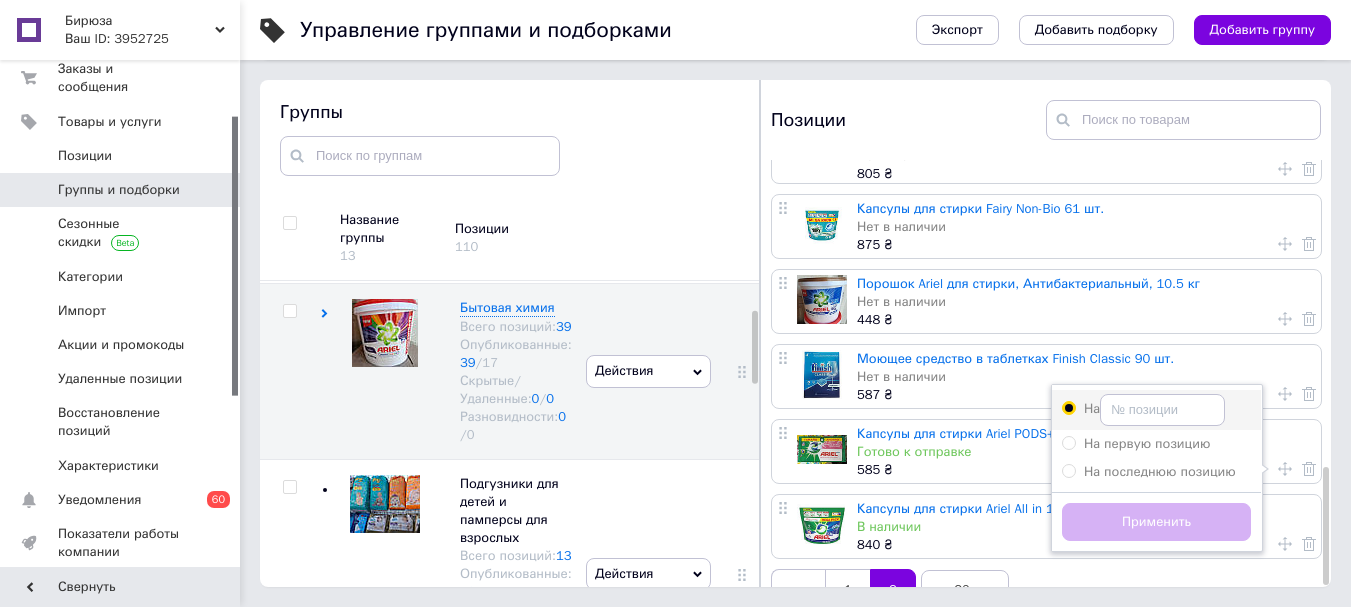 radio on "true" 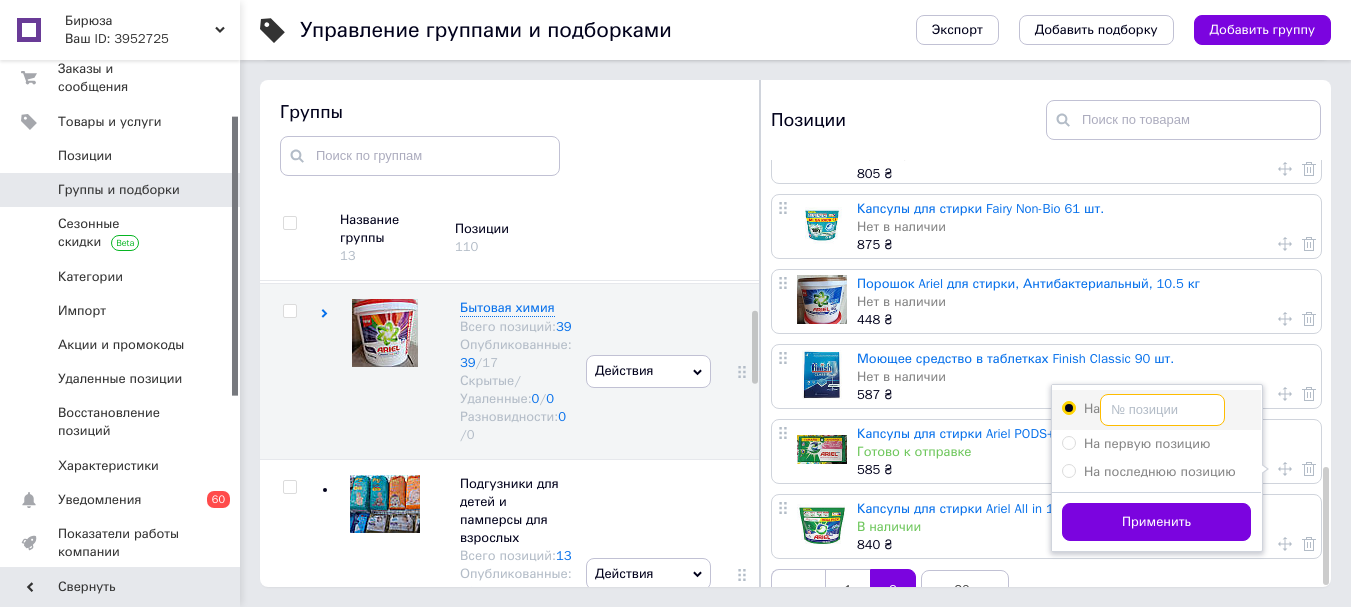 click on "На" at bounding box center [1162, 410] 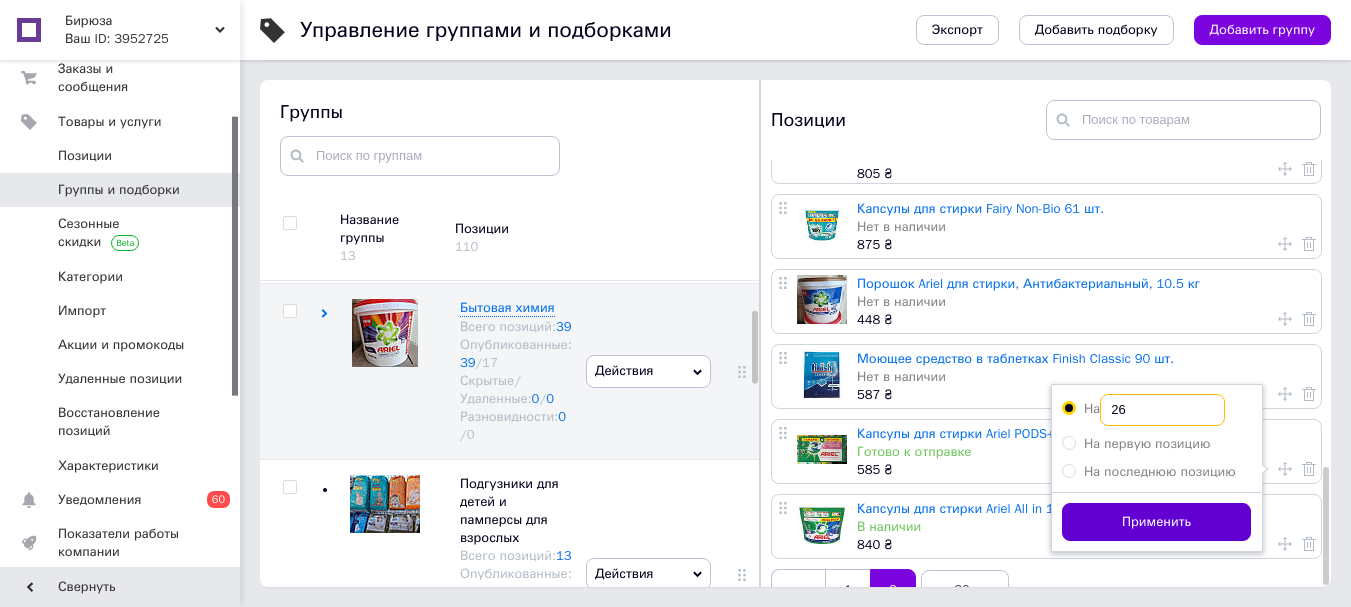 type on "26" 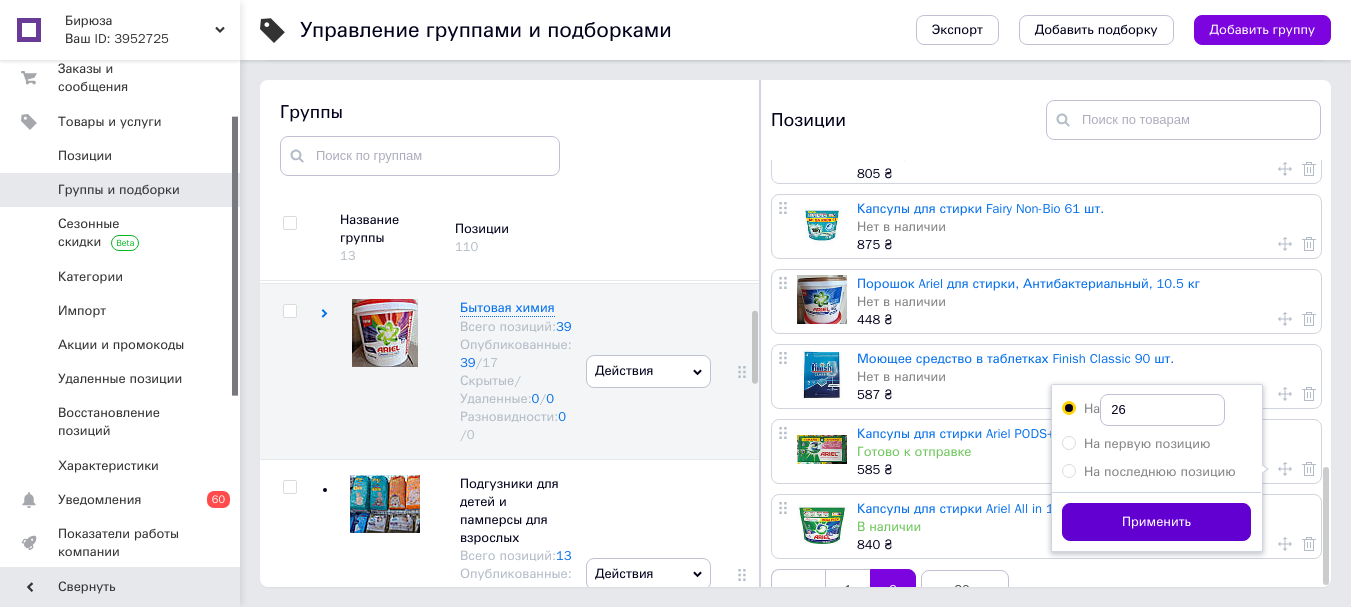 click on "Применить" at bounding box center [1156, 522] 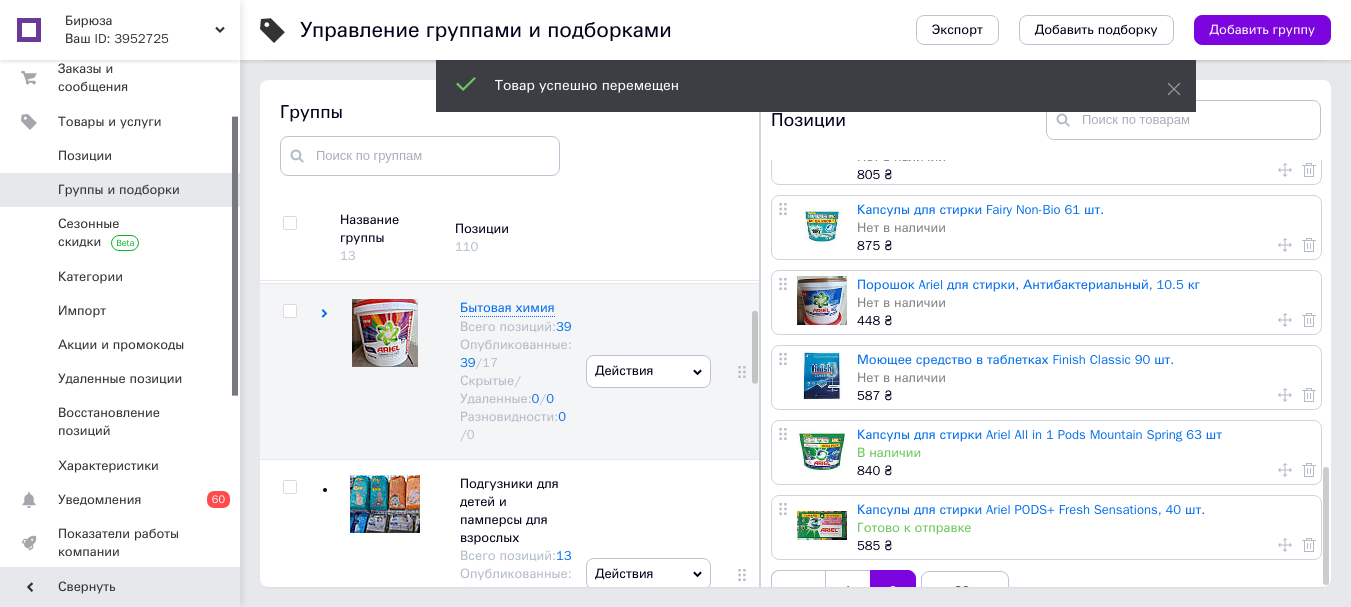 scroll, scrollTop: 1105, scrollLeft: 0, axis: vertical 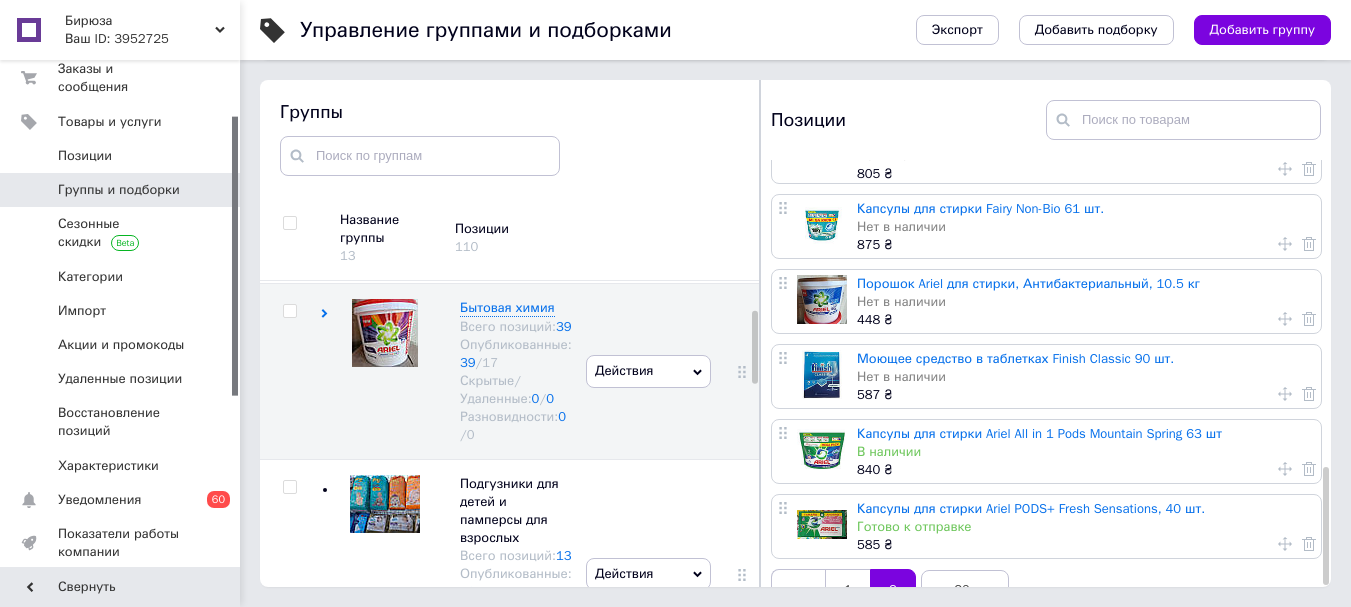 click at bounding box center (1280, 542) 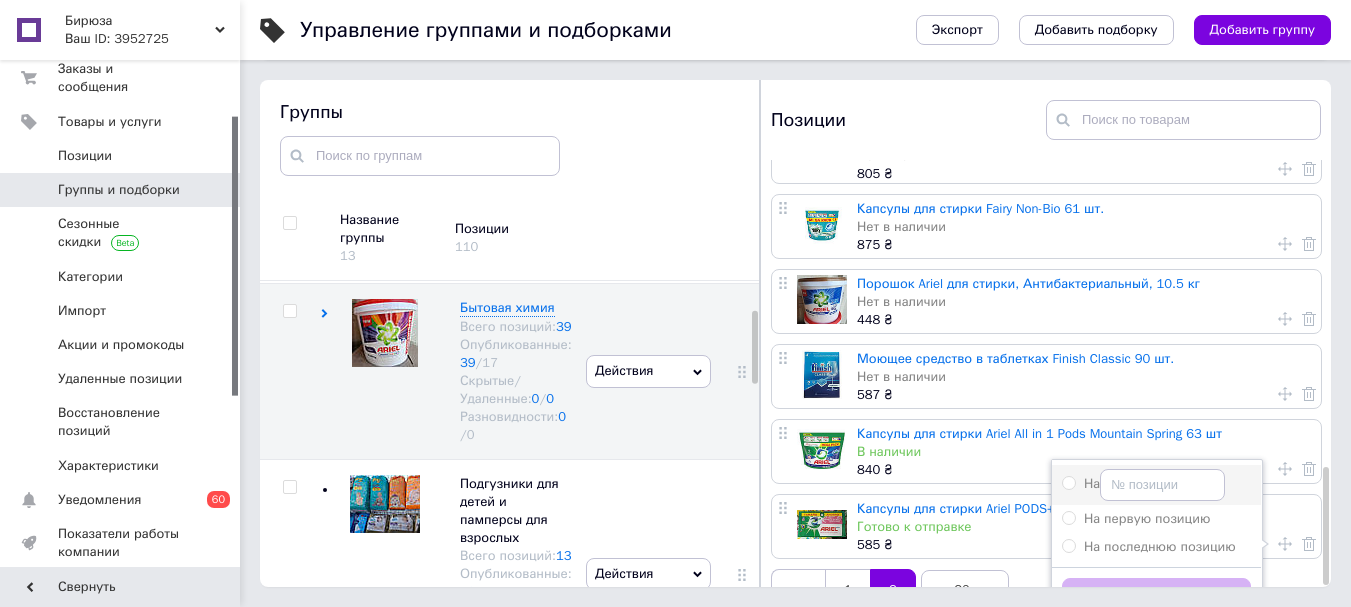 drag, startPoint x: 1058, startPoint y: 437, endPoint x: 1085, endPoint y: 443, distance: 27.658634 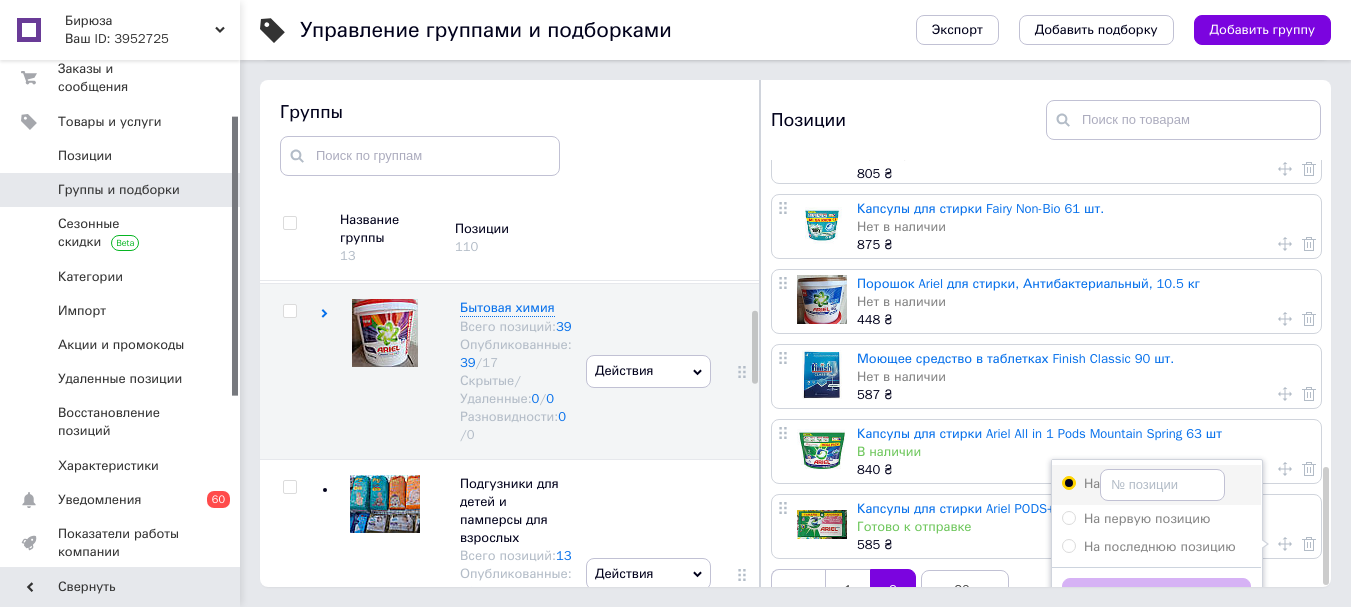 radio on "true" 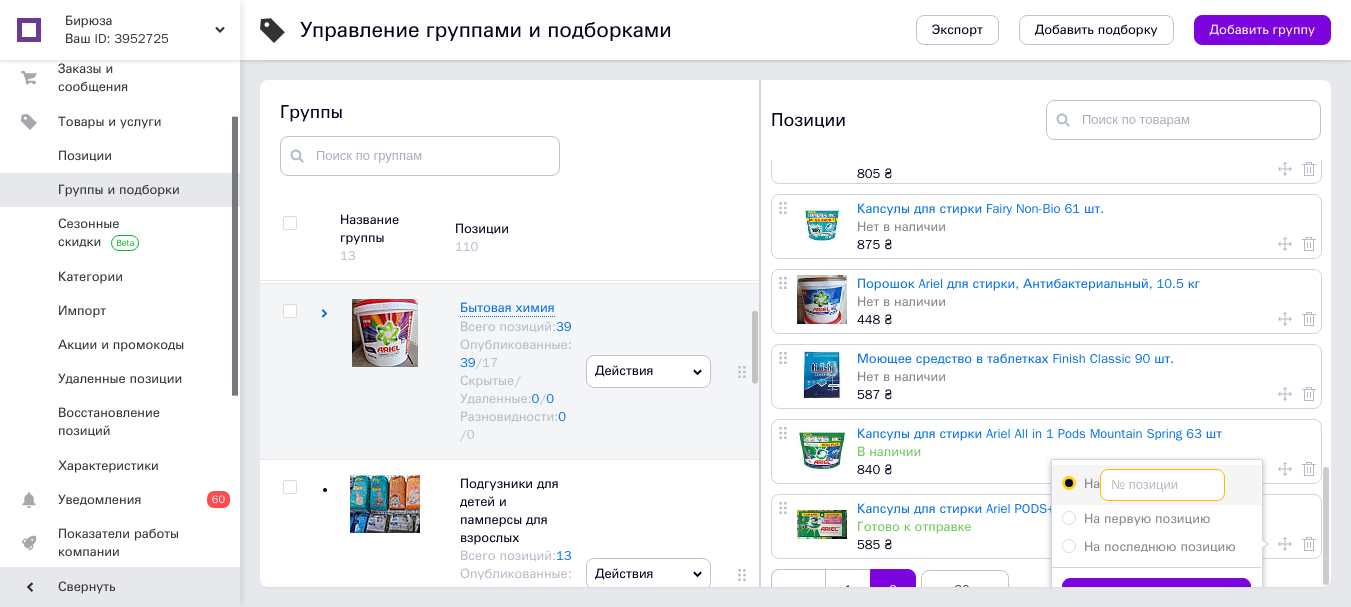 click on "На" at bounding box center [1162, 485] 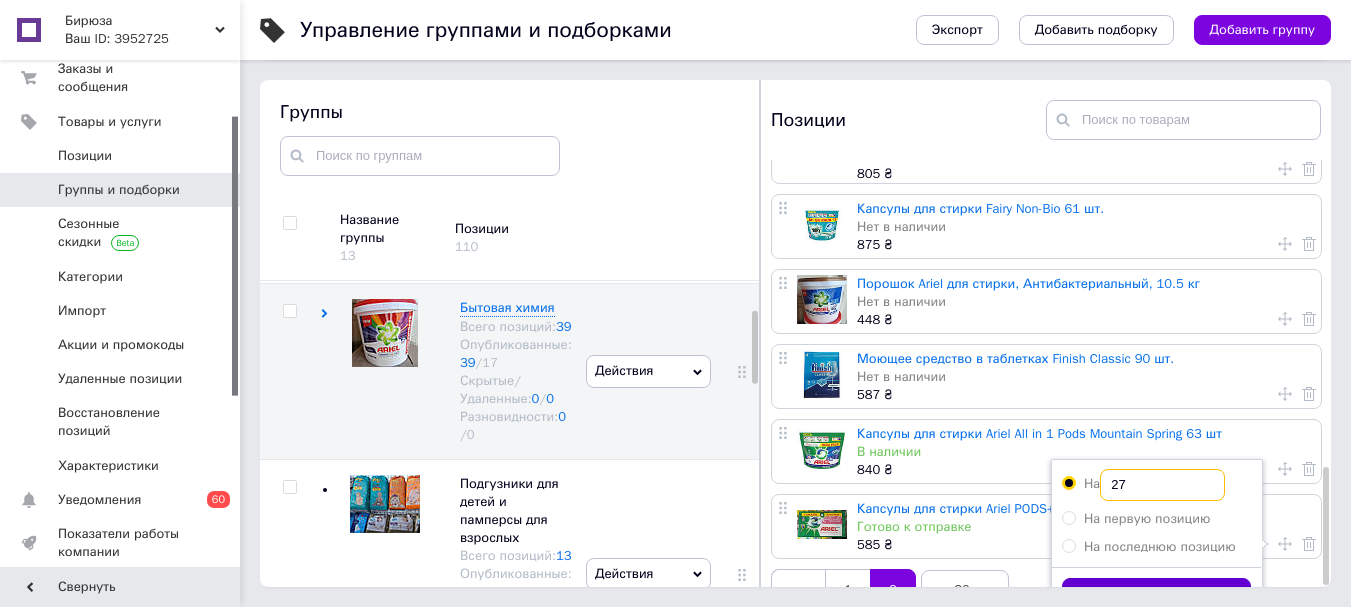 type on "27" 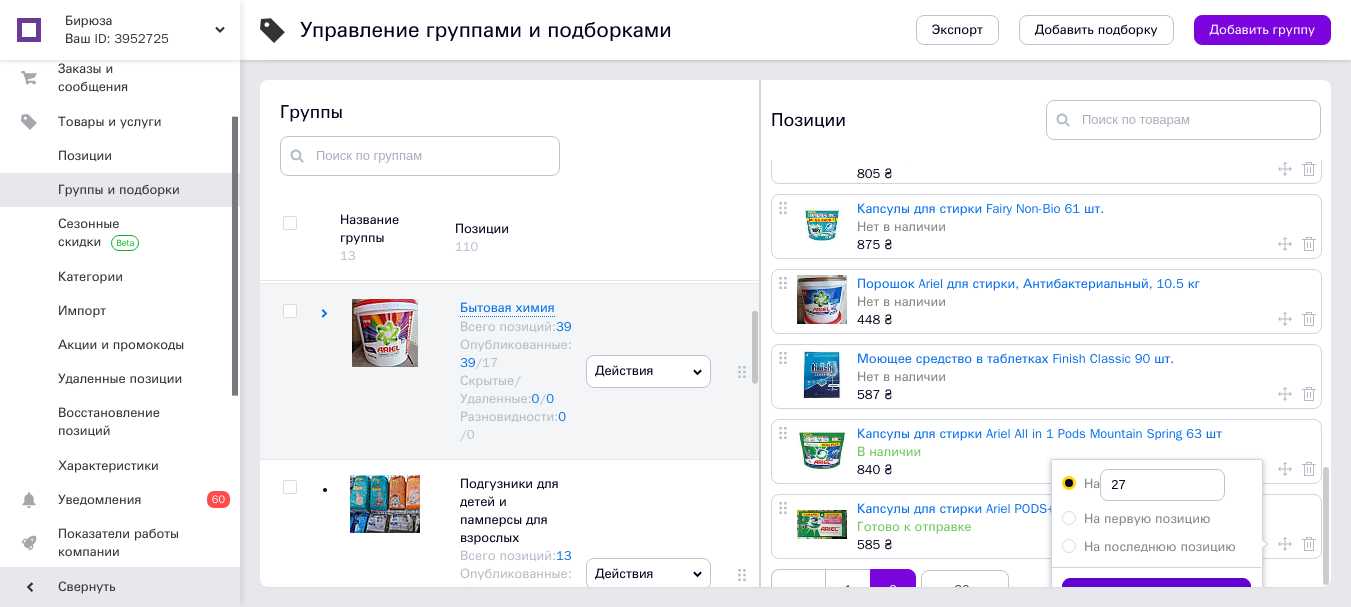 click on "Применить" at bounding box center (1156, 597) 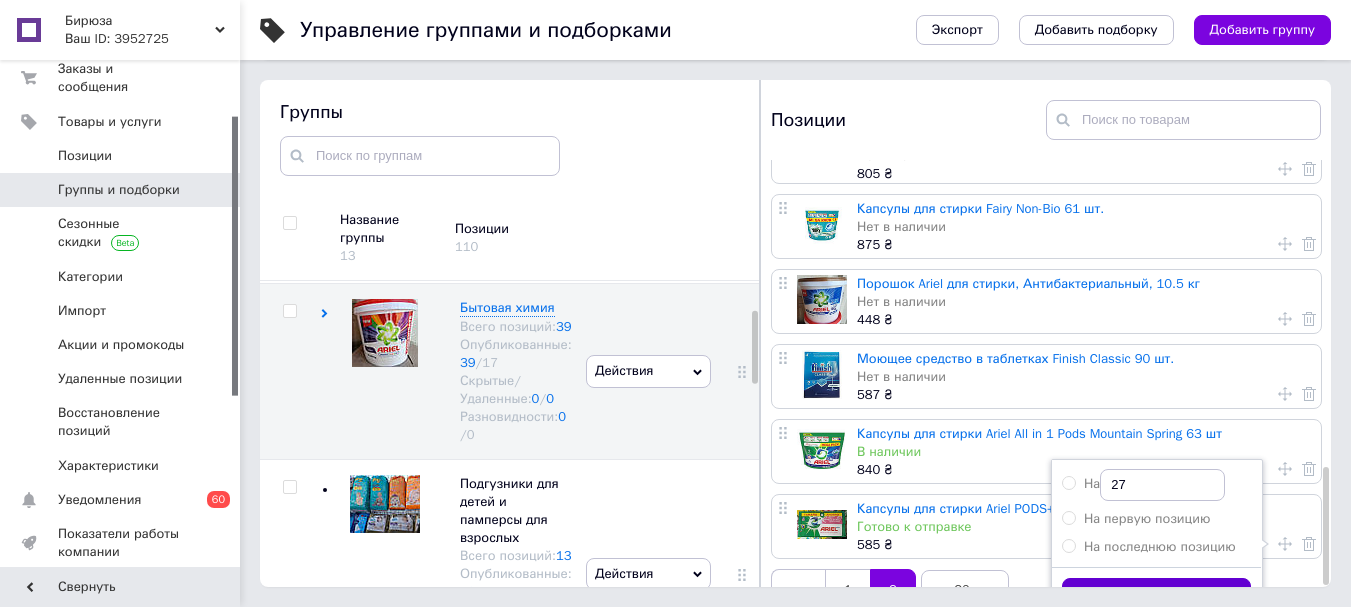scroll, scrollTop: 0, scrollLeft: 0, axis: both 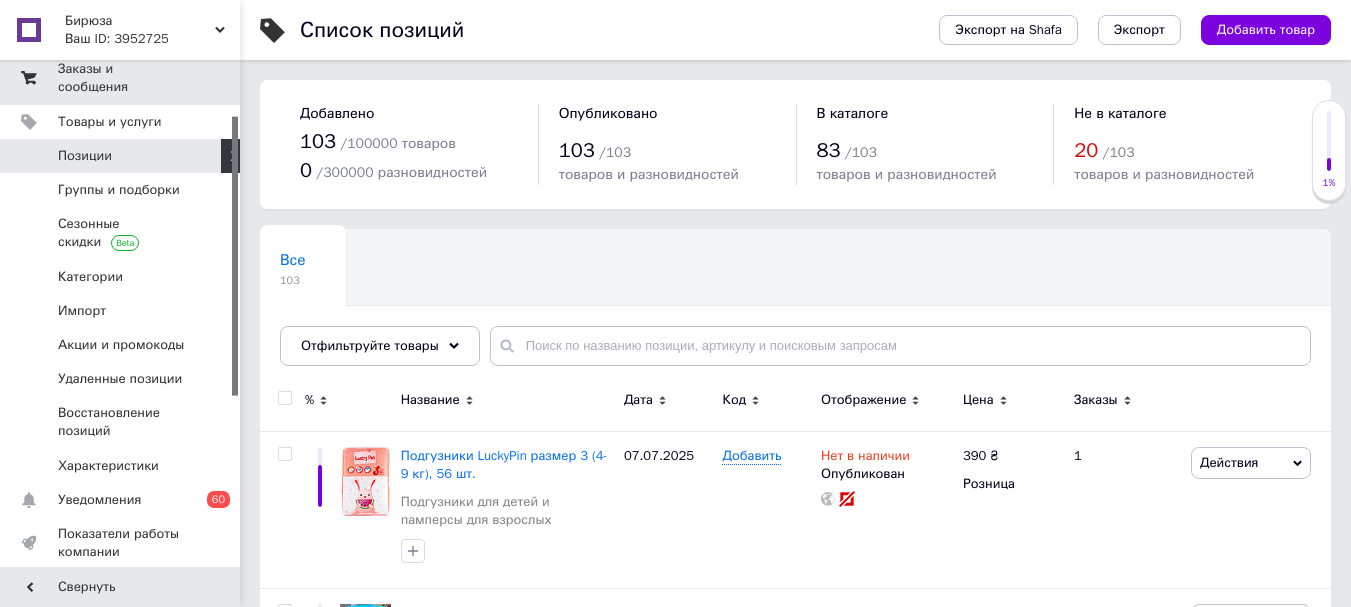 click on "Заказы и сообщения" at bounding box center [121, 78] 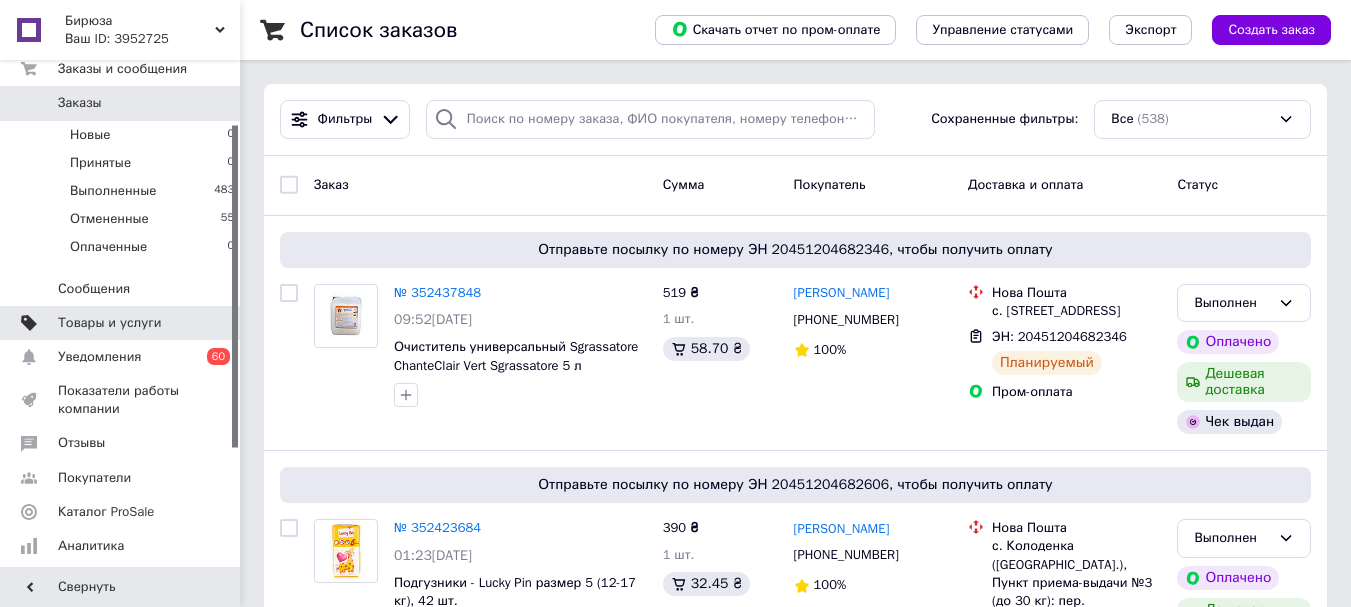 click on "Товары и услуги" at bounding box center (110, 323) 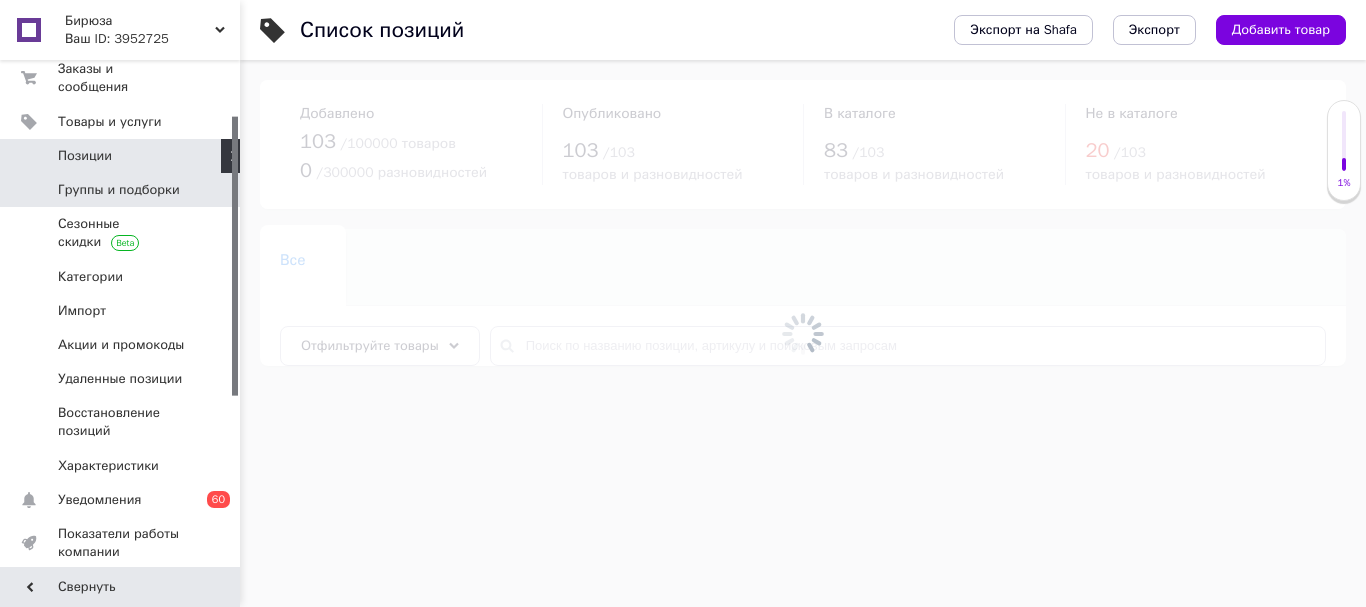 click on "Группы и подборки" at bounding box center (119, 190) 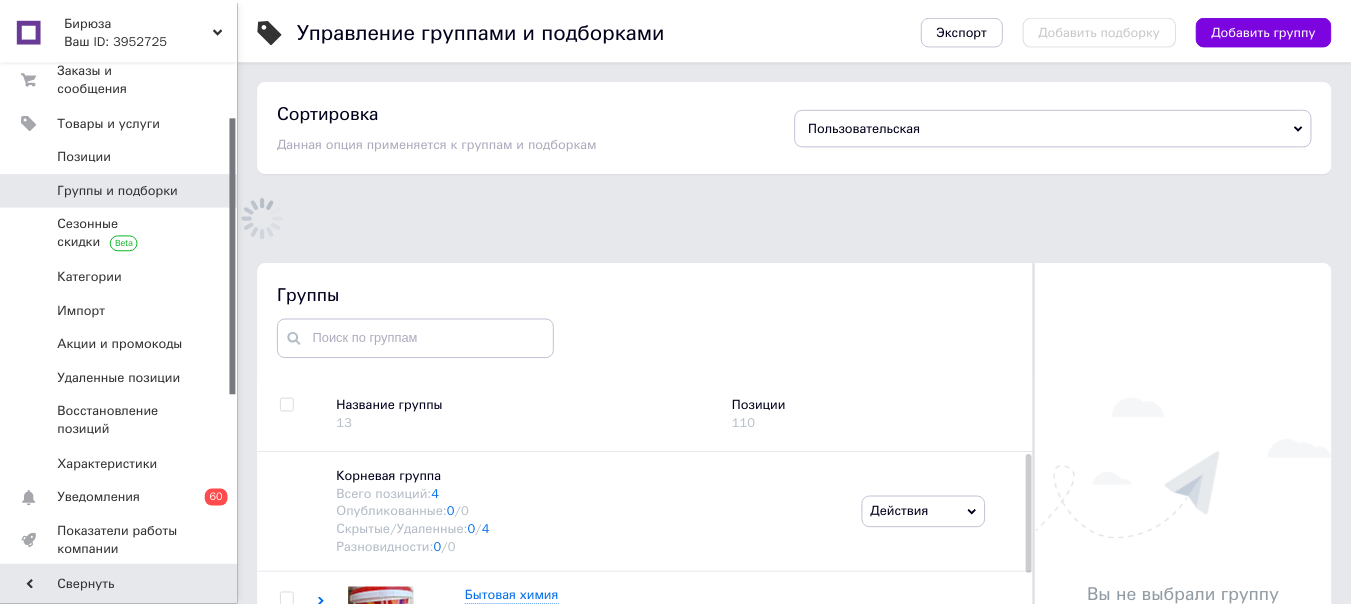 scroll, scrollTop: 140, scrollLeft: 0, axis: vertical 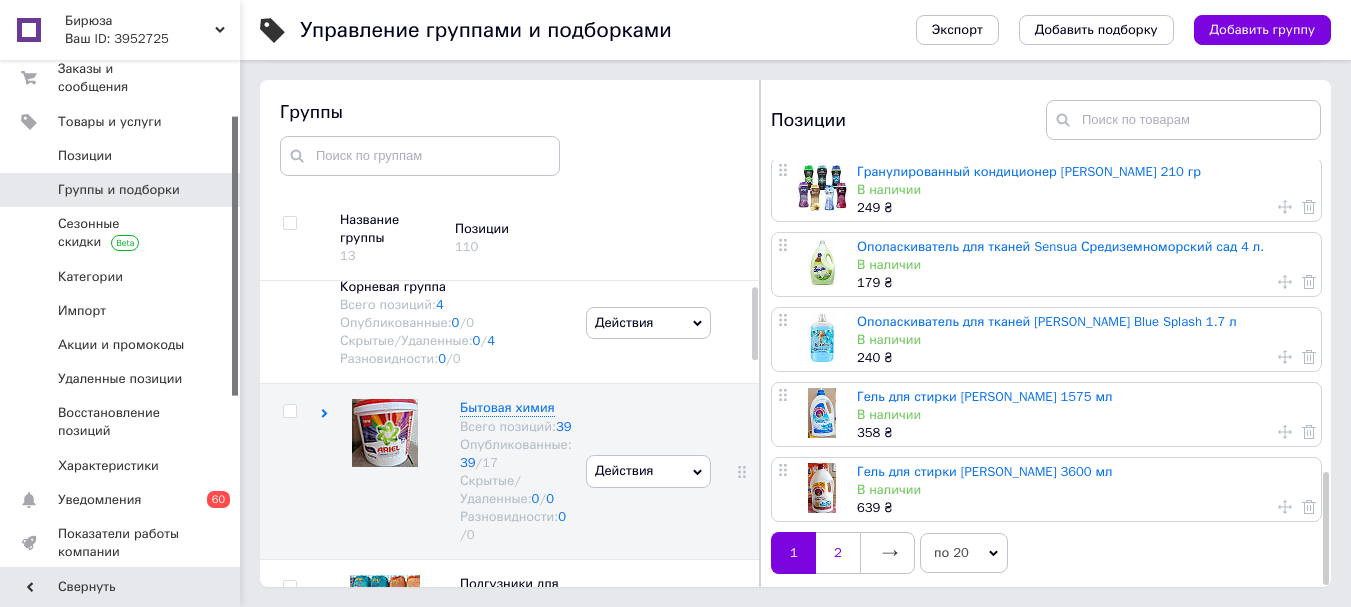 click on "2" at bounding box center [838, 553] 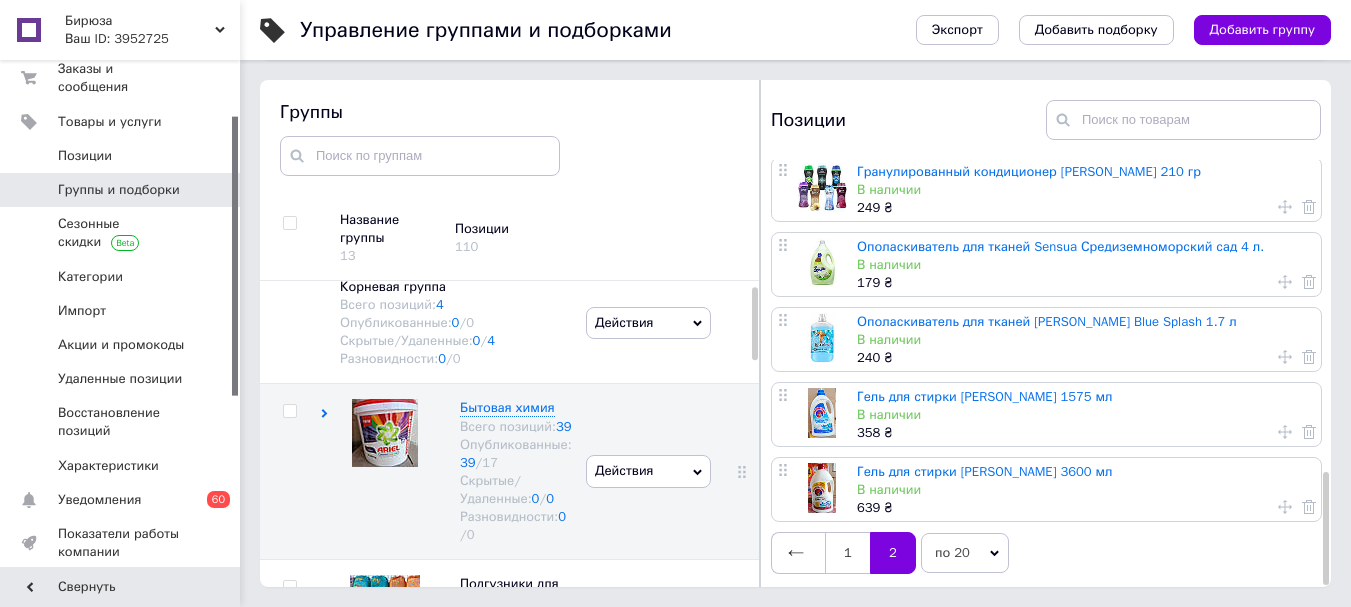 scroll, scrollTop: 0, scrollLeft: 0, axis: both 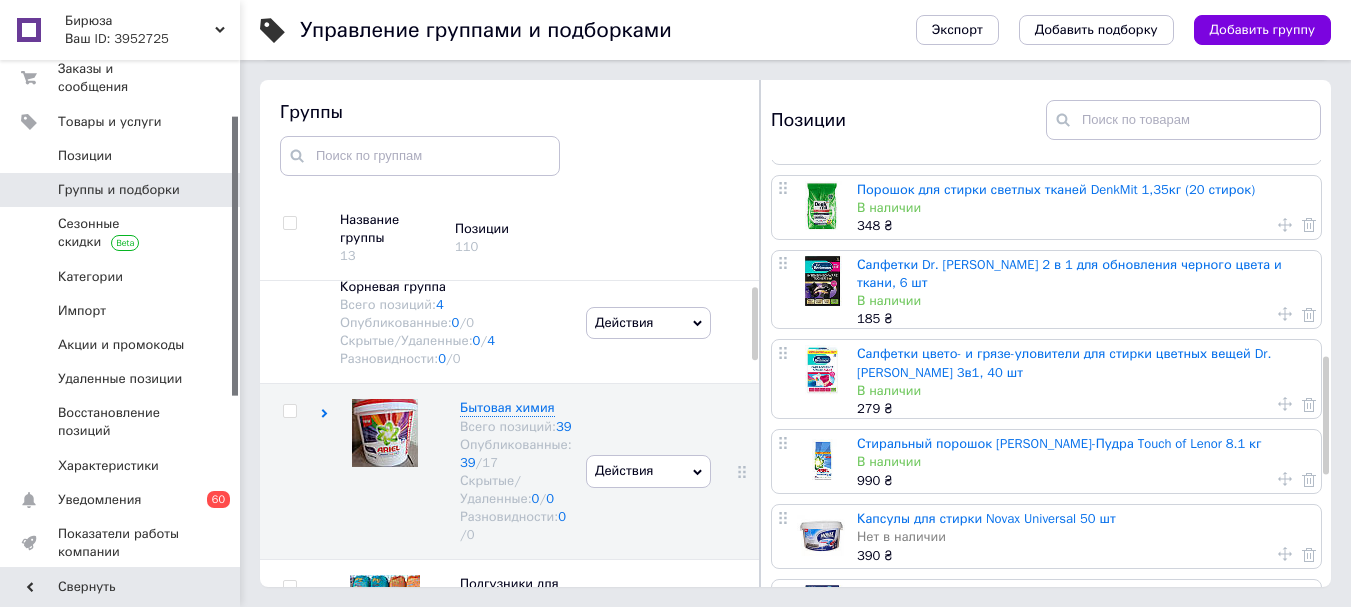 click at bounding box center [1280, 477] 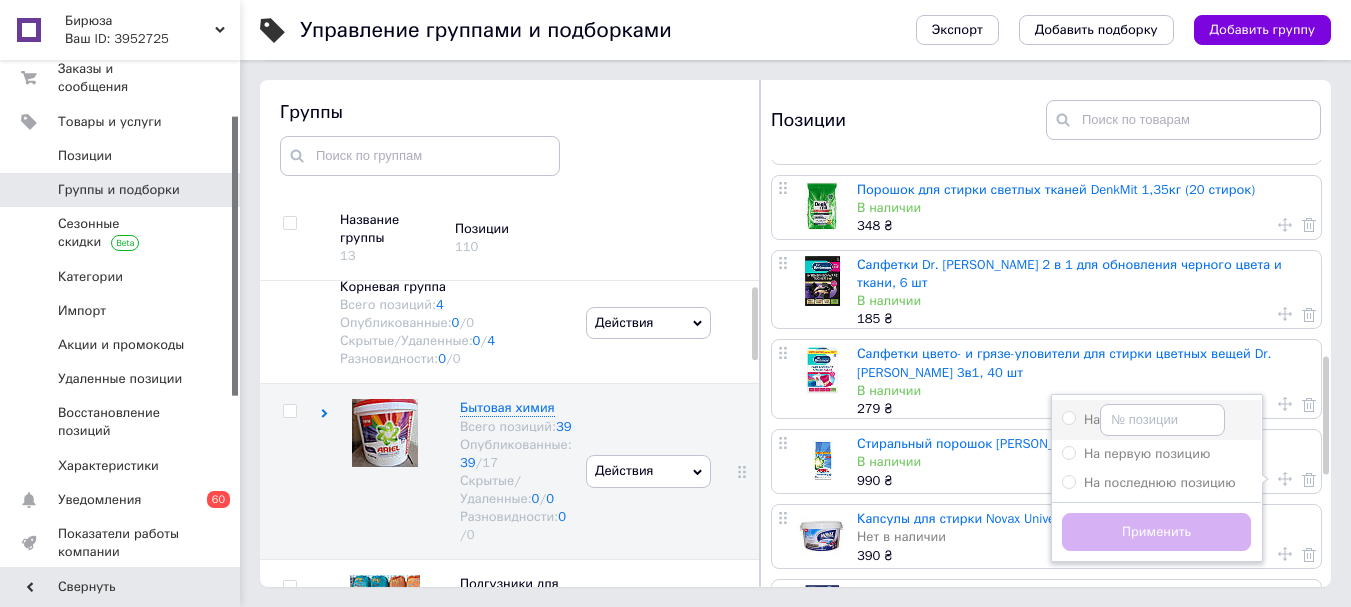 drag, startPoint x: 1065, startPoint y: 367, endPoint x: 1079, endPoint y: 368, distance: 14.035668 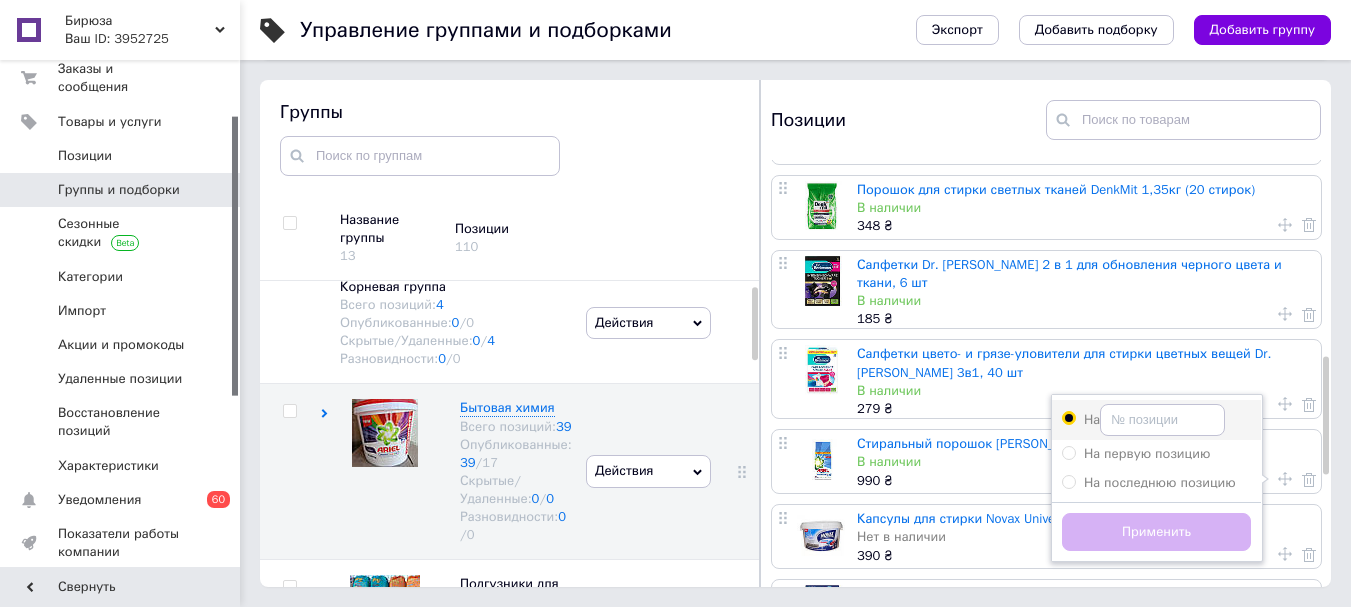 radio on "true" 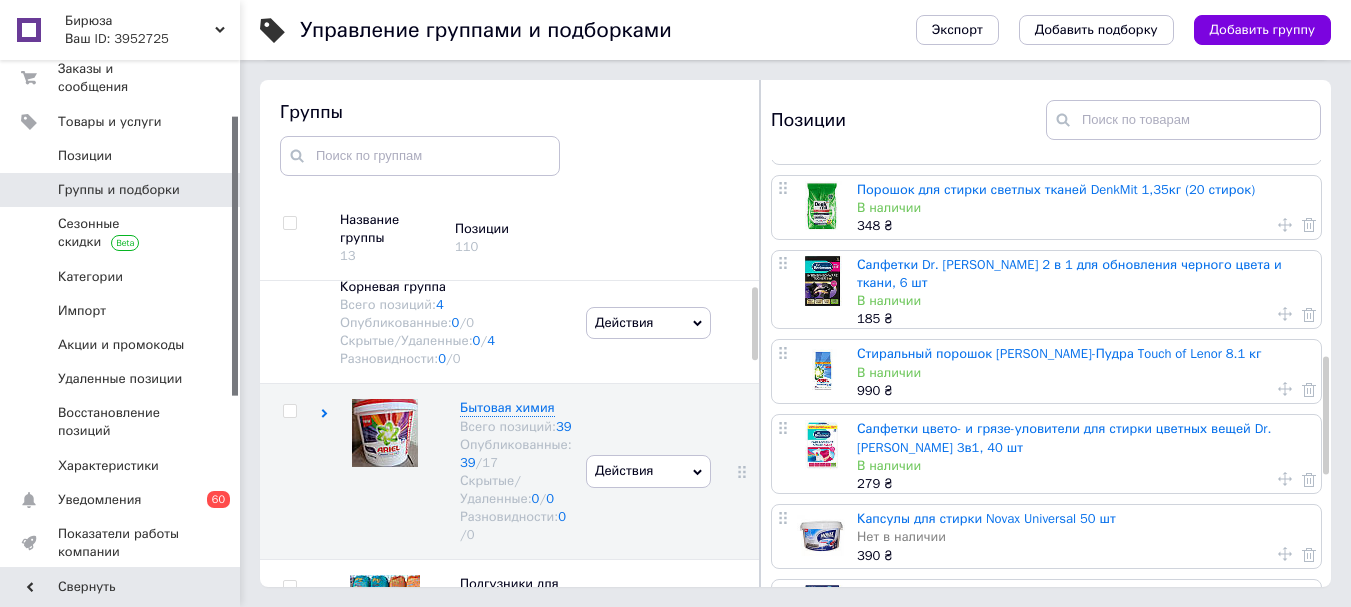 click 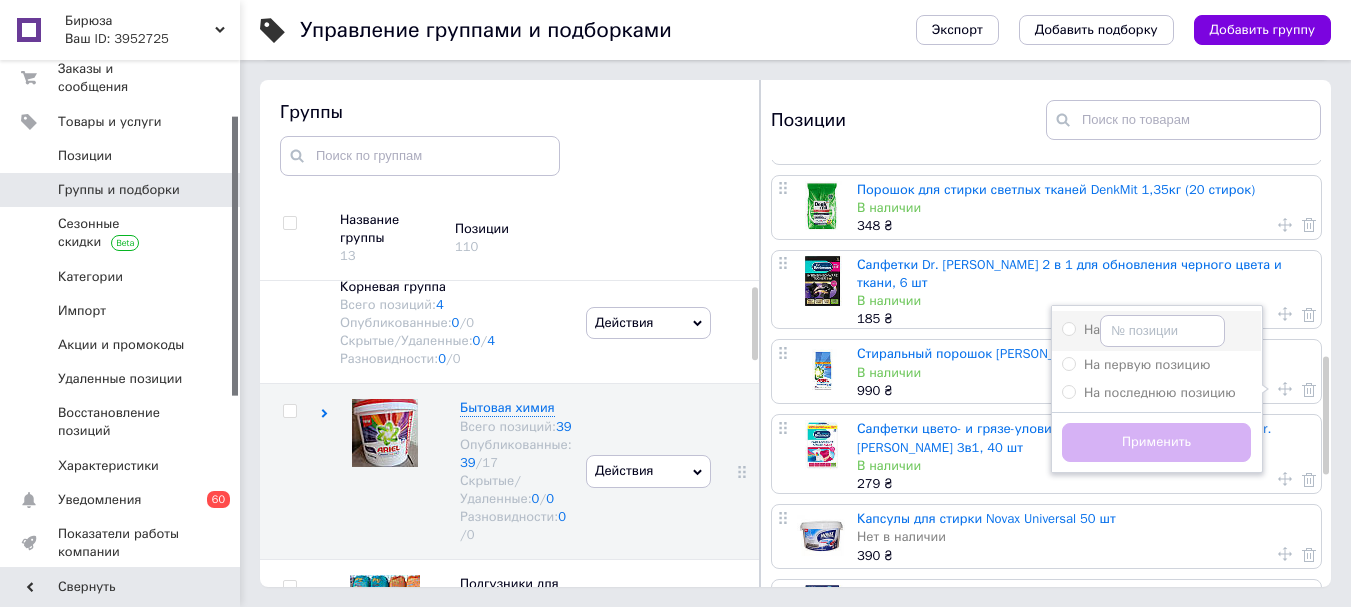 drag, startPoint x: 1062, startPoint y: 279, endPoint x: 1073, endPoint y: 279, distance: 11 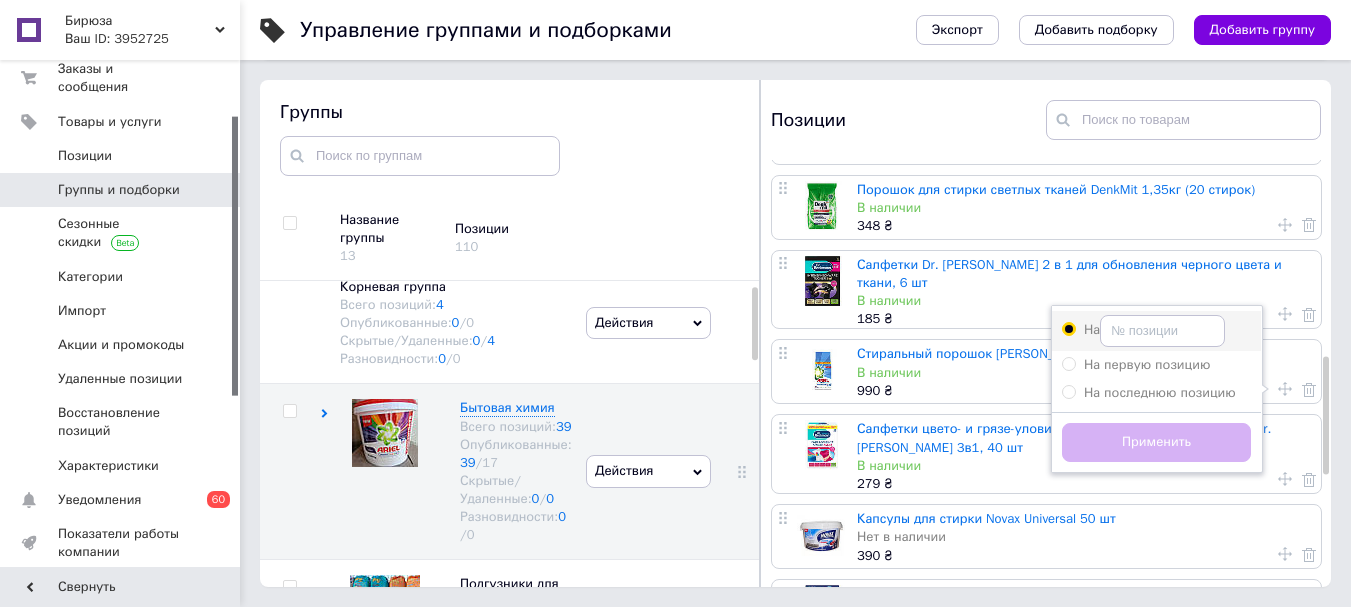 radio on "true" 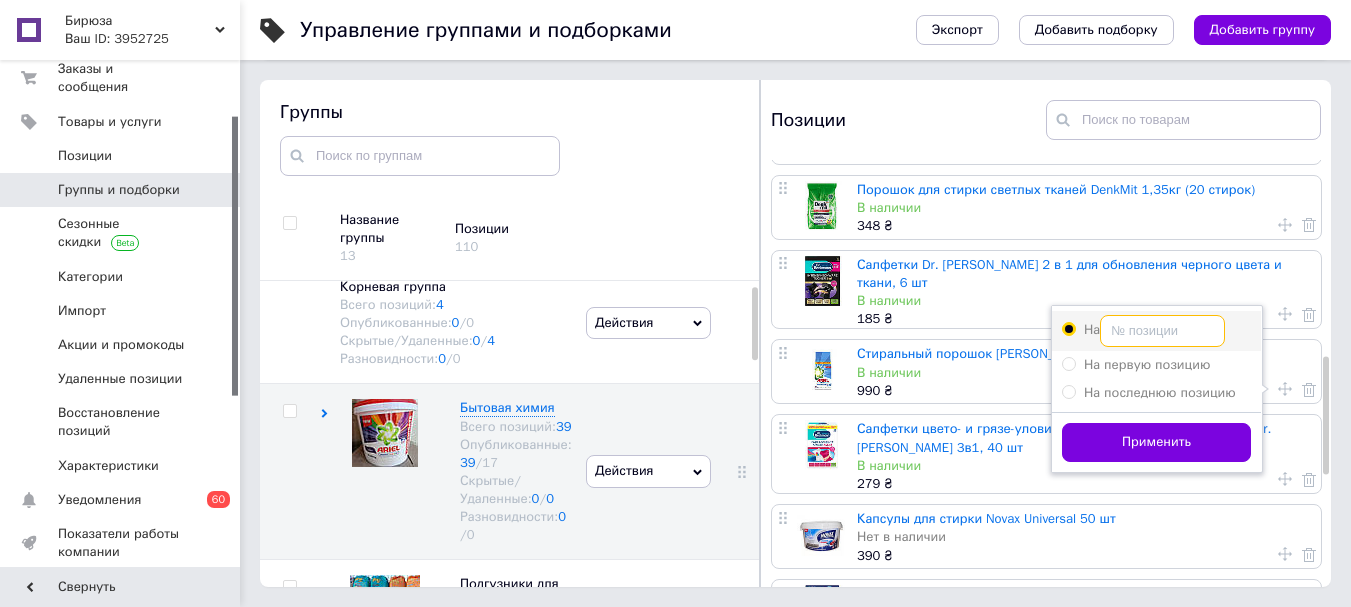 click on "На" at bounding box center [1162, 331] 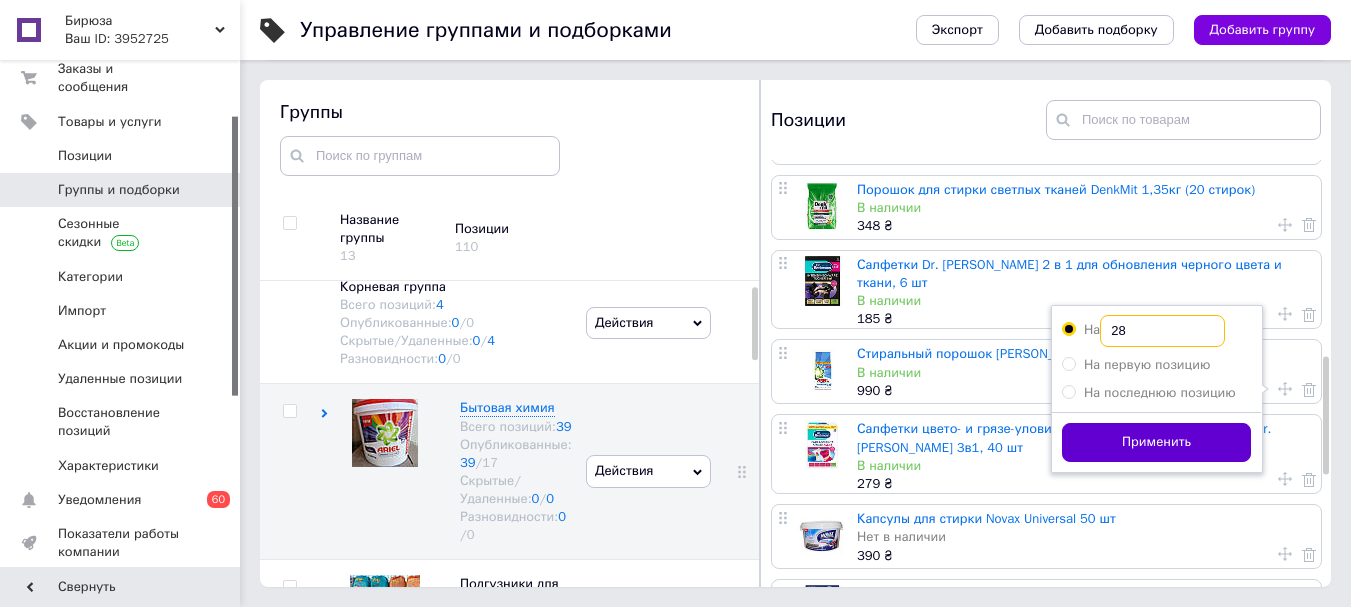 type on "28" 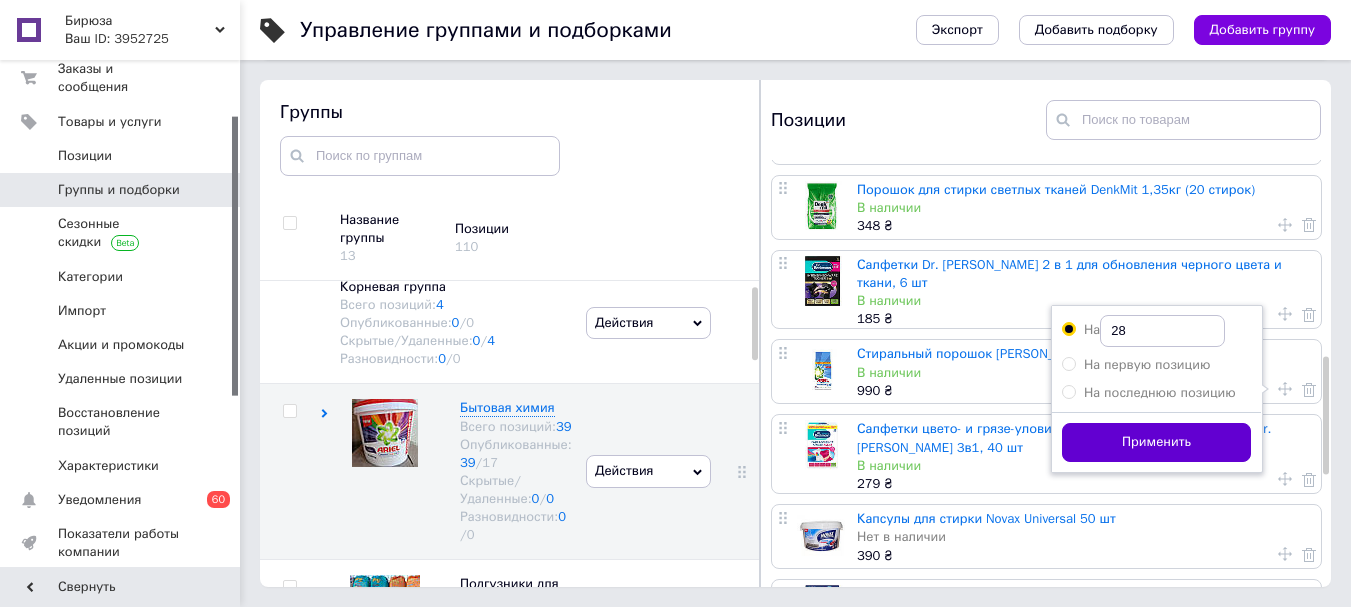 click on "Применить" at bounding box center [1156, 442] 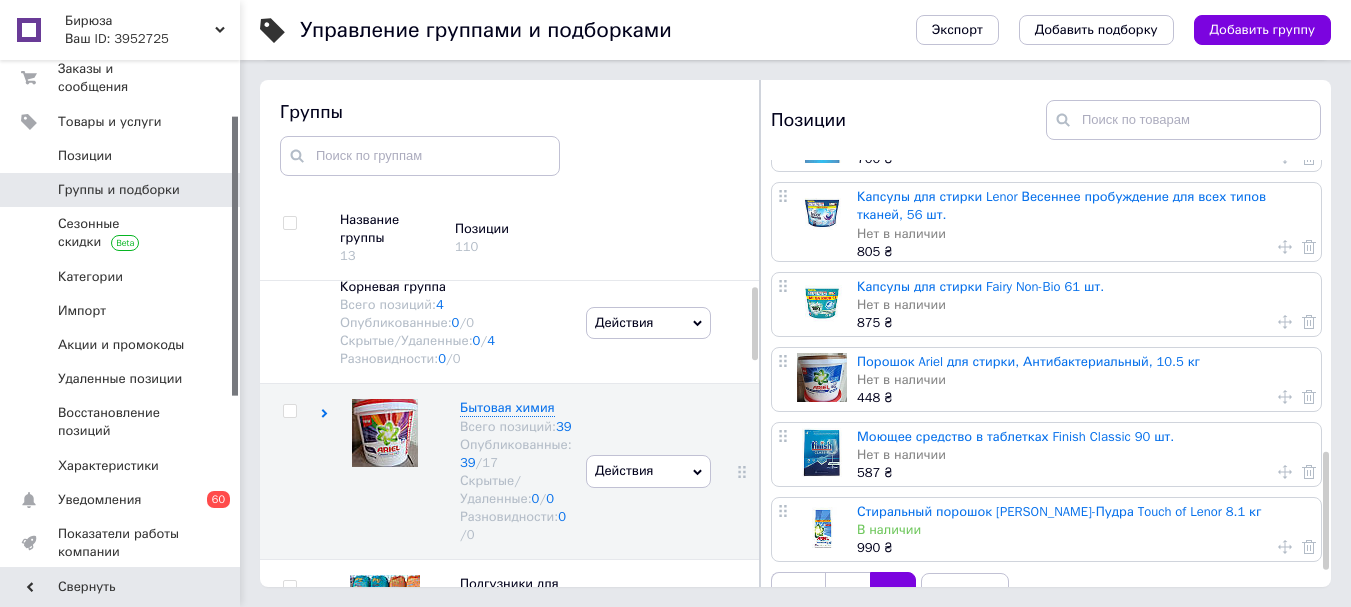 scroll, scrollTop: 1105, scrollLeft: 0, axis: vertical 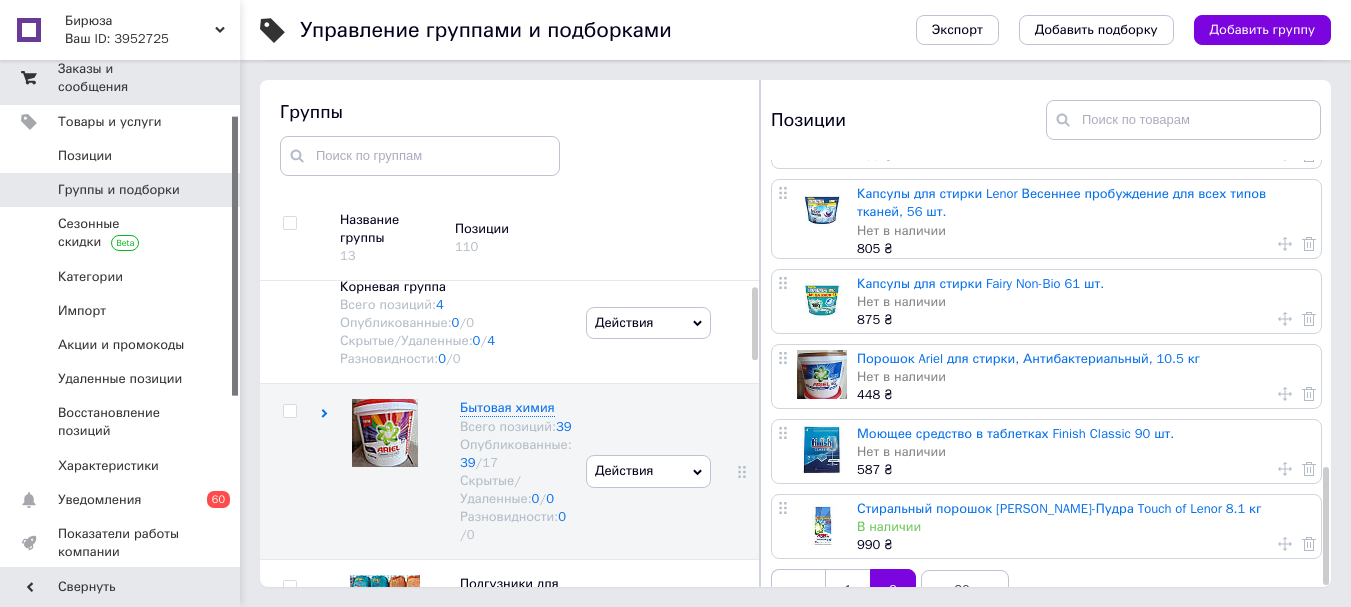 click on "Заказы и сообщения" at bounding box center [121, 78] 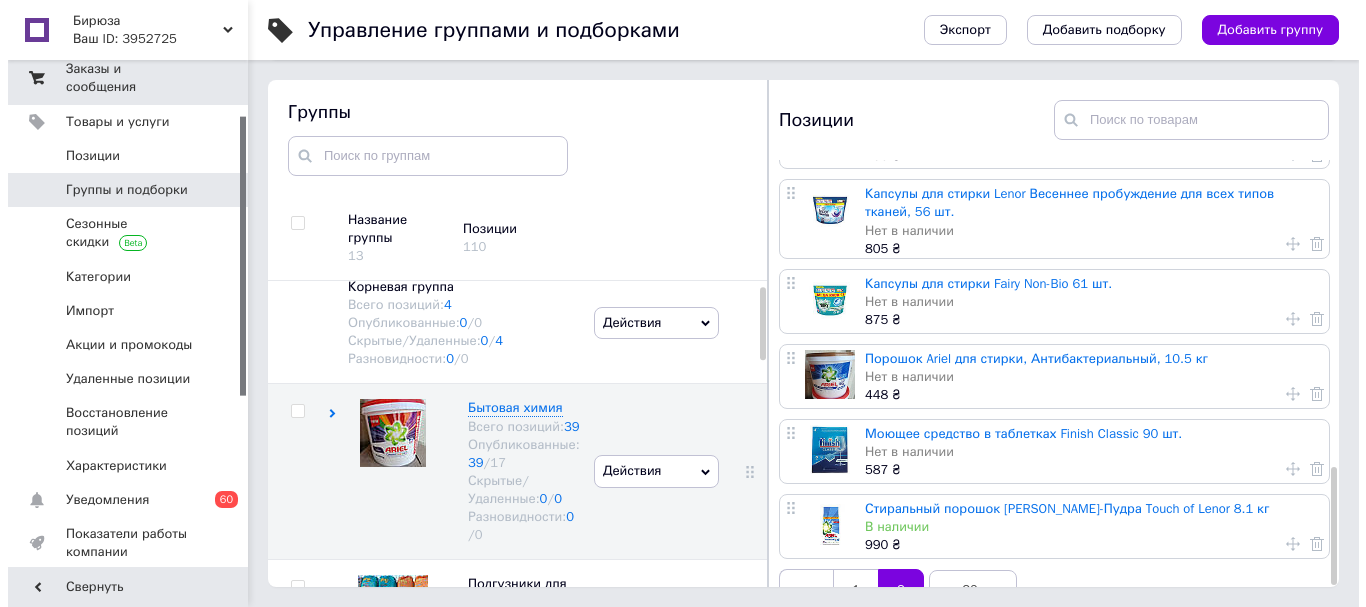 scroll, scrollTop: 0, scrollLeft: 0, axis: both 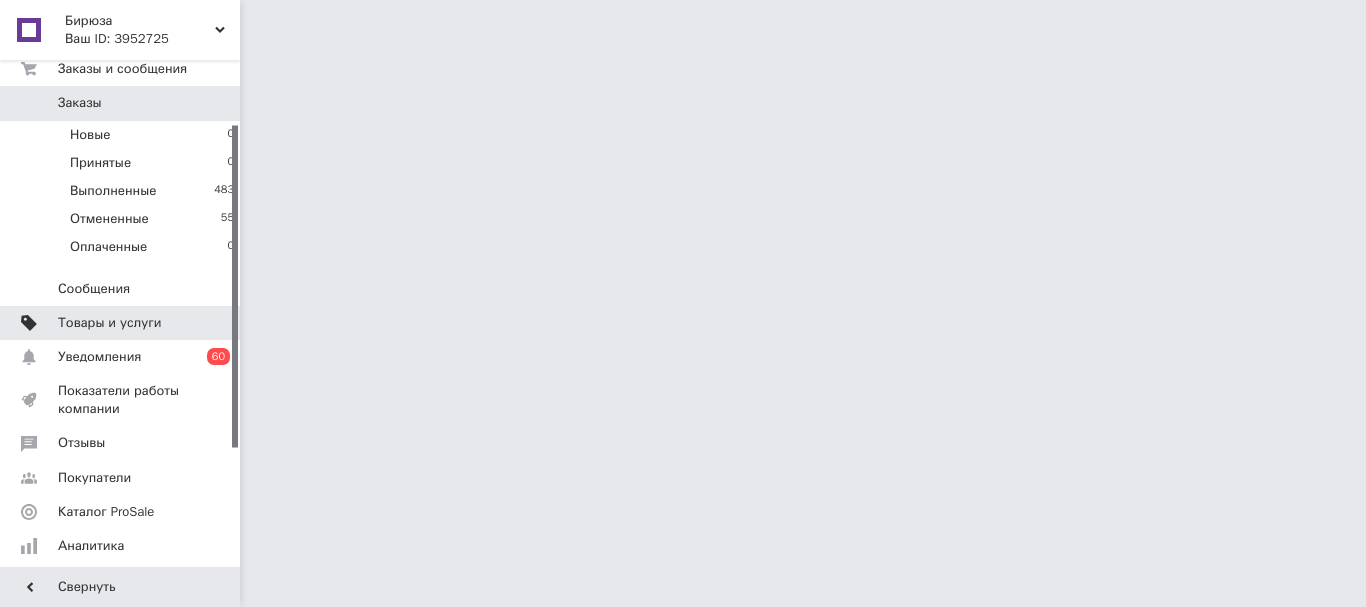 click on "Товары и услуги" at bounding box center [110, 323] 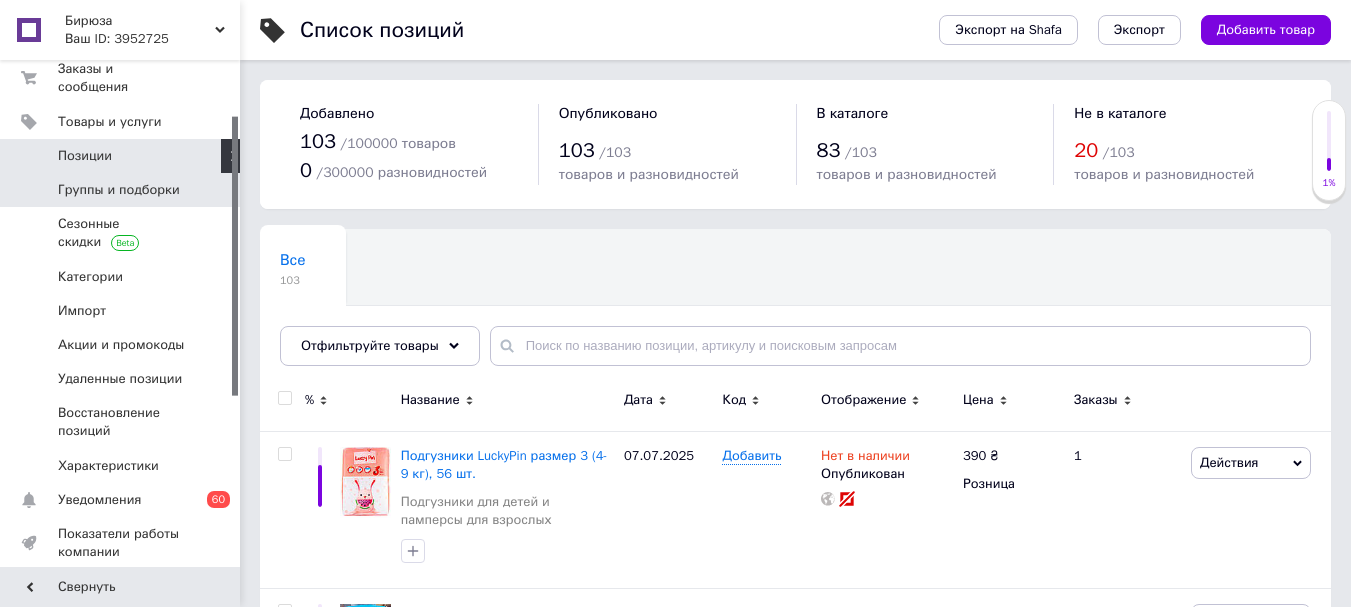 click on "Группы и подборки" at bounding box center (119, 190) 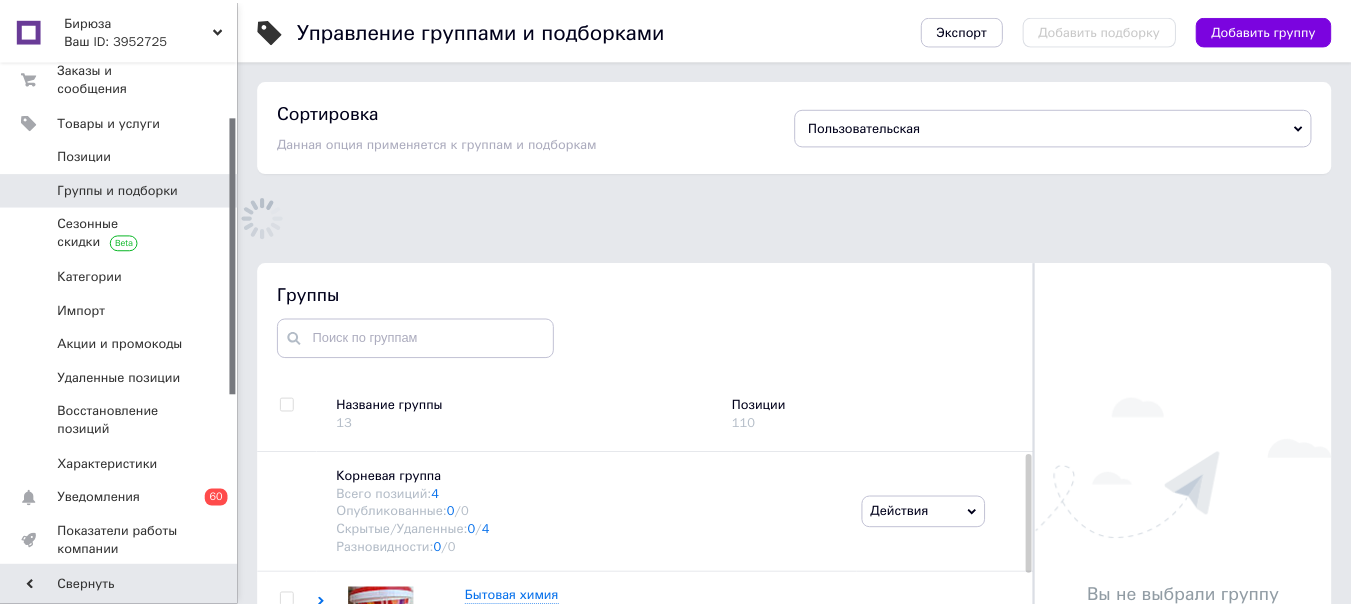scroll, scrollTop: 113, scrollLeft: 0, axis: vertical 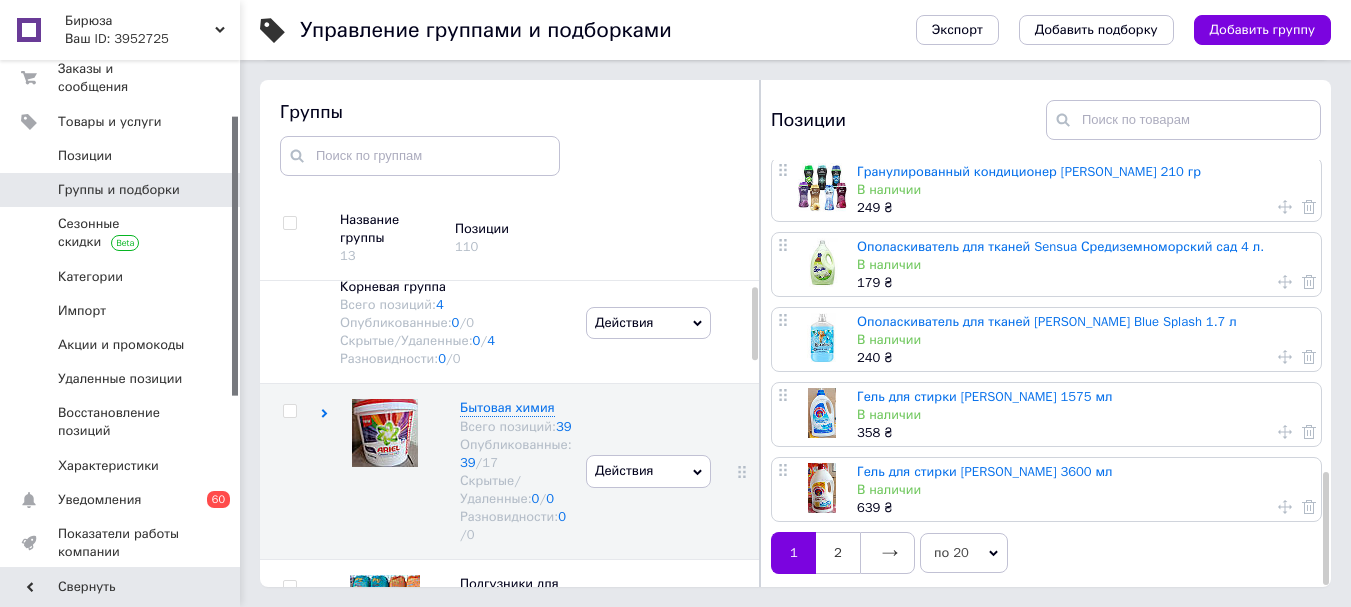 click on "2" at bounding box center (838, 553) 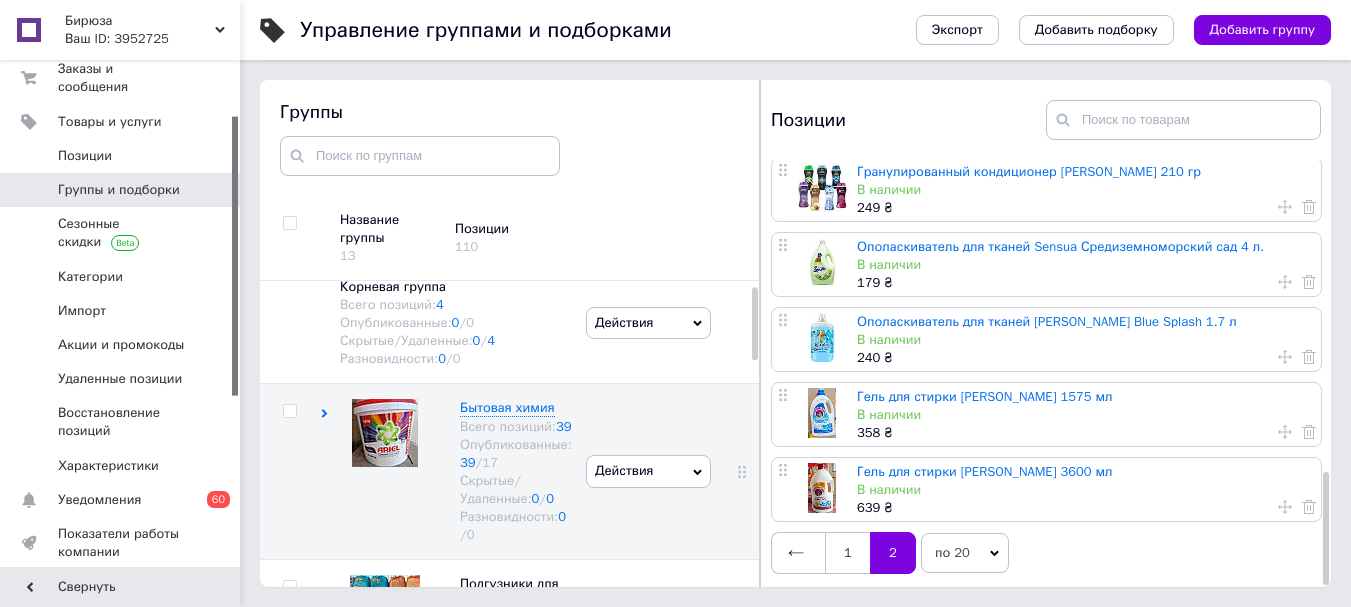 scroll, scrollTop: 0, scrollLeft: 0, axis: both 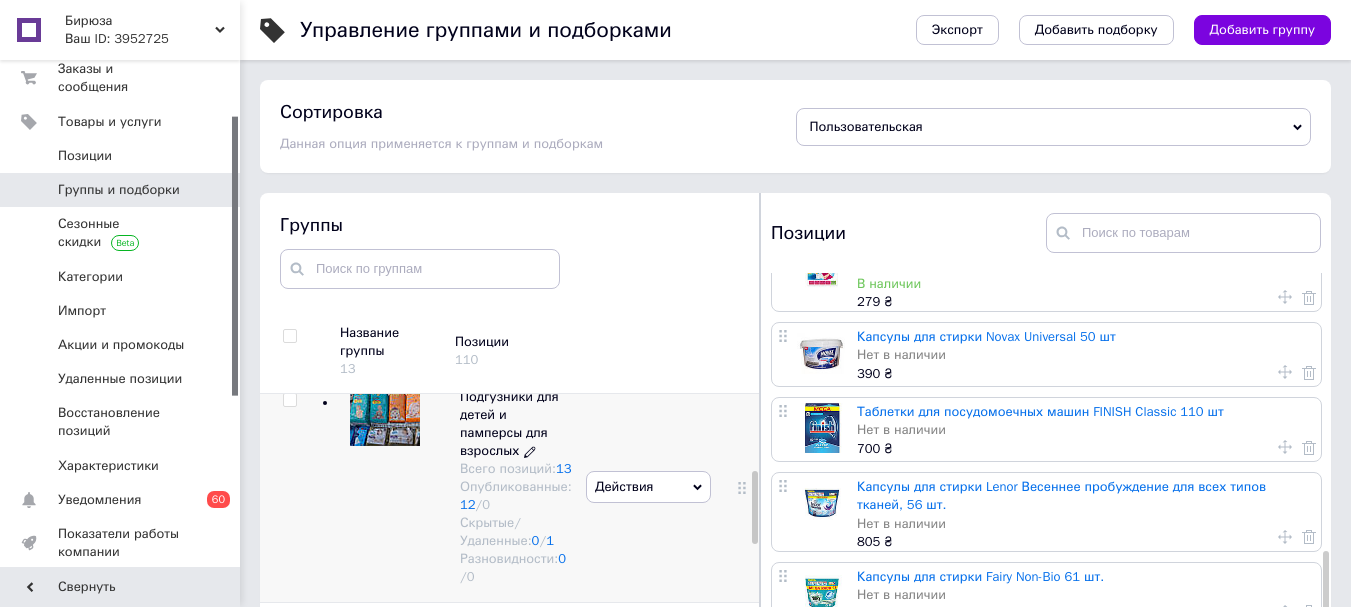 click on "Подгузники для детей и памперсы для взрослых" at bounding box center (509, 424) 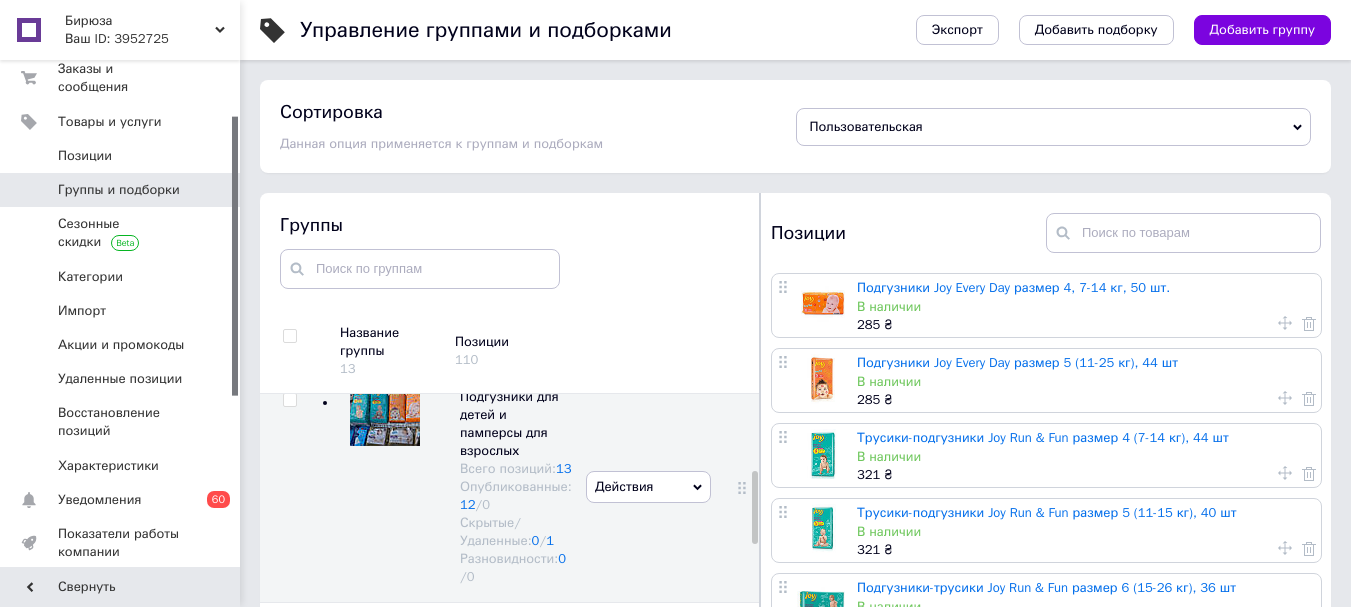 click on "Подгузники Joy Every Day размер 4, 7-14 кг, 50 шт." at bounding box center [1013, 287] 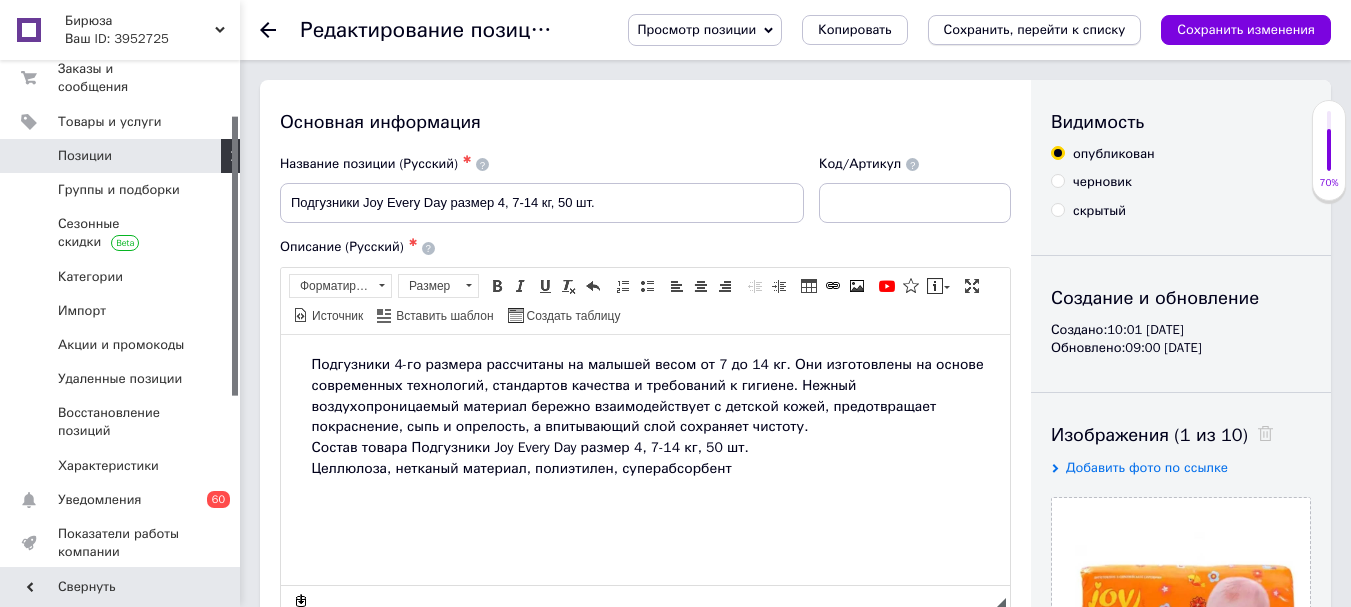 scroll, scrollTop: 0, scrollLeft: 0, axis: both 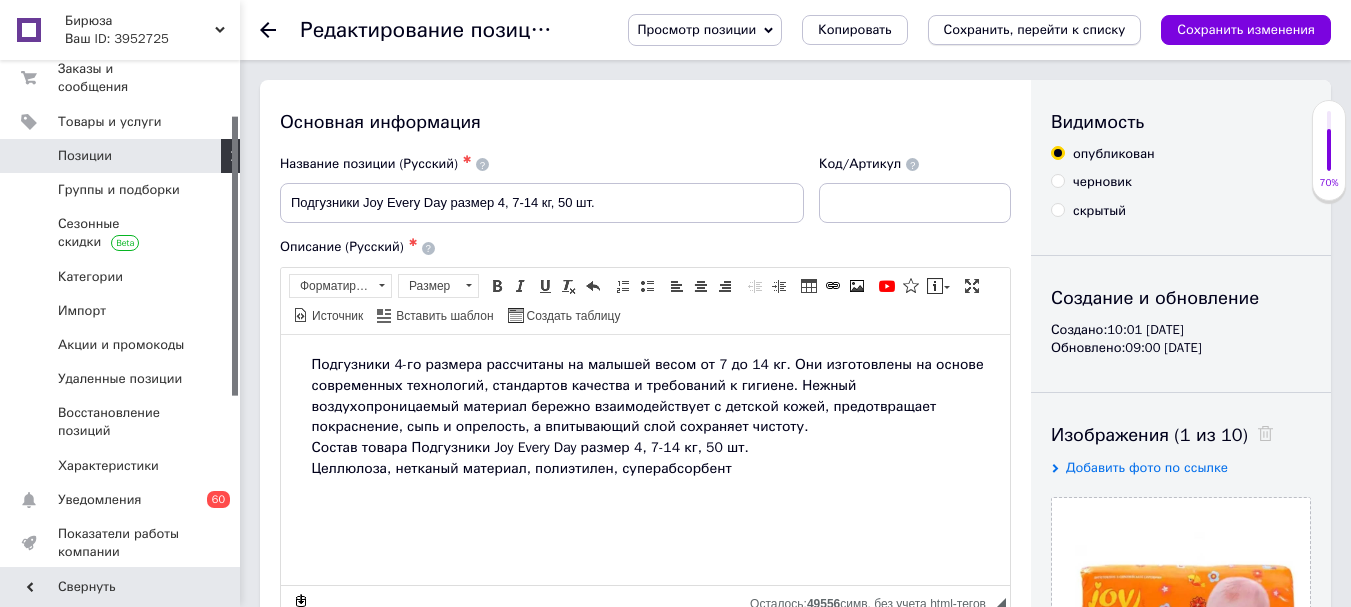 click on "Сохранить, перейти к списку" at bounding box center [1035, 29] 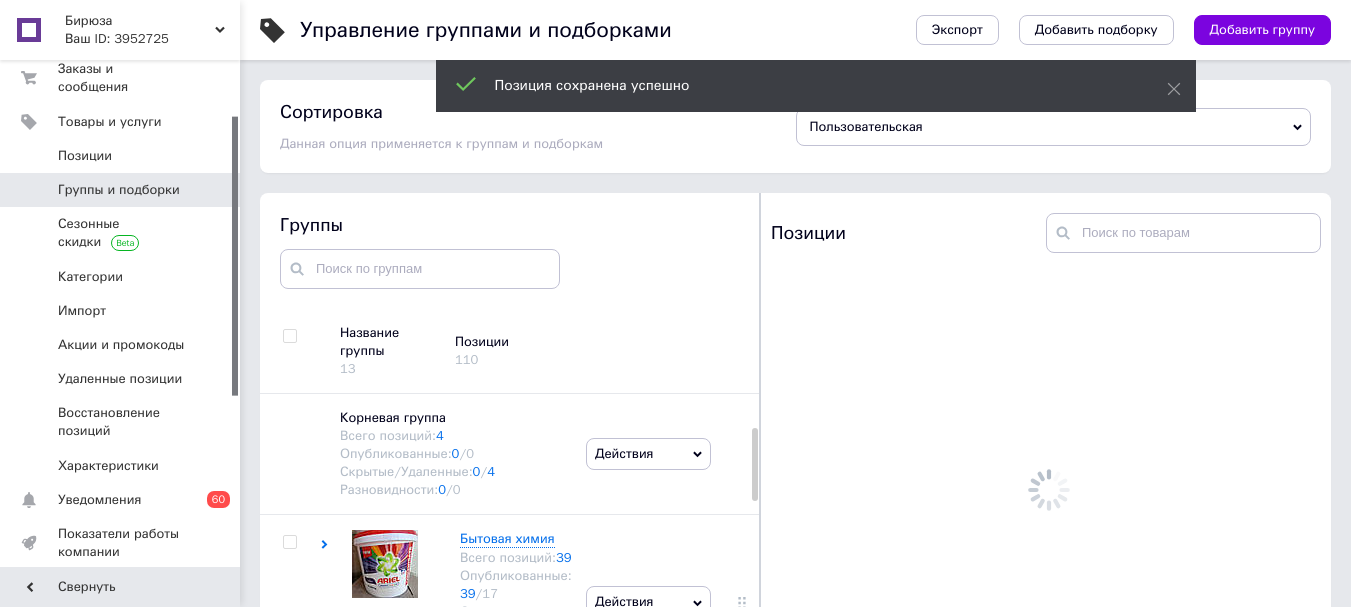scroll, scrollTop: 113, scrollLeft: 0, axis: vertical 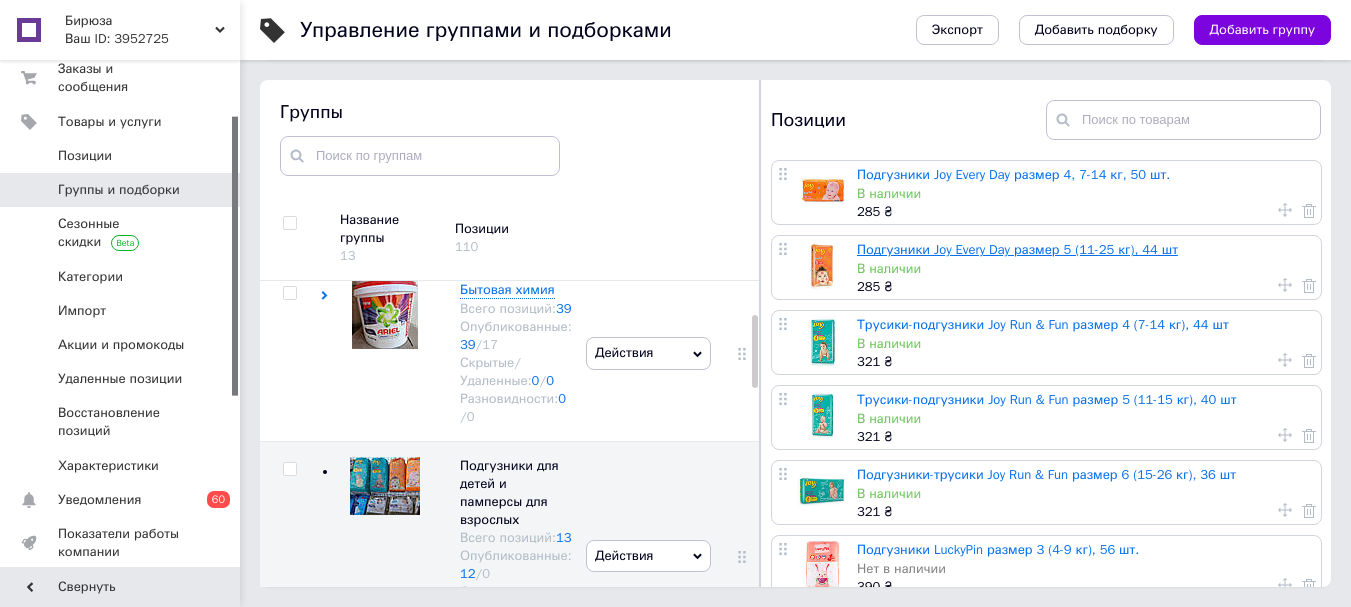 click on "Подгузники Joy Every Day размер 5 (11-25 кг), 44 шт" at bounding box center (1017, 249) 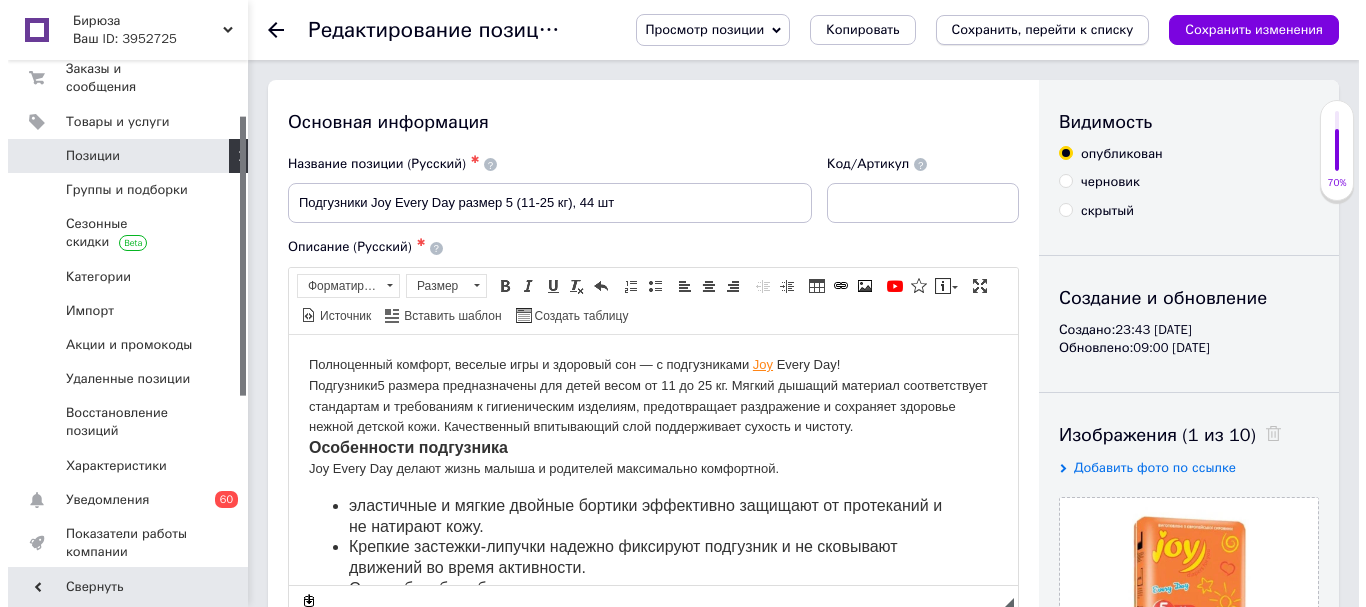 scroll, scrollTop: 0, scrollLeft: 0, axis: both 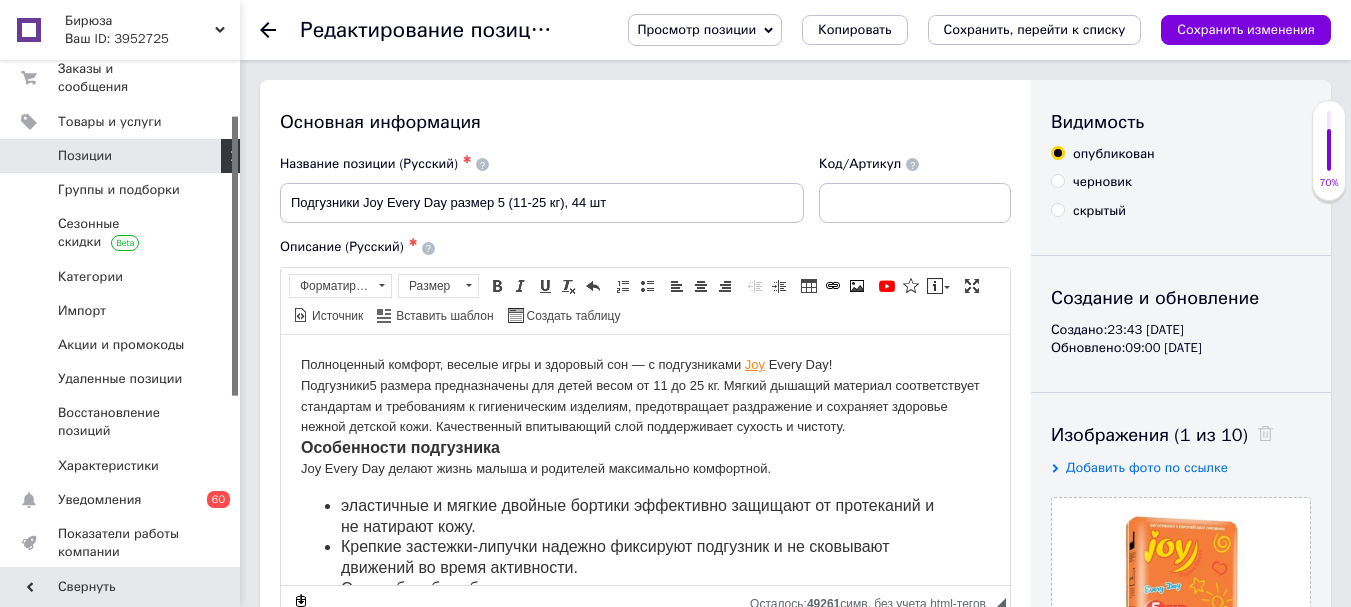 click on "Сохранить, перейти к списку" at bounding box center [1035, 30] 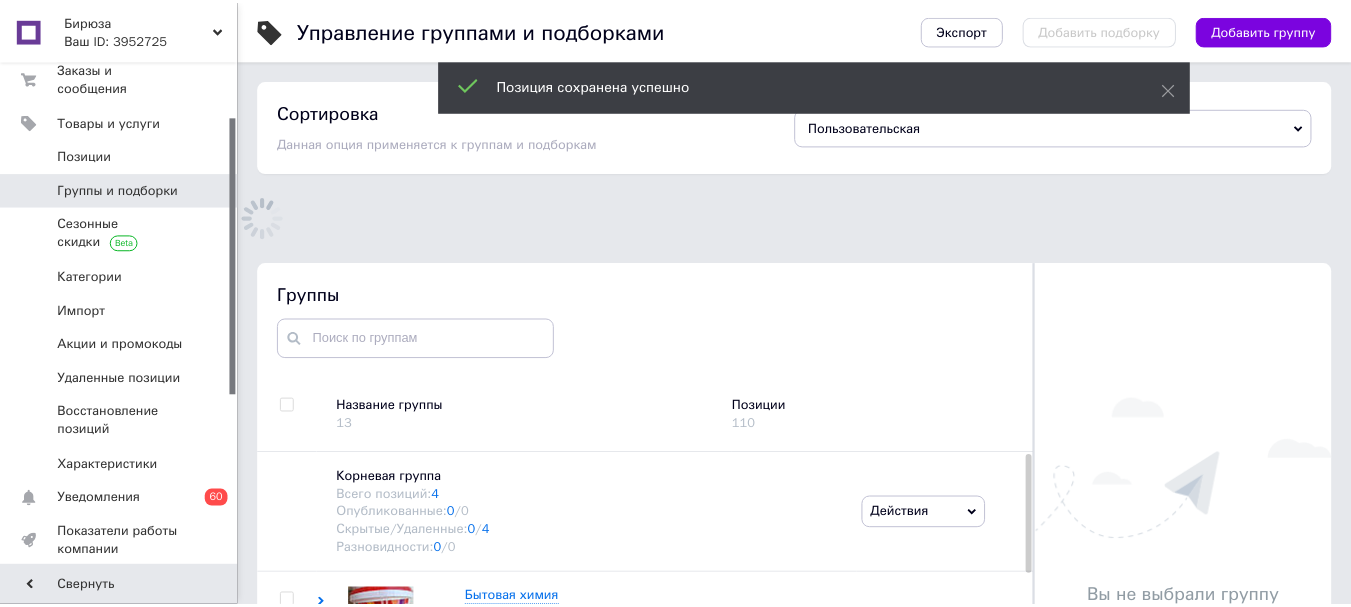 scroll, scrollTop: 113, scrollLeft: 0, axis: vertical 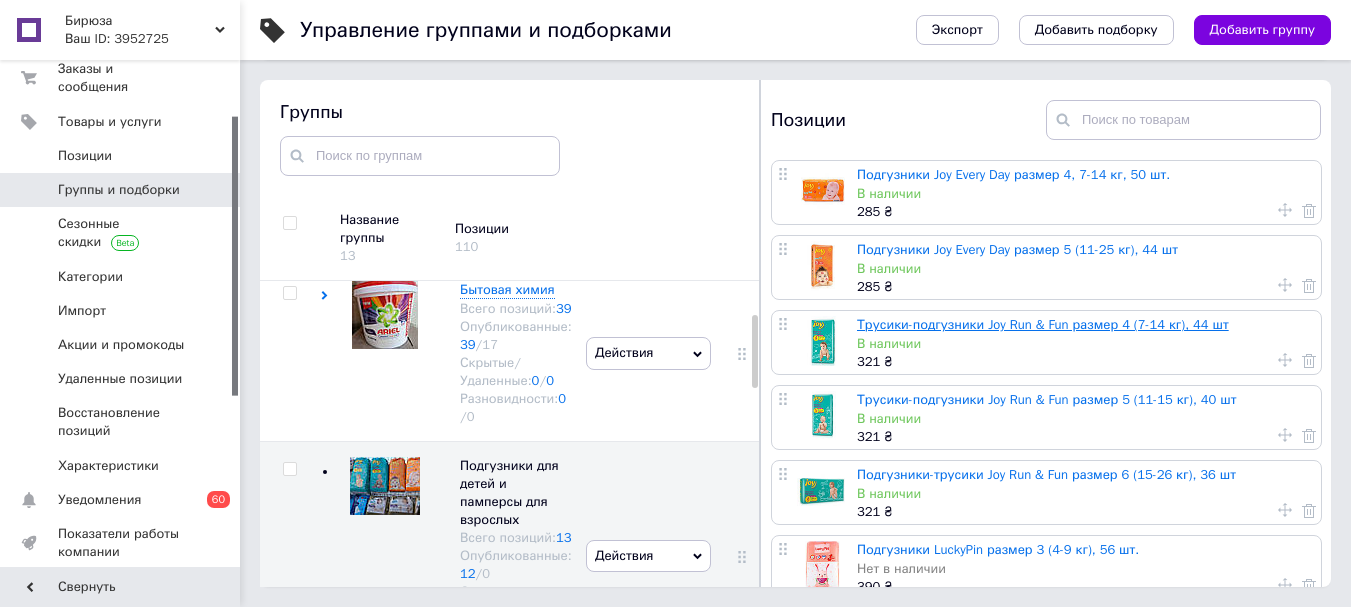 click on "Трусики-подгузники Joy Run & Fun размер 4 (7-14 кг), 44 шт" at bounding box center (1043, 324) 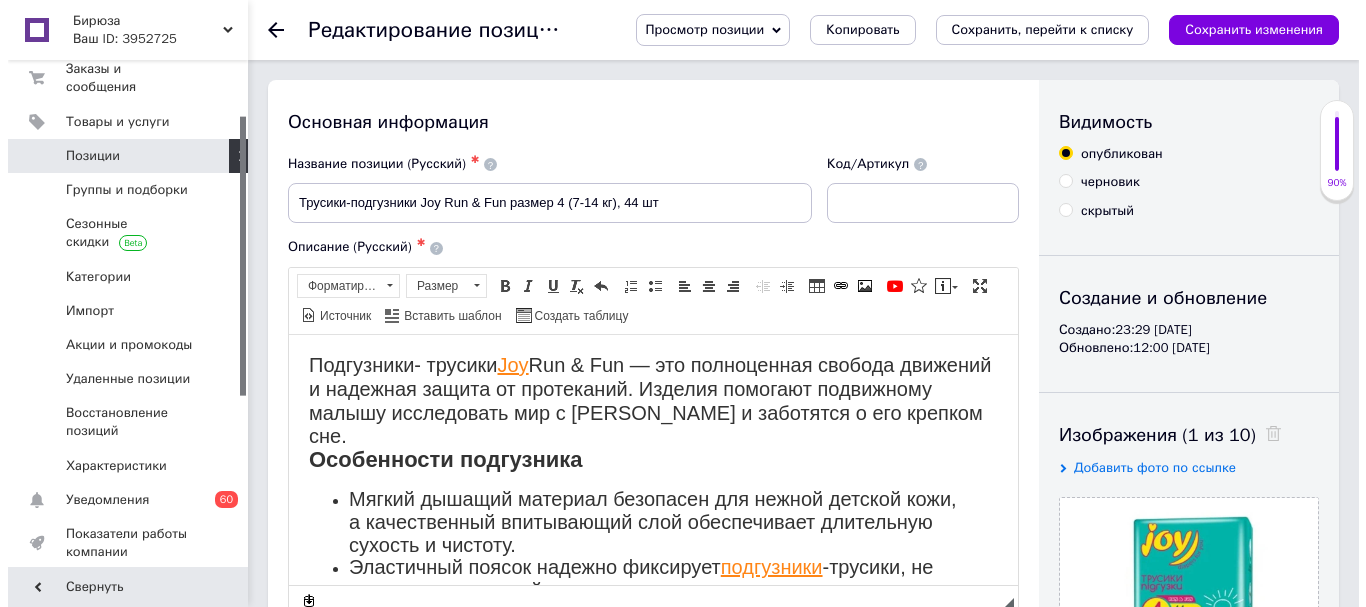 scroll, scrollTop: 0, scrollLeft: 0, axis: both 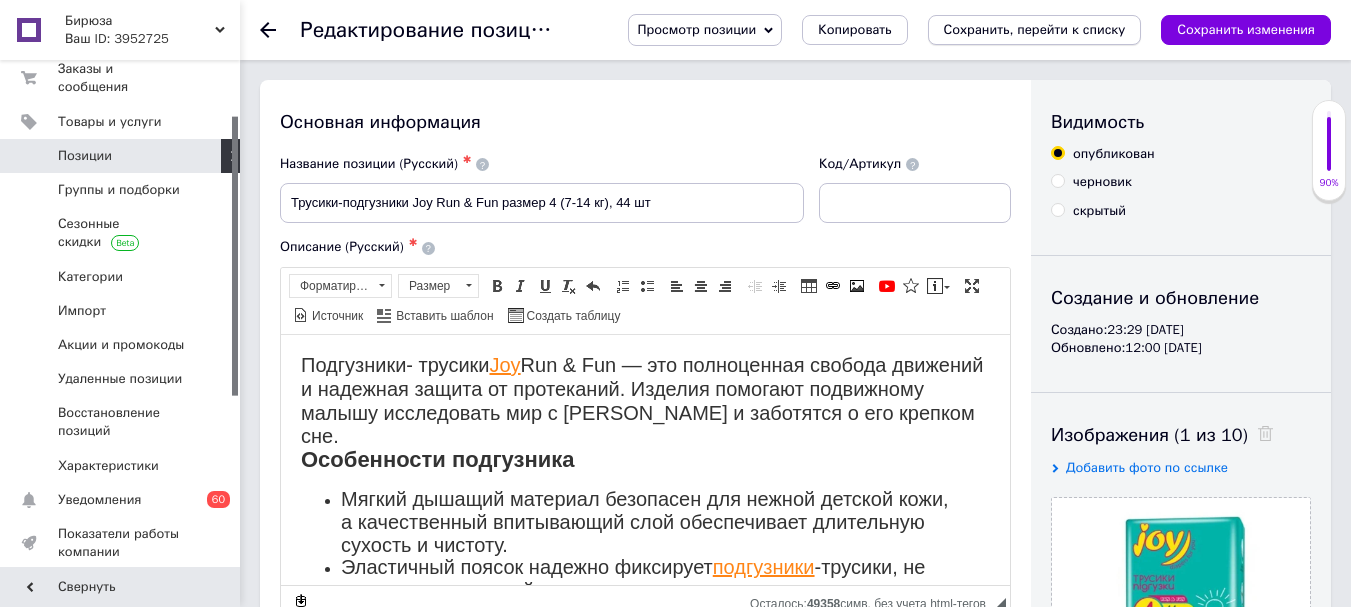 click on "Сохранить, перейти к списку" at bounding box center (1035, 29) 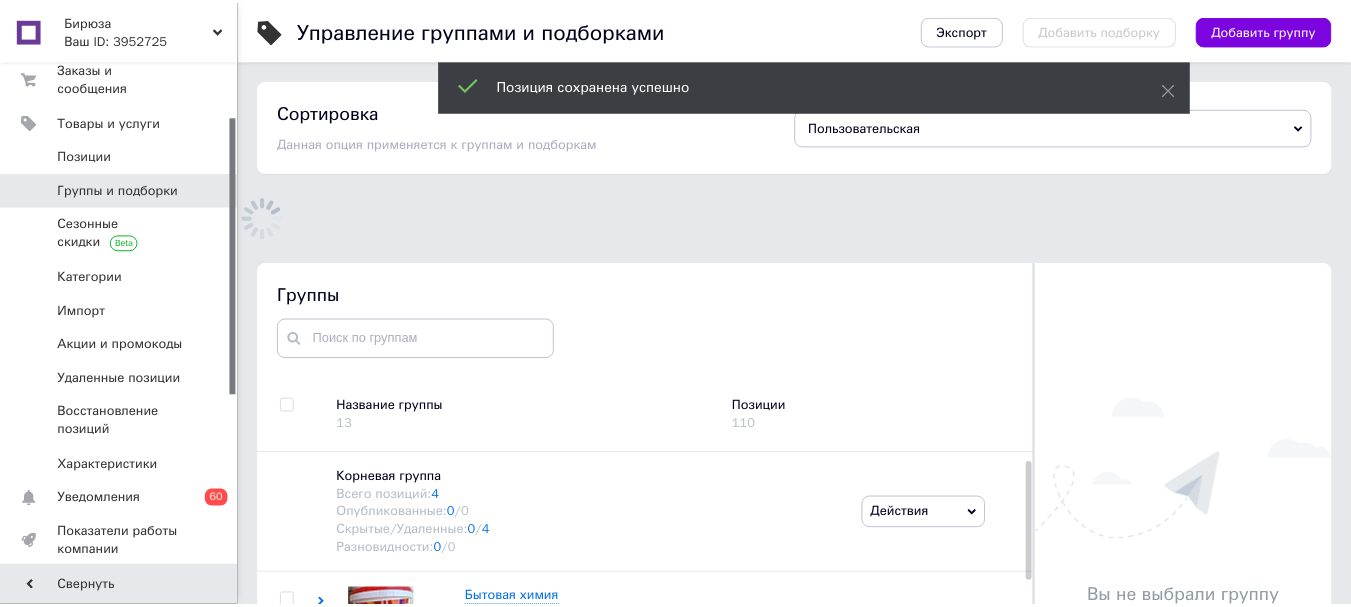 scroll, scrollTop: 113, scrollLeft: 0, axis: vertical 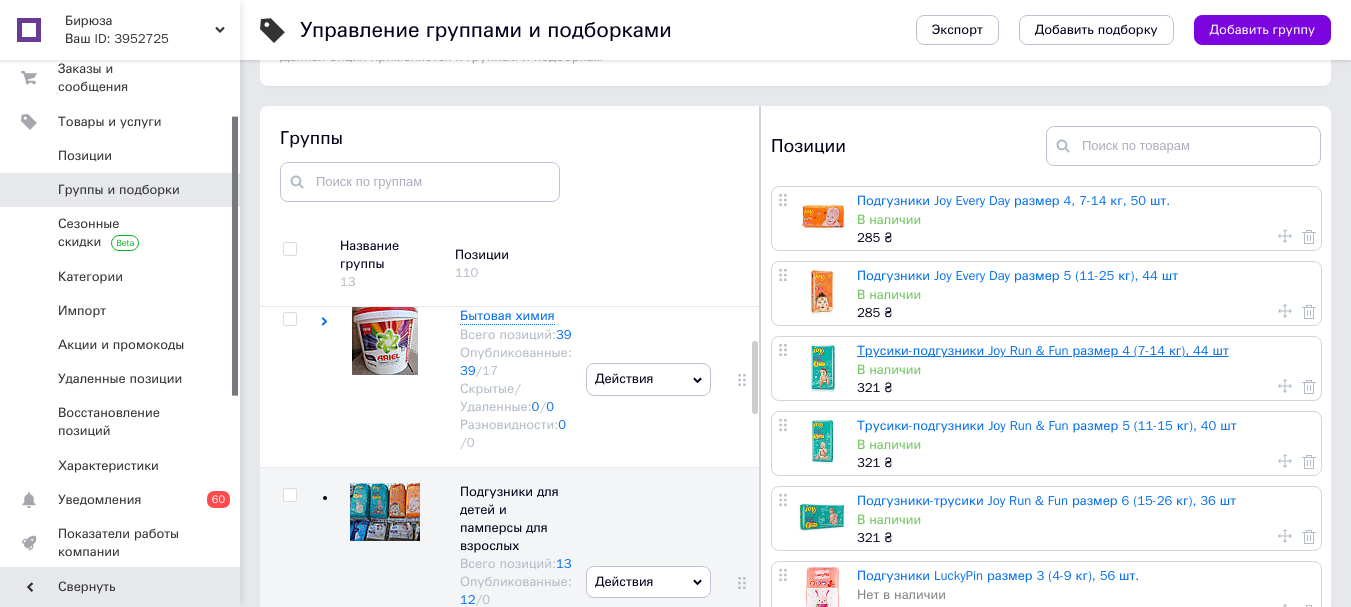 click on "Трусики-подгузники Joy Run & Fun размер 4 (7-14 кг), 44 шт" at bounding box center [1043, 350] 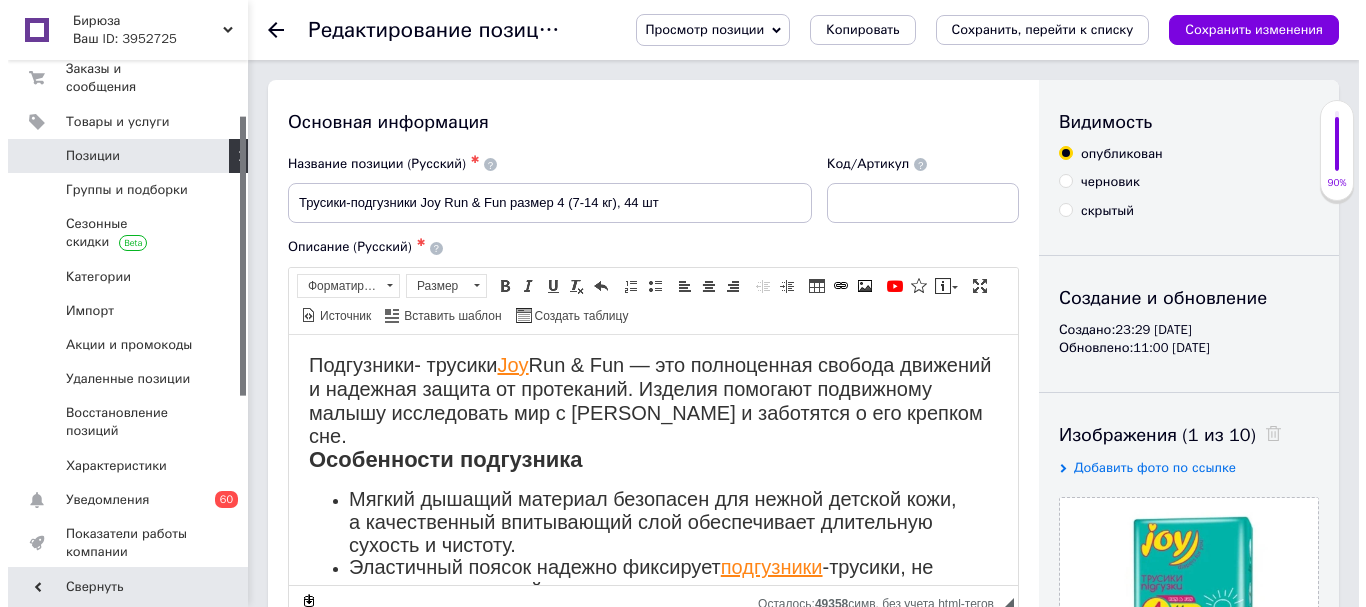 scroll, scrollTop: 0, scrollLeft: 0, axis: both 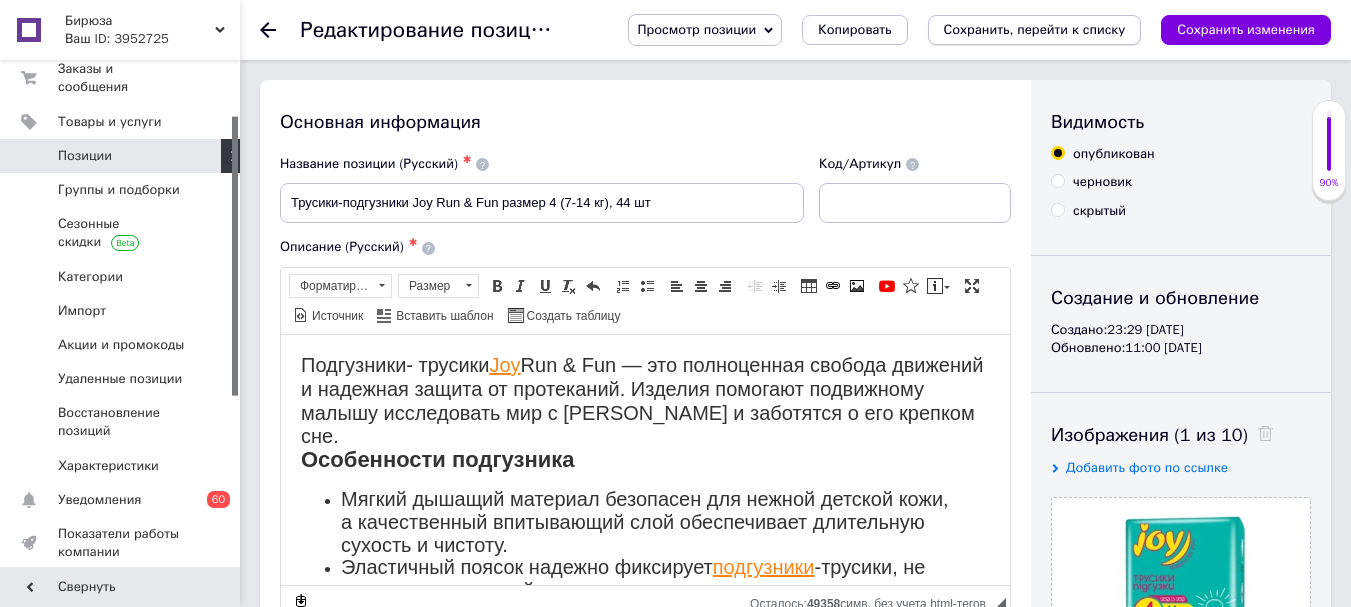 click on "Сохранить, перейти к списку" at bounding box center [1035, 29] 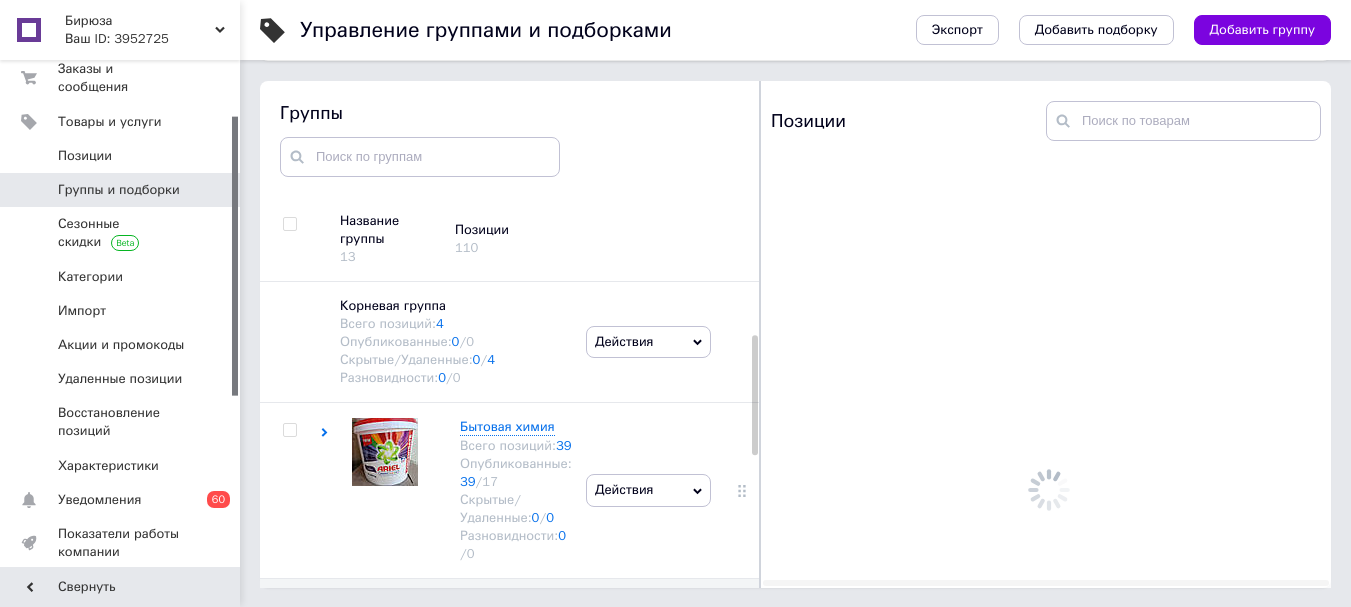 scroll, scrollTop: 113, scrollLeft: 0, axis: vertical 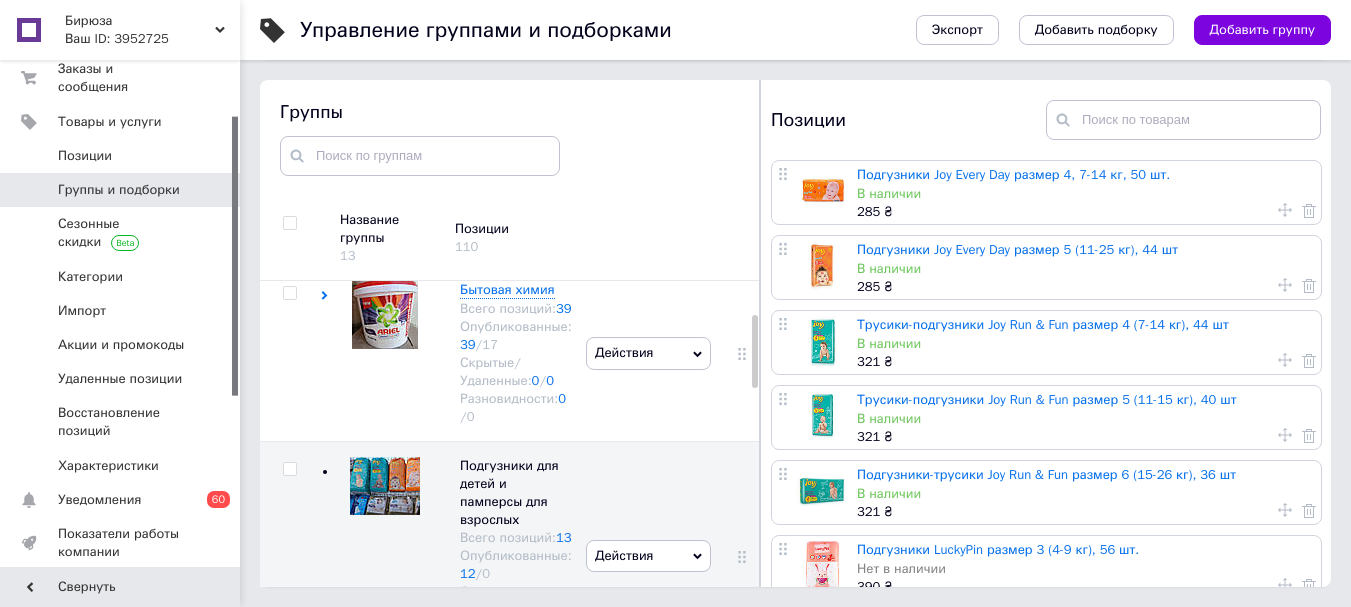 click on "Подгузники-трусики Joy Run & Fun размер 6 (15-26 кг), 36 шт" at bounding box center (1046, 474) 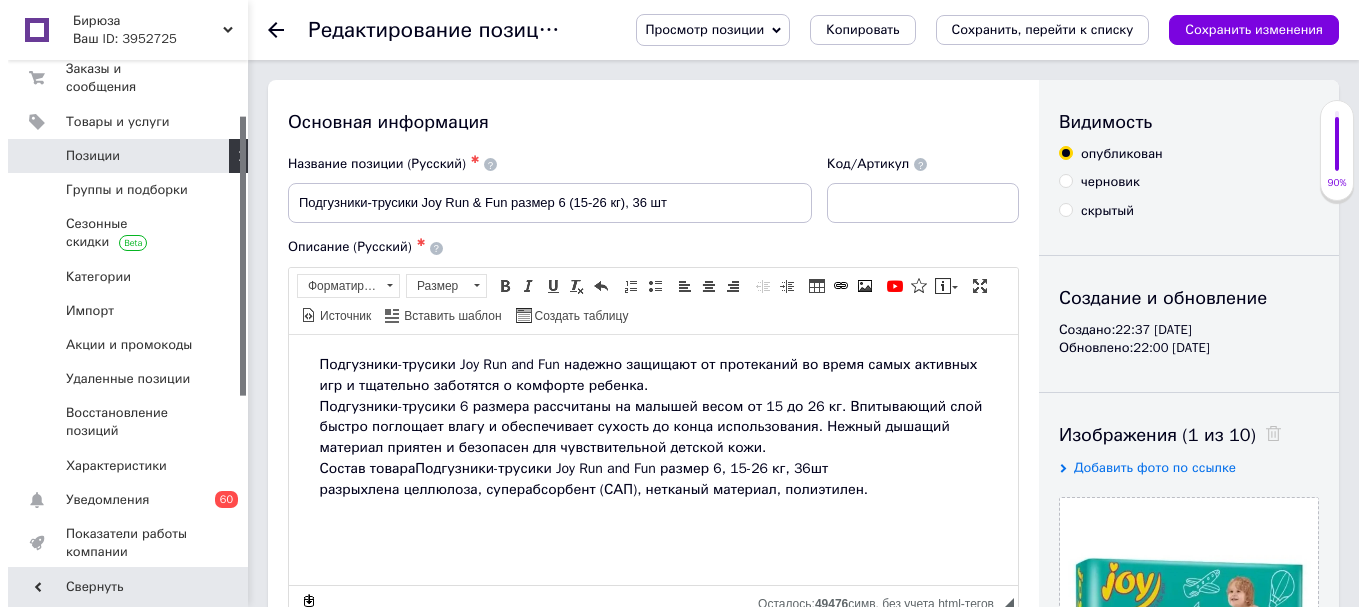 scroll, scrollTop: 0, scrollLeft: 0, axis: both 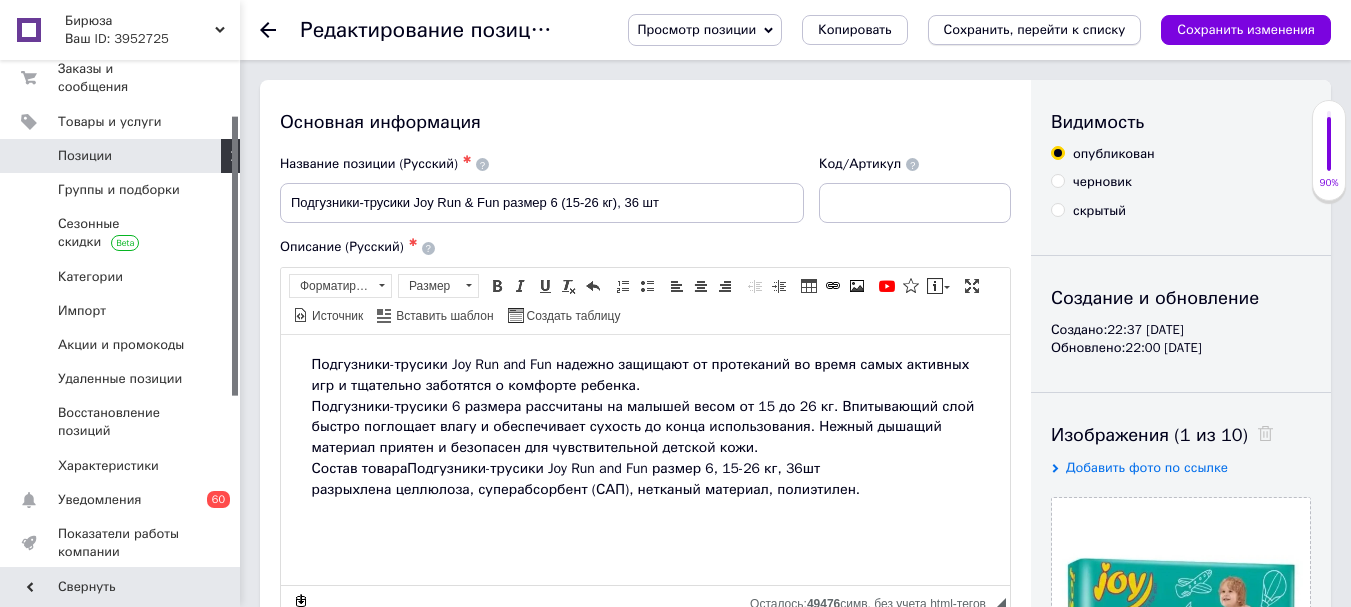 click on "Сохранить, перейти к списку" at bounding box center (1035, 29) 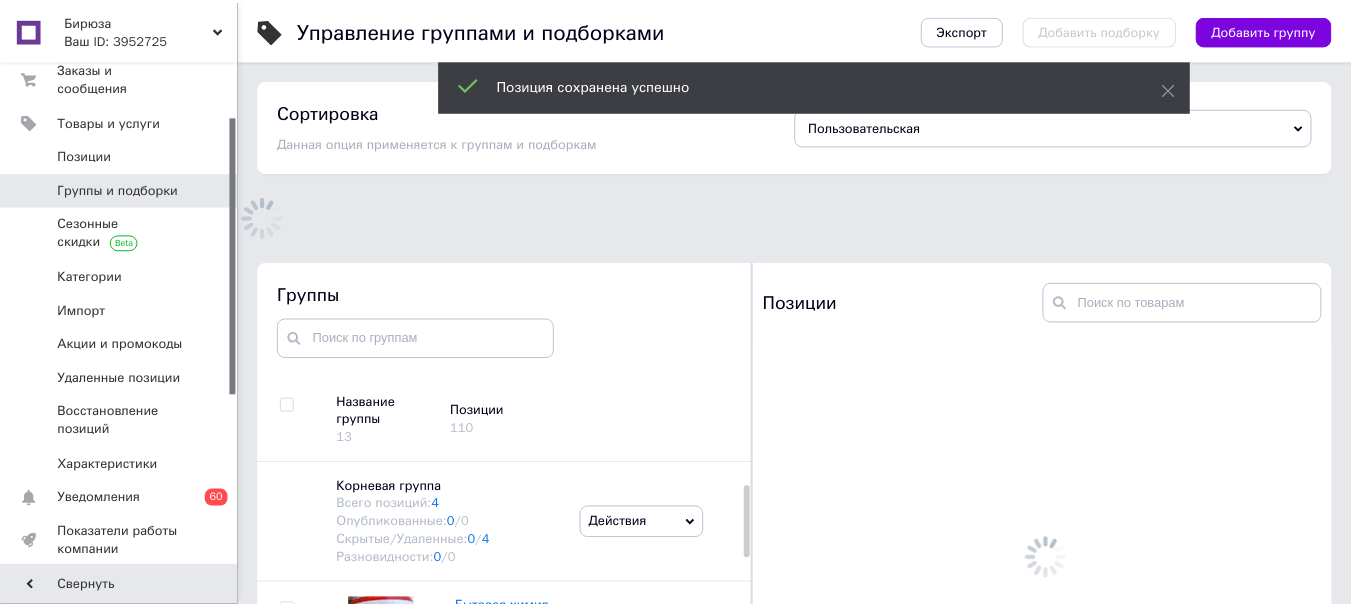 scroll, scrollTop: 113, scrollLeft: 0, axis: vertical 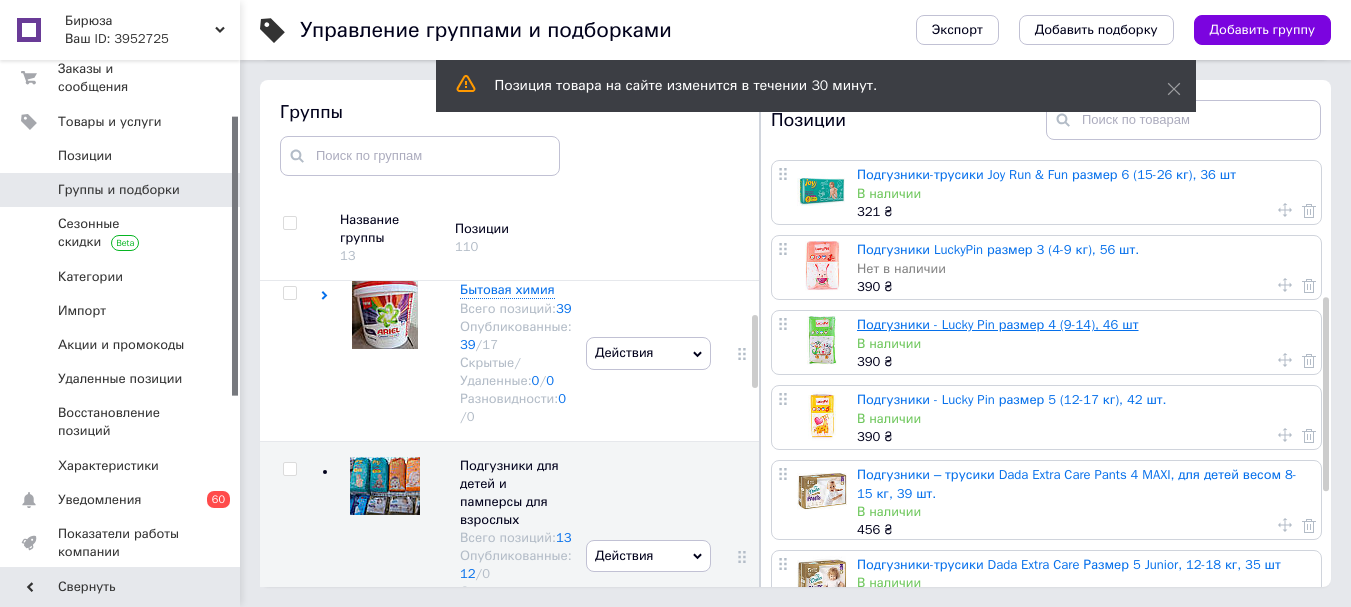 click on "Подгузники - Lucky Pin размер 4 (9-14), 46 шт" at bounding box center [998, 324] 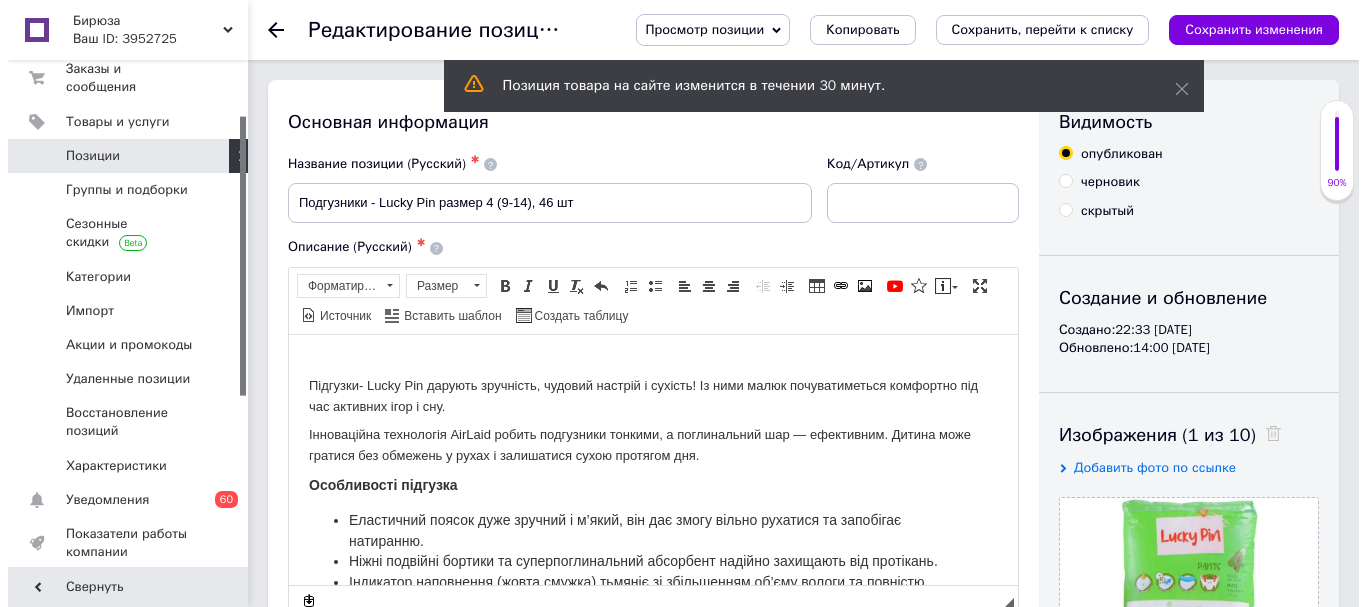 scroll, scrollTop: 0, scrollLeft: 0, axis: both 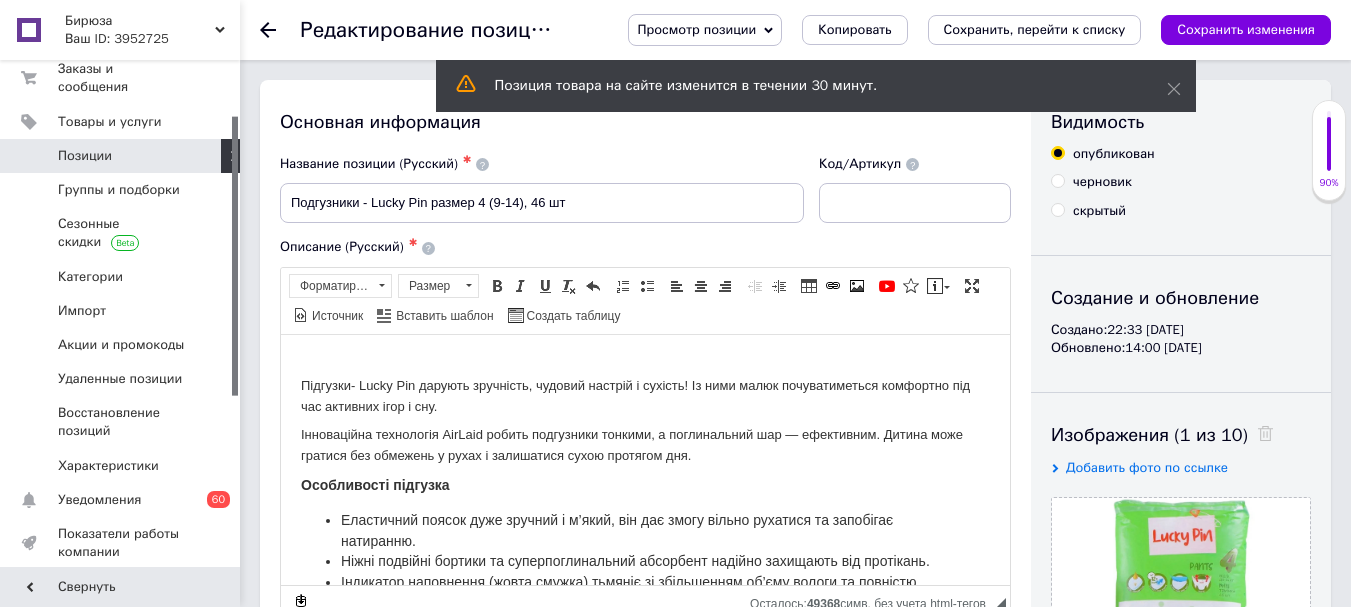click on "Сохранить, перейти к списку" at bounding box center (1035, 29) 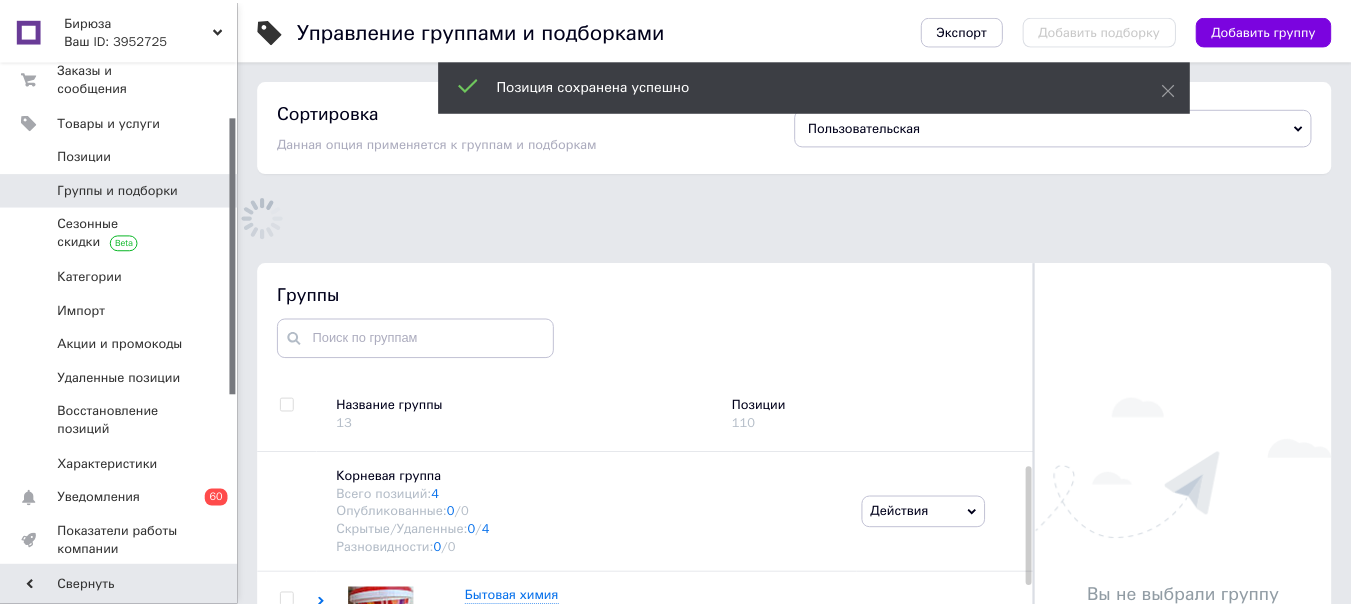 scroll, scrollTop: 113, scrollLeft: 0, axis: vertical 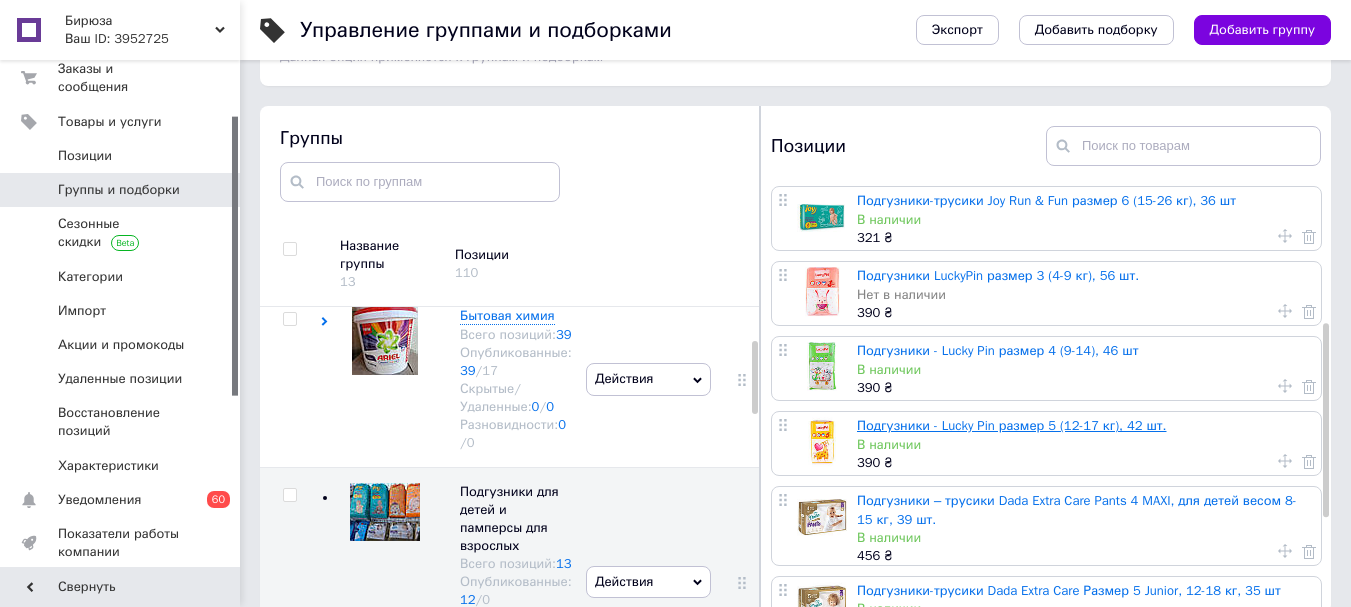 click on "Подгузники -  Lucky Pin размер 5 (12-17 кг), 42 шт." at bounding box center (1012, 425) 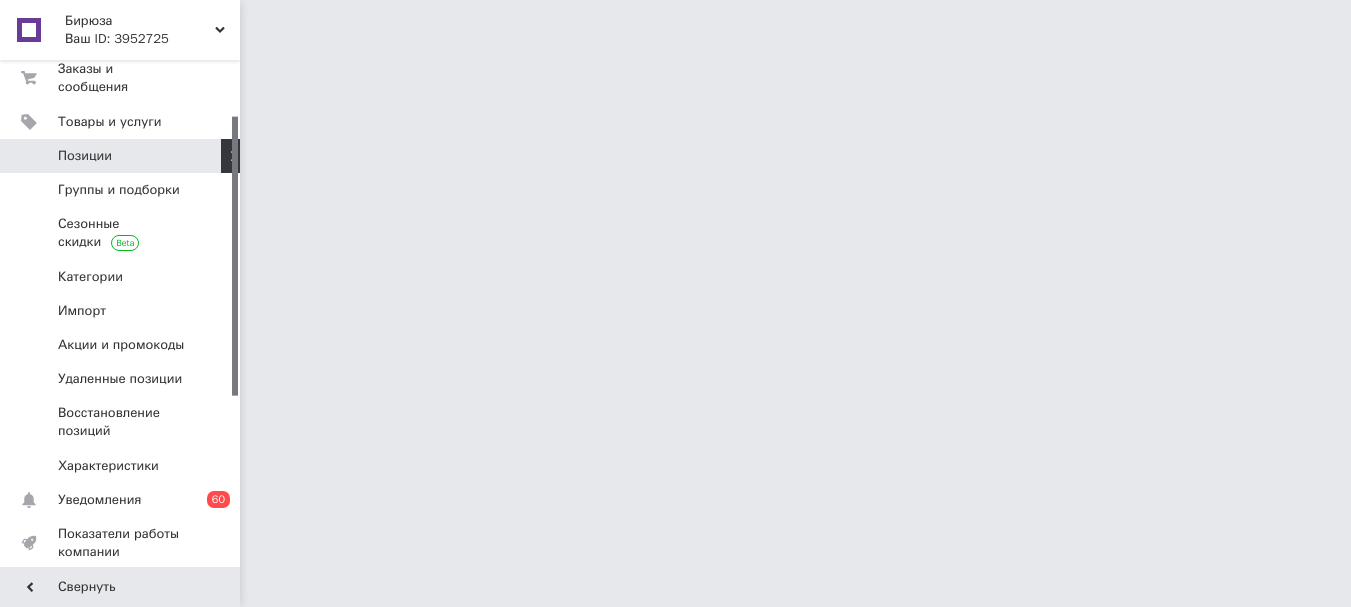 scroll, scrollTop: 0, scrollLeft: 0, axis: both 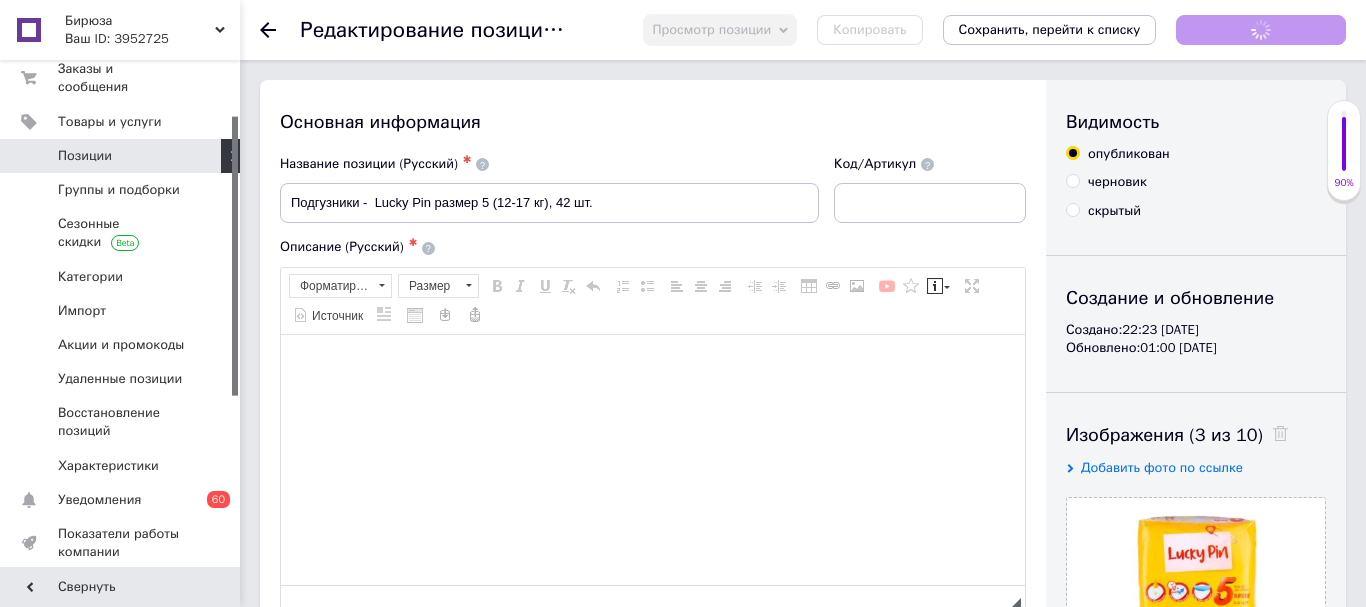 click on "Сохранить, перейти к списку" at bounding box center (1050, 29) 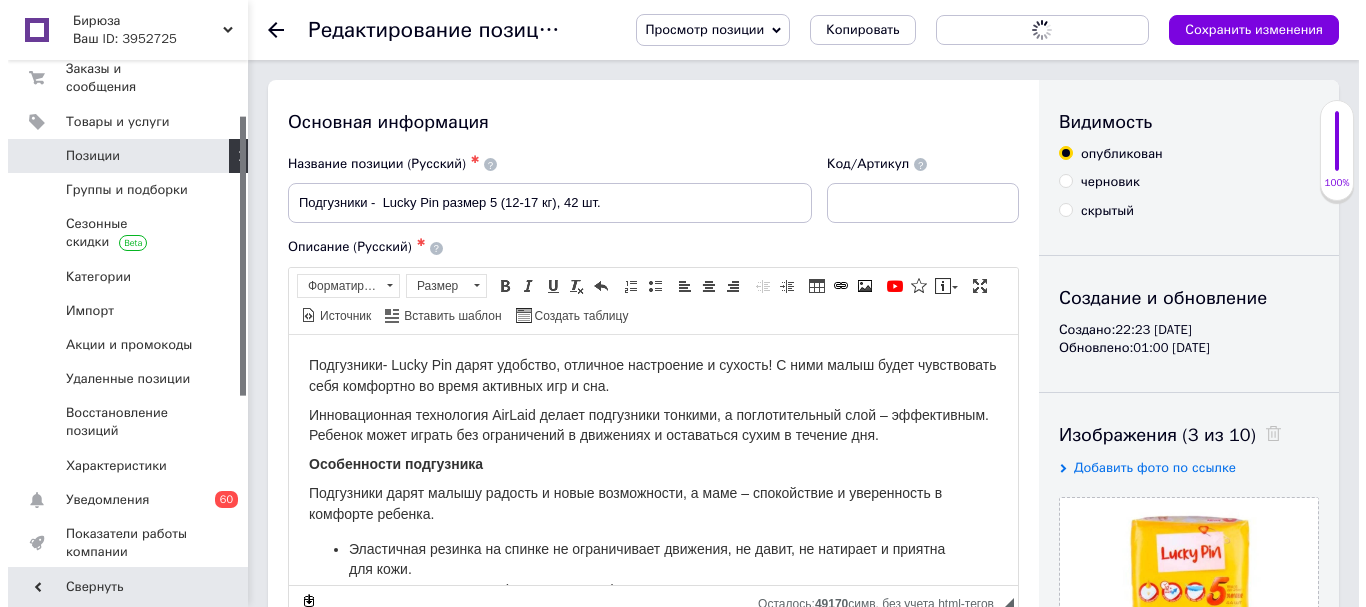scroll, scrollTop: 0, scrollLeft: 0, axis: both 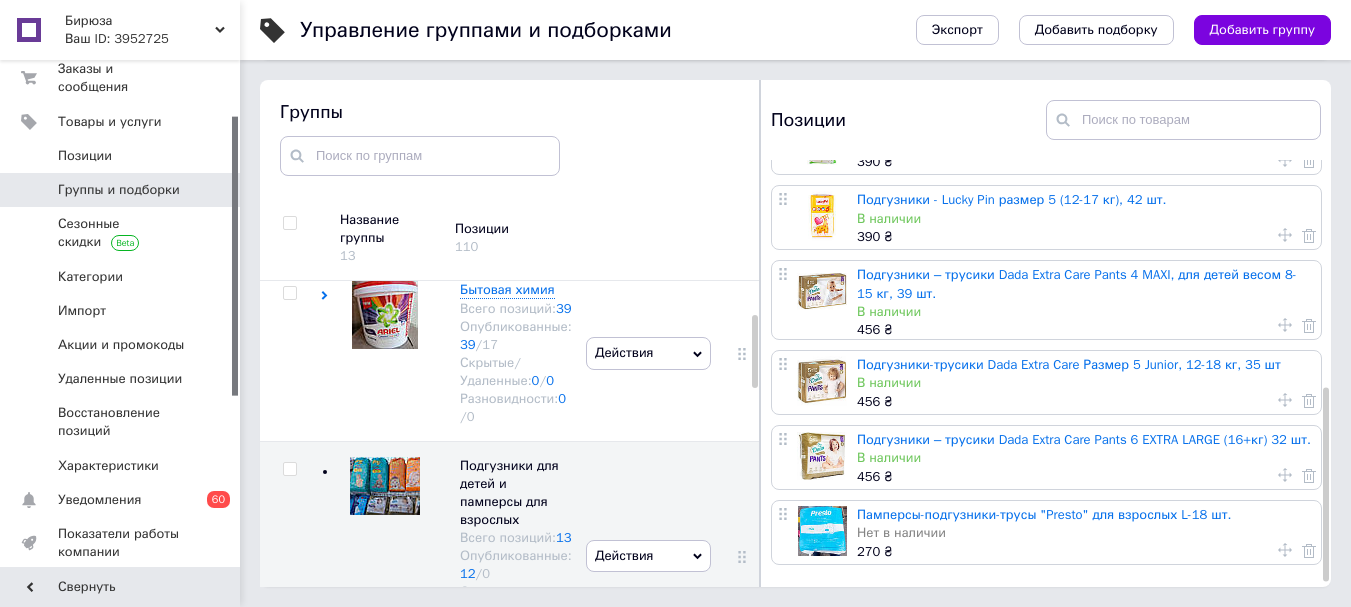 click on "Подгузники – трусики Dada Extra Care Pants 4 MAXI, для детей весом 8-15 кг, 39 шт." at bounding box center [1077, 283] 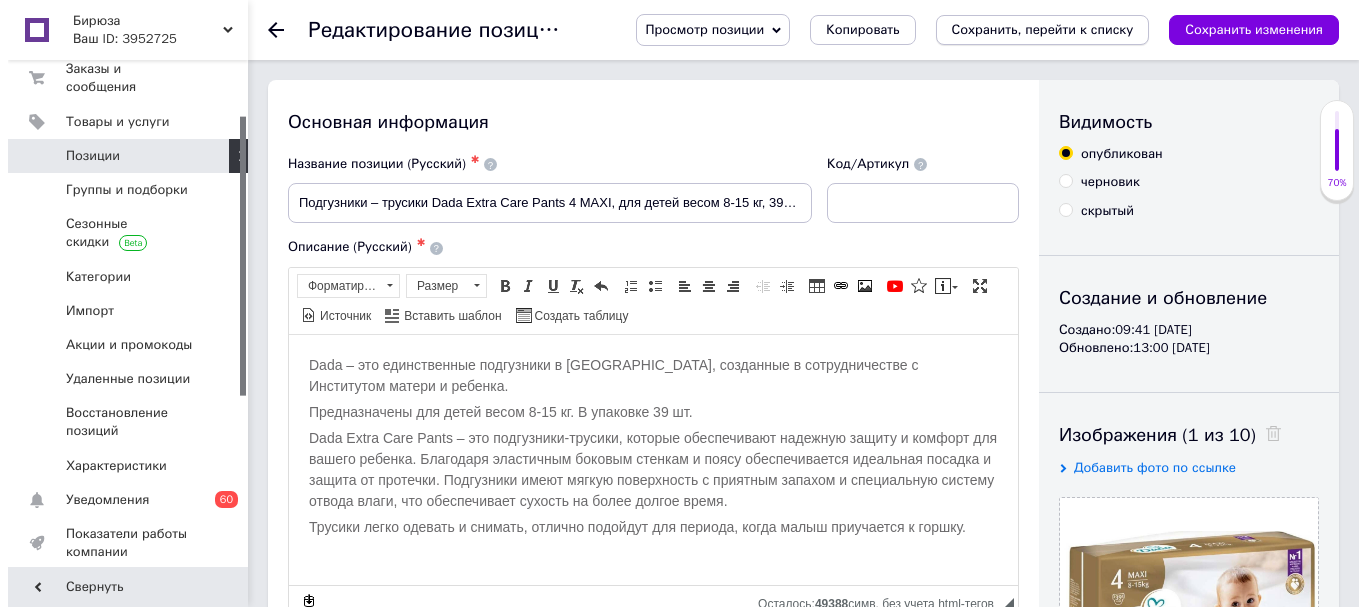 scroll, scrollTop: 0, scrollLeft: 0, axis: both 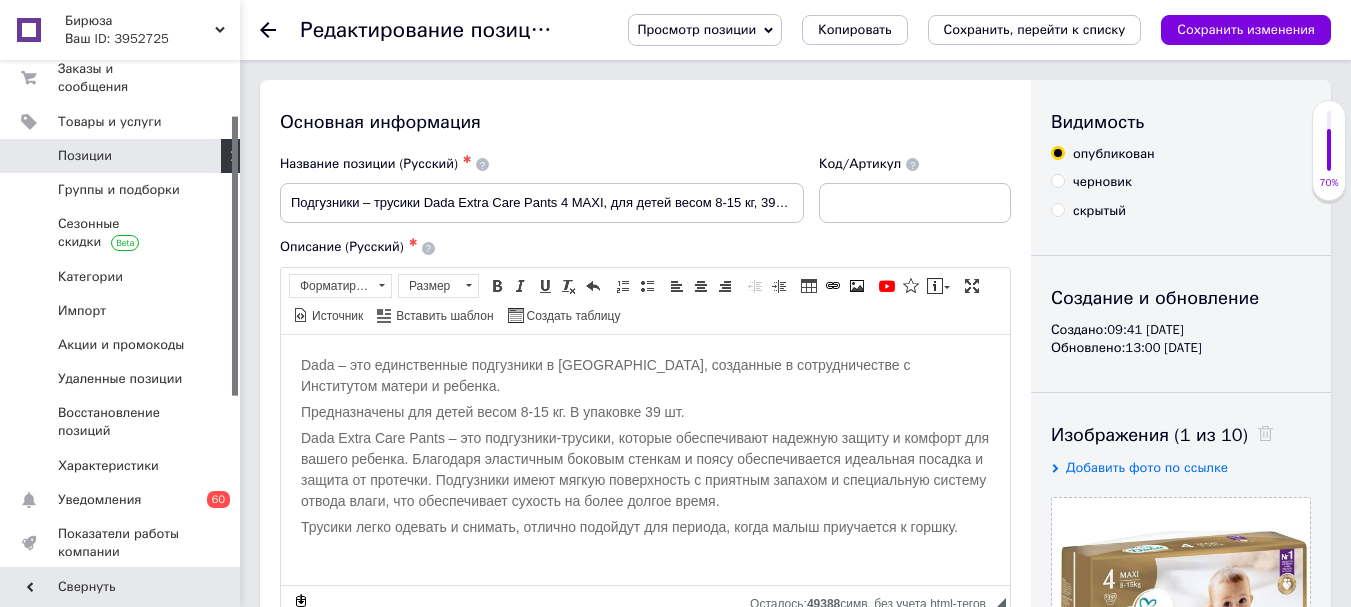 click on "Сохранить, перейти к списку" at bounding box center (1035, 29) 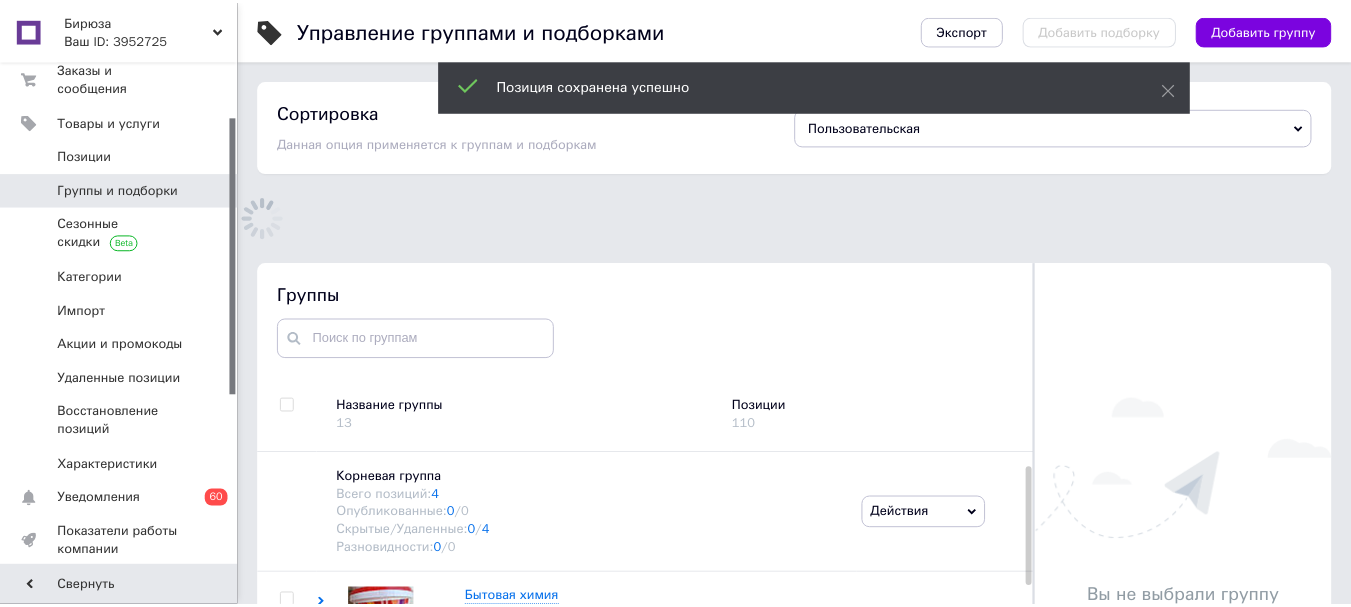 scroll, scrollTop: 113, scrollLeft: 0, axis: vertical 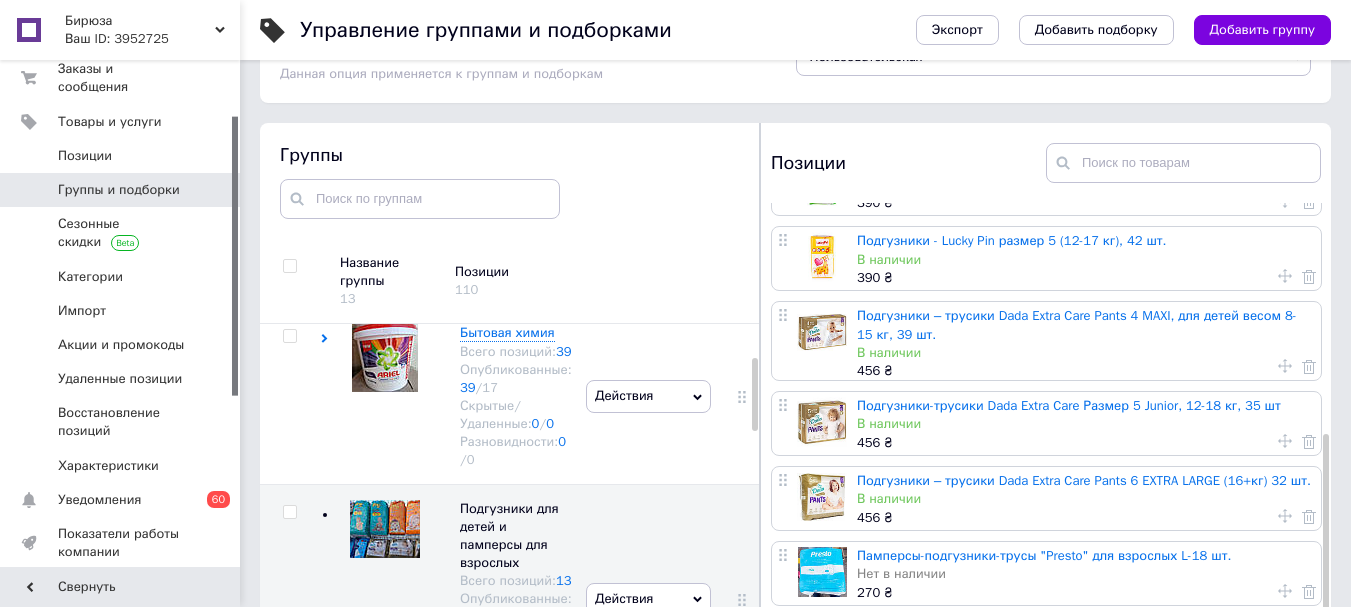 click on "Подгузники-трусики Dada Extra Care Размер 5 Junior, 12-18 кг, 35 шт" at bounding box center (1069, 405) 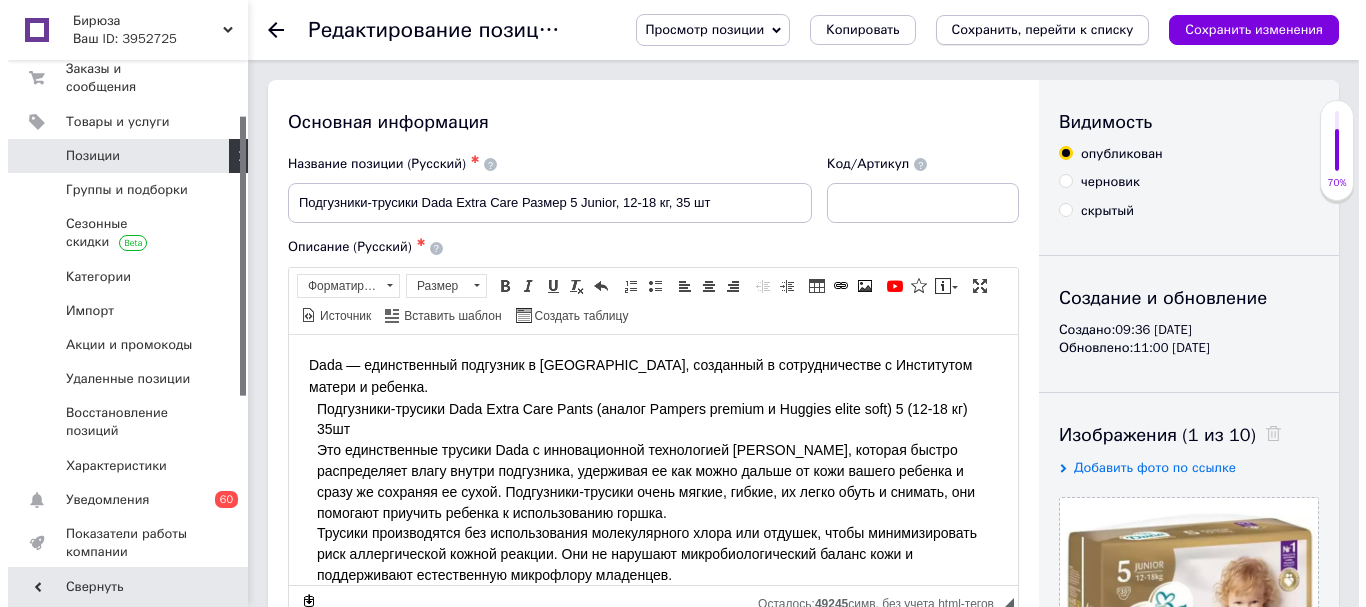 scroll, scrollTop: 0, scrollLeft: 0, axis: both 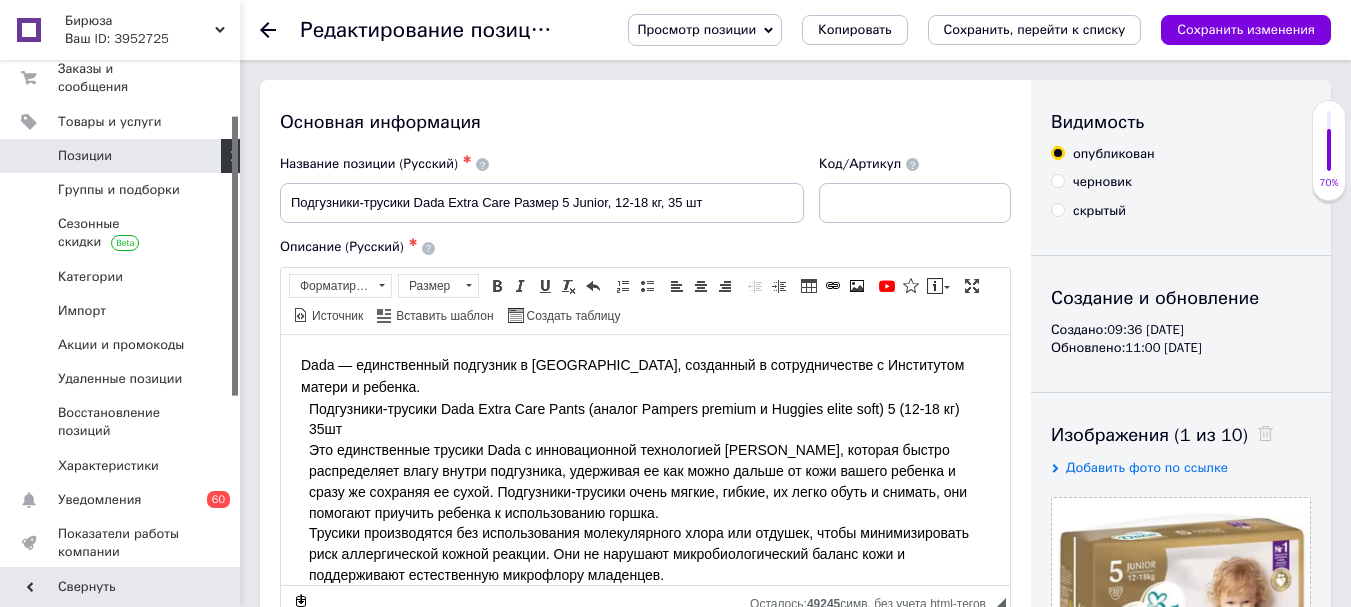 click on "Сохранить, перейти к списку" at bounding box center (1035, 29) 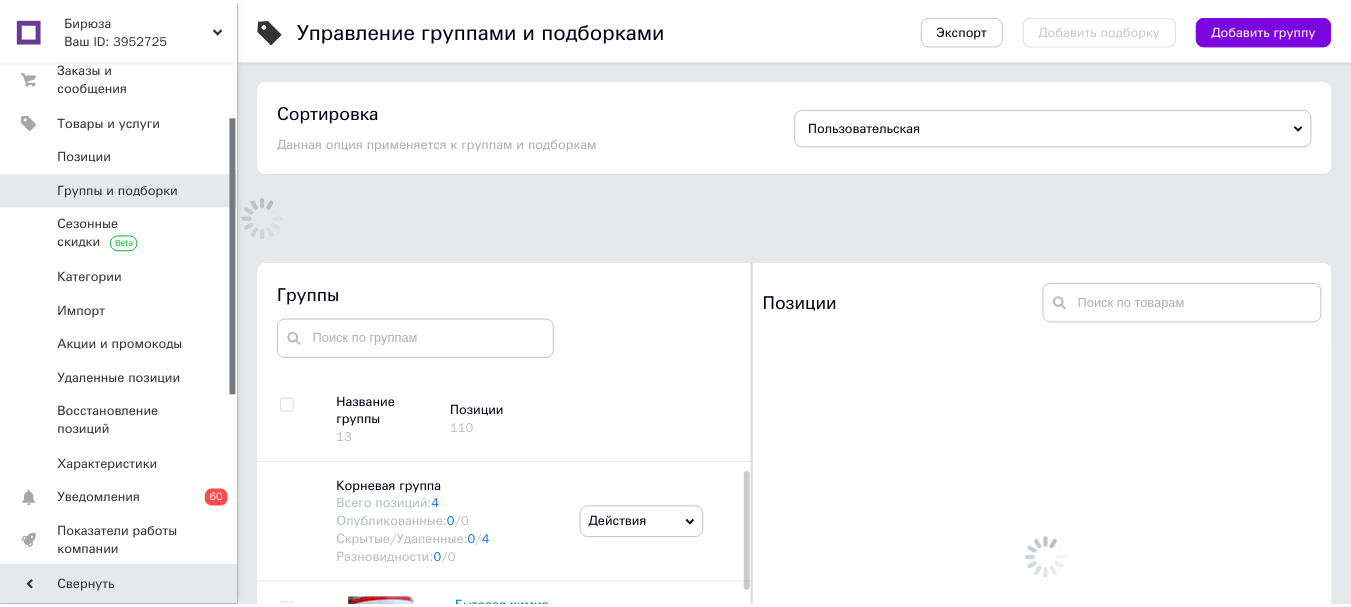scroll, scrollTop: 113, scrollLeft: 0, axis: vertical 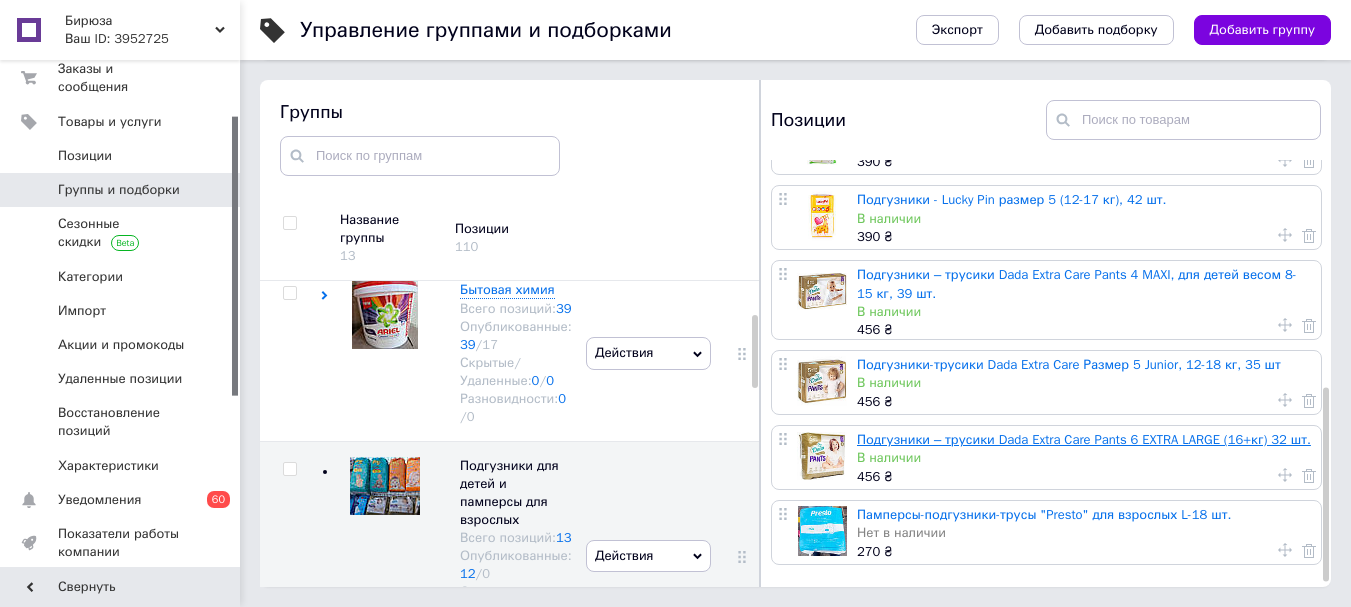 click on "Подгузники – трусики Dada Extra Care Pants 6 EXTRA LARGE (16+кг) 32 шт." at bounding box center [1084, 439] 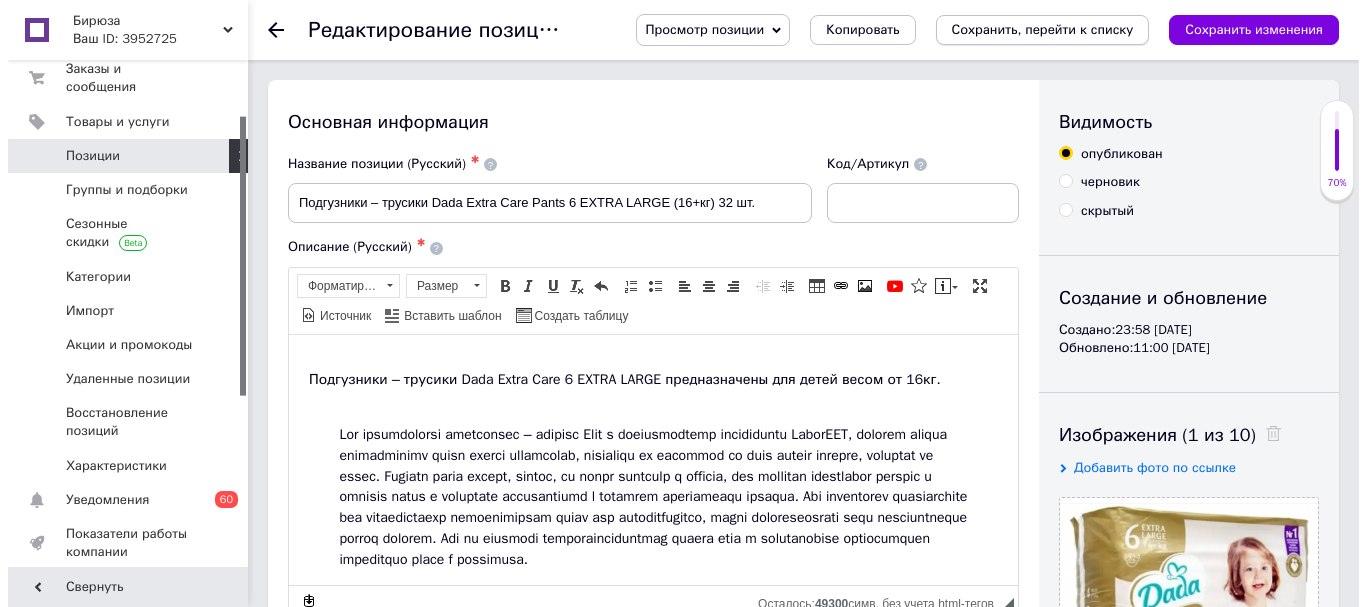scroll, scrollTop: 0, scrollLeft: 0, axis: both 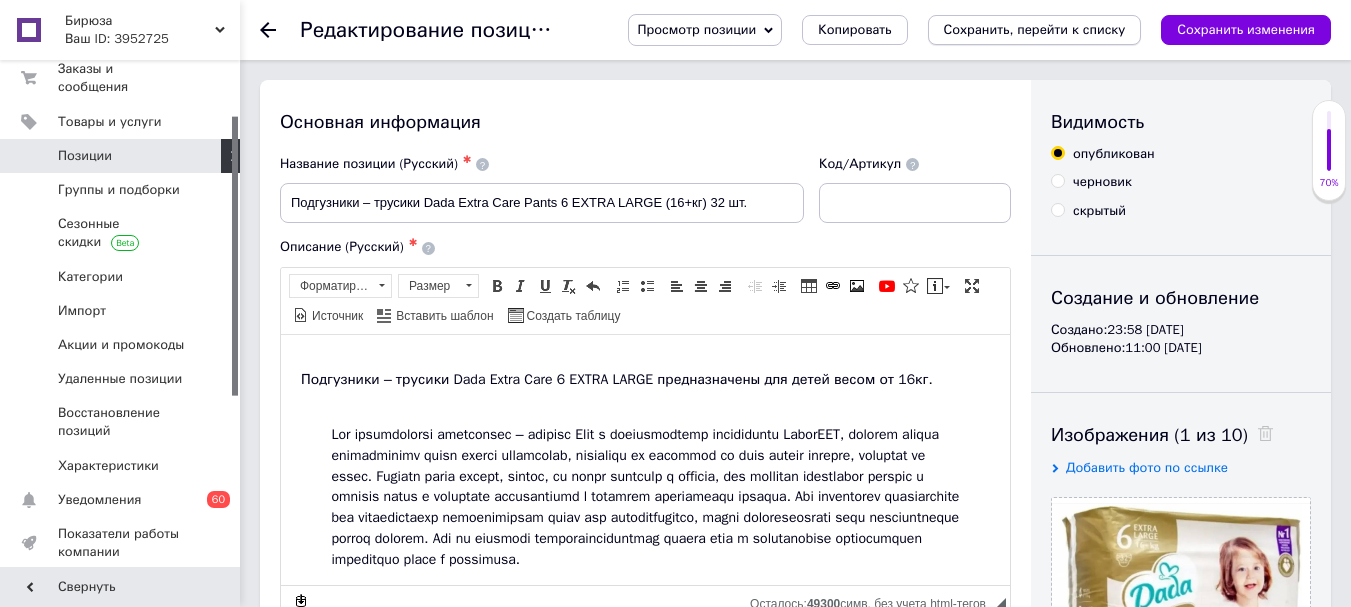 click on "Сохранить, перейти к списку" at bounding box center (1035, 29) 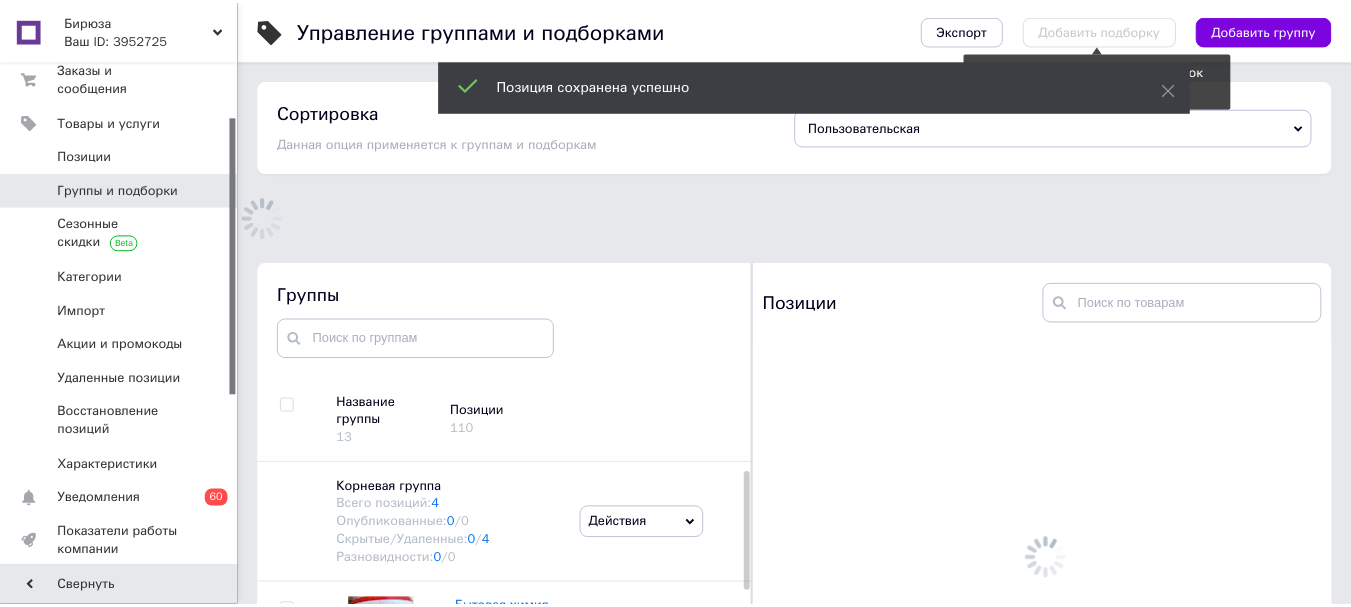 scroll, scrollTop: 183, scrollLeft: 0, axis: vertical 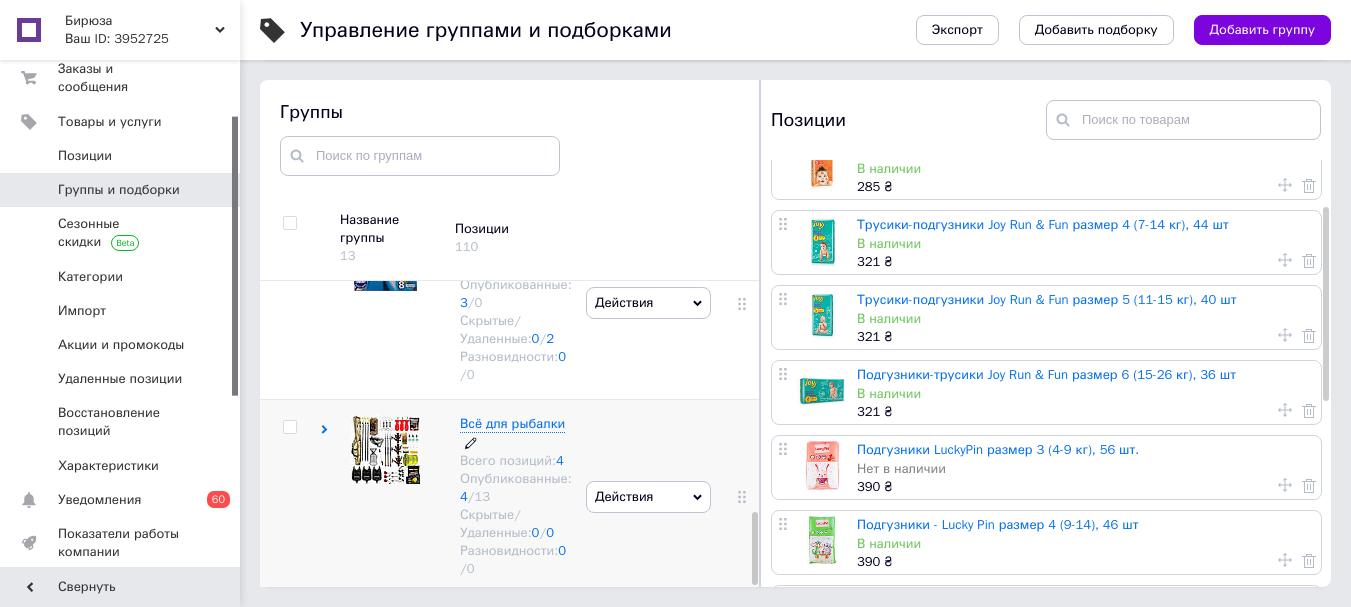 click on "Всё для рыбалки Всего позиций:  4 Опубликованные:  4  /  13 Скрытые/Удаленные:  0  /  0 Разновидности:  0  /  0" at bounding box center (516, 496) 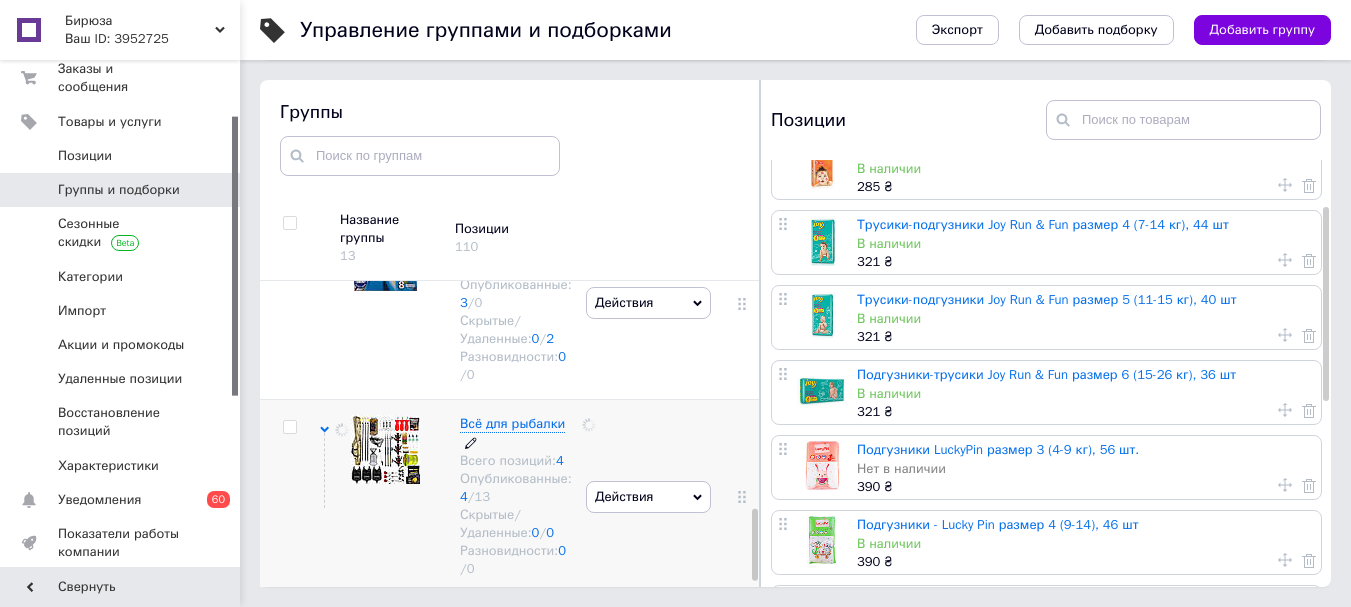 scroll, scrollTop: 0, scrollLeft: 0, axis: both 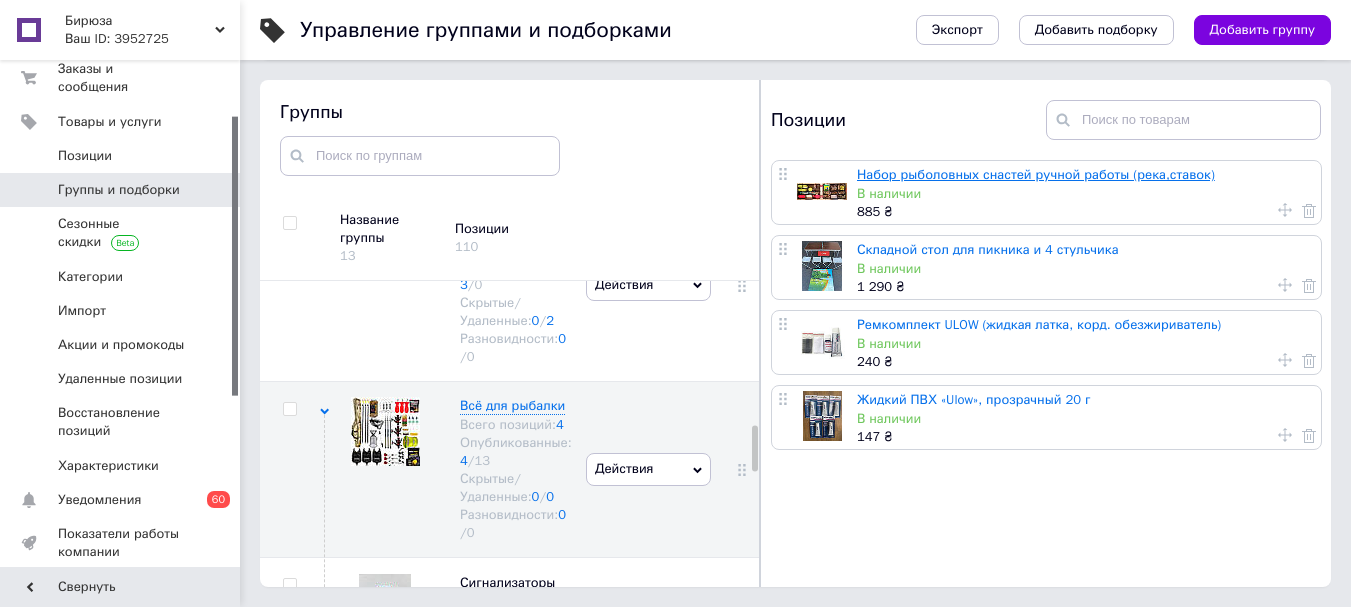 click on "Набор рыболовных снастей ручной работы (река,ставок)" at bounding box center [1036, 174] 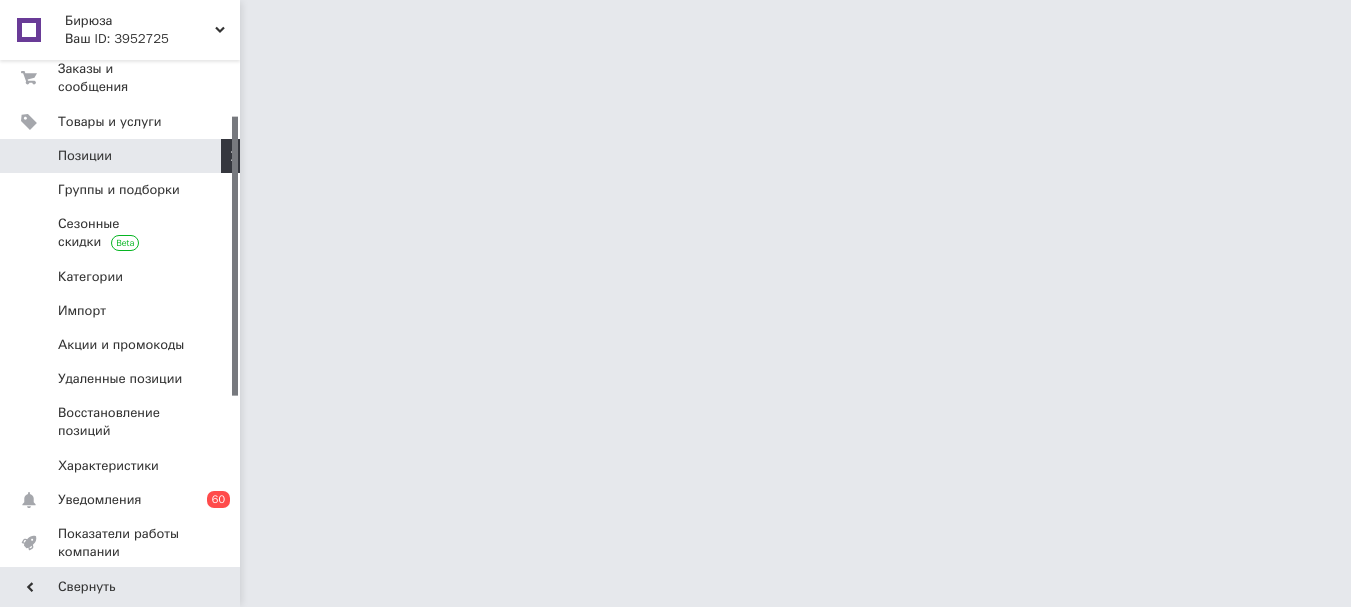 scroll, scrollTop: 0, scrollLeft: 0, axis: both 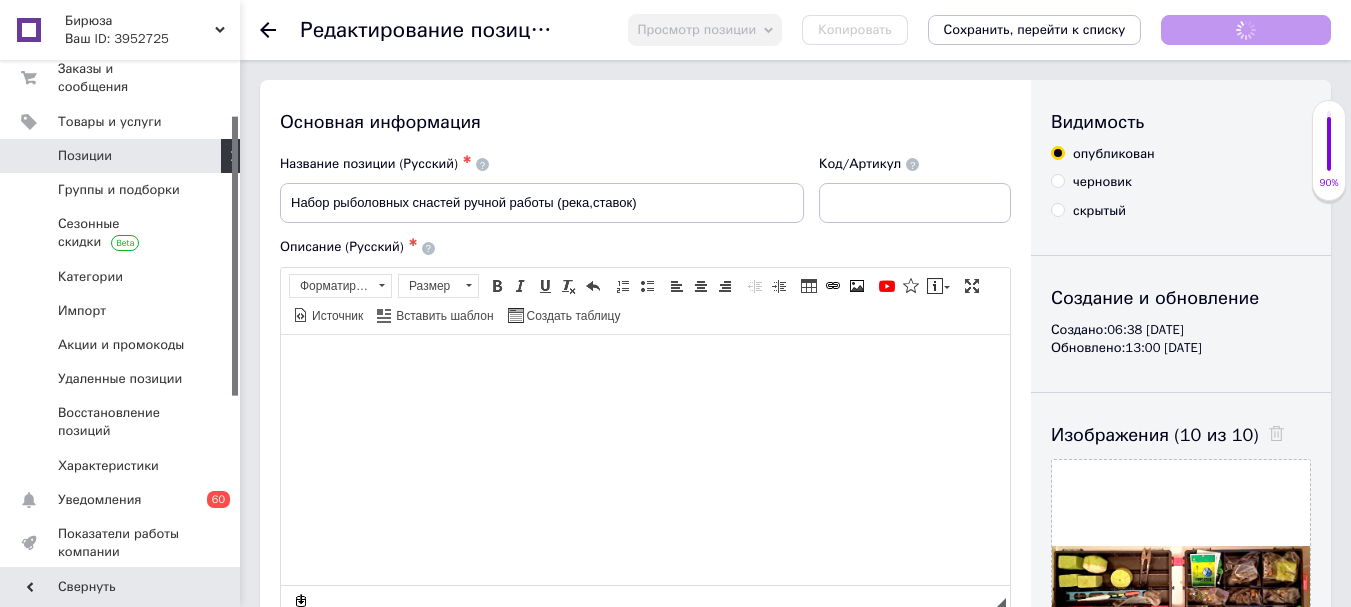 click on "Сохранить, перейти к списку" at bounding box center (1035, 29) 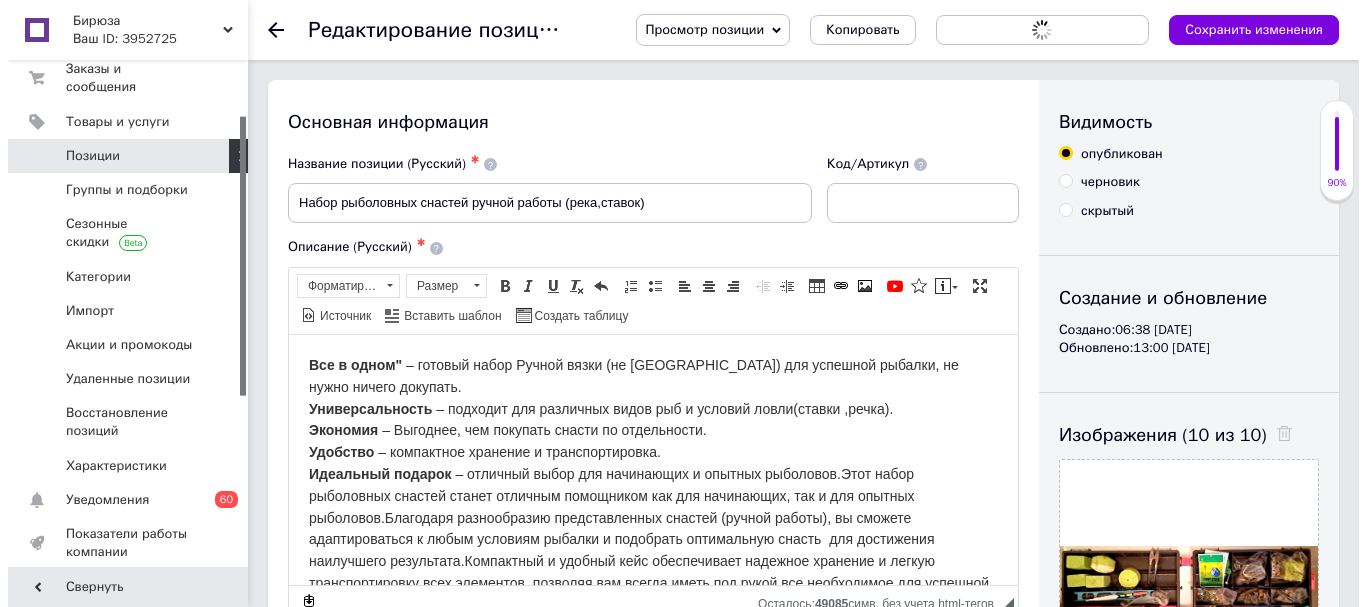 scroll, scrollTop: 0, scrollLeft: 0, axis: both 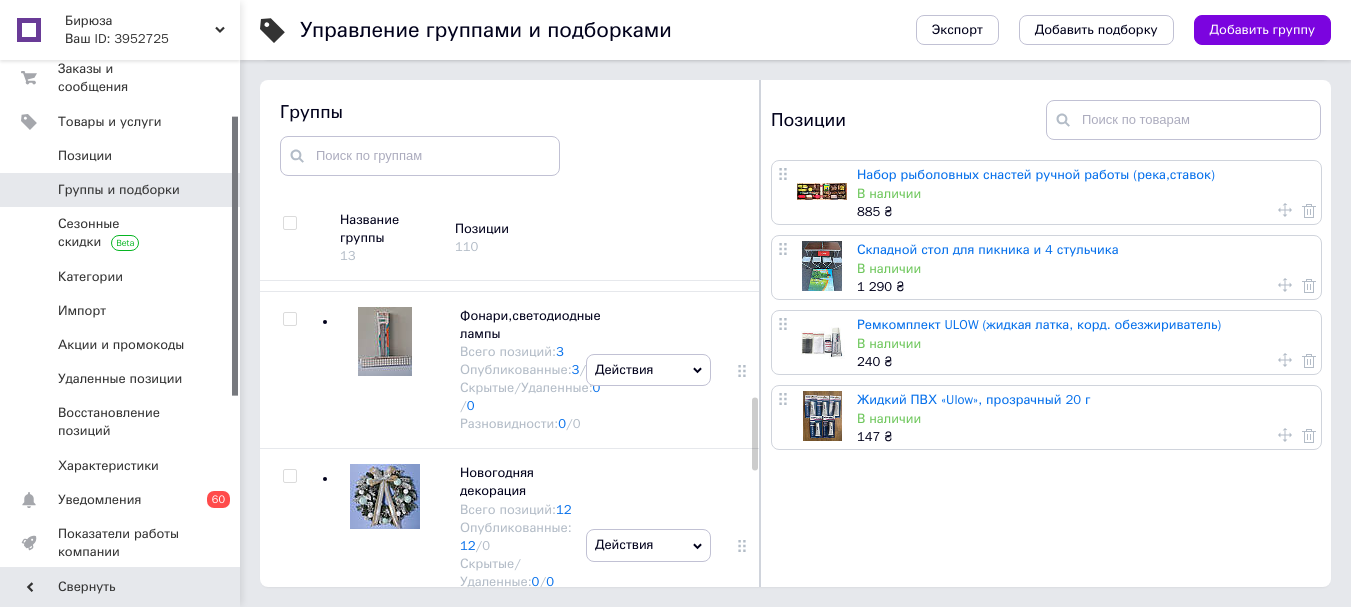 click on "Складной стол для пикника и 4 стульчика" at bounding box center [988, 249] 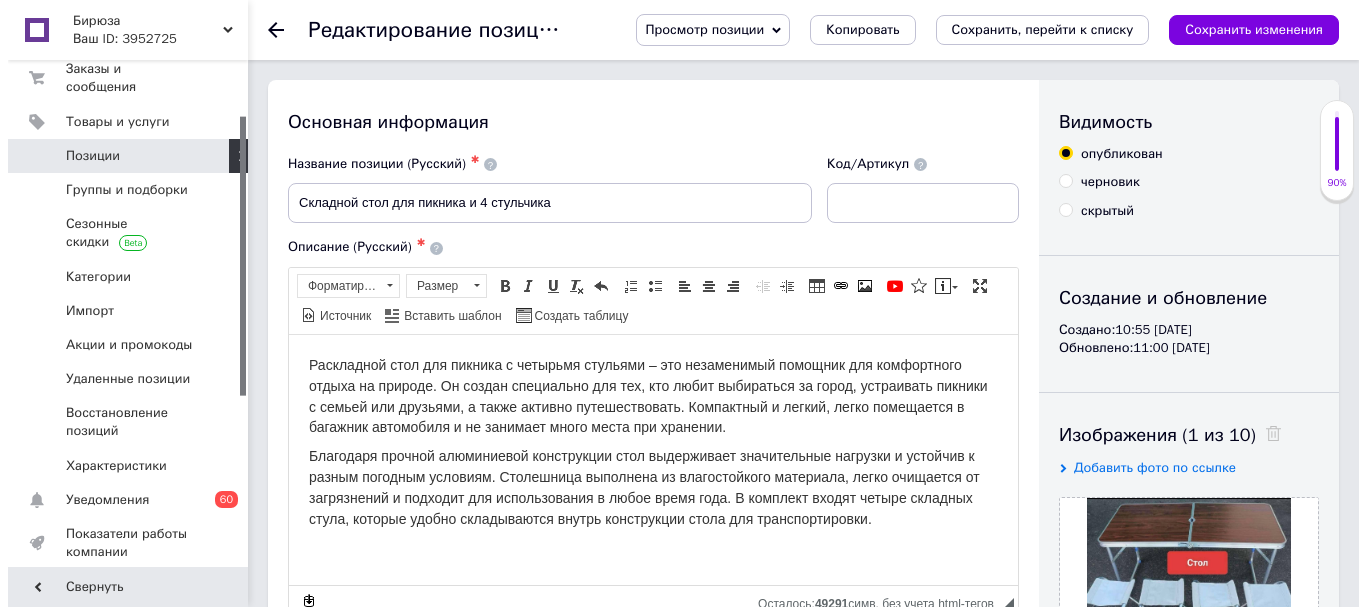 scroll, scrollTop: 0, scrollLeft: 0, axis: both 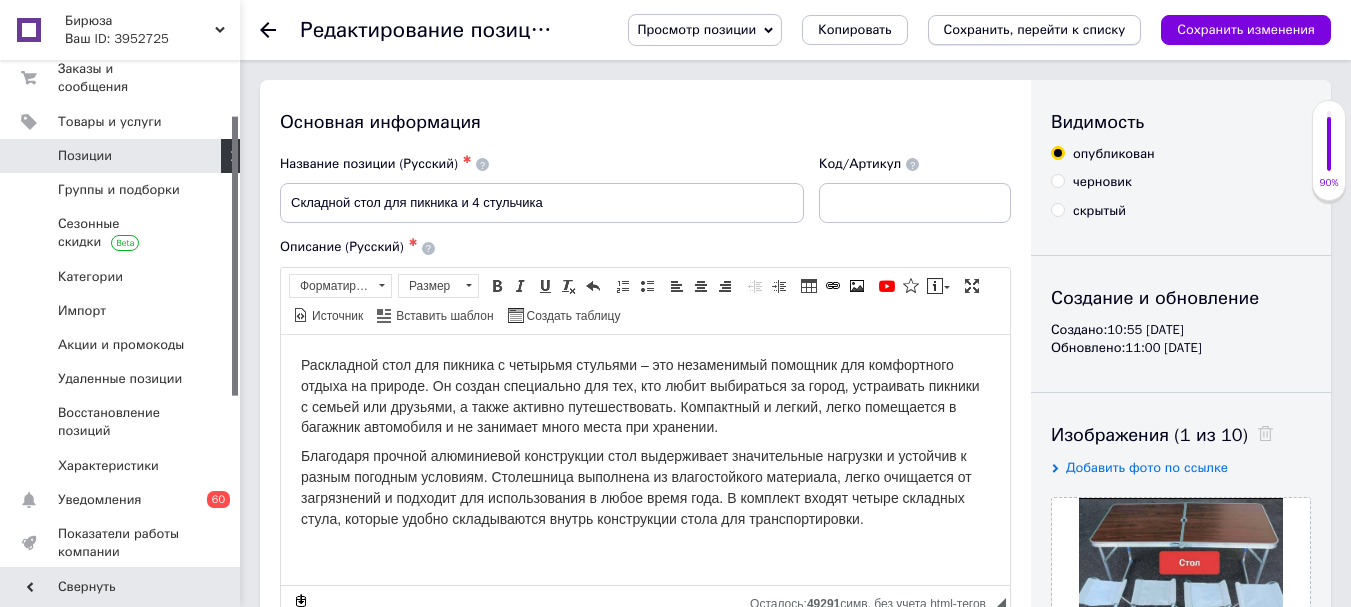 click on "Сохранить, перейти к списку" at bounding box center (1035, 29) 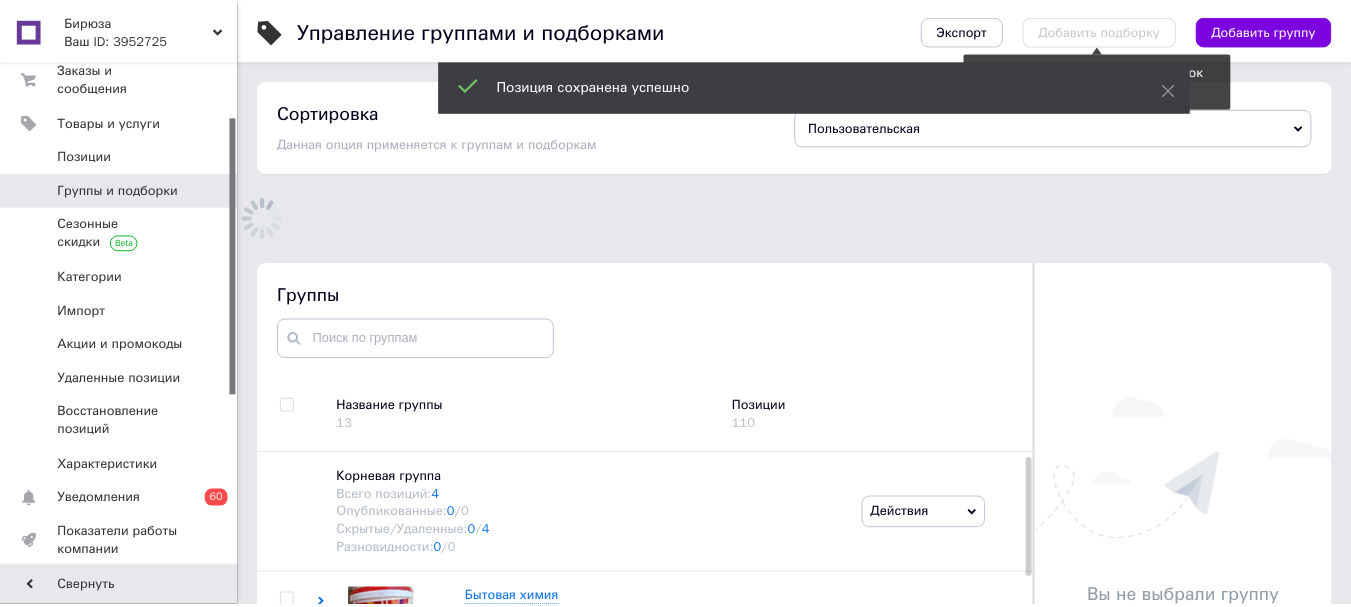 scroll, scrollTop: 113, scrollLeft: 0, axis: vertical 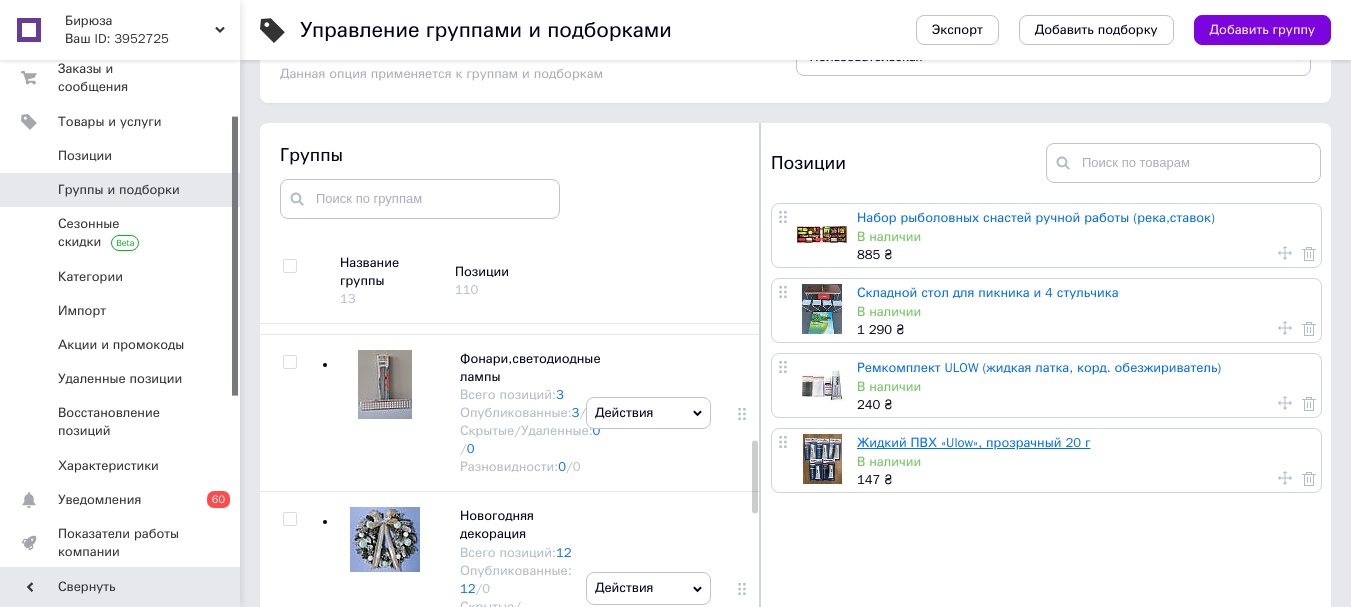 click on "Жидкий ПВХ «Ulow», прозрачный 20 г" at bounding box center [973, 442] 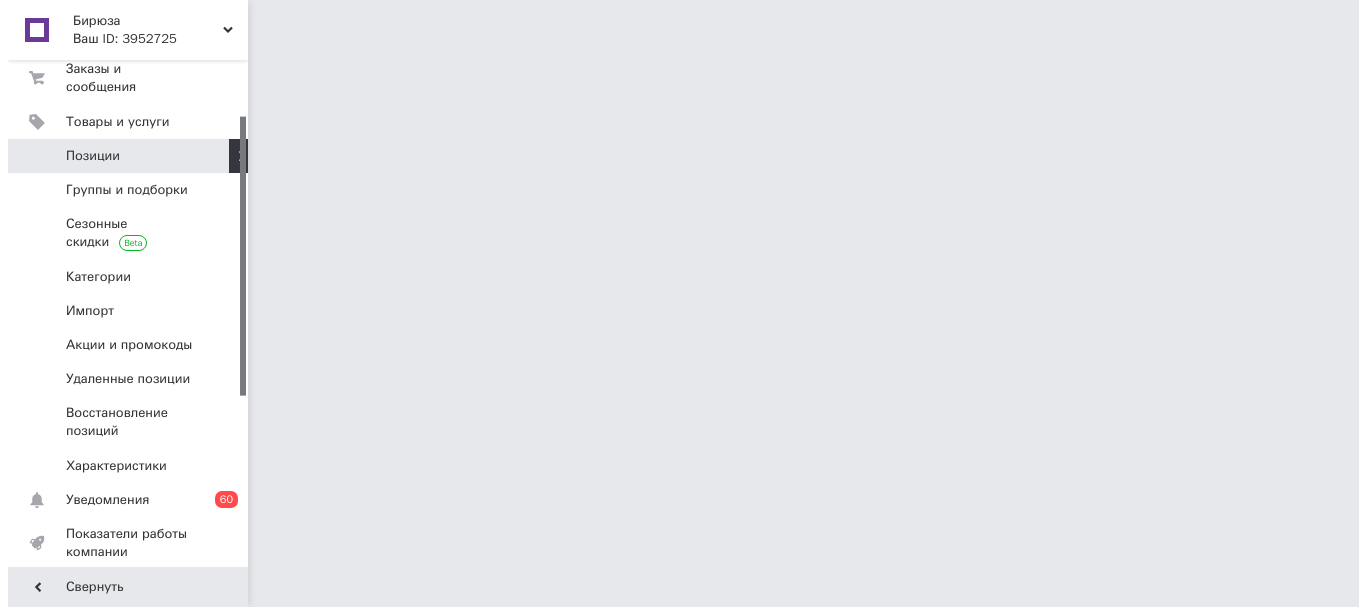 scroll, scrollTop: 0, scrollLeft: 0, axis: both 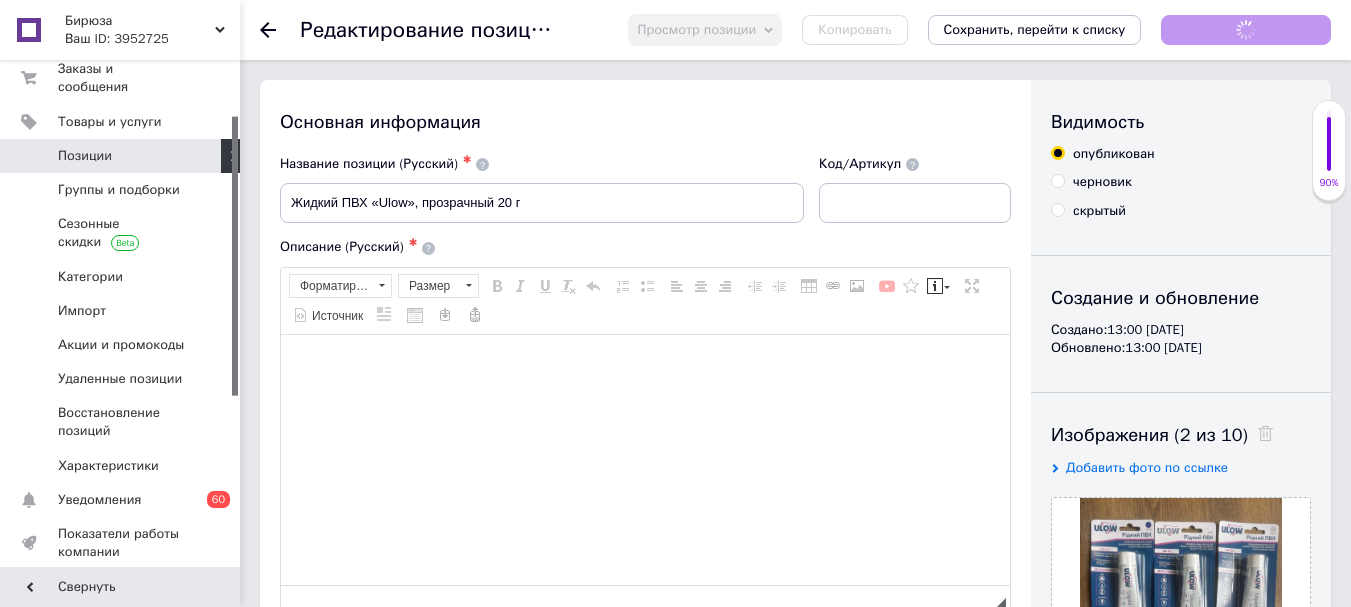 click on "Сохранить, перейти к списку" at bounding box center (1035, 29) 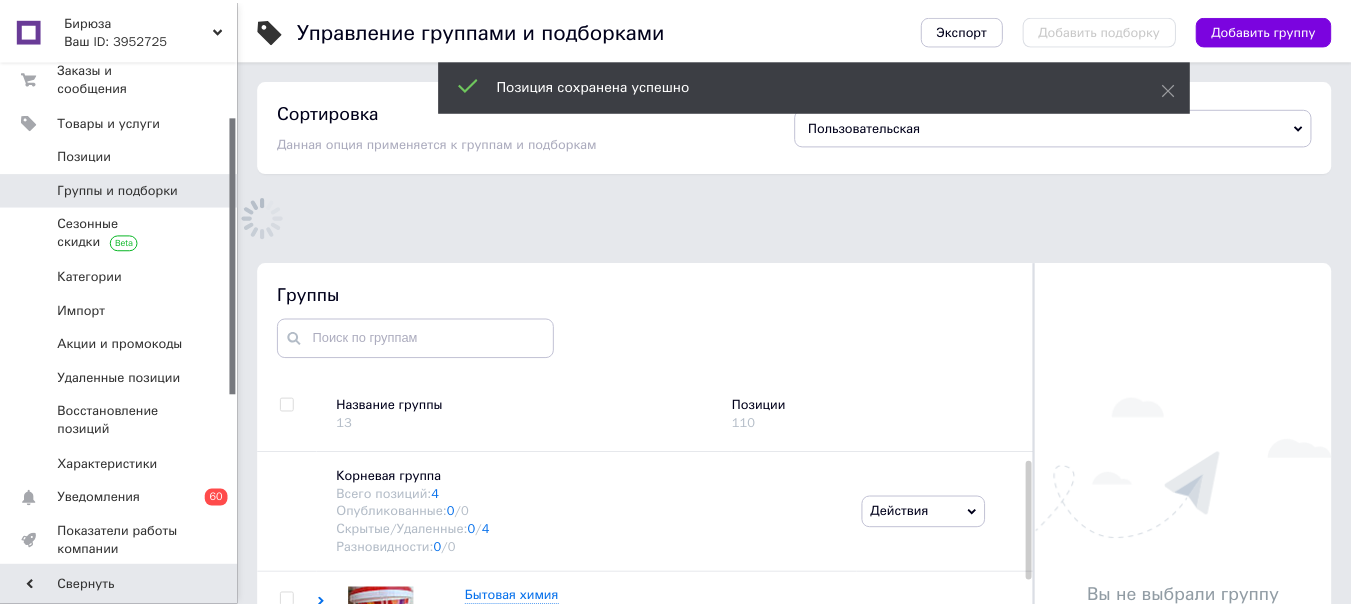 scroll, scrollTop: 113, scrollLeft: 0, axis: vertical 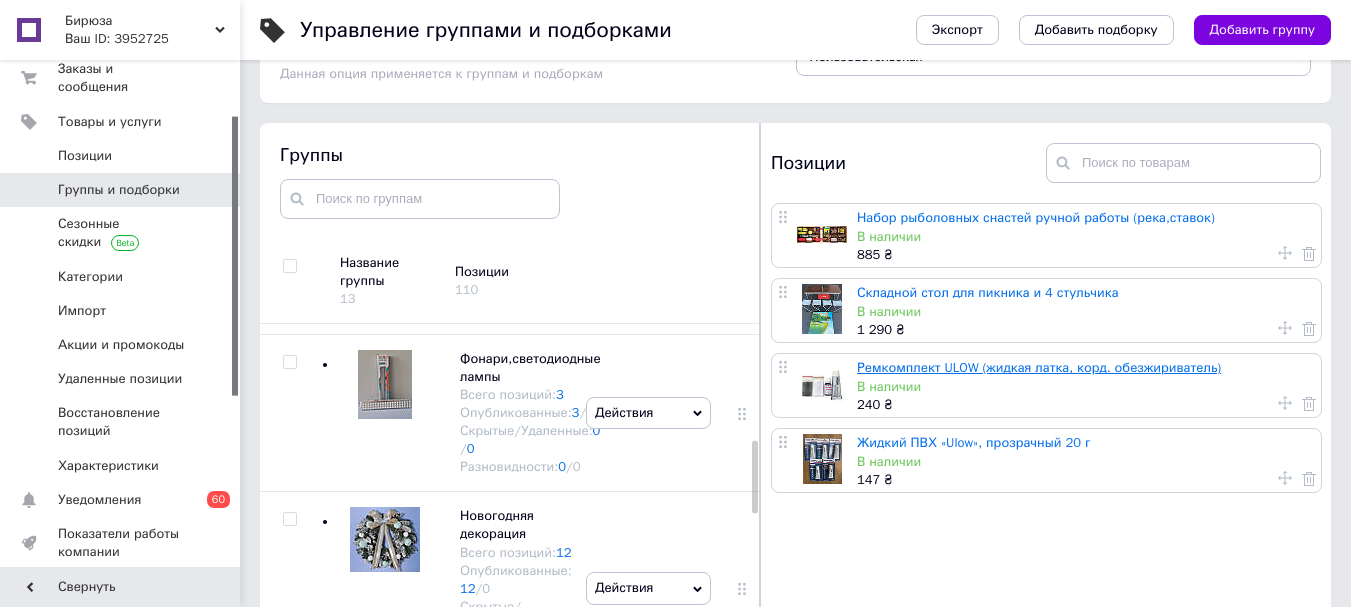 click on "Ремкомплект ULOW (жидкая латка, корд. обезжириватель)" at bounding box center (1039, 367) 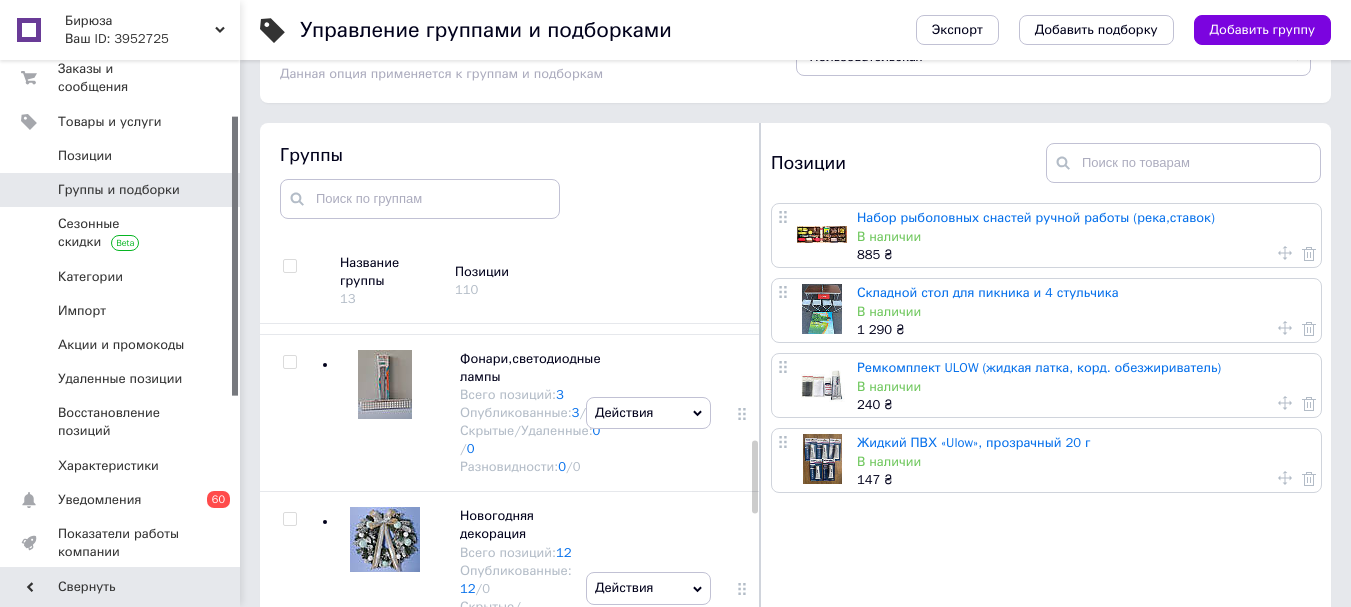 scroll 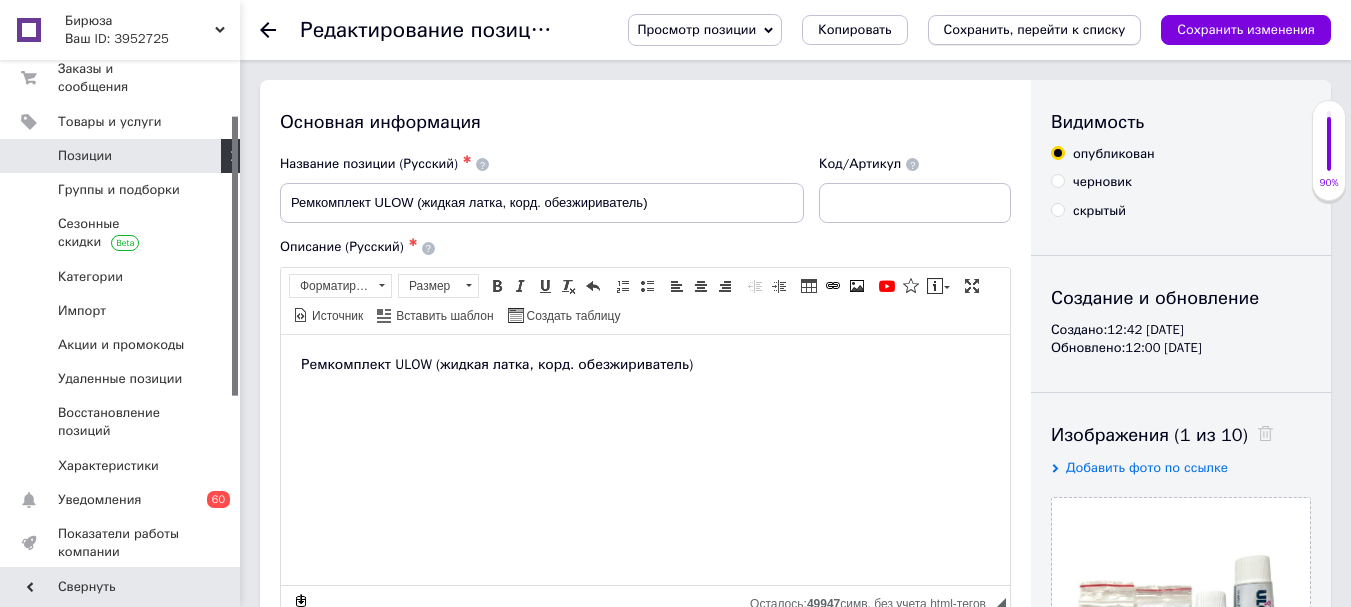 click on "Сохранить, перейти к списку" at bounding box center [1035, 29] 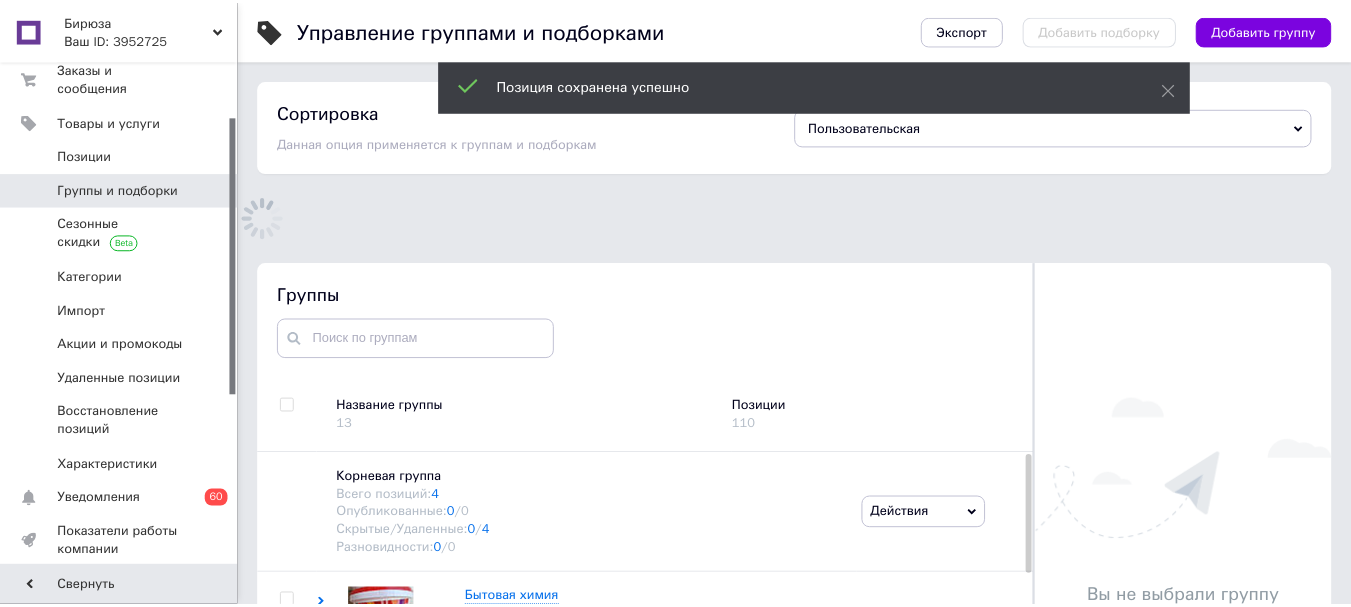 scroll, scrollTop: 113, scrollLeft: 0, axis: vertical 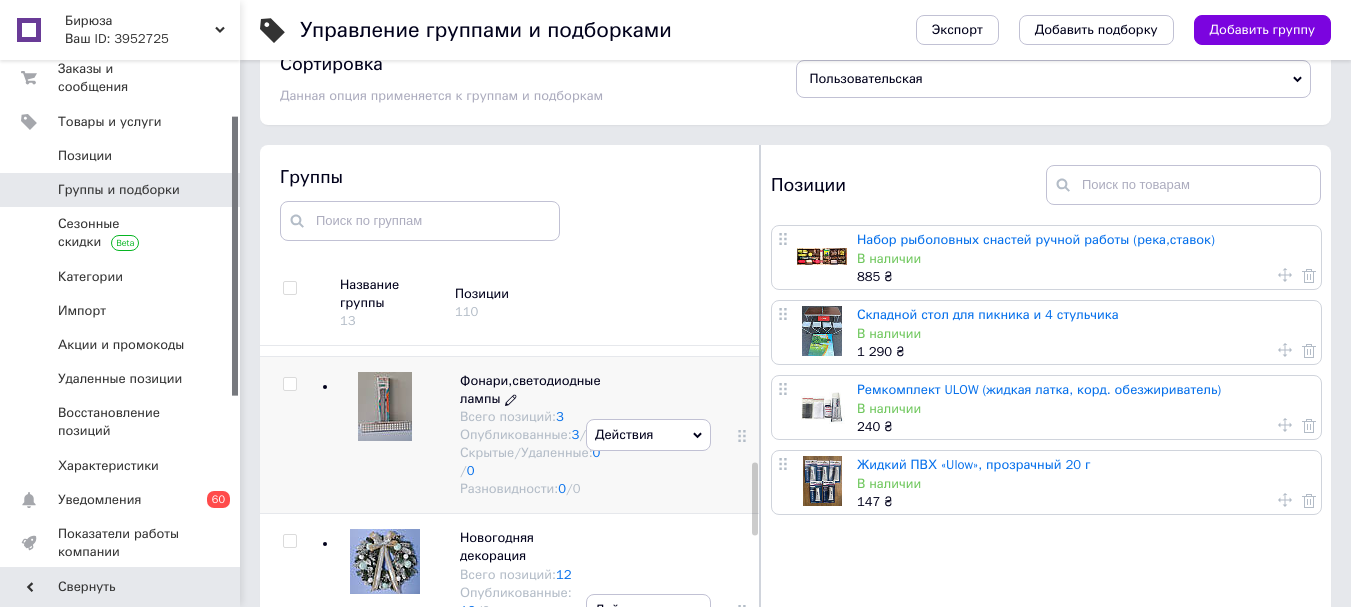 click on "Фонари,светодиодные лампы" at bounding box center [530, 389] 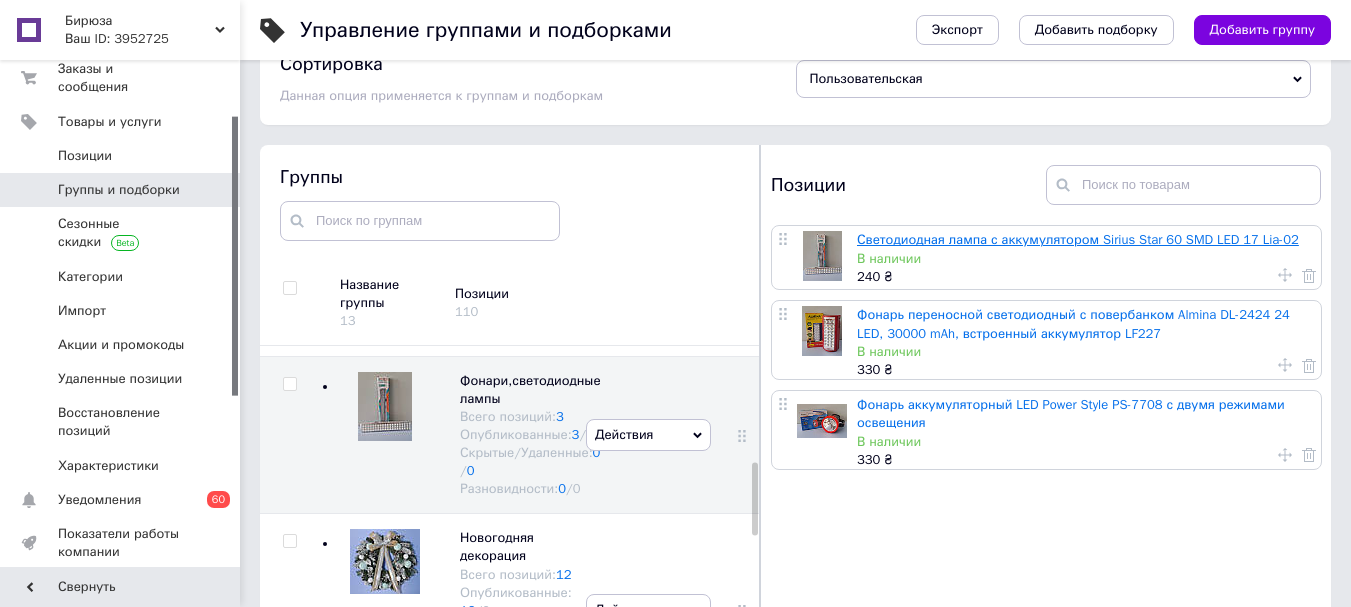 click on "Светодиодная лампа с аккумулятором Sirius Star 60 SMD LED 17 Lia-02" at bounding box center (1078, 239) 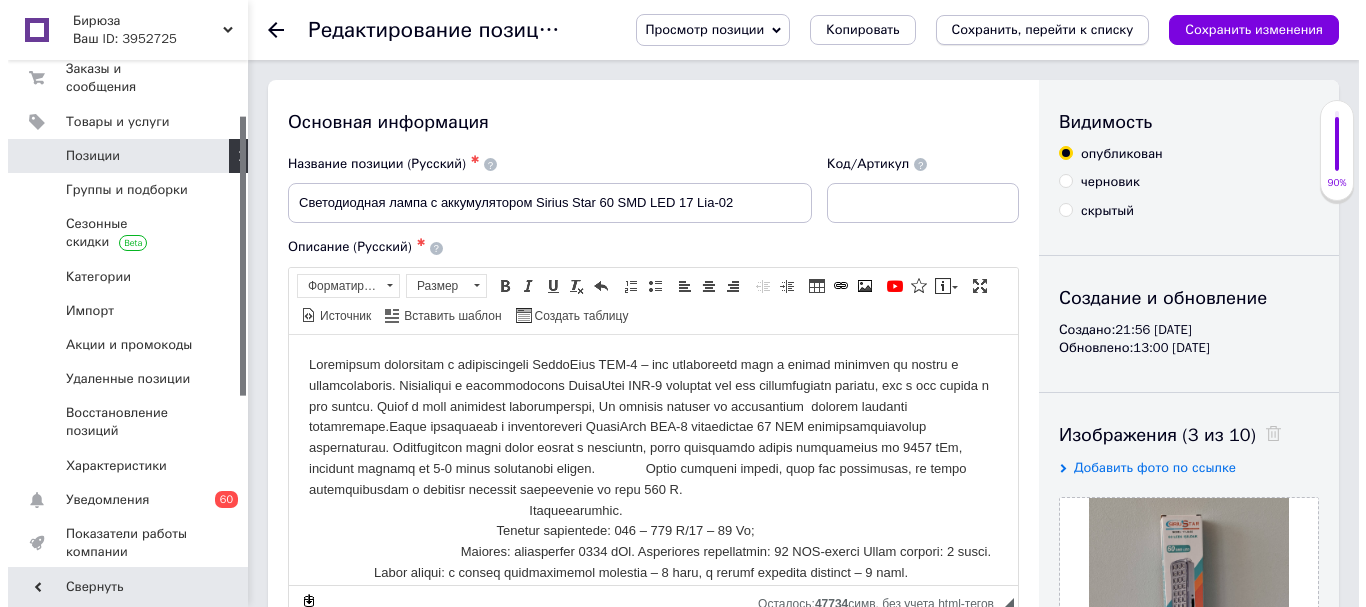 scroll, scrollTop: 0, scrollLeft: 0, axis: both 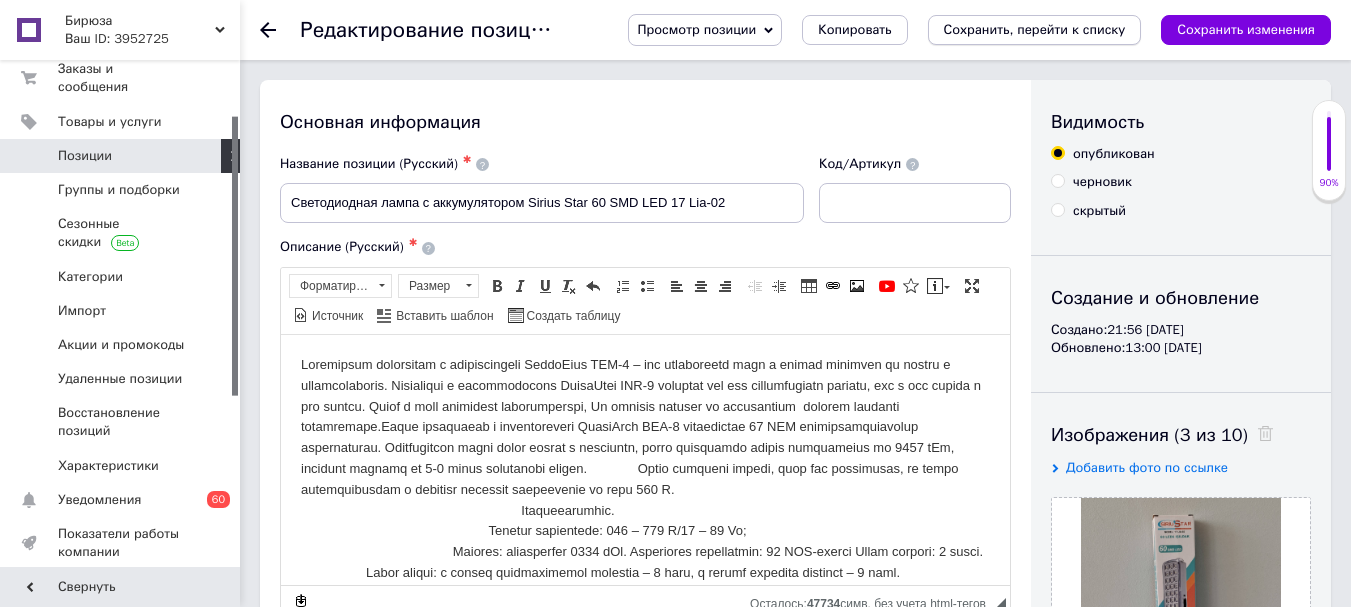 click on "Сохранить, перейти к списку" at bounding box center (1035, 29) 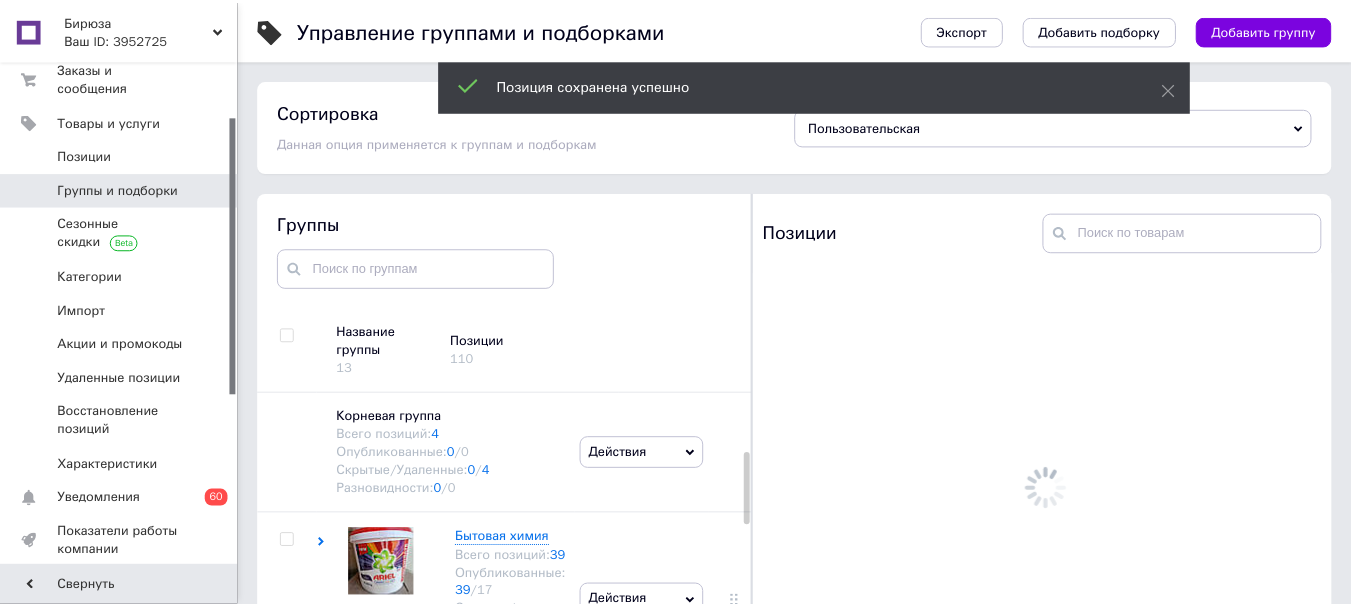 scroll, scrollTop: 113, scrollLeft: 0, axis: vertical 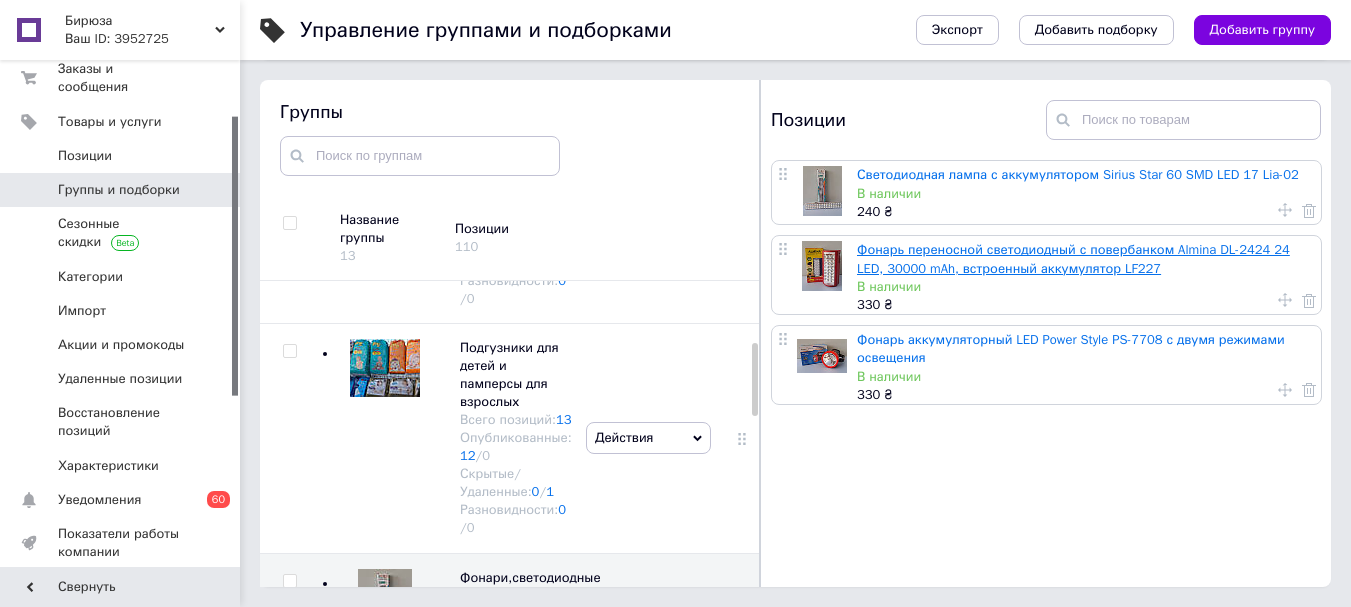 click on "Фонарь переносной светодиодный с повербанком Almina DL-2424 24 LED, 30000 mAh, встроенный аккумулятор LF227" at bounding box center (1073, 258) 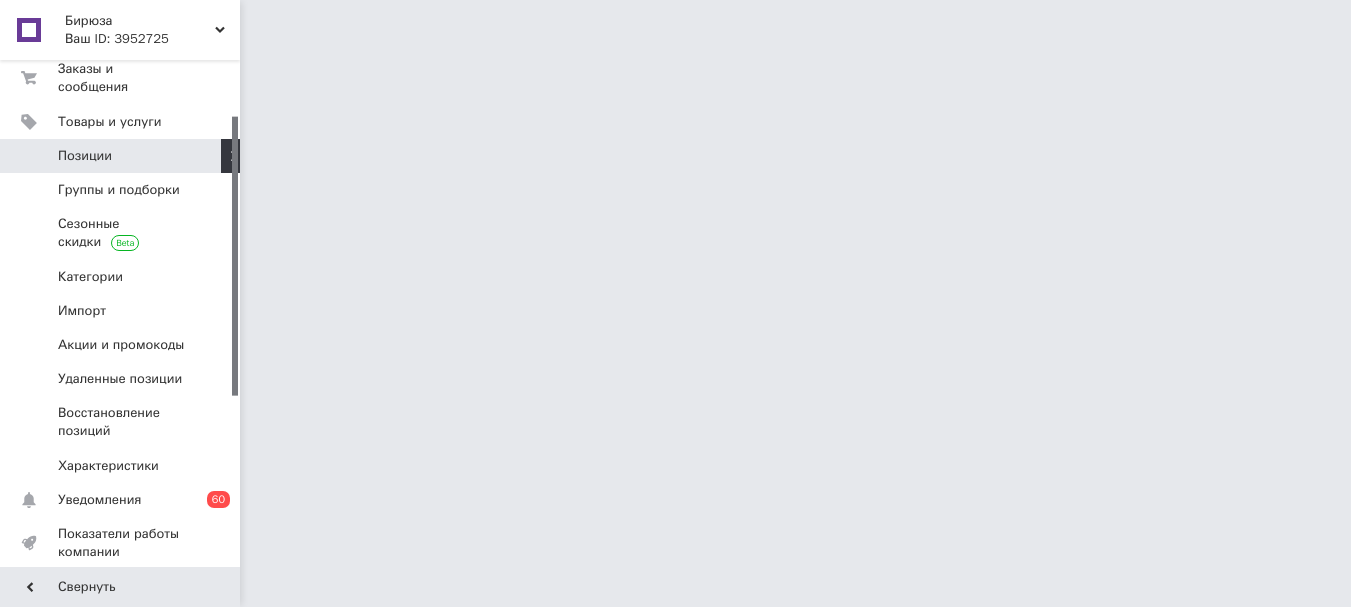 scroll, scrollTop: 0, scrollLeft: 0, axis: both 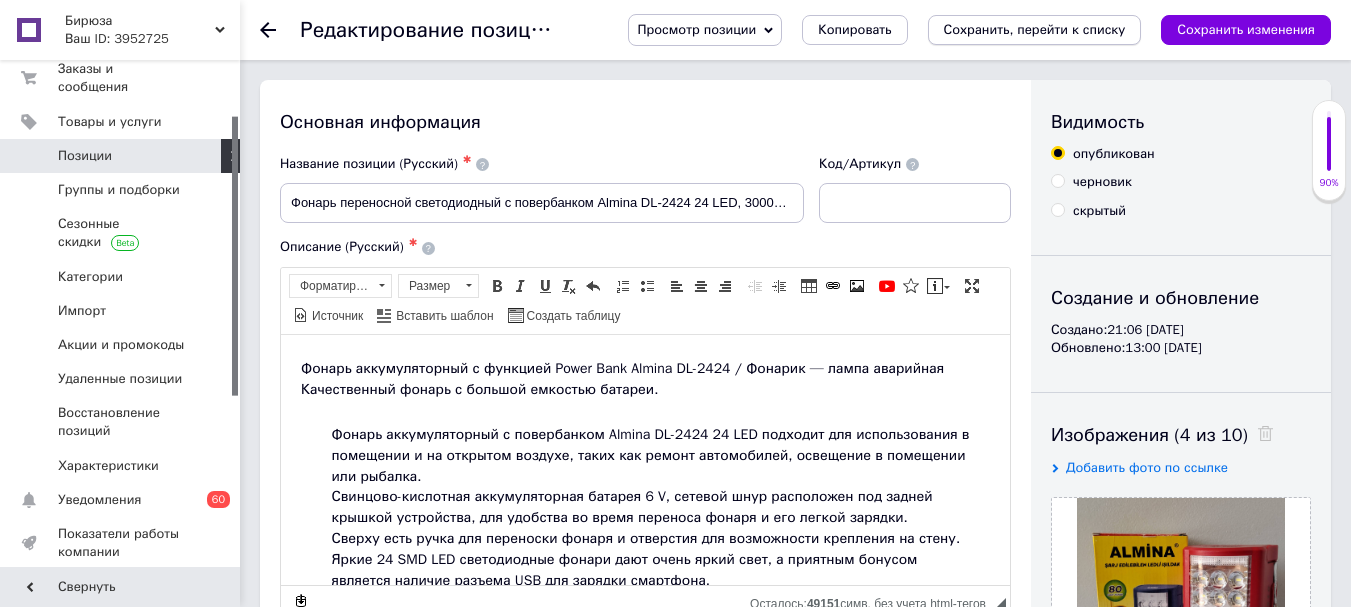 click on "Сохранить, перейти к списку" at bounding box center [1035, 29] 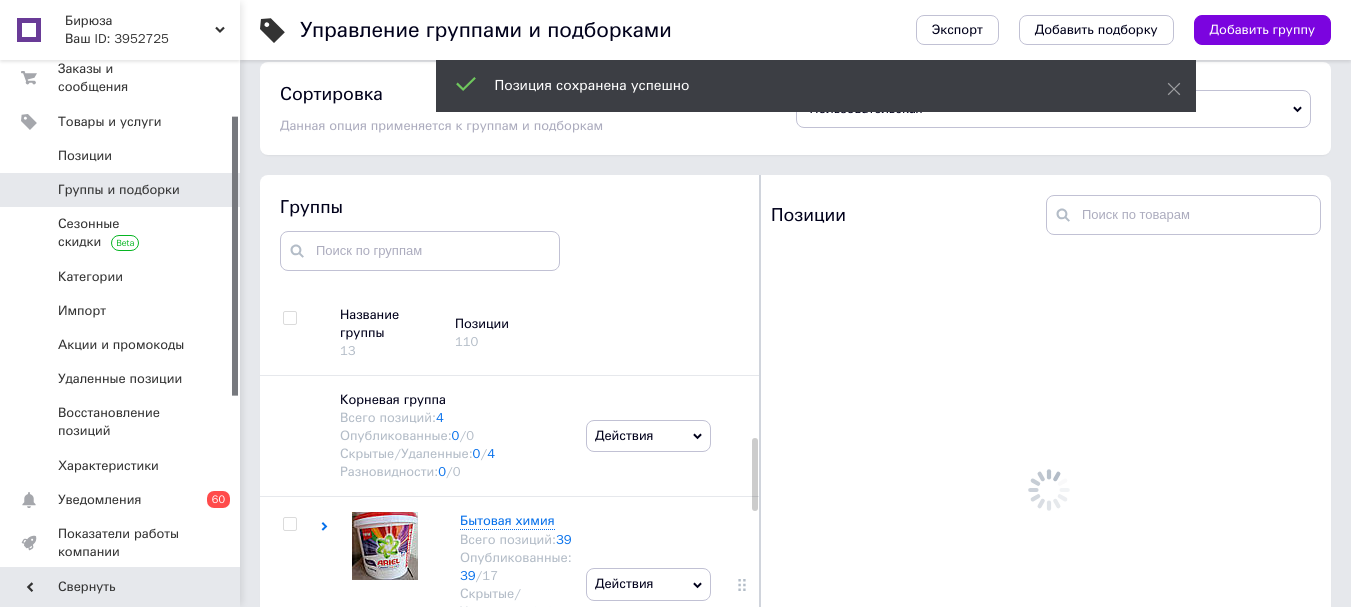 scroll, scrollTop: 113, scrollLeft: 0, axis: vertical 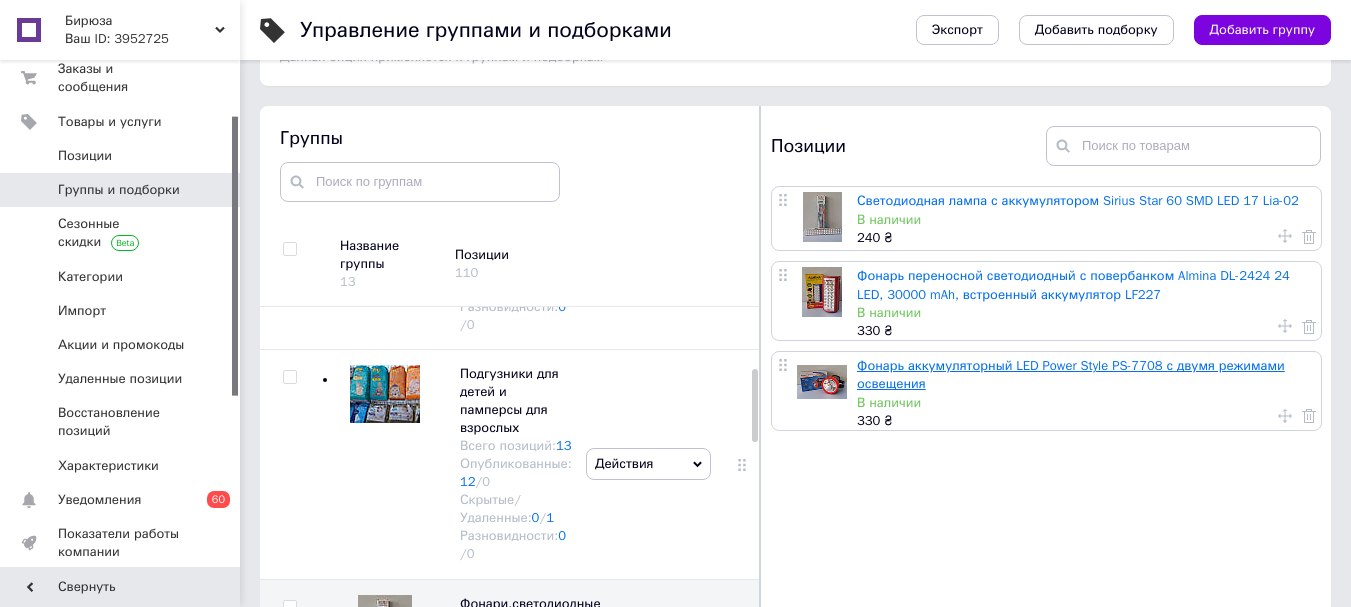 click on "Фонарь аккумуляторный LED Power Style PS-7708 с двумя режимами освещения" at bounding box center (1071, 374) 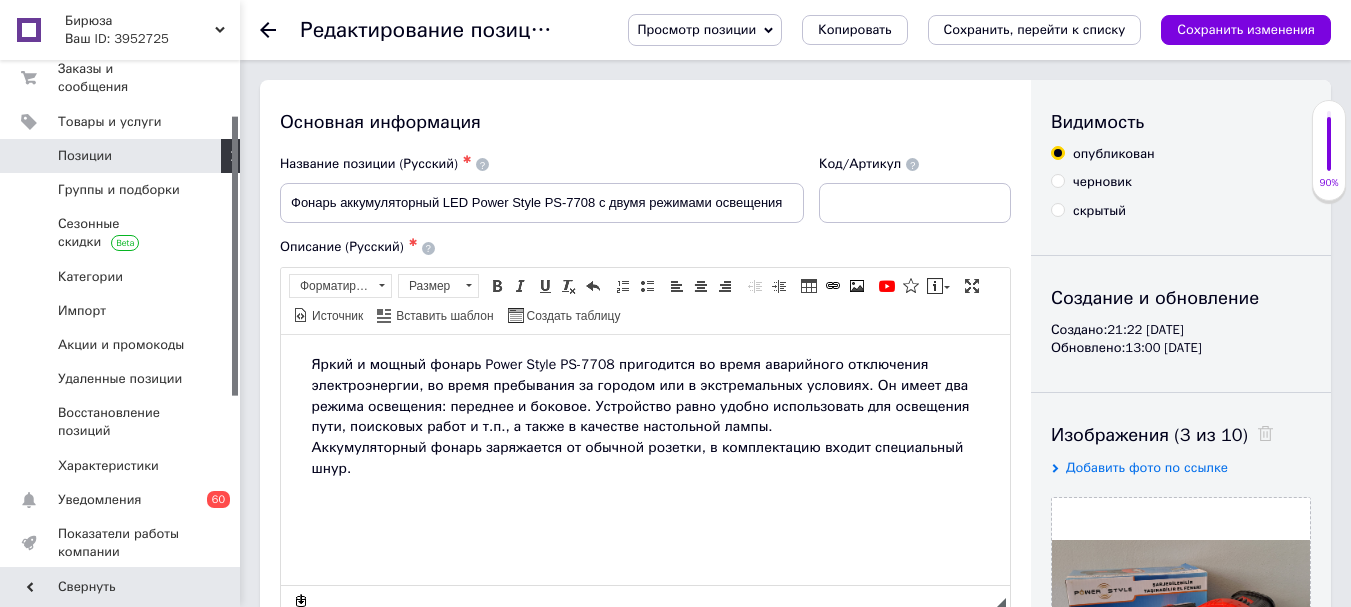 scroll, scrollTop: 0, scrollLeft: 0, axis: both 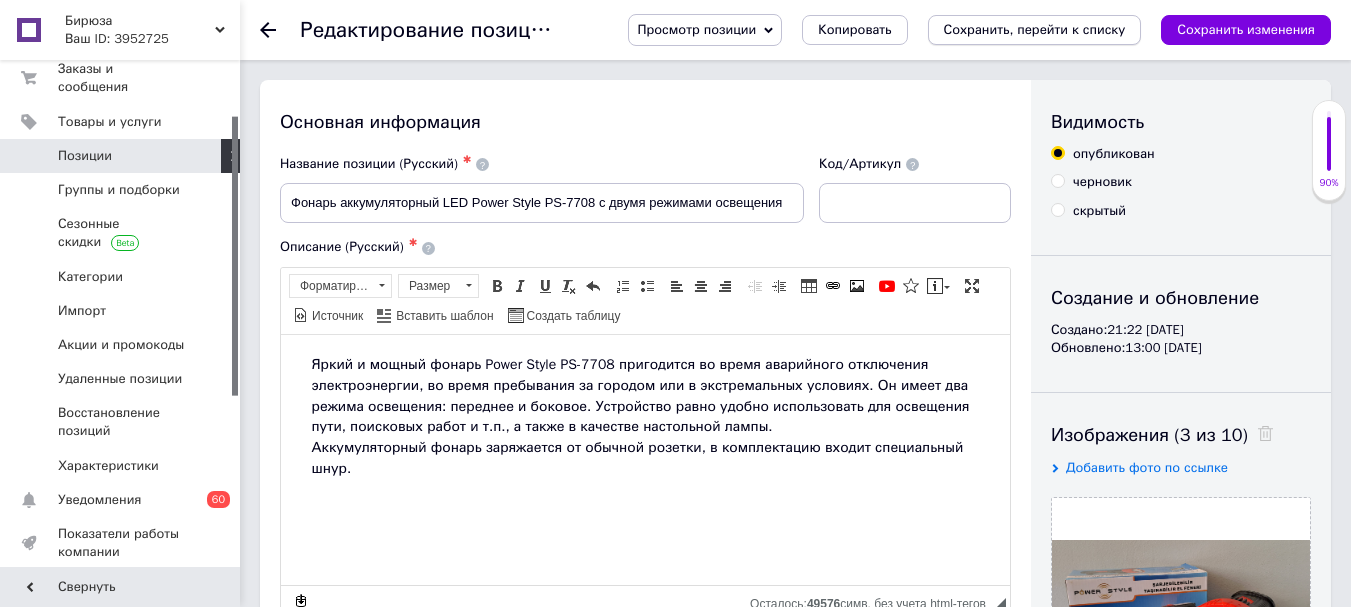 click on "Сохранить, перейти к списку" at bounding box center [1035, 29] 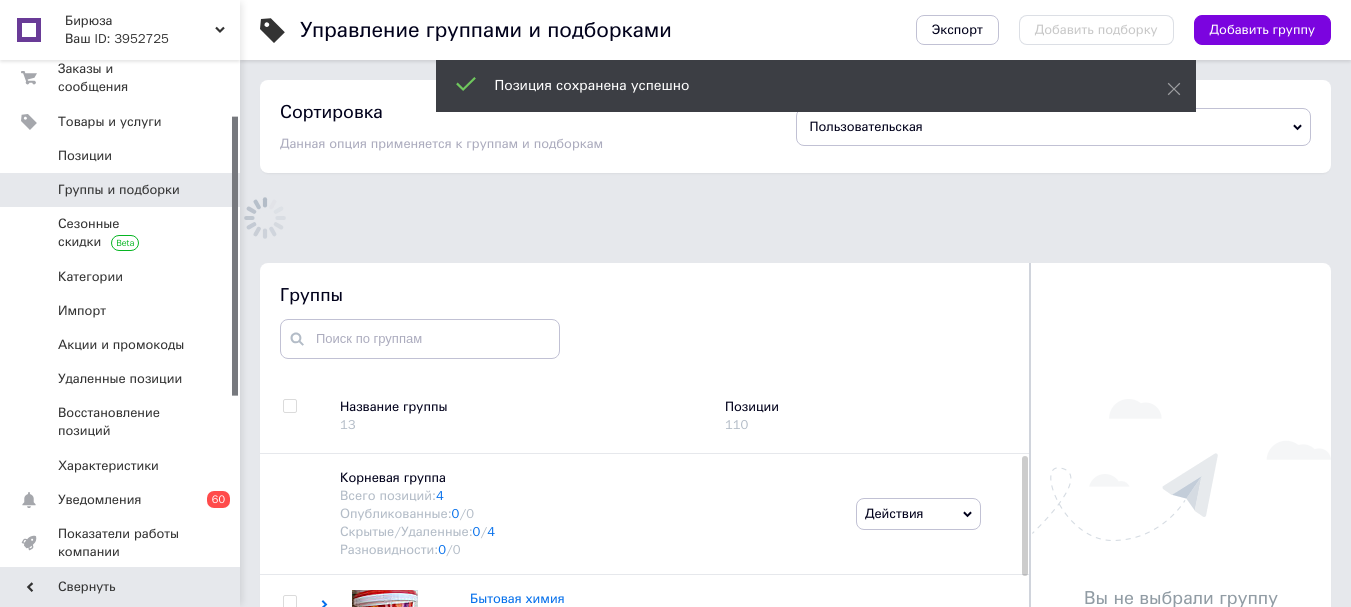scroll, scrollTop: 113, scrollLeft: 0, axis: vertical 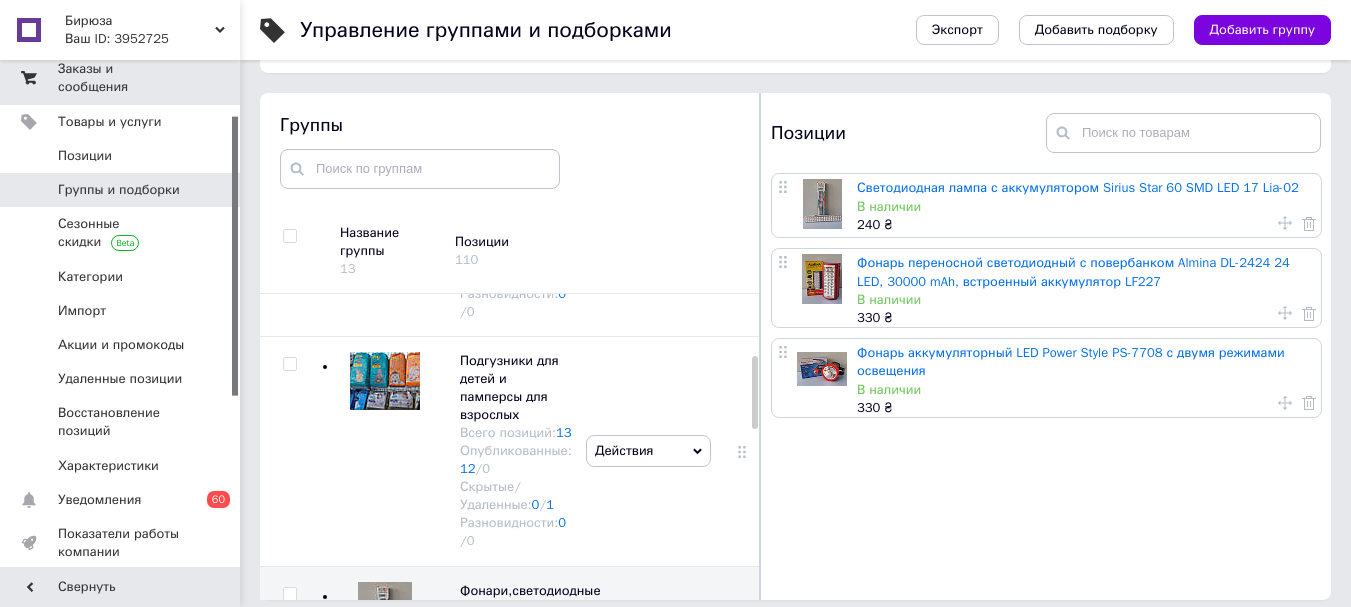 click on "Заказы и сообщения" at bounding box center [121, 78] 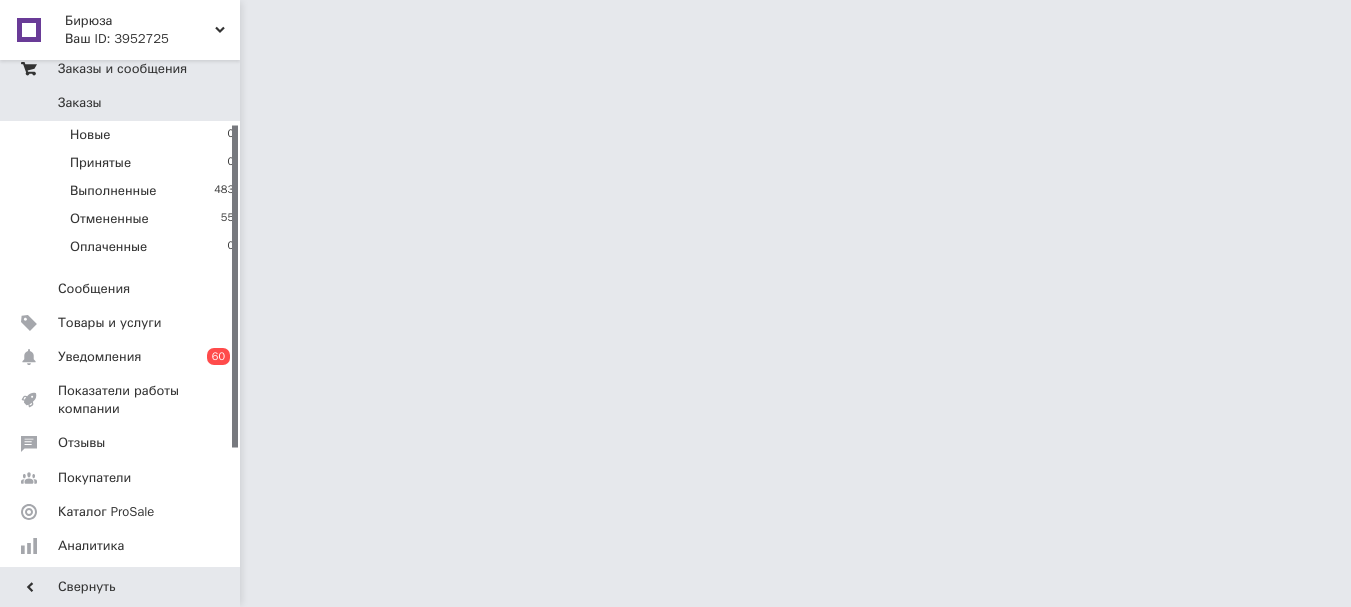 scroll, scrollTop: 0, scrollLeft: 0, axis: both 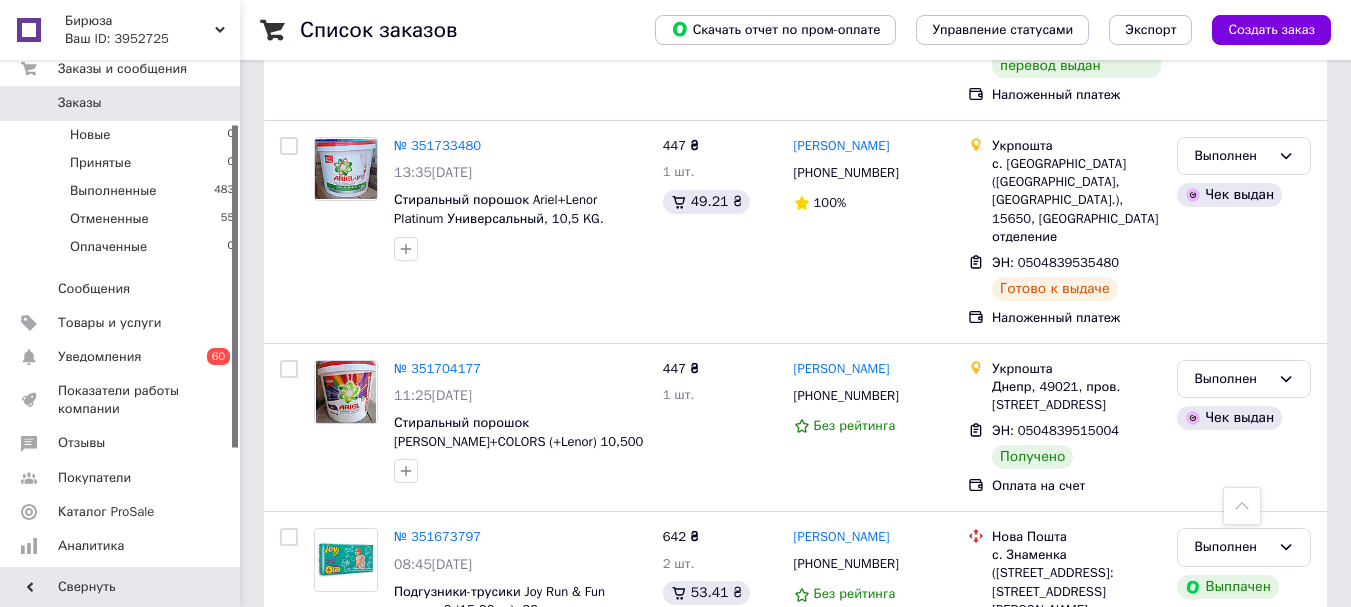 click on "2" at bounding box center (327, 761) 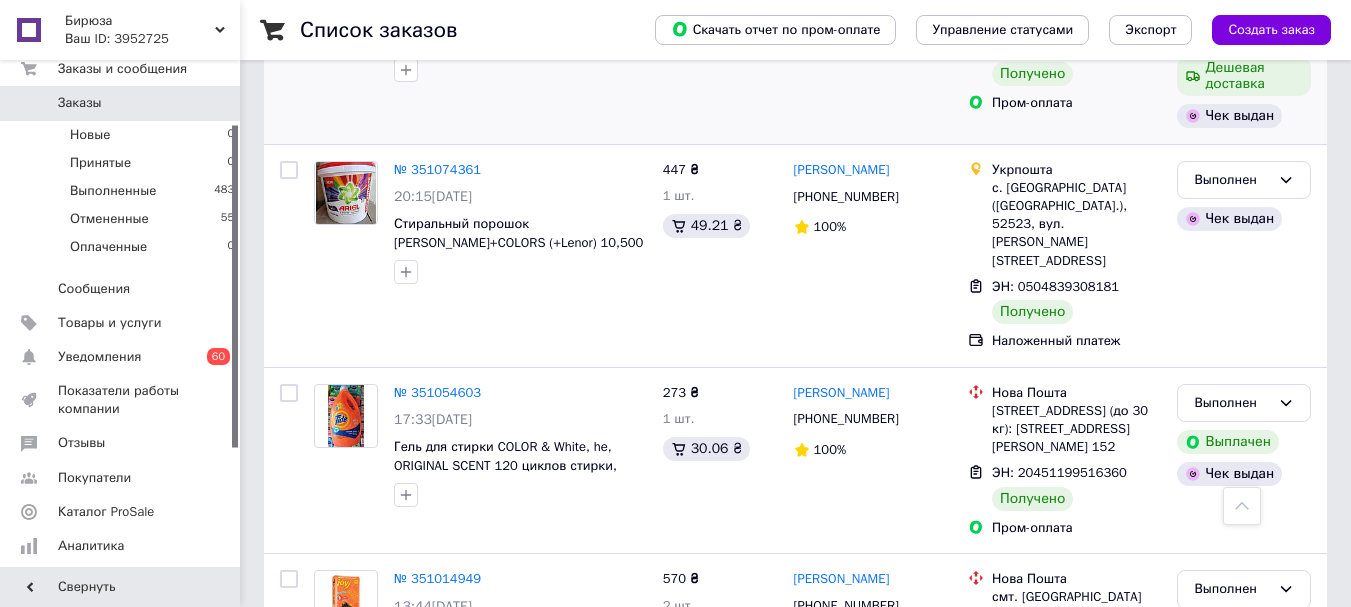 scroll, scrollTop: 3100, scrollLeft: 0, axis: vertical 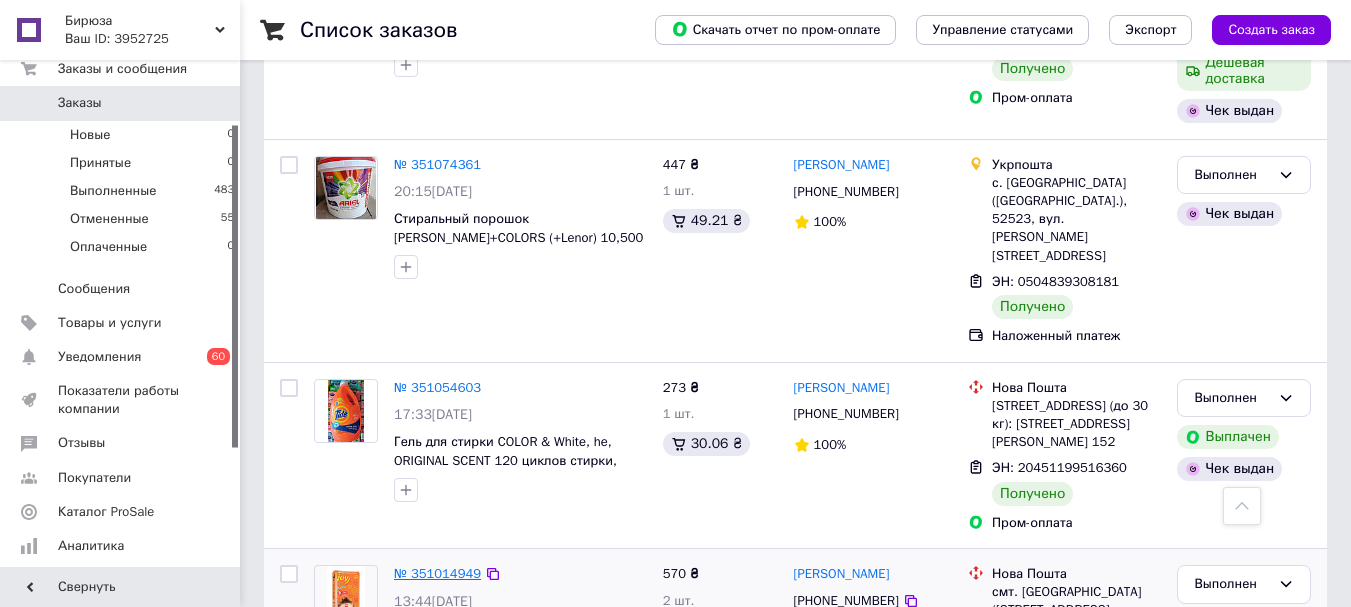 click on "№ 351014949" at bounding box center (437, 573) 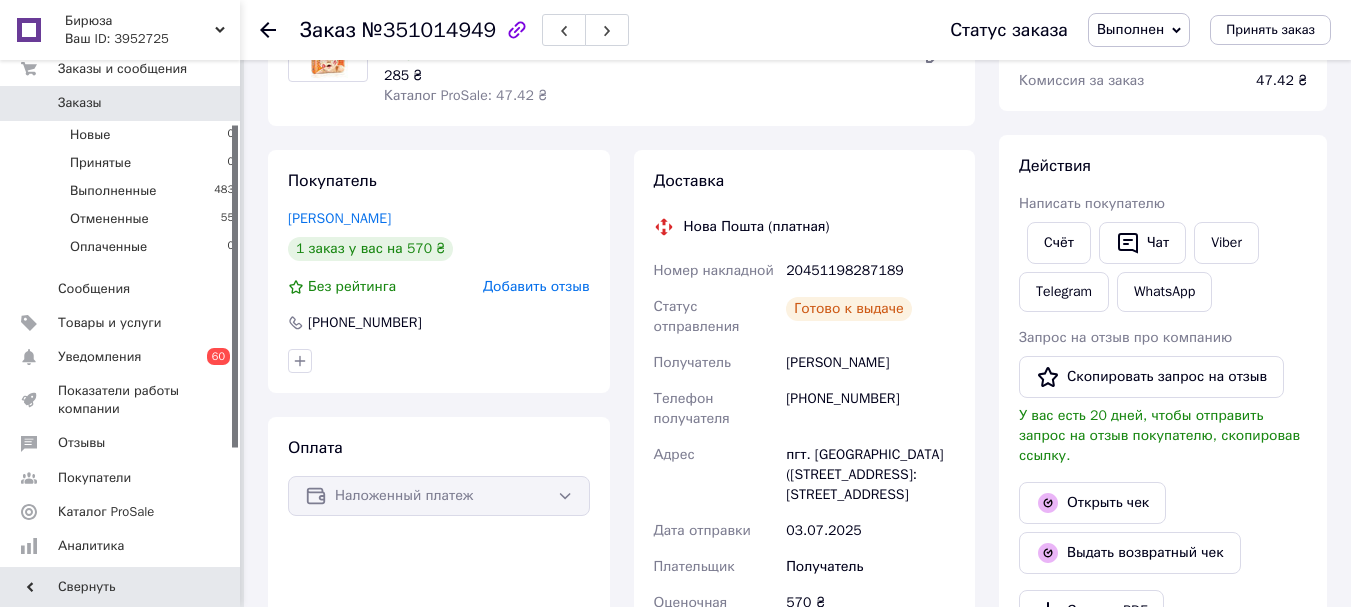 scroll, scrollTop: 118, scrollLeft: 0, axis: vertical 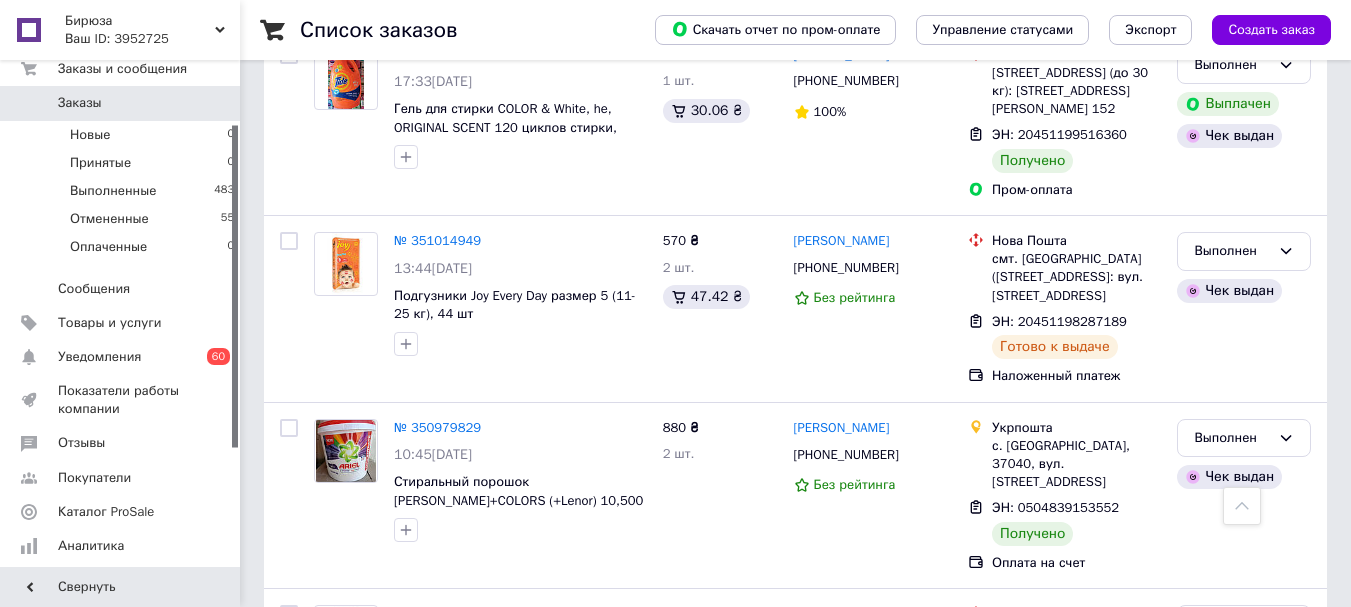 click on "3" at bounding box center [505, 820] 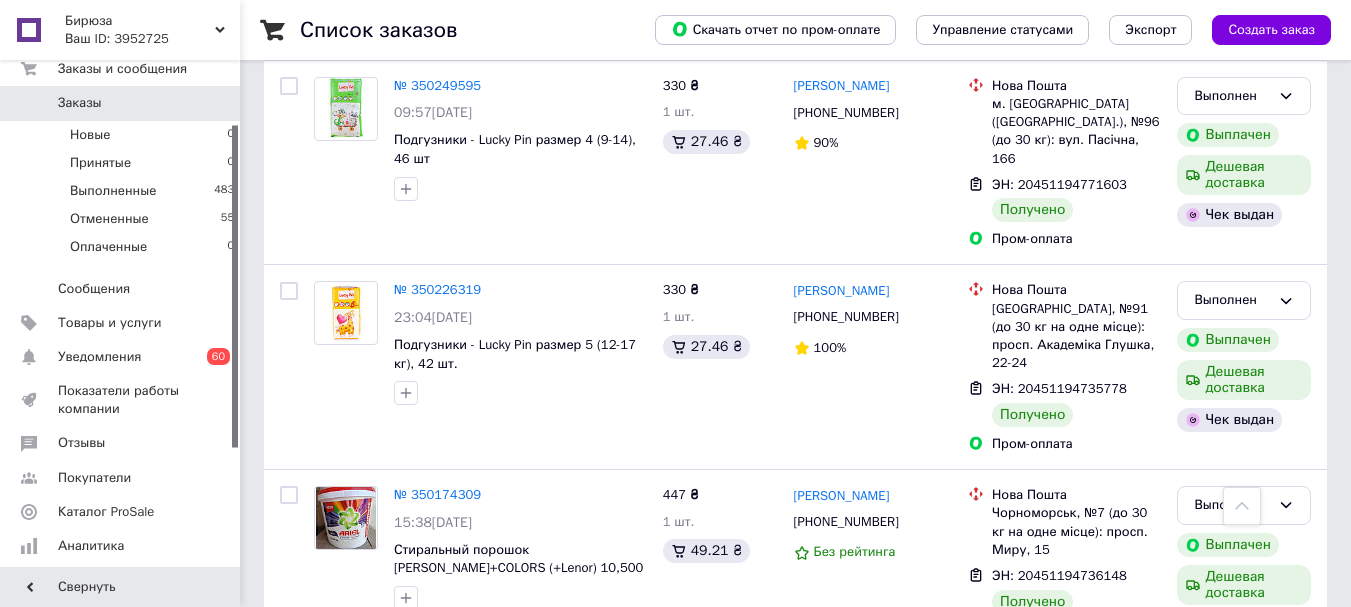 scroll, scrollTop: 3381, scrollLeft: 0, axis: vertical 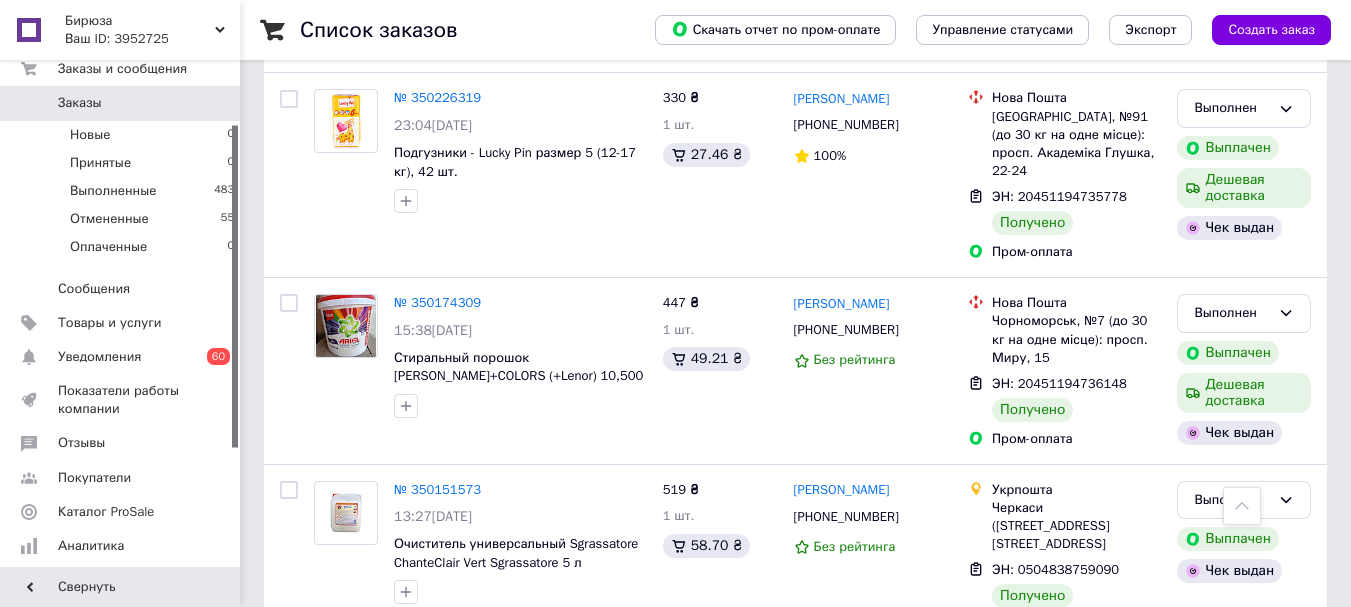 click on "1" at bounding box center (415, 852) 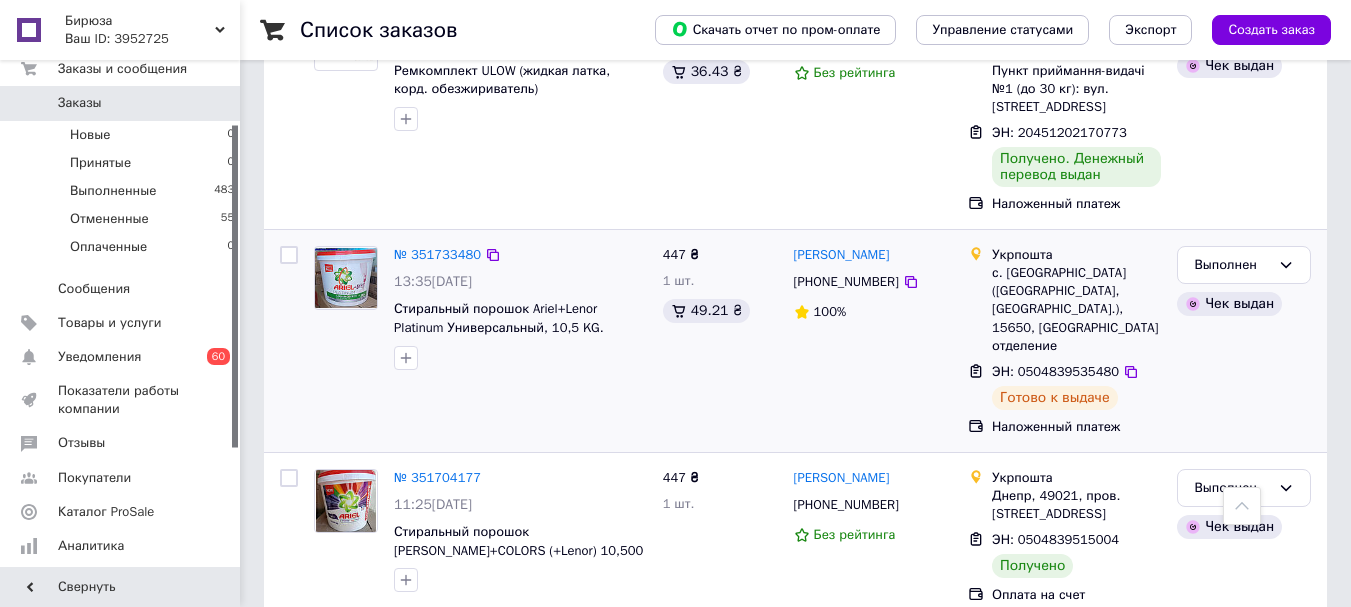 scroll, scrollTop: 3600, scrollLeft: 0, axis: vertical 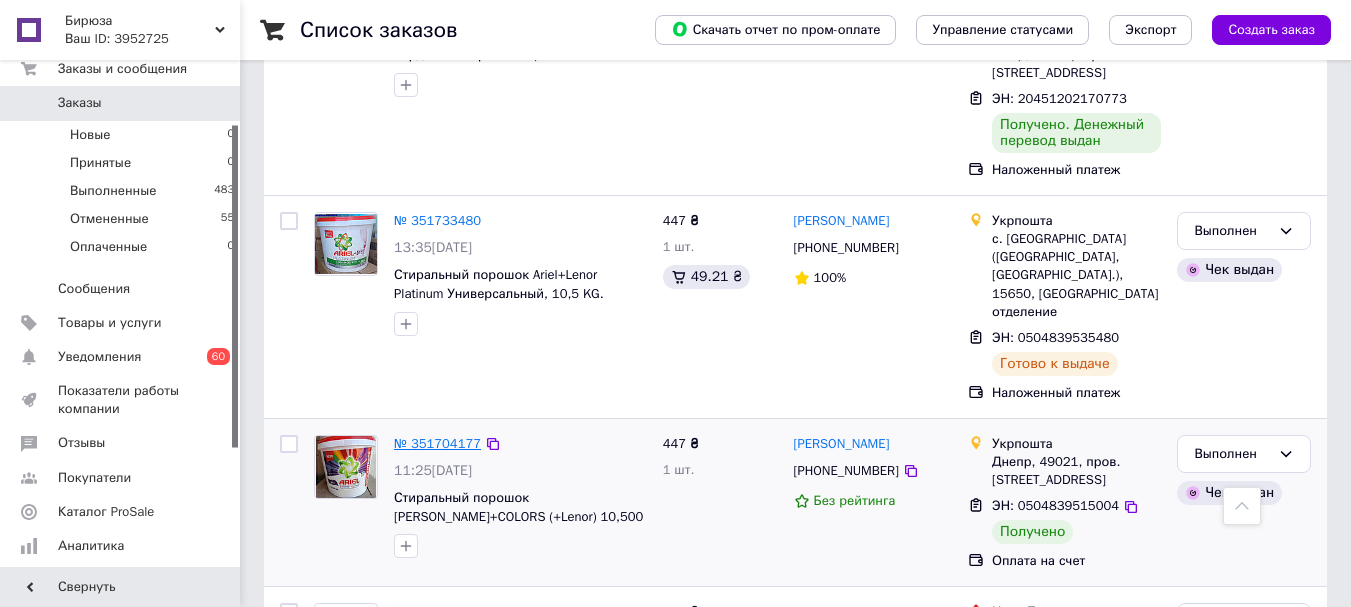 click on "№ 351704177" at bounding box center (437, 443) 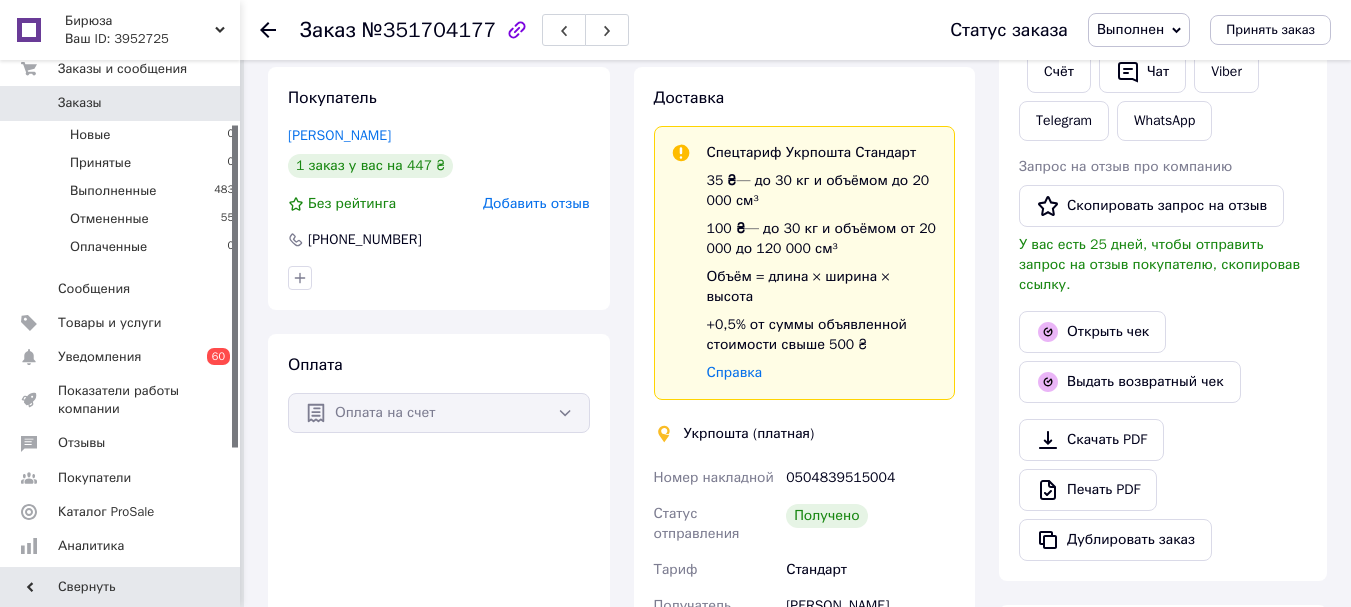 scroll, scrollTop: 132, scrollLeft: 0, axis: vertical 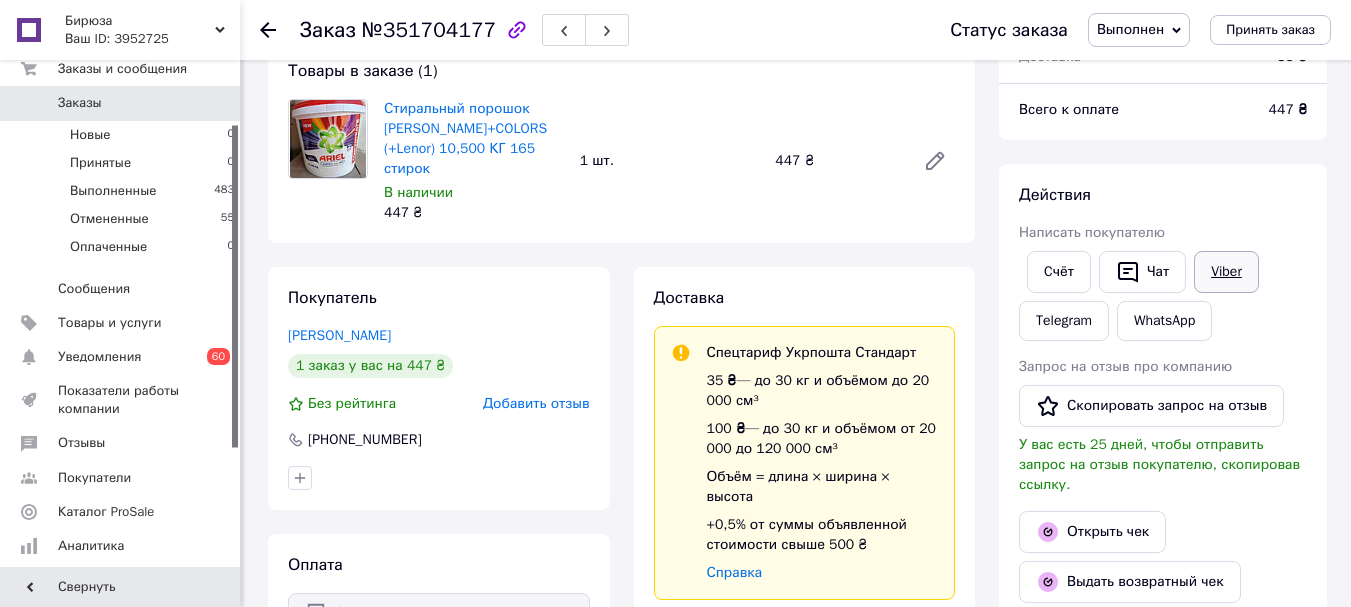 click on "Viber" at bounding box center [1226, 272] 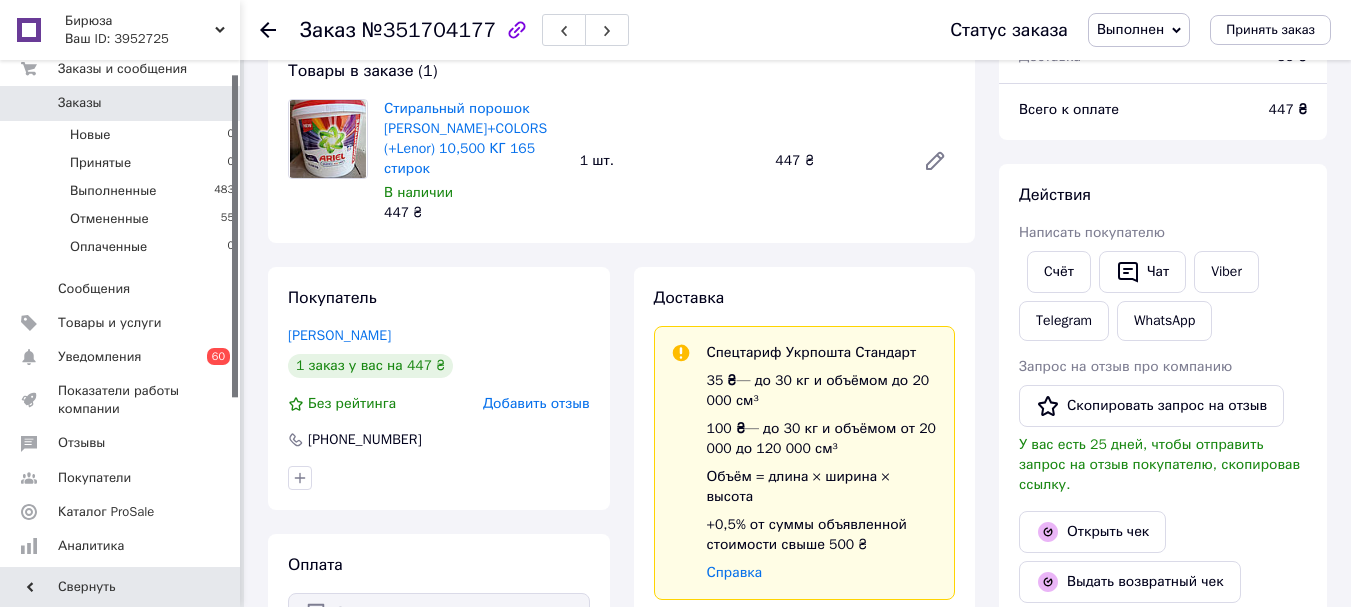 scroll, scrollTop: 0, scrollLeft: 0, axis: both 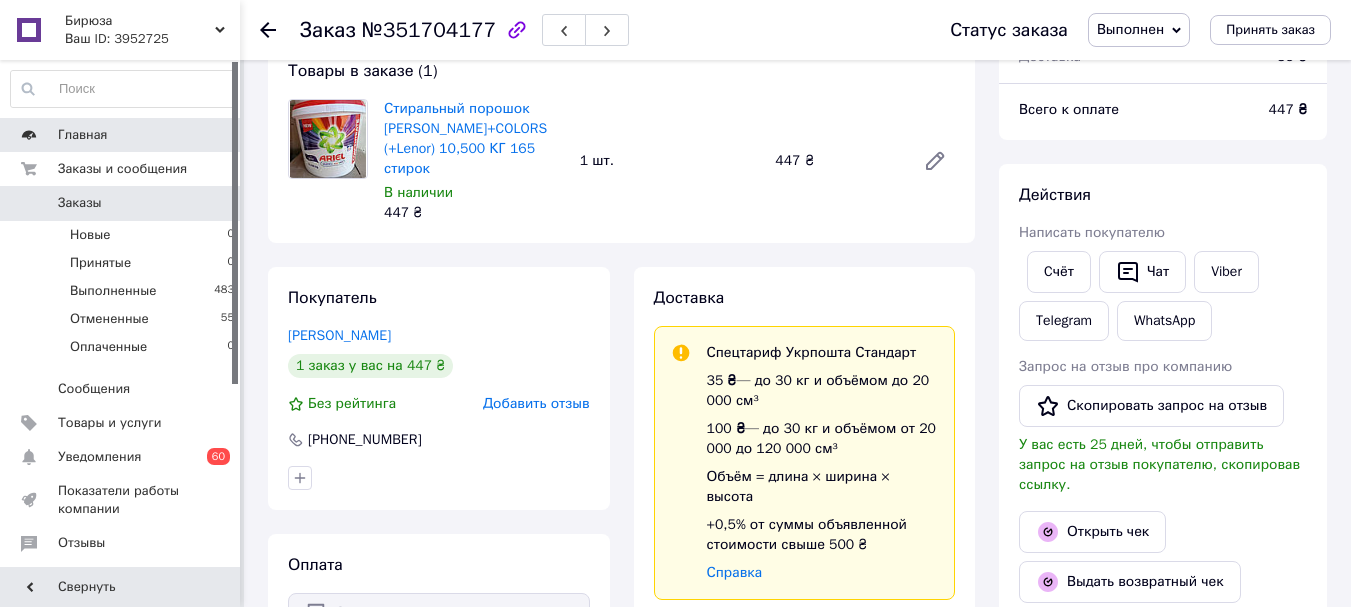 click on "Главная" at bounding box center [83, 135] 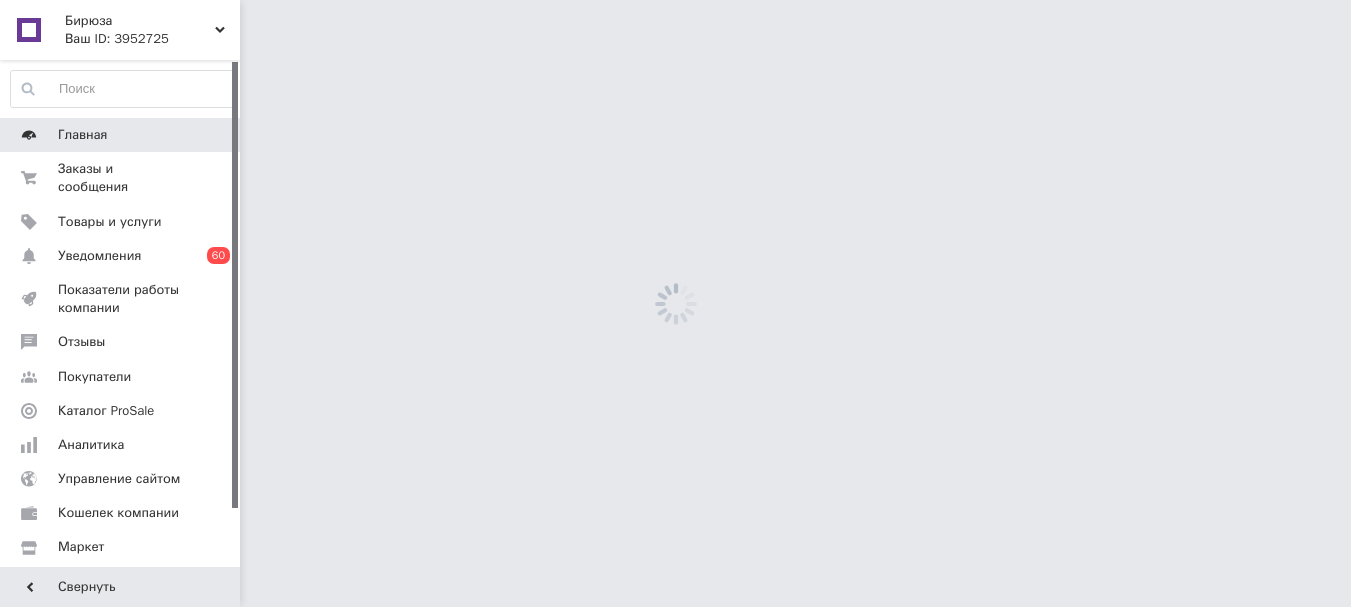 scroll, scrollTop: 0, scrollLeft: 0, axis: both 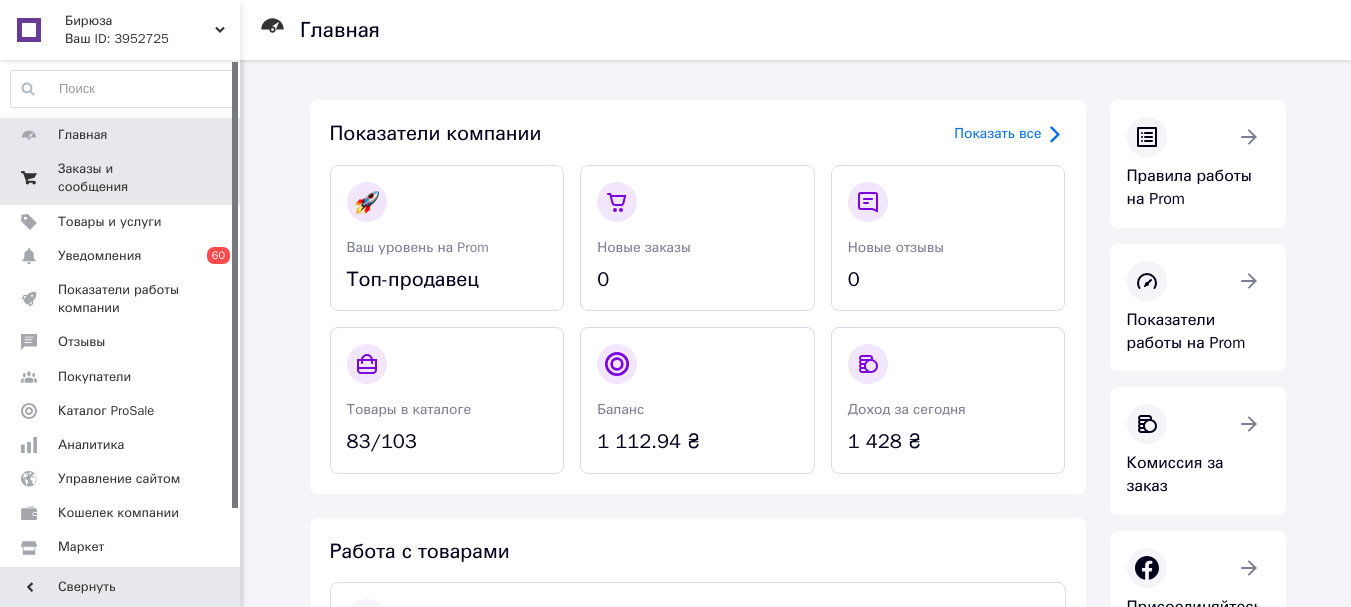 click on "Заказы и сообщения" at bounding box center (121, 178) 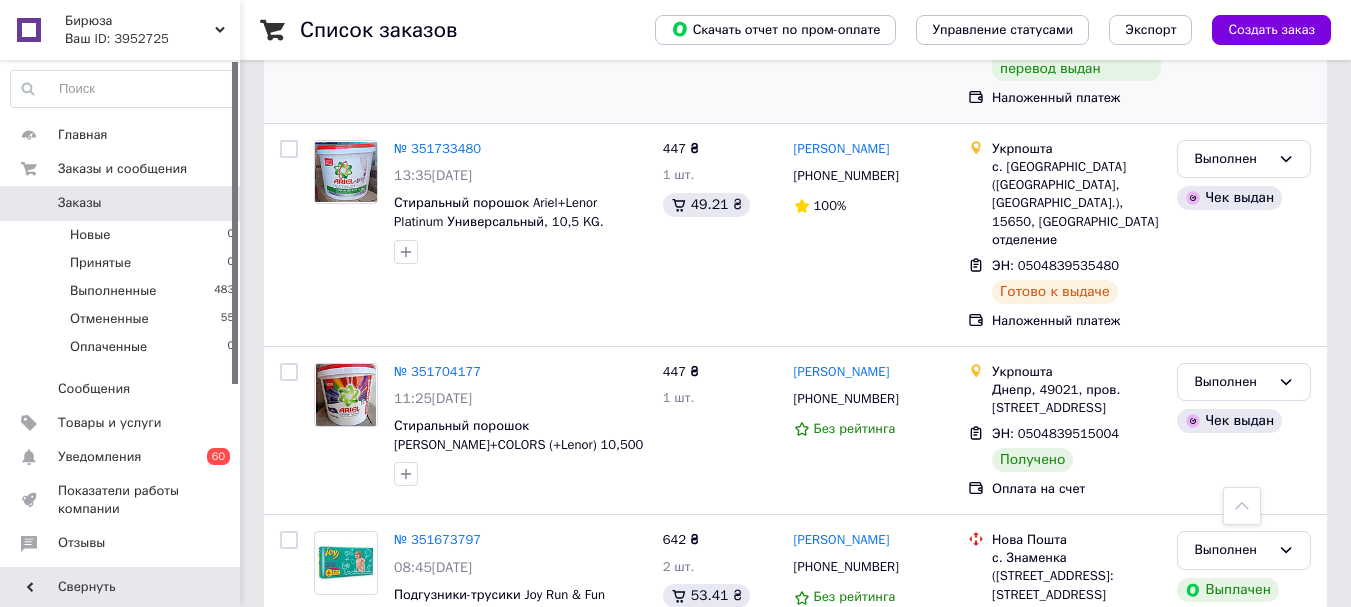 scroll, scrollTop: 3675, scrollLeft: 0, axis: vertical 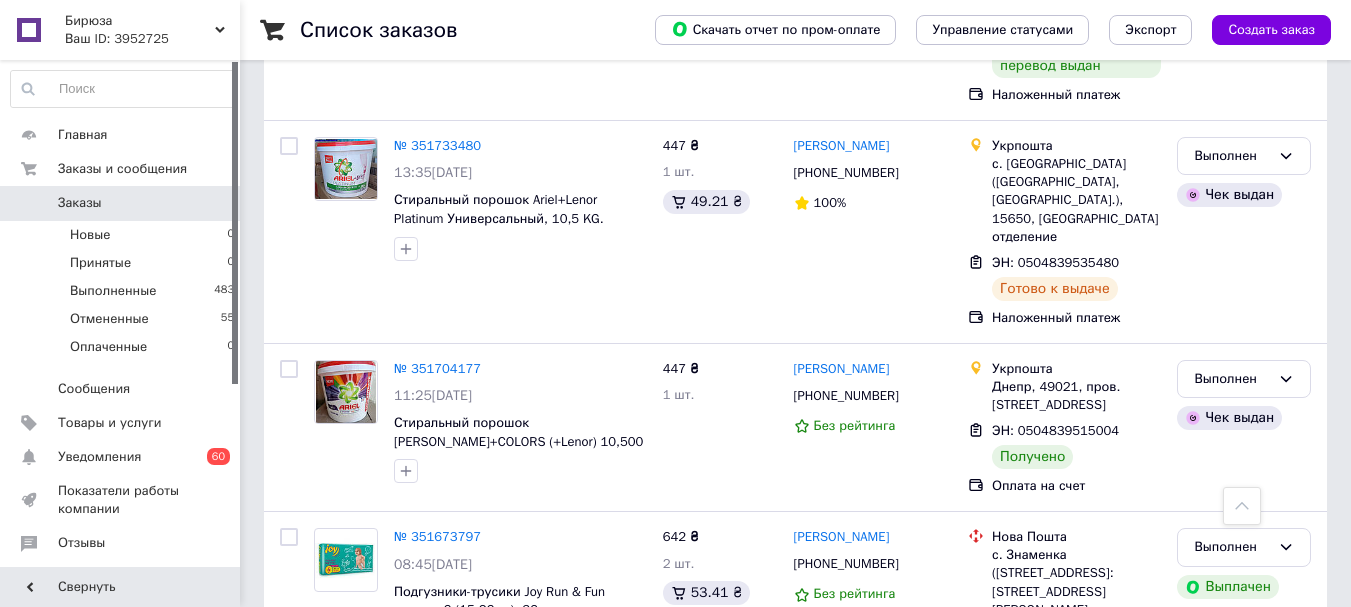 click on "2" at bounding box center [327, 761] 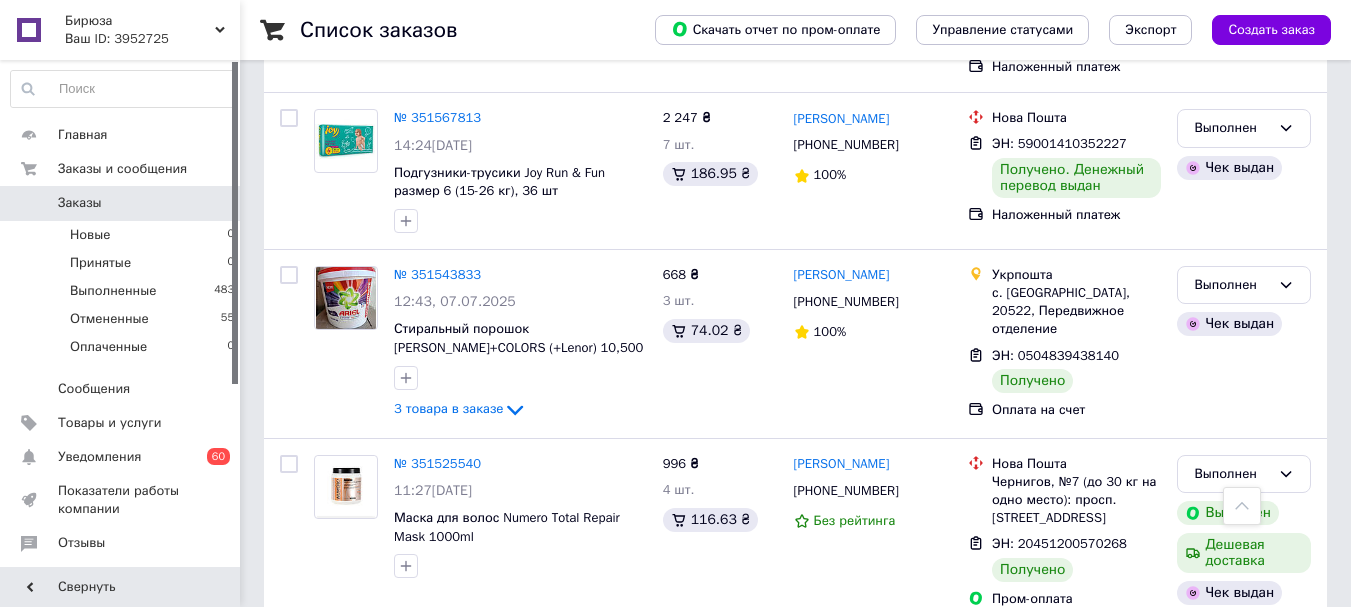 scroll, scrollTop: 600, scrollLeft: 0, axis: vertical 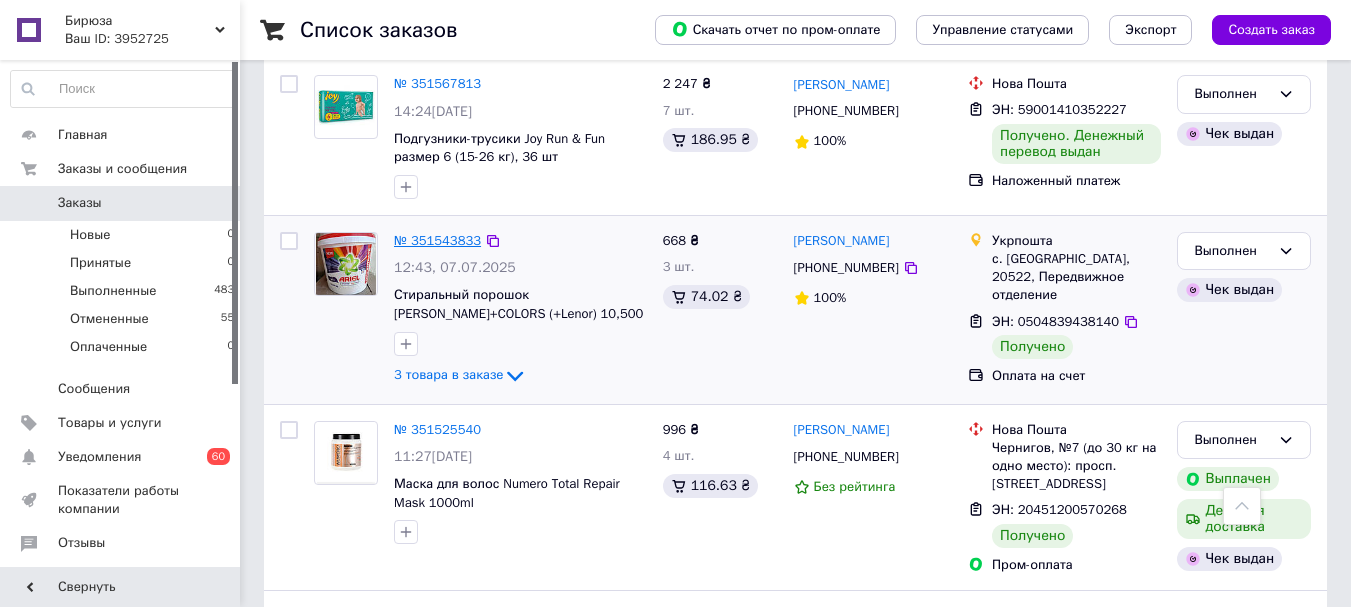click on "№ 351543833" at bounding box center [437, 240] 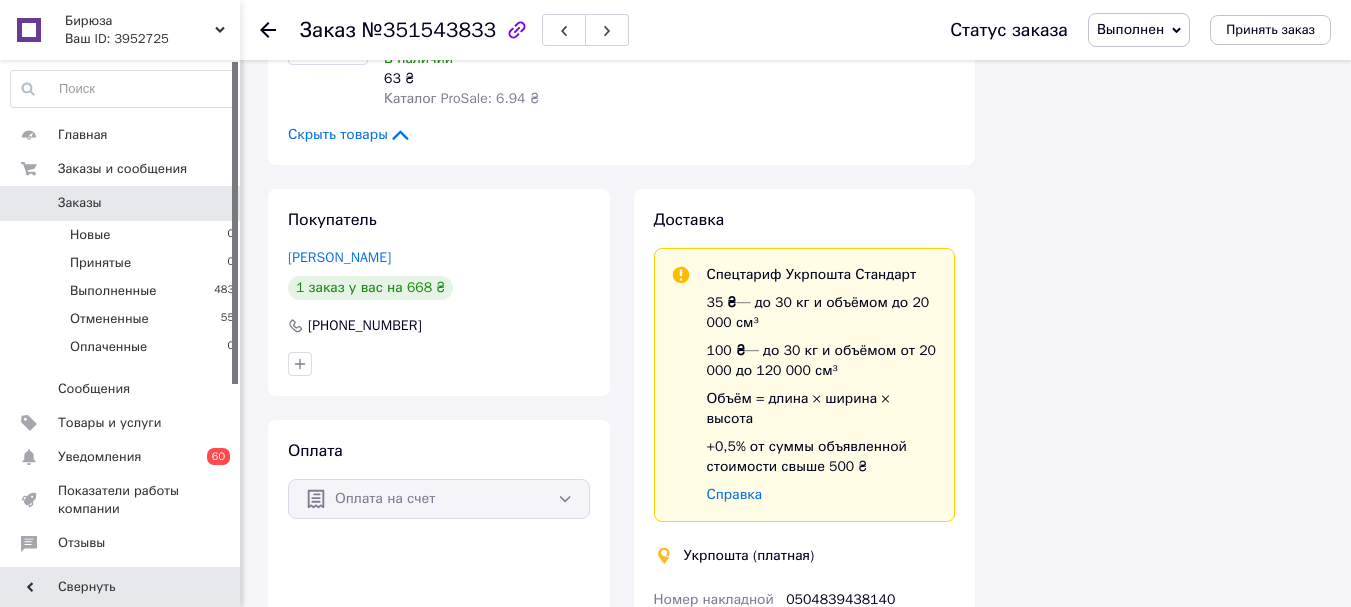 scroll, scrollTop: 600, scrollLeft: 0, axis: vertical 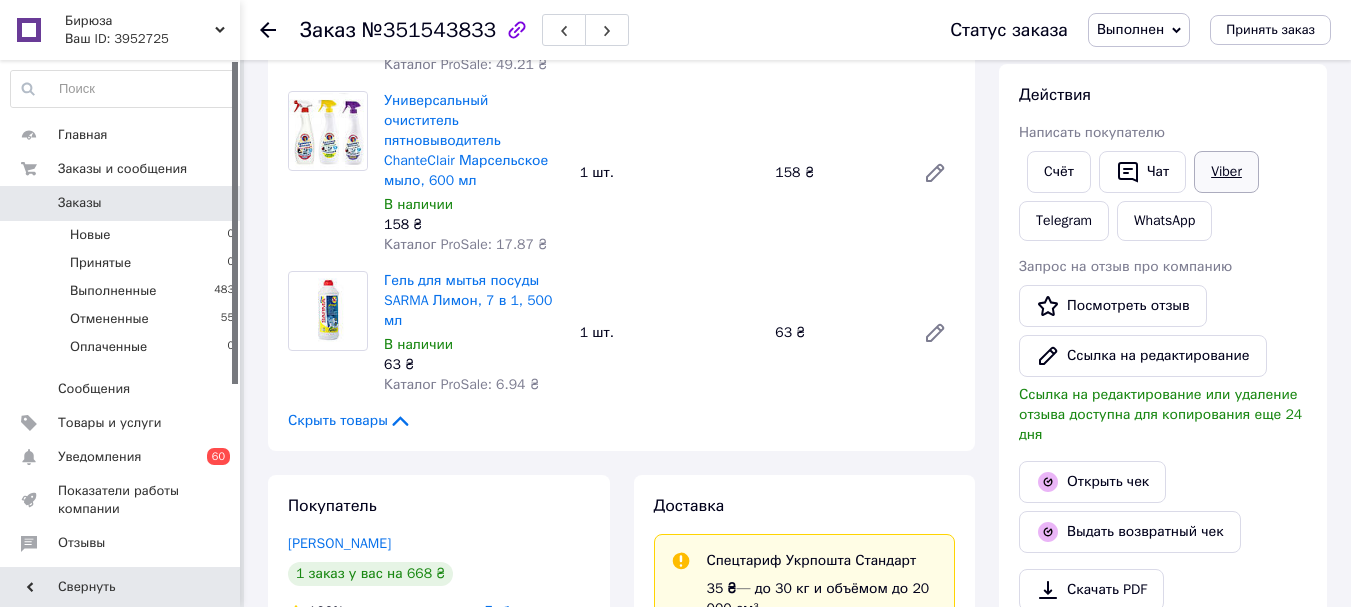 click on "Viber" at bounding box center (1226, 172) 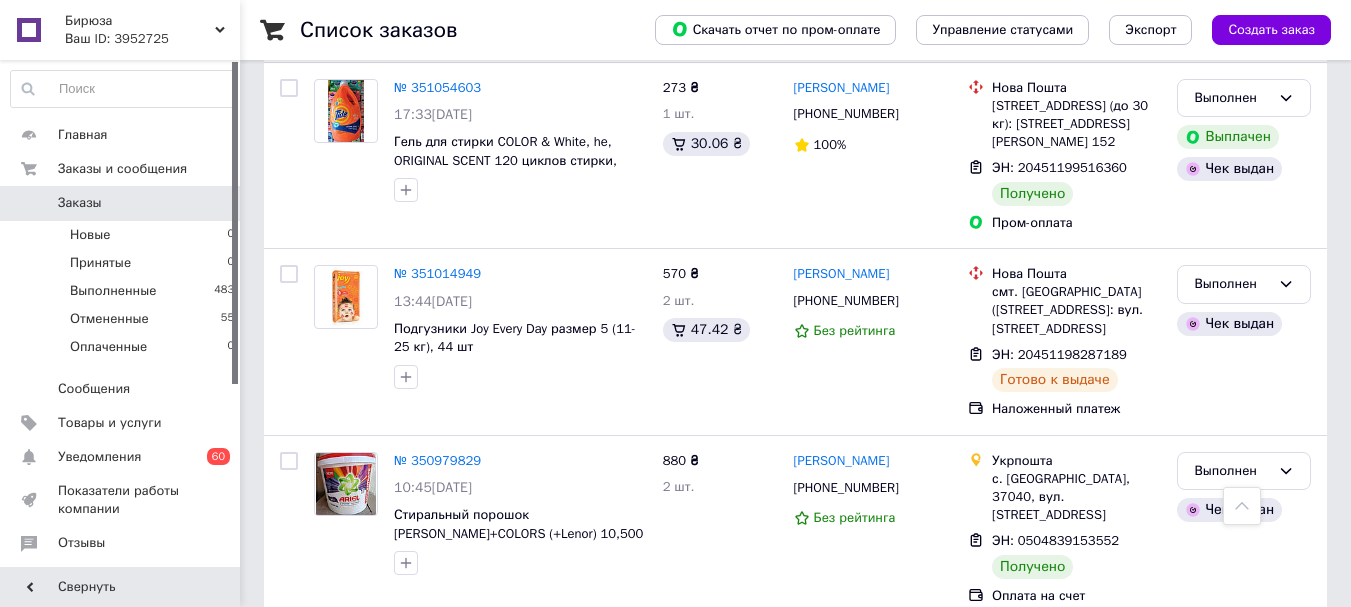 scroll, scrollTop: 3433, scrollLeft: 0, axis: vertical 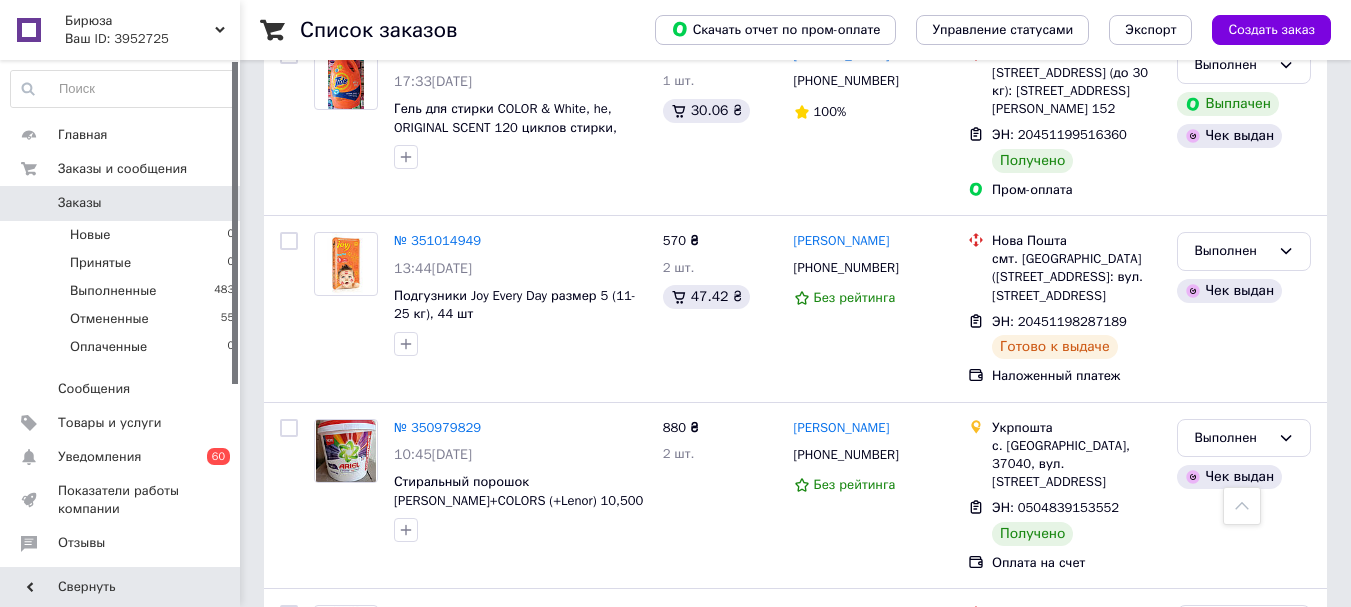 click on "3" at bounding box center (505, 820) 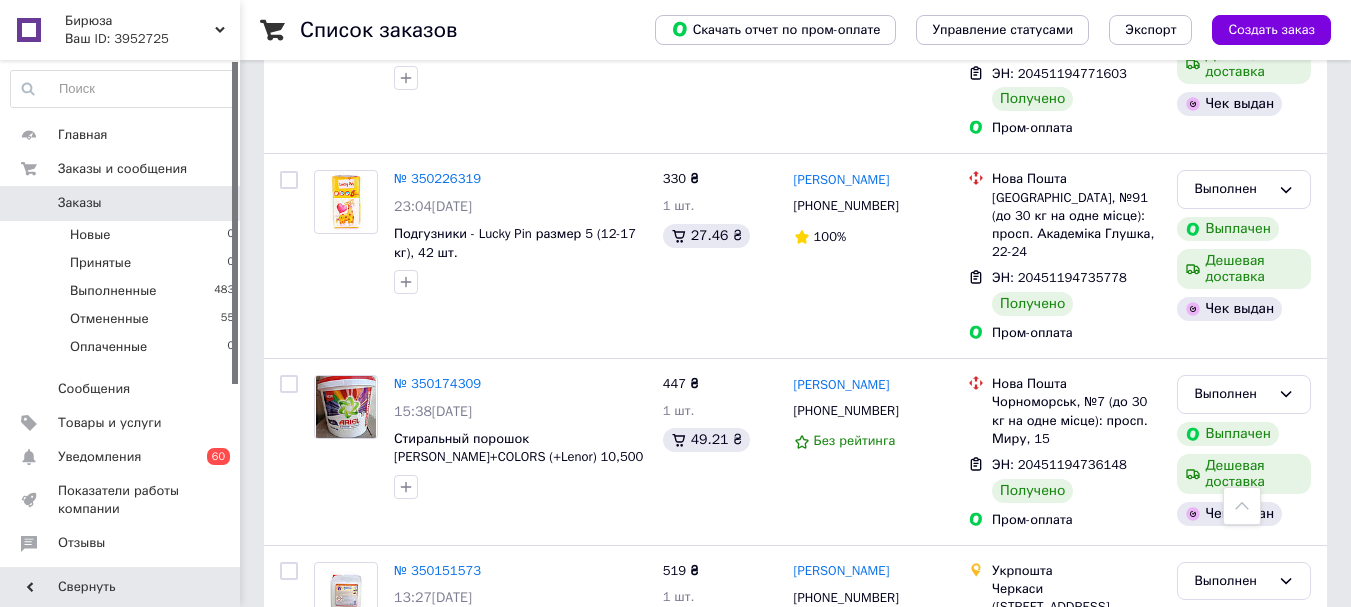 scroll, scrollTop: 3381, scrollLeft: 0, axis: vertical 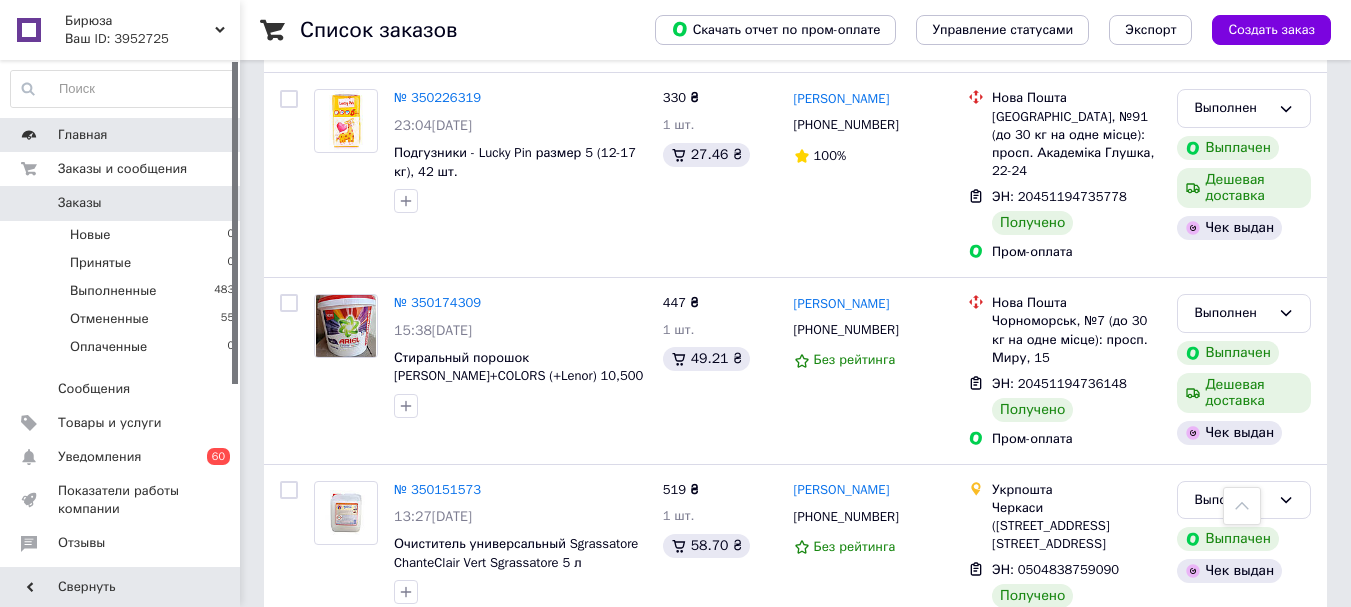 click on "Главная" at bounding box center [123, 135] 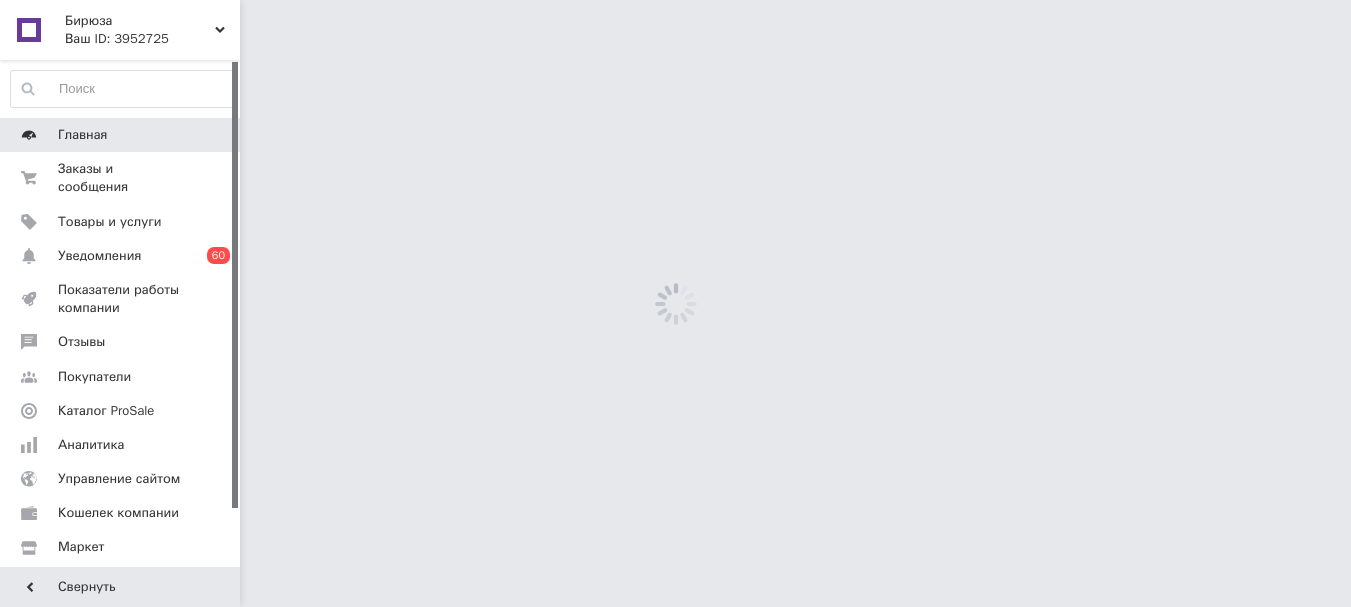 scroll, scrollTop: 0, scrollLeft: 0, axis: both 